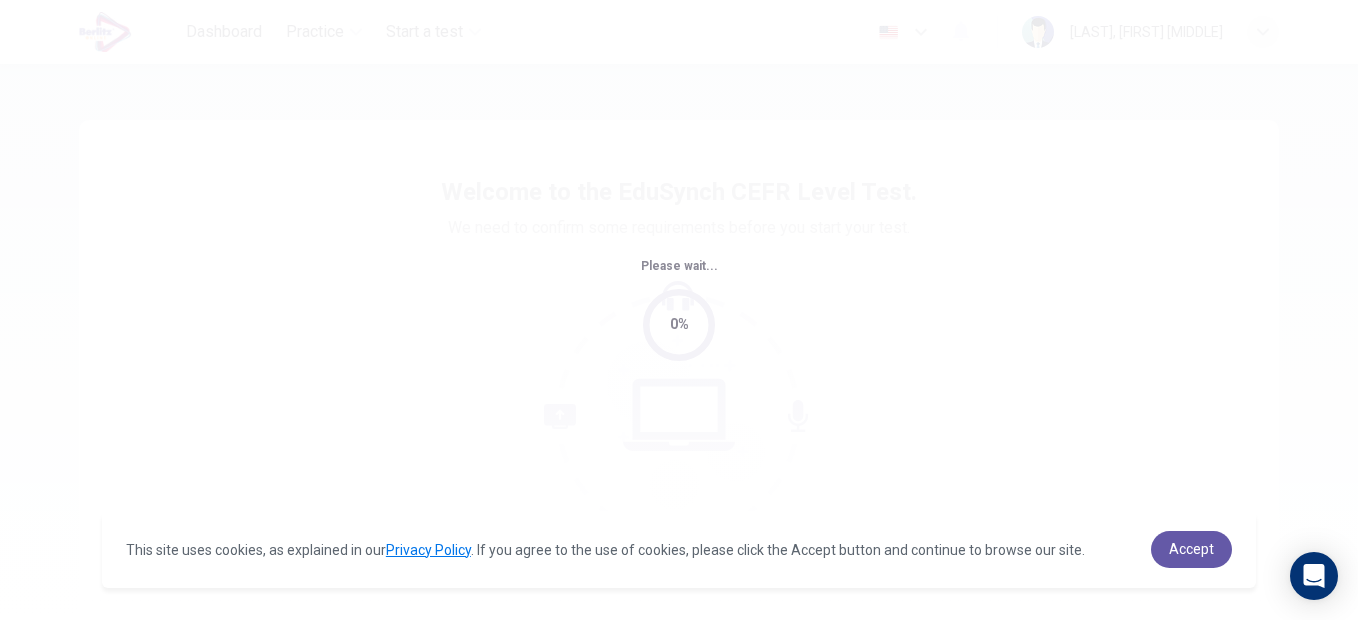scroll, scrollTop: 0, scrollLeft: 0, axis: both 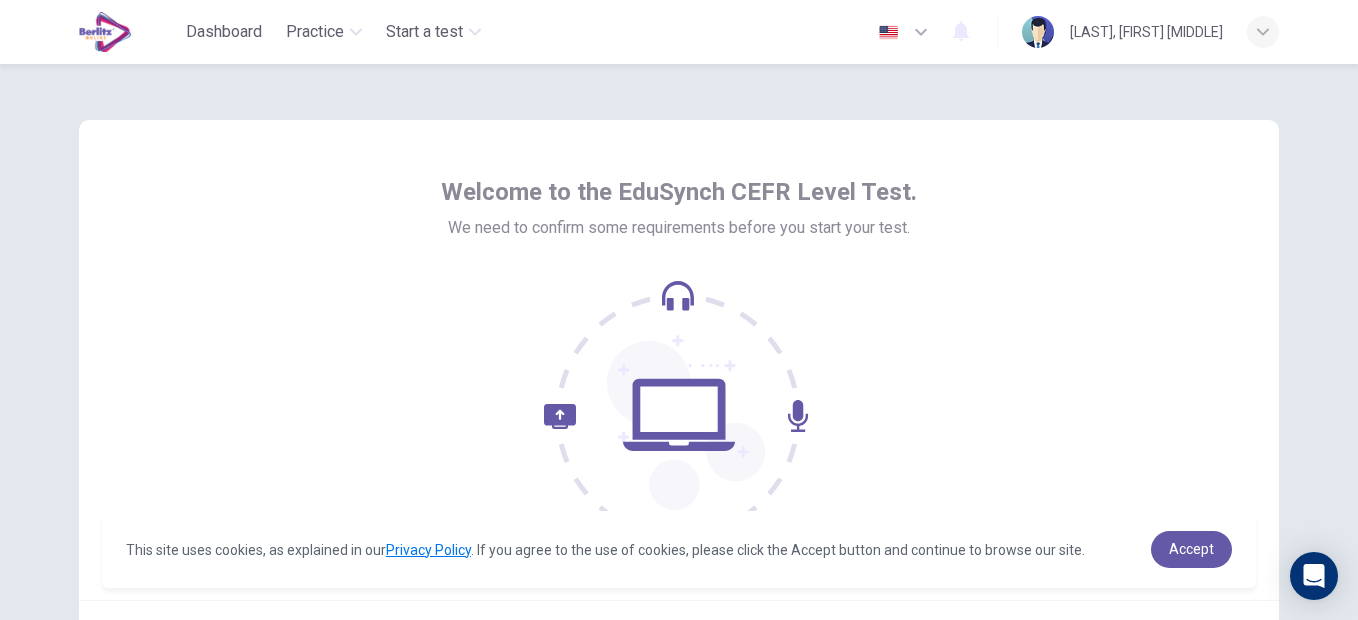 click 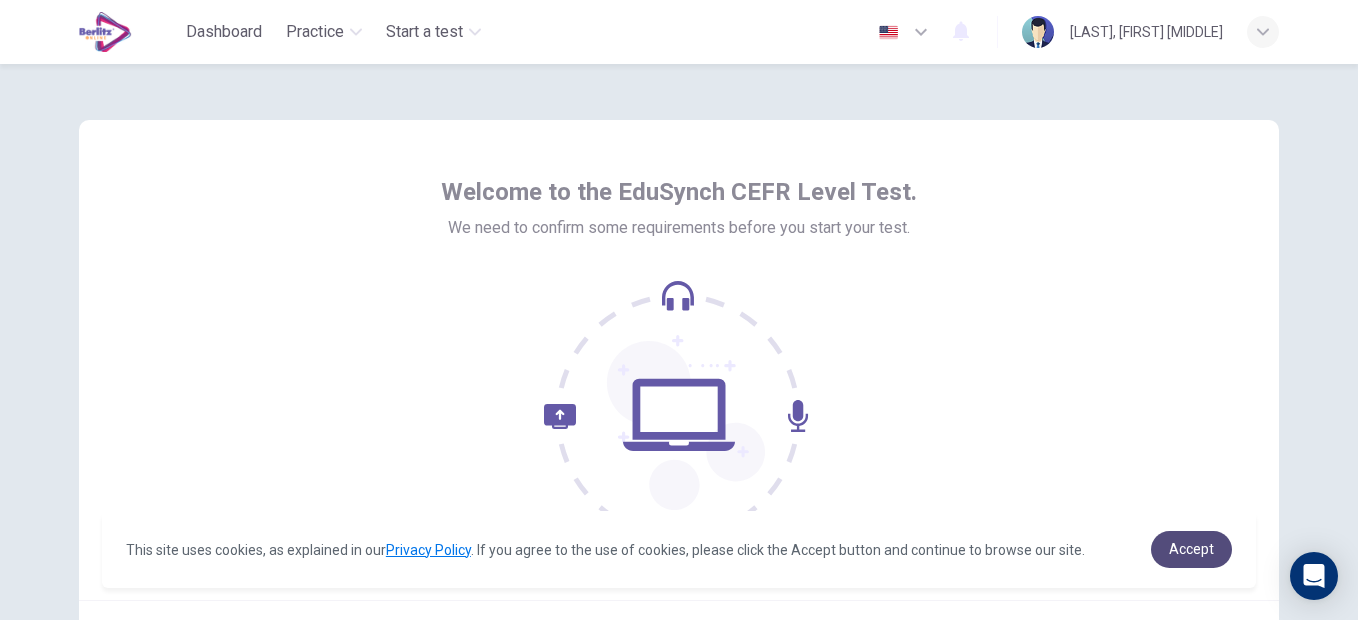 click on "Accept" at bounding box center [1191, 549] 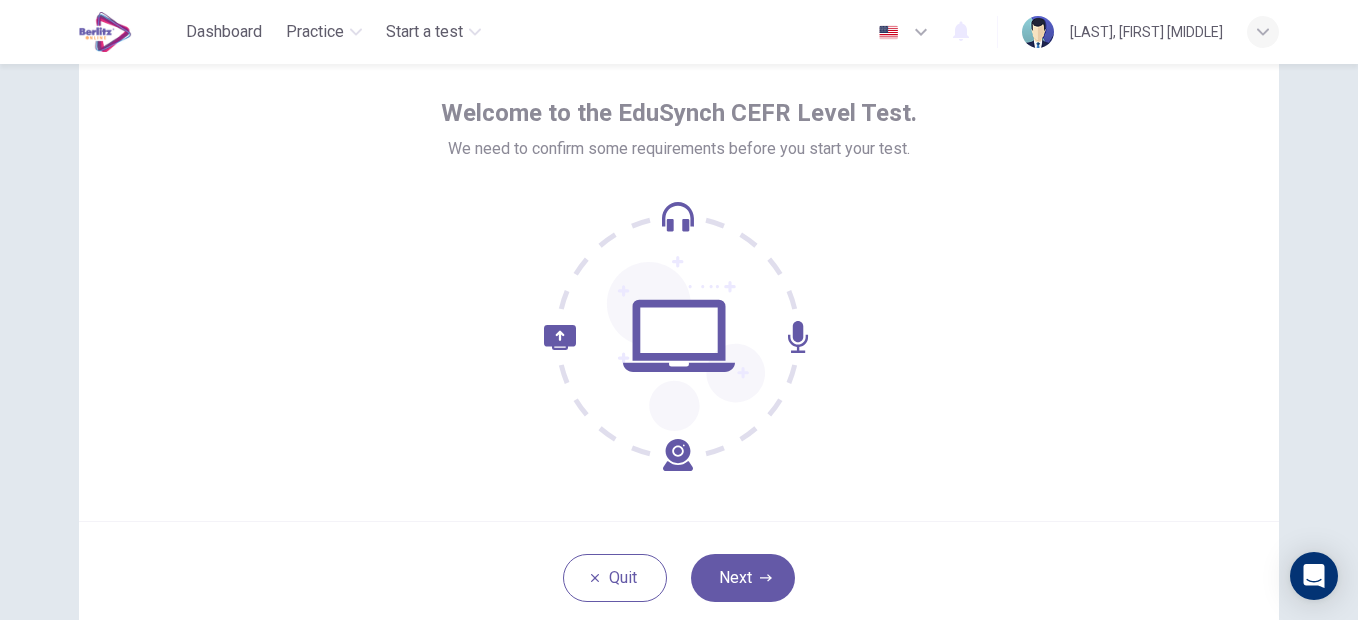scroll, scrollTop: 80, scrollLeft: 0, axis: vertical 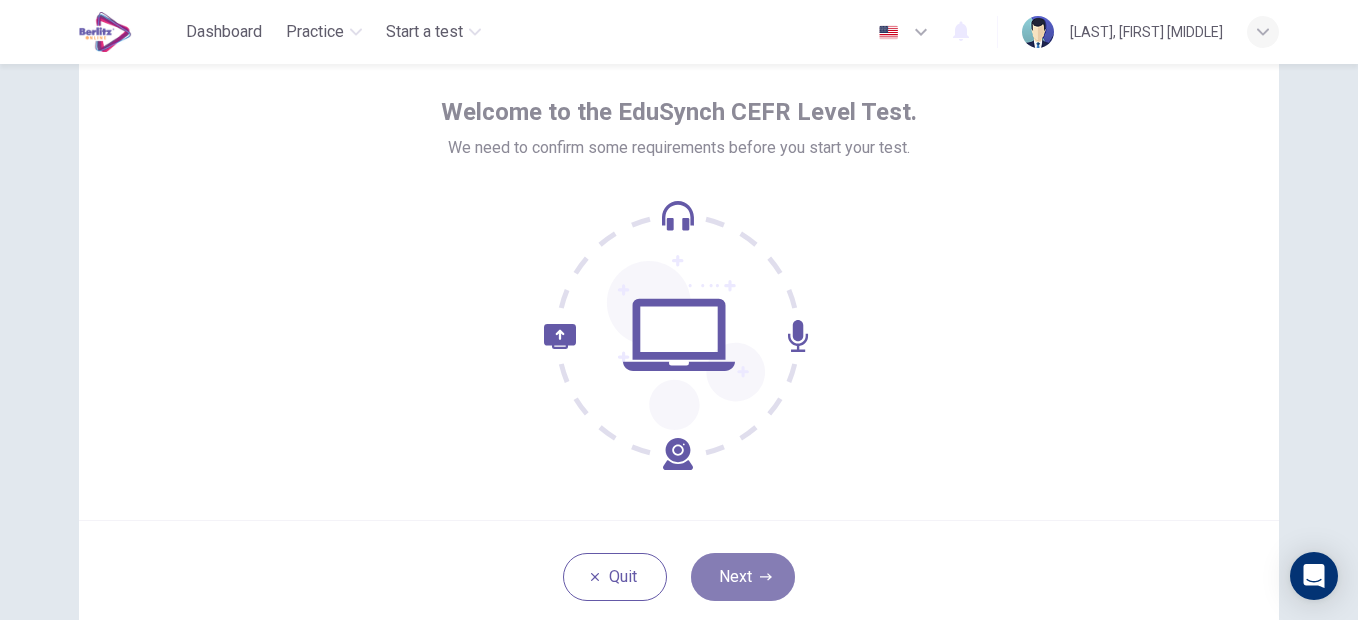 click on "Next" at bounding box center [743, 577] 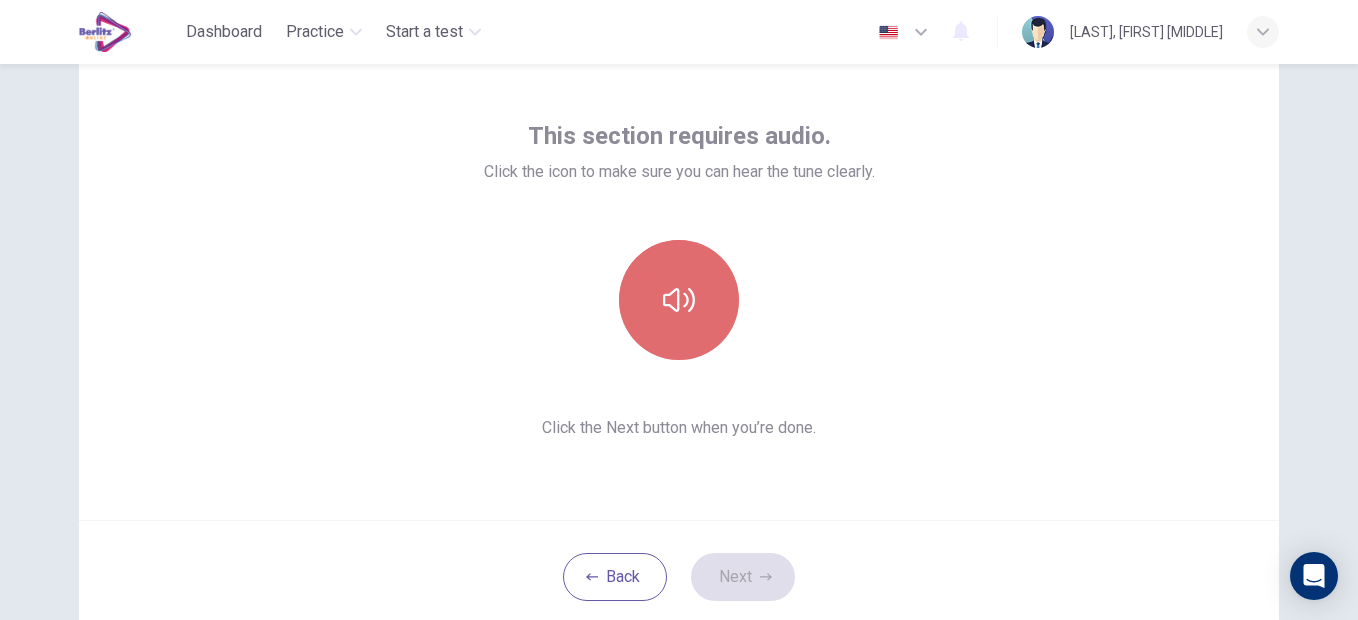 click at bounding box center (679, 300) 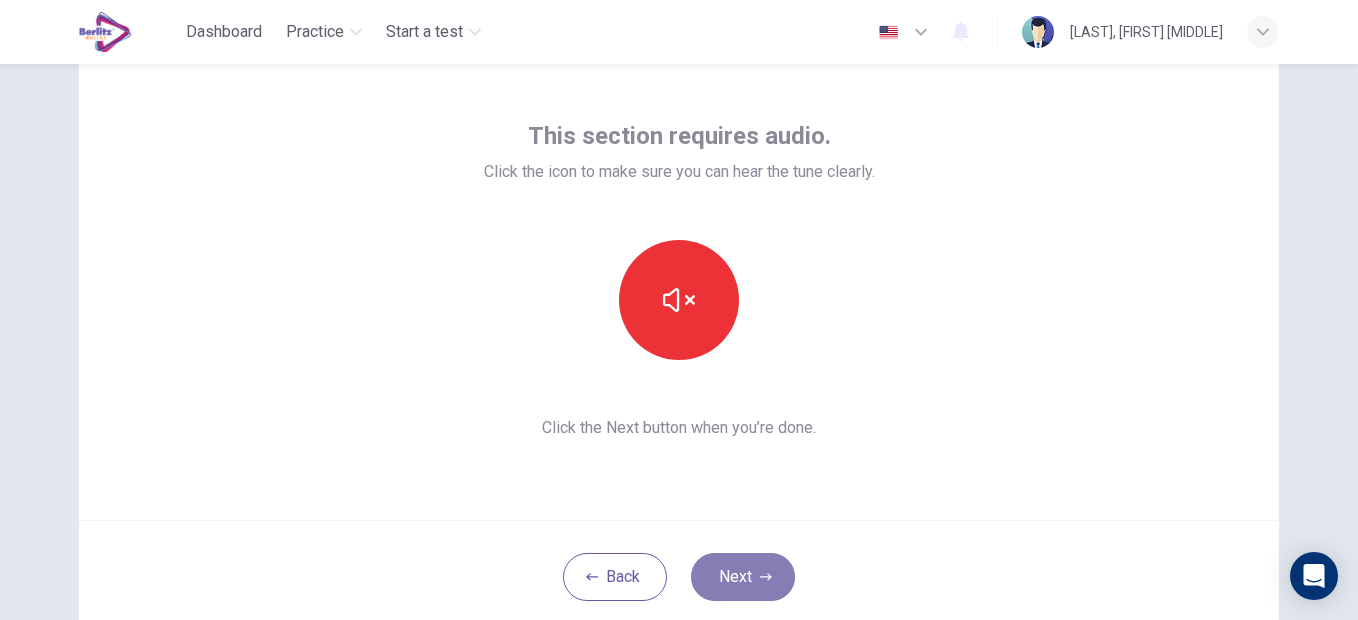 click on "Next" at bounding box center (743, 577) 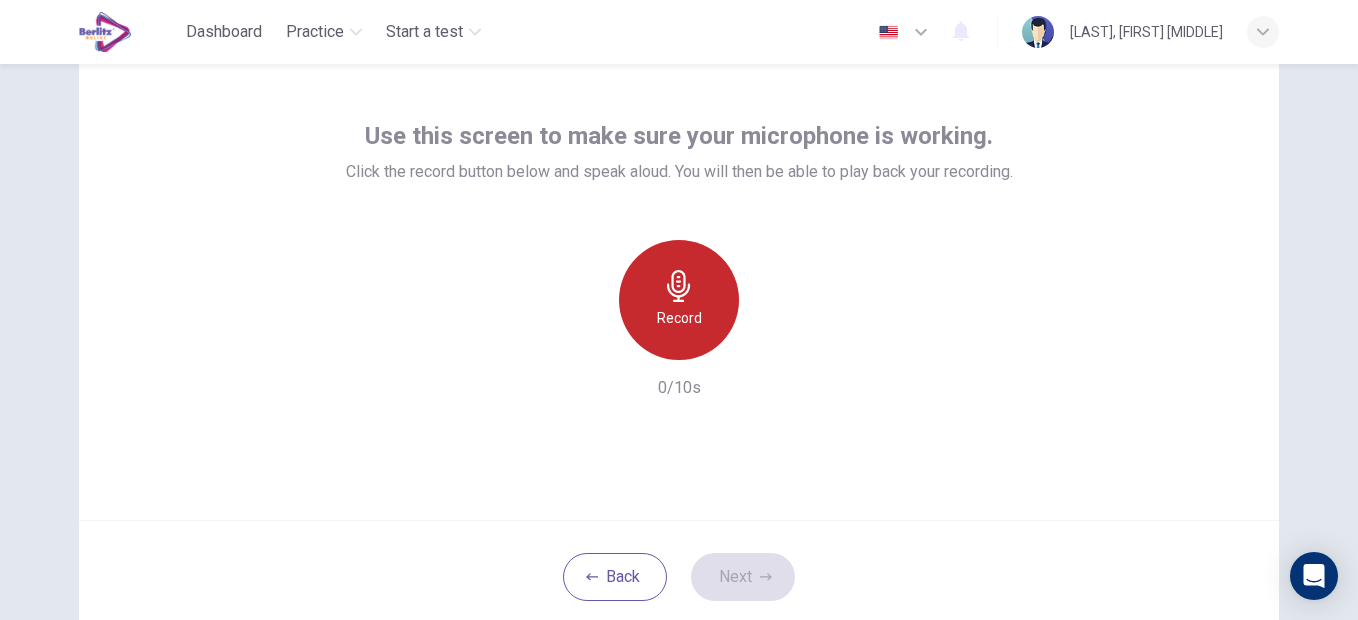 click on "Record" at bounding box center [679, 300] 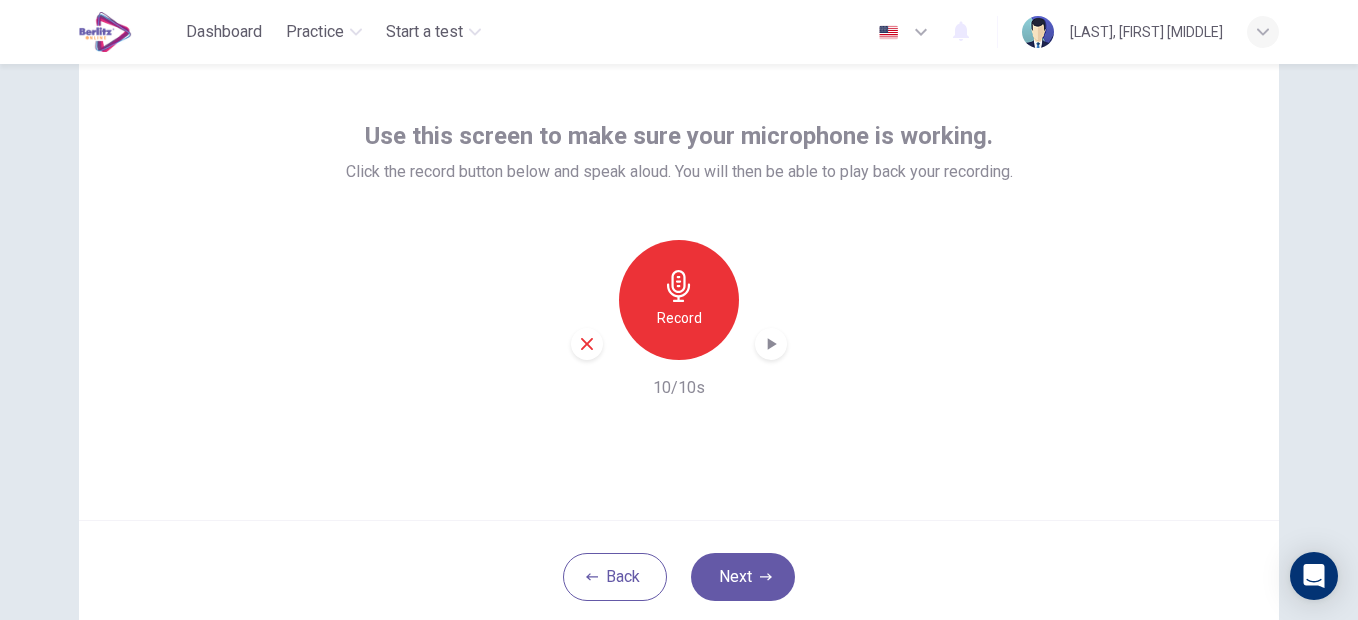 click on "Record" at bounding box center [679, 318] 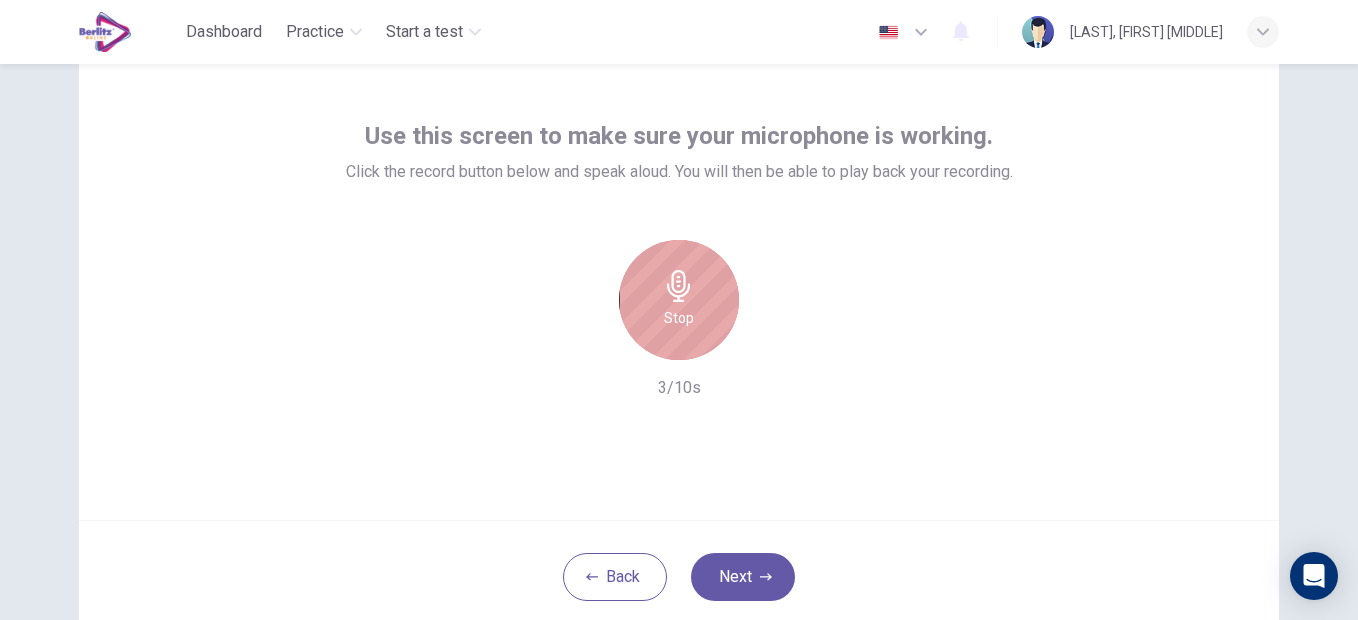 click on "Stop" at bounding box center [679, 300] 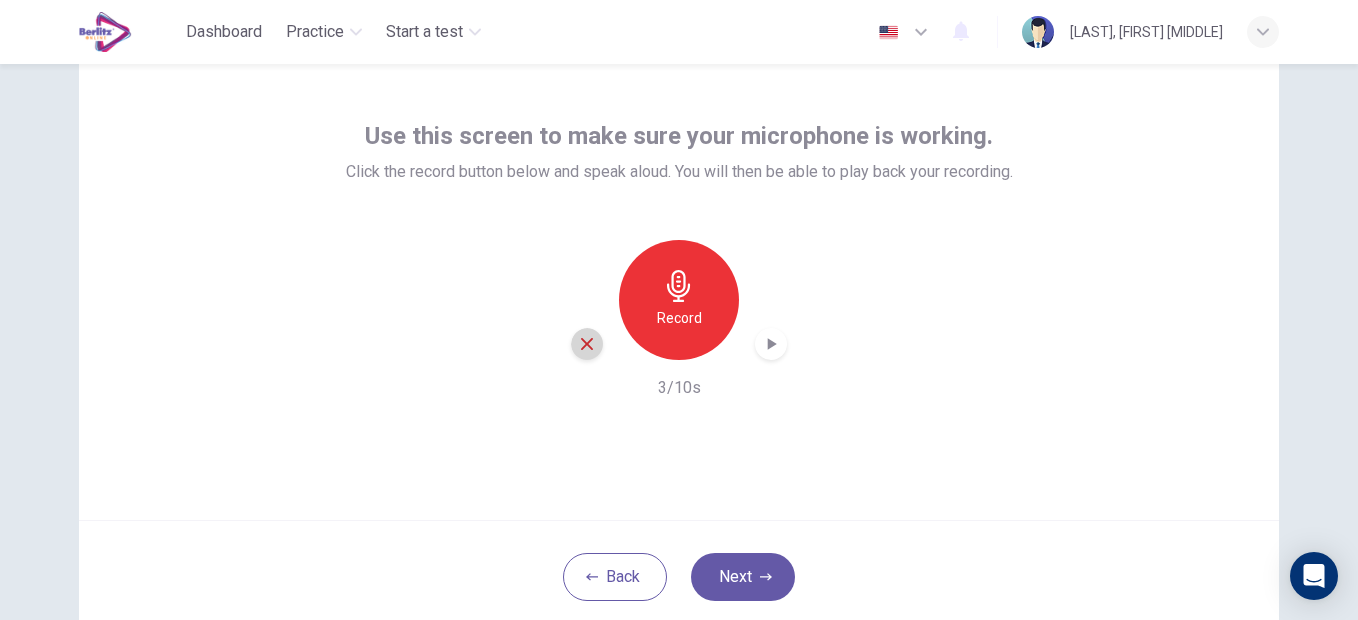 click at bounding box center [587, 344] 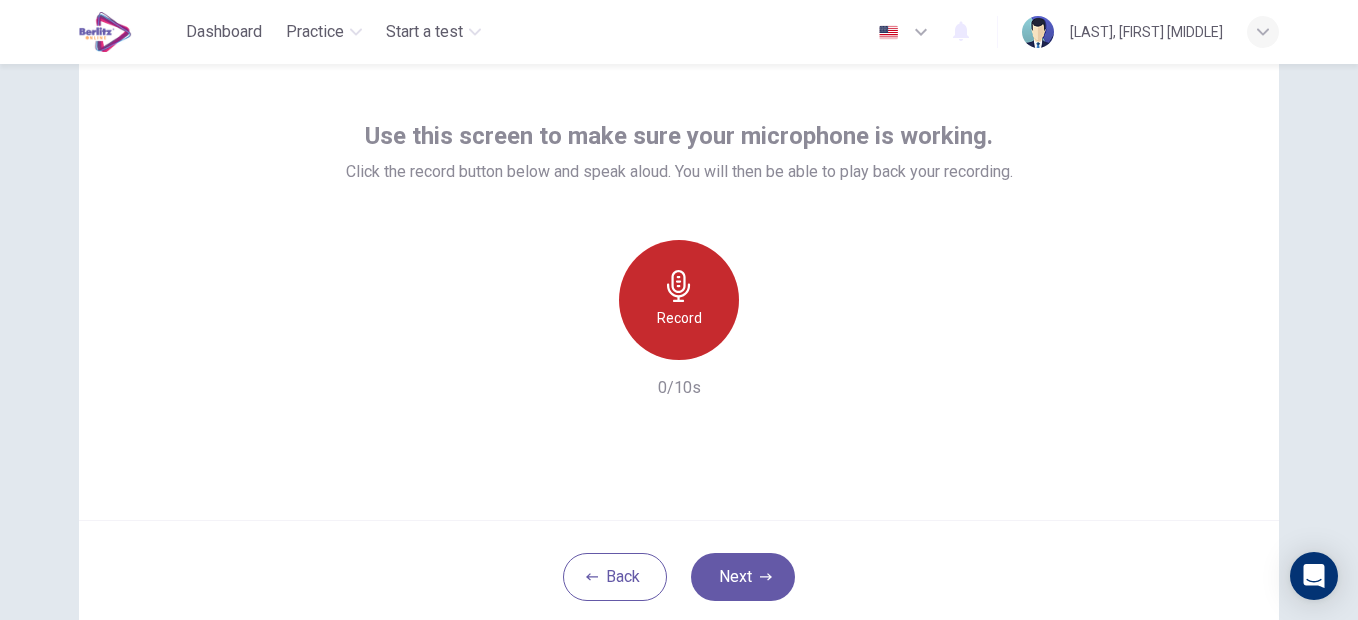 click on "Record" at bounding box center [679, 300] 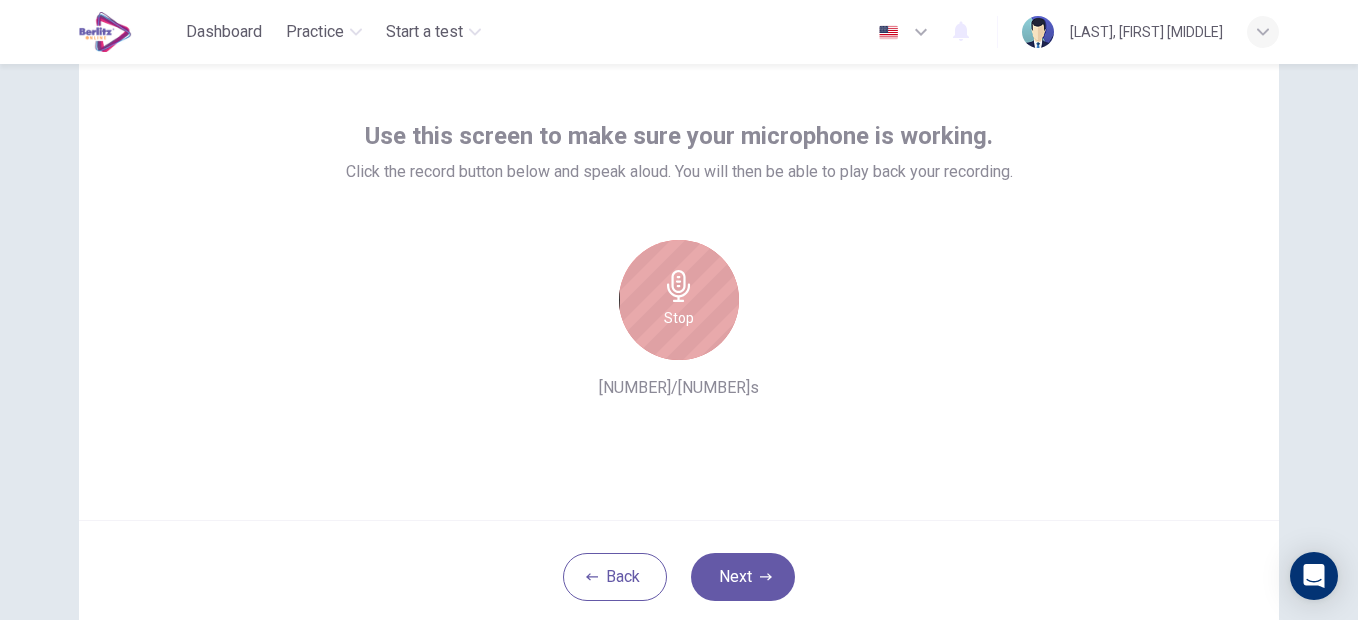 click on "Stop" at bounding box center [679, 300] 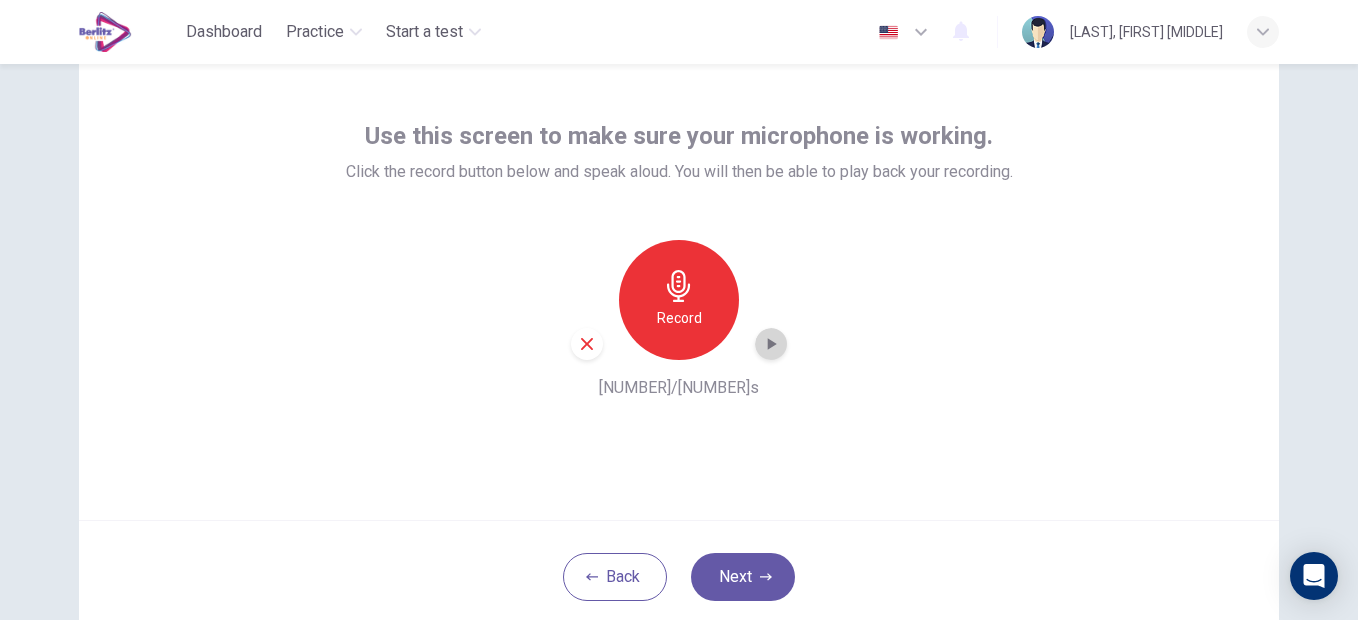 click 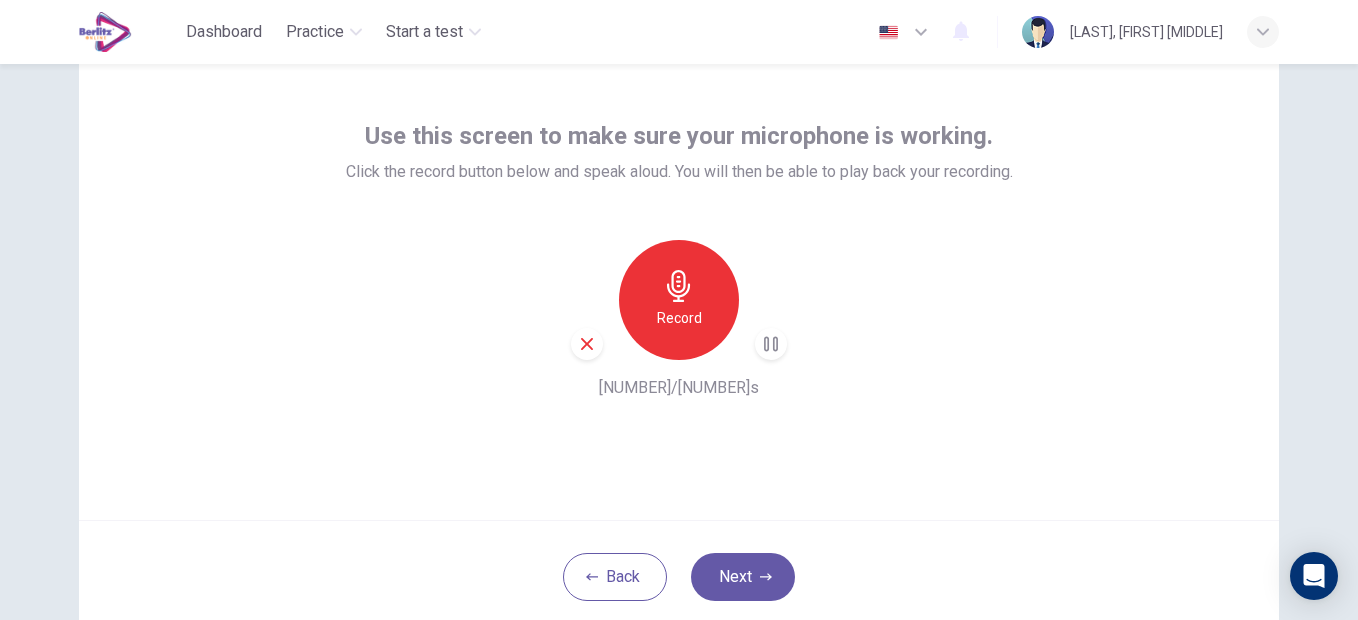 click on "Back Next" at bounding box center (679, 576) 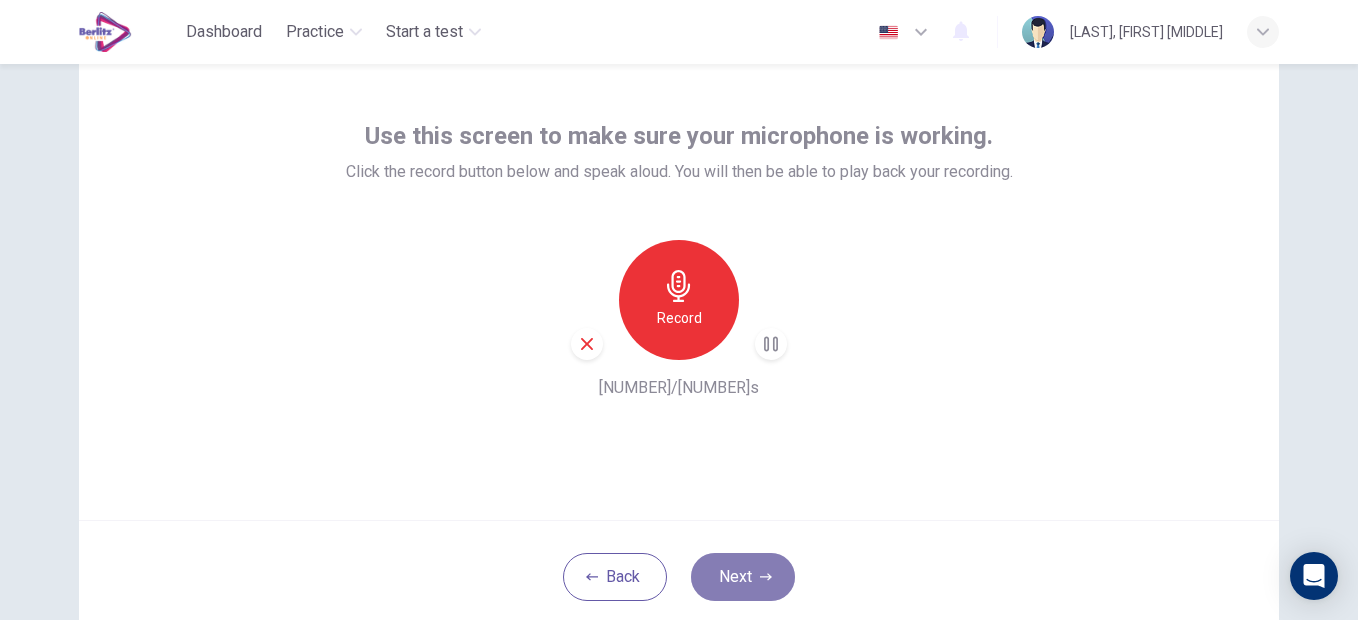 click on "Next" at bounding box center (743, 577) 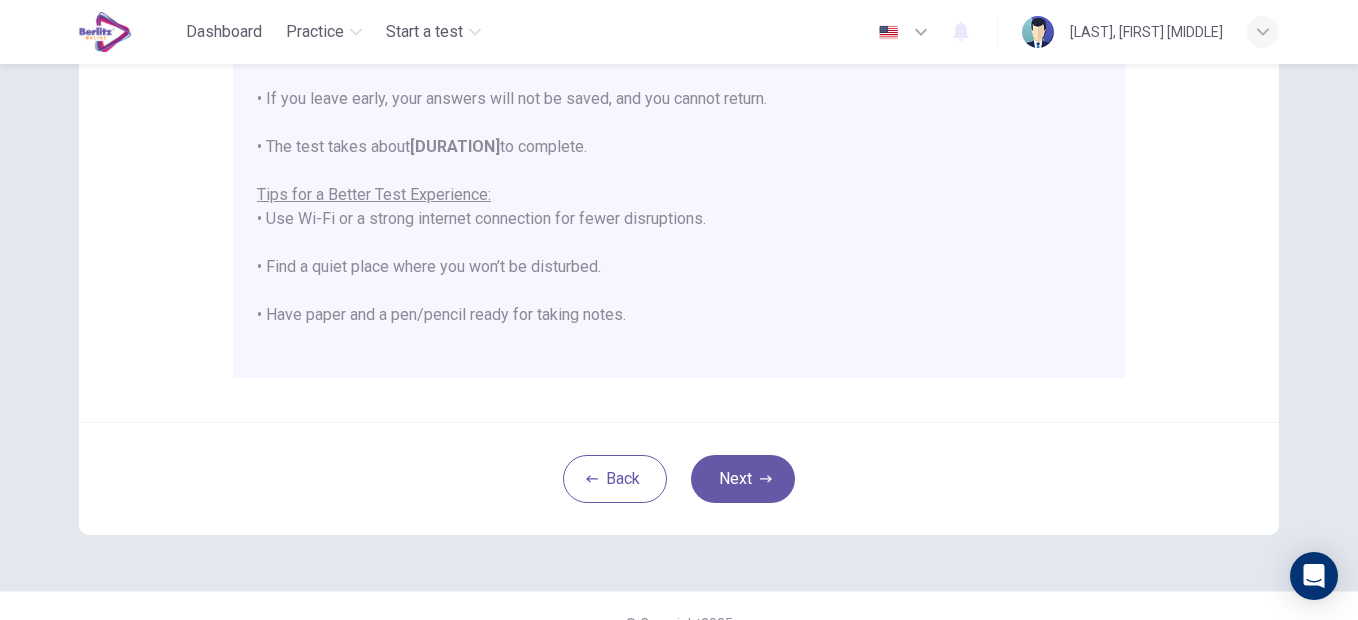 scroll, scrollTop: 459, scrollLeft: 0, axis: vertical 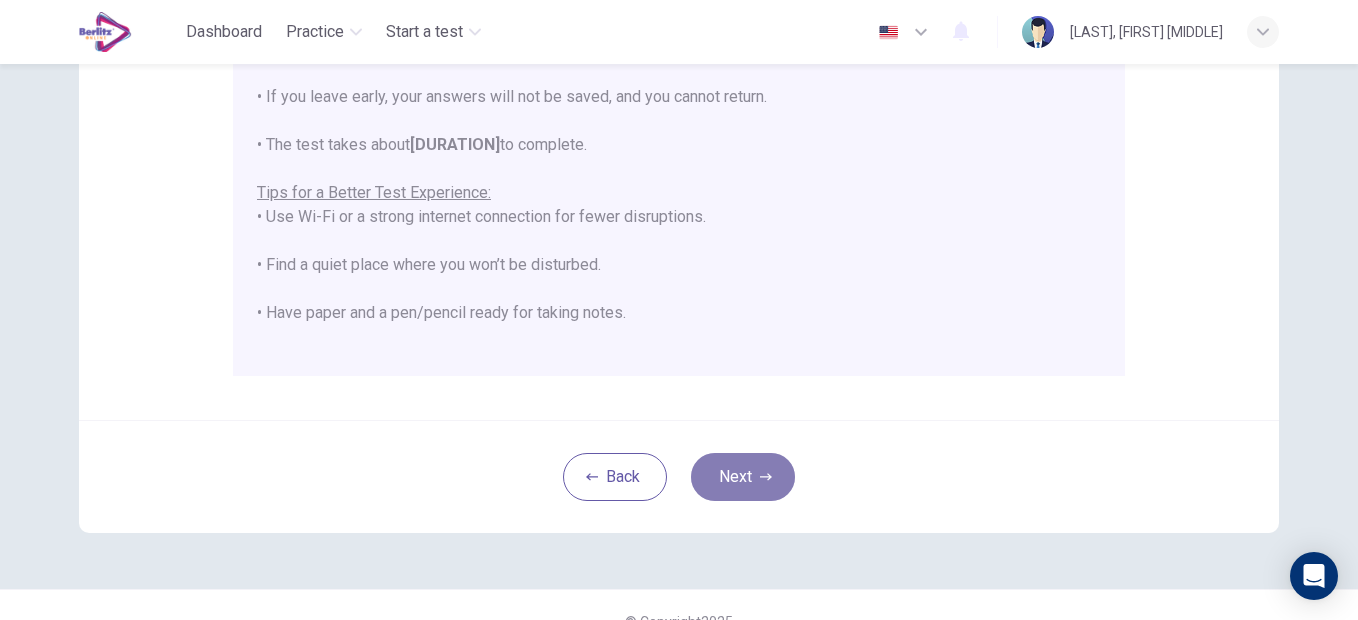 click on "Next" at bounding box center [743, 477] 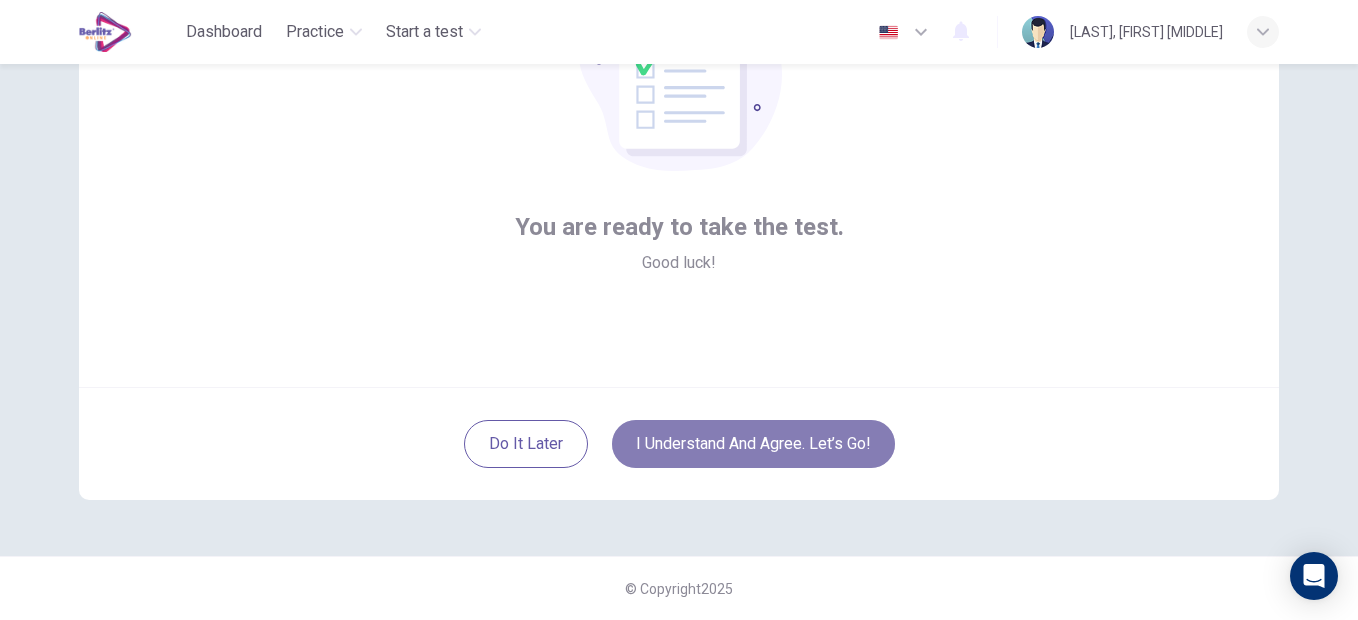 click on "I understand and agree. Let’s go!" at bounding box center [753, 444] 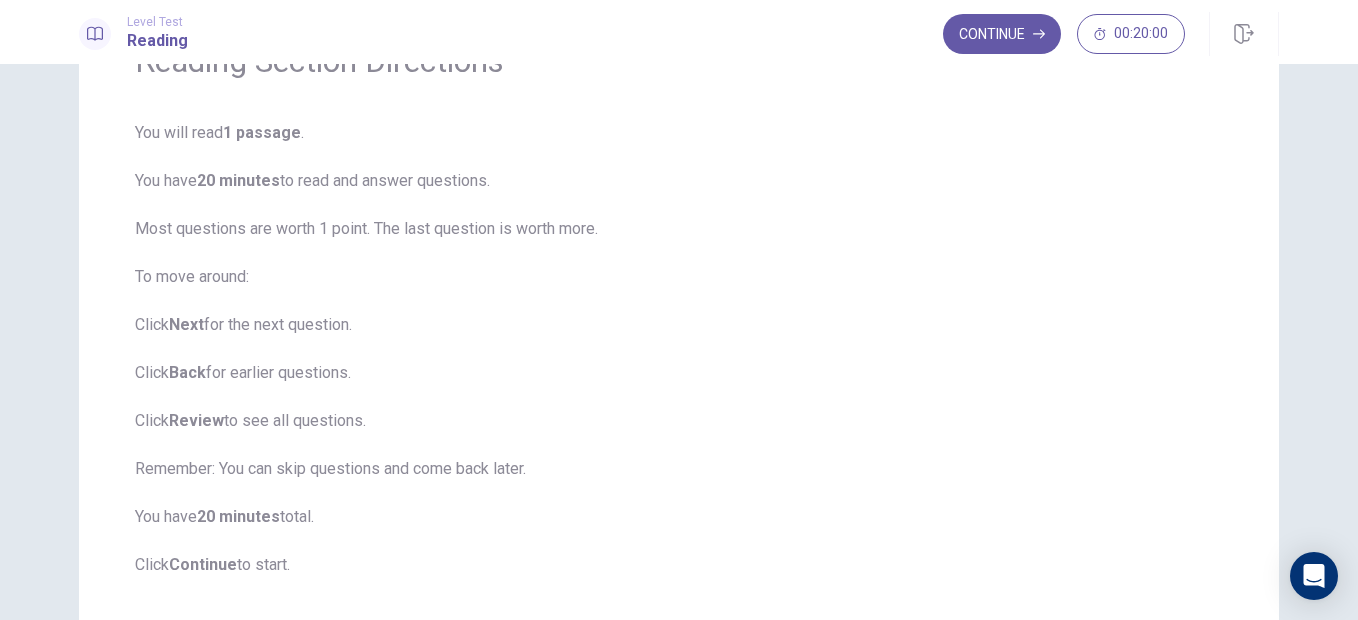 scroll, scrollTop: 236, scrollLeft: 0, axis: vertical 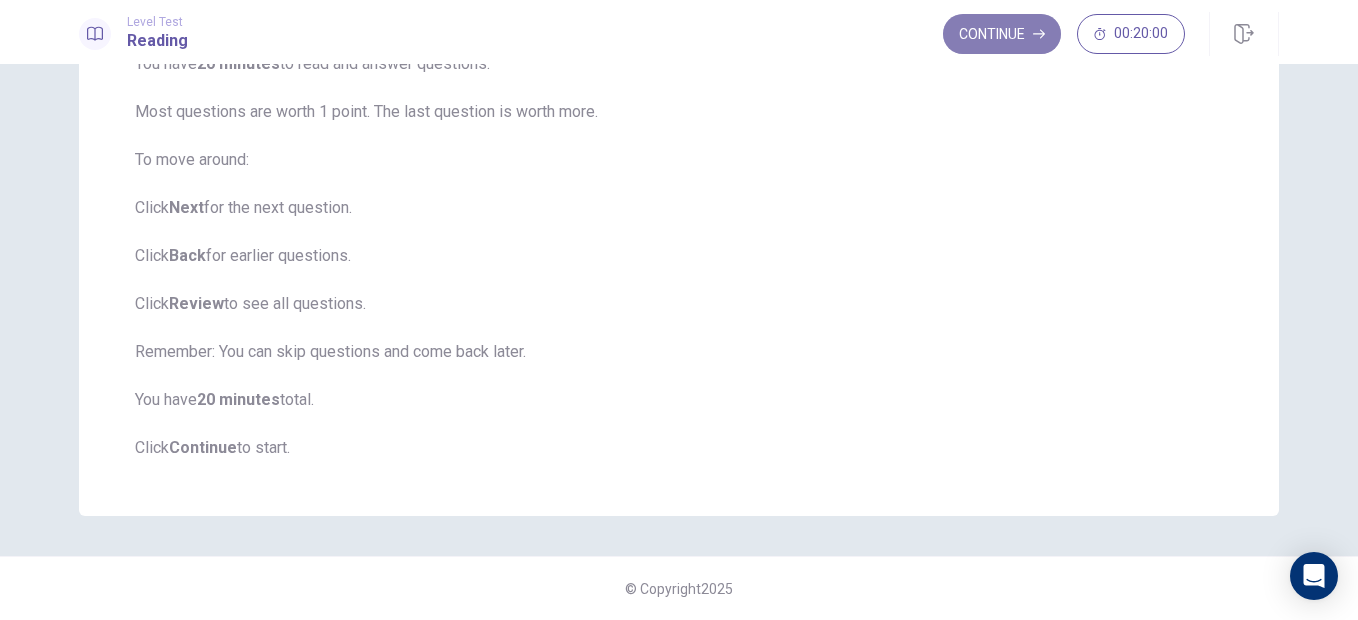 click 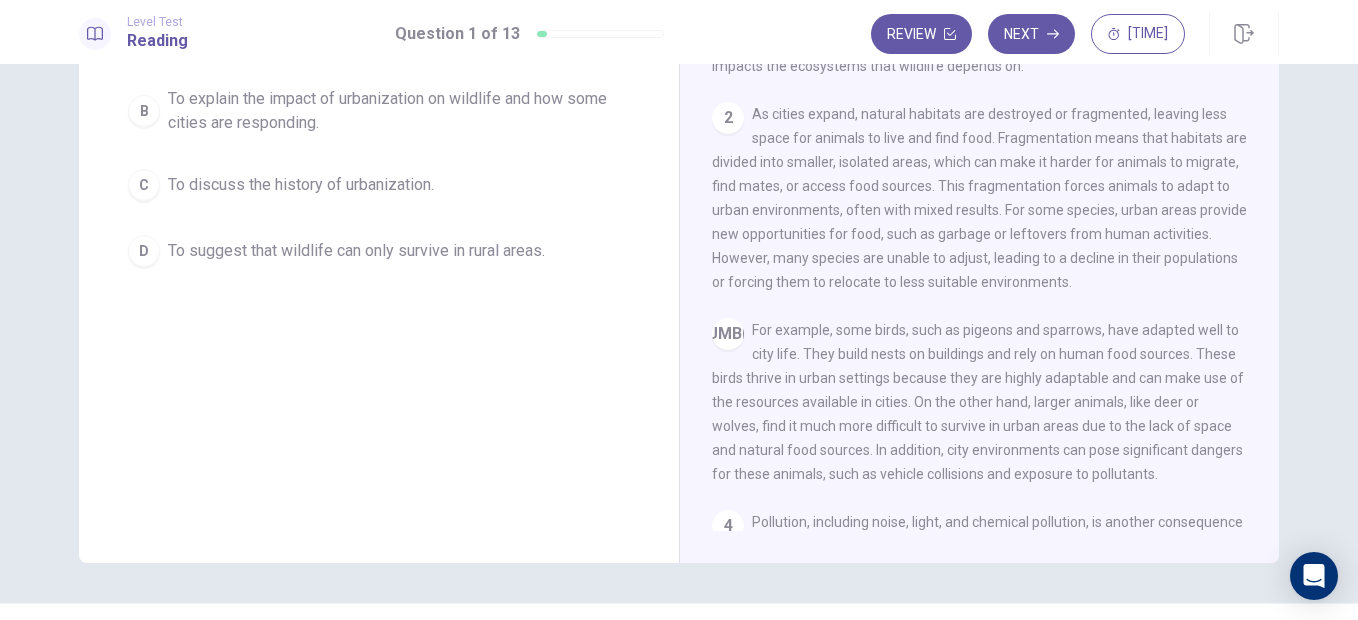 scroll, scrollTop: 0, scrollLeft: 0, axis: both 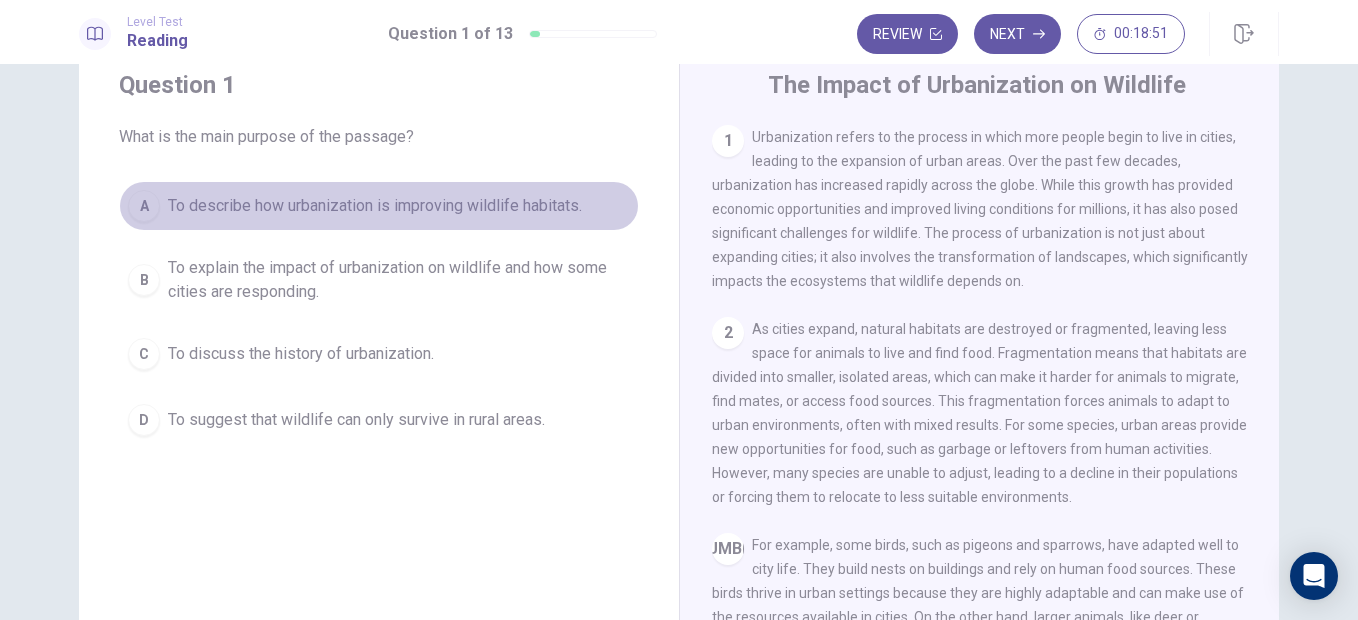 click on "To describe how urbanization is improving wildlife habitats." at bounding box center [375, 206] 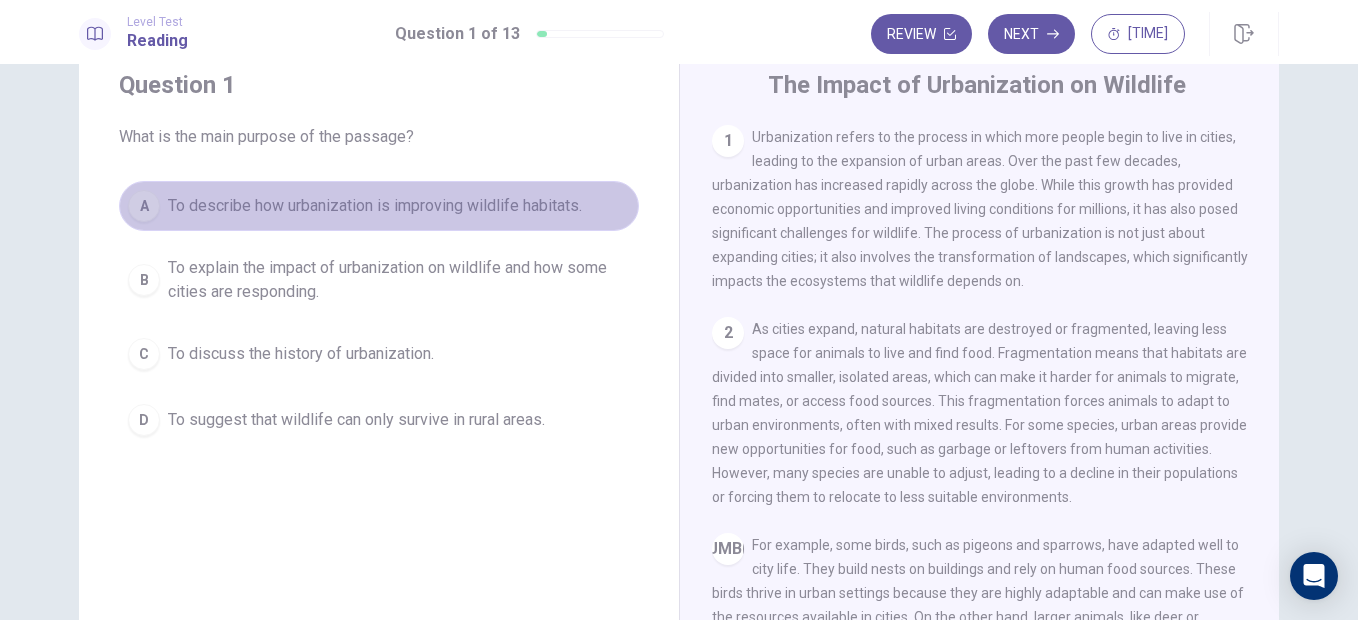 click on "To describe how urbanization is improving wildlife habitats." at bounding box center (375, 206) 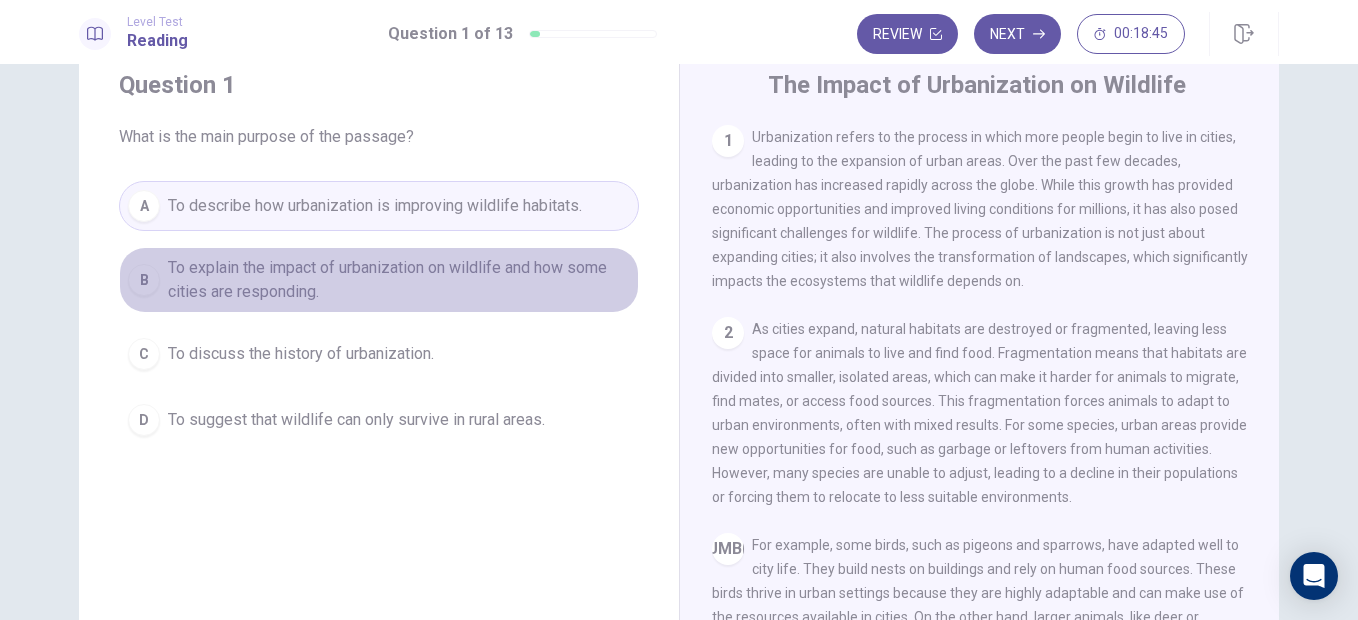 click on "To explain the impact of urbanization on wildlife and how some cities are responding." at bounding box center (399, 280) 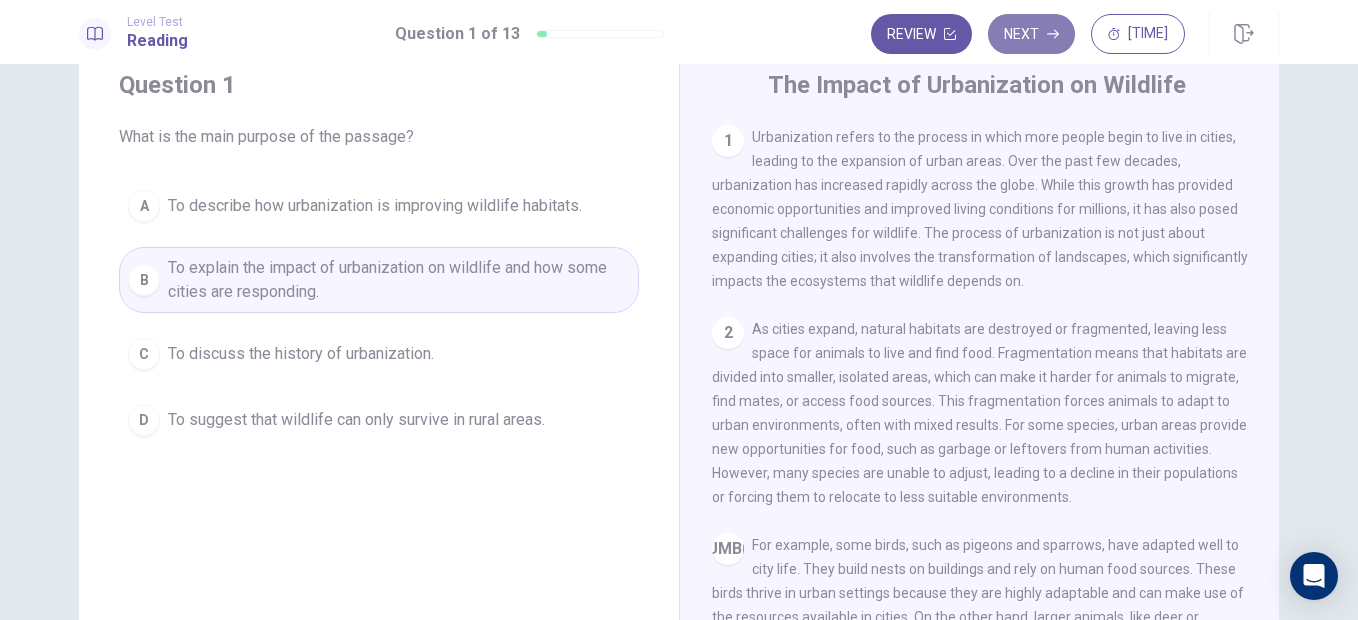 click on "Next" at bounding box center (1031, 34) 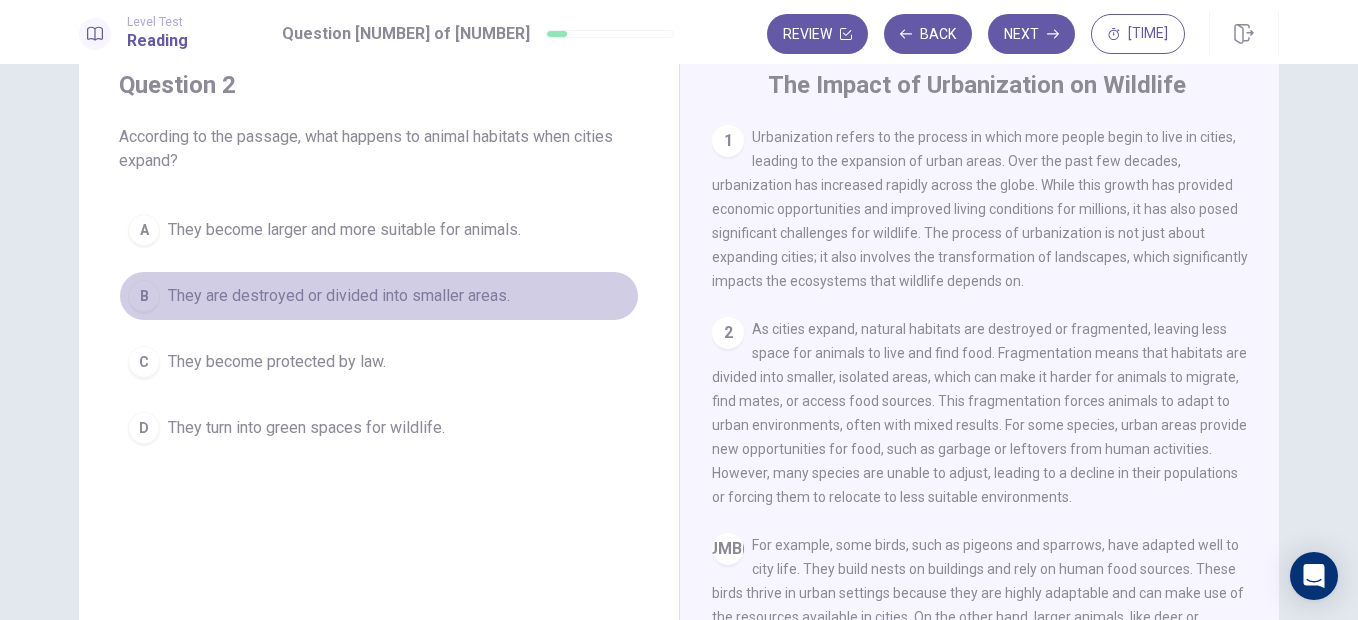 click on "B They are destroyed or divided into smaller areas." at bounding box center (379, 296) 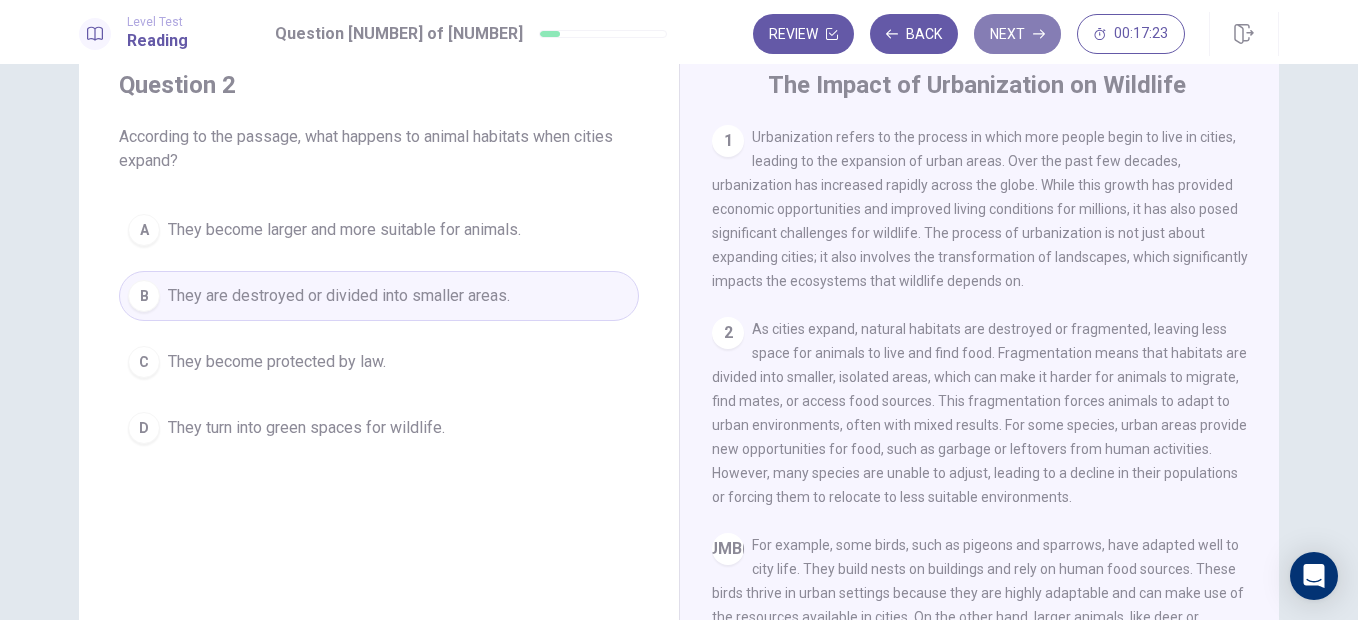 click on "Next" at bounding box center (1017, 34) 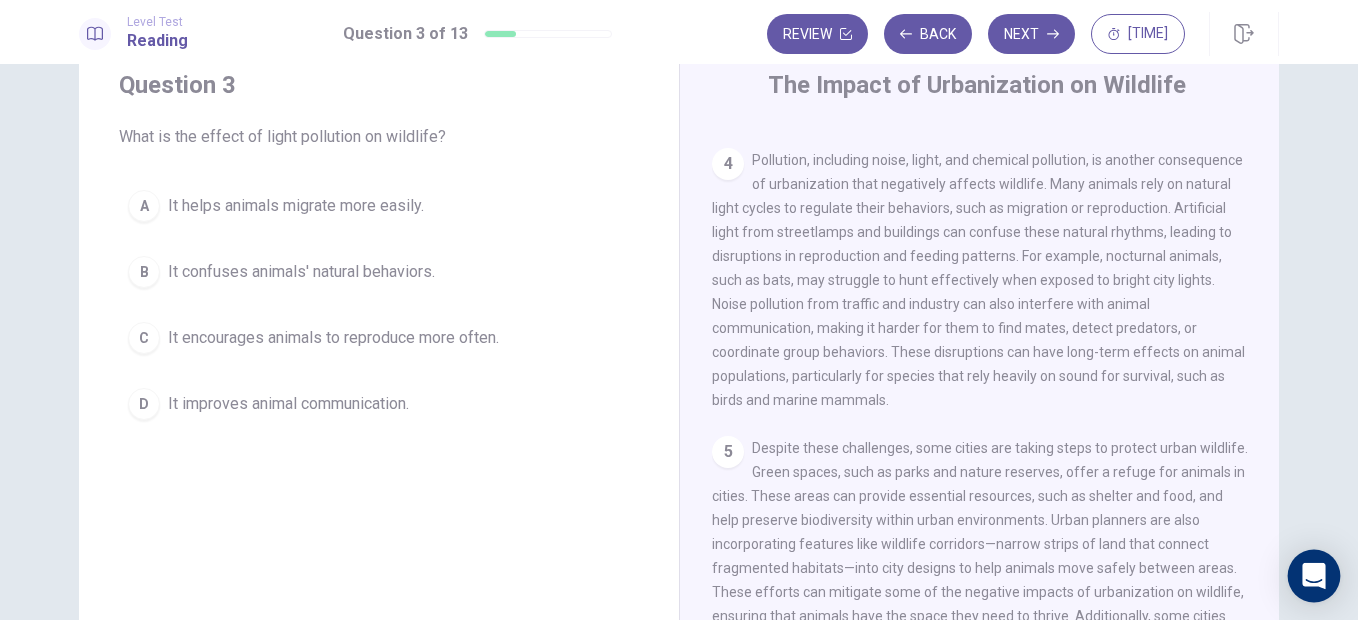 scroll, scrollTop: 618, scrollLeft: 0, axis: vertical 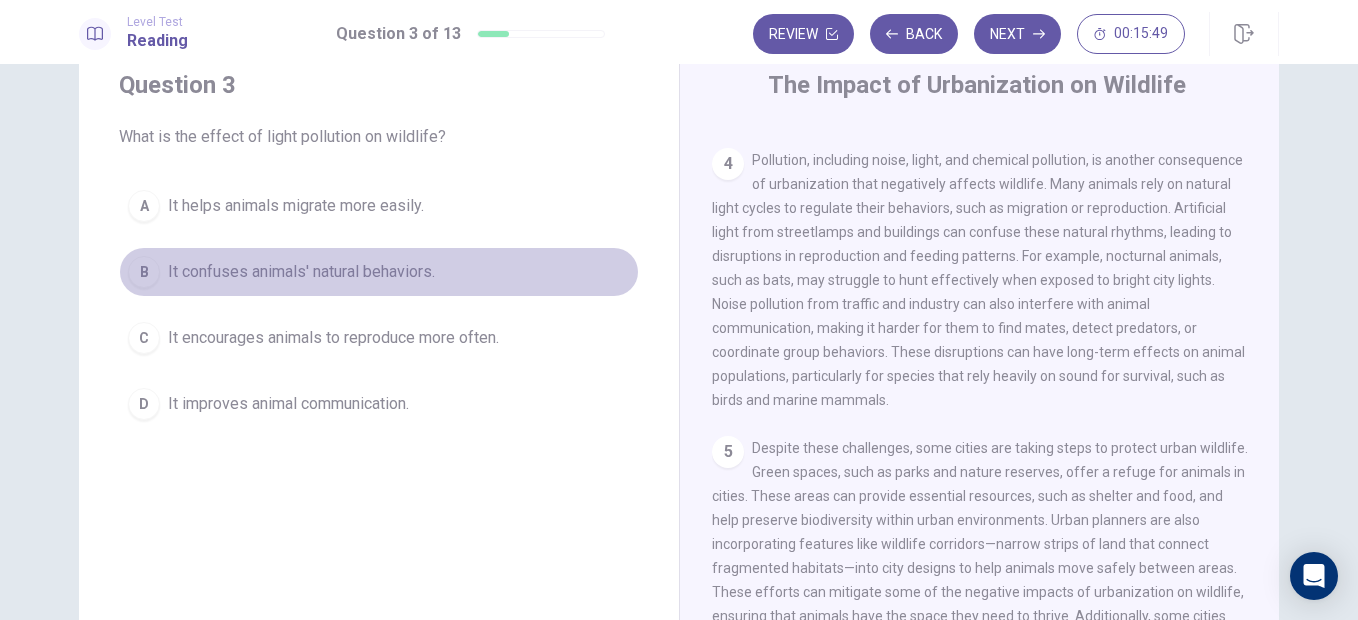 click on "It confuses animals' natural behaviors." at bounding box center [301, 272] 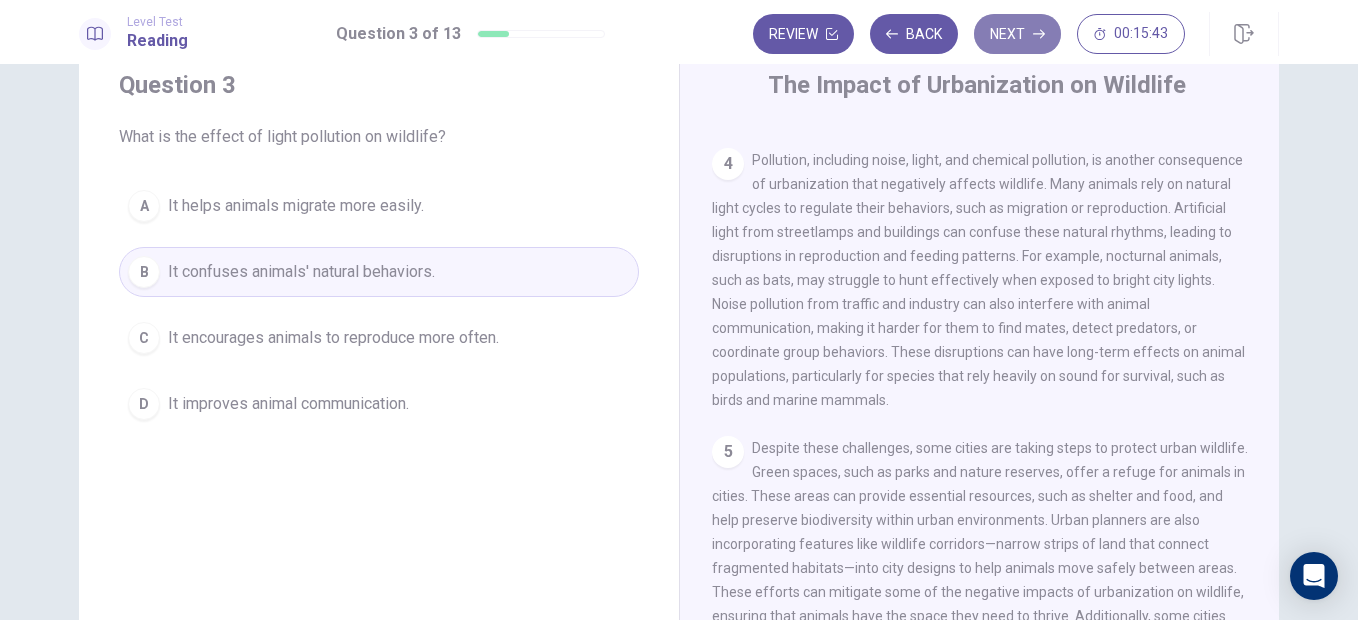 click on "Next" at bounding box center [1017, 34] 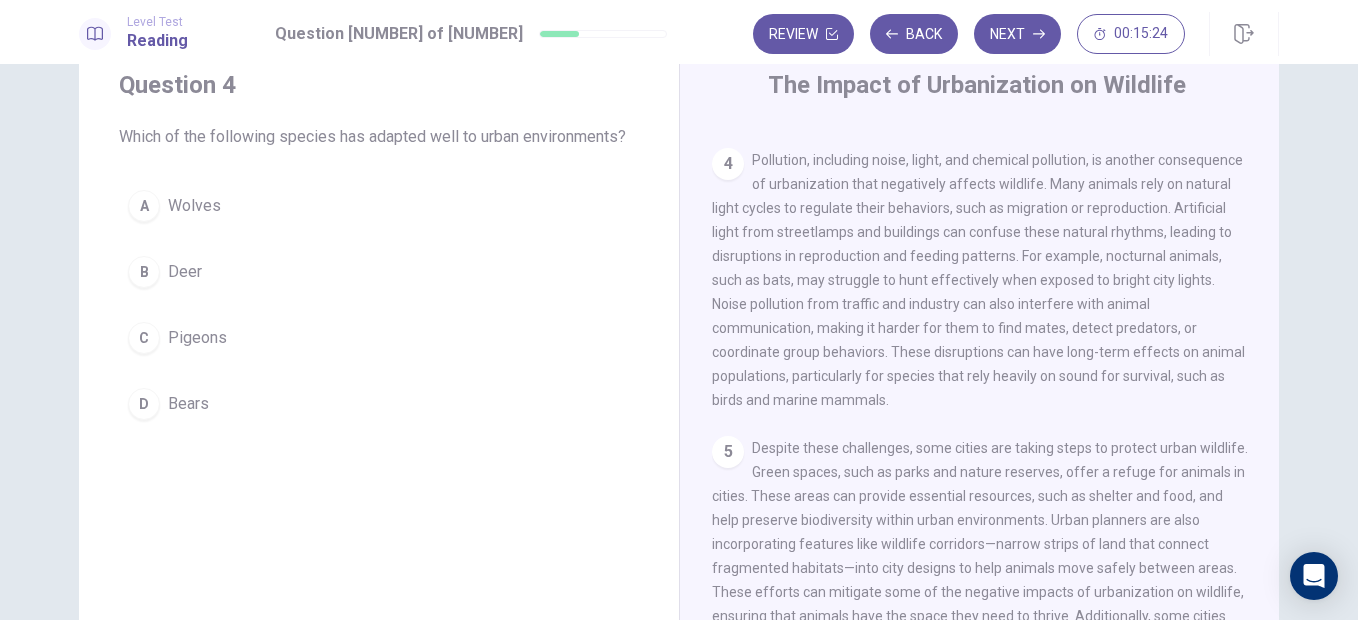 scroll, scrollTop: 620, scrollLeft: 0, axis: vertical 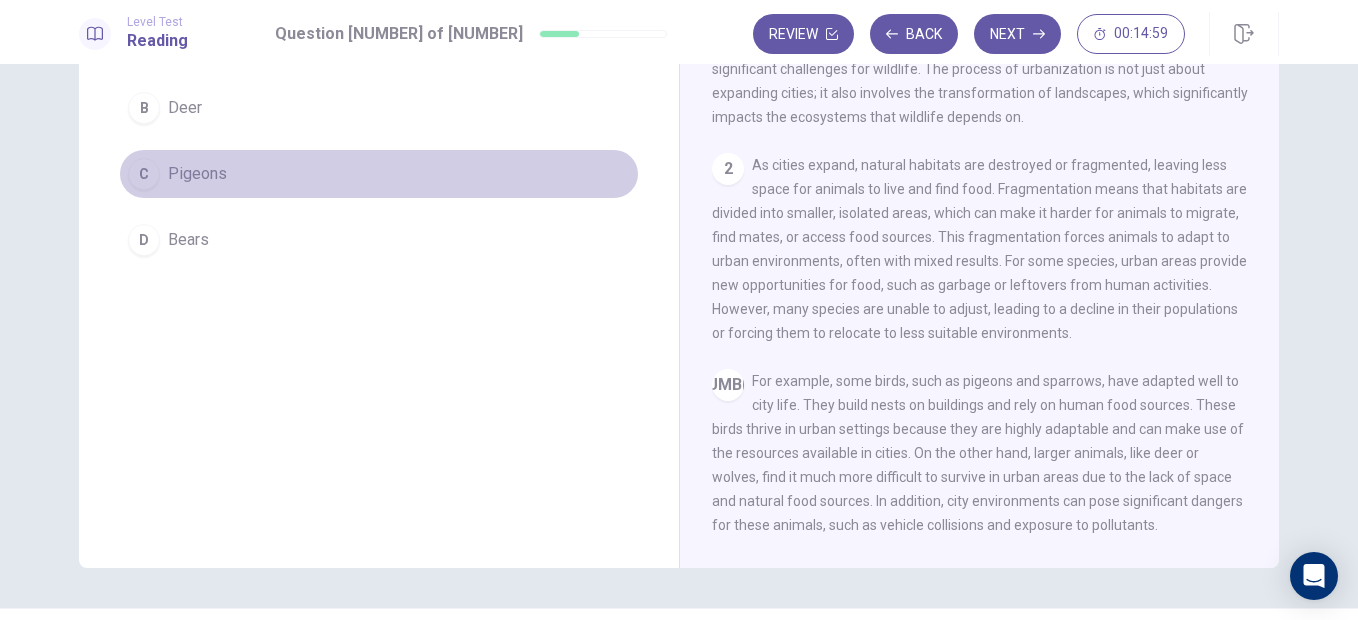 click on "C Pigeons" at bounding box center [379, 174] 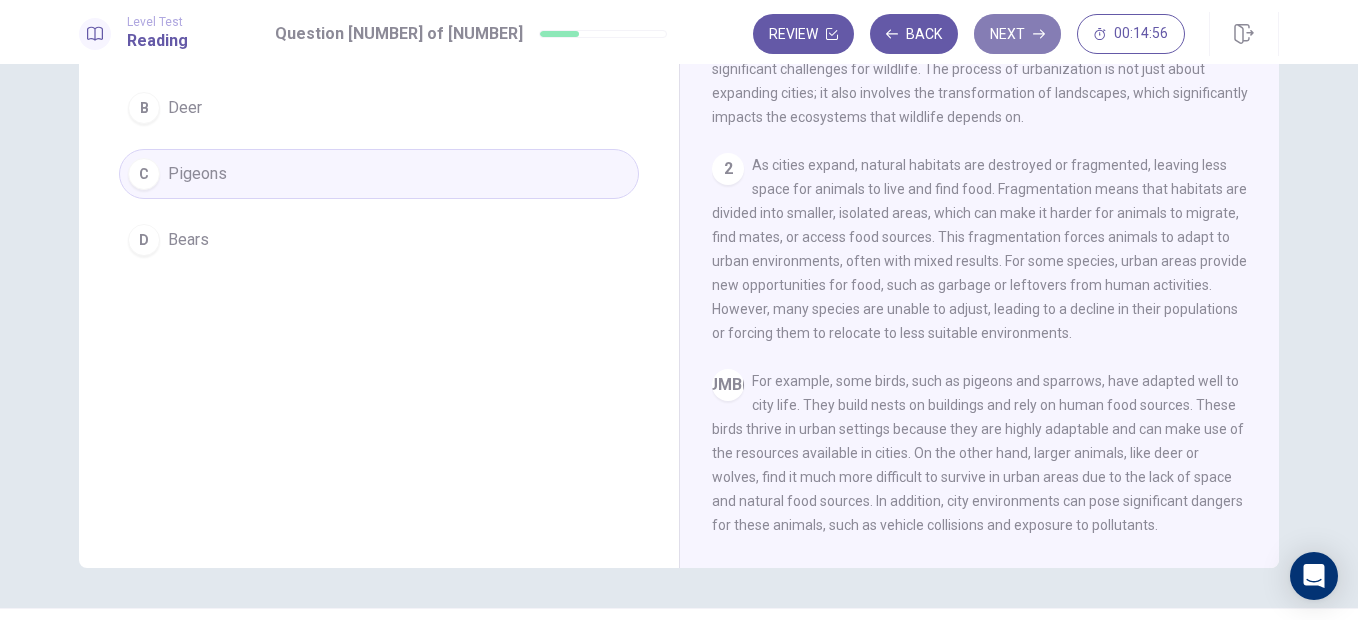 click on "Next" at bounding box center (1017, 34) 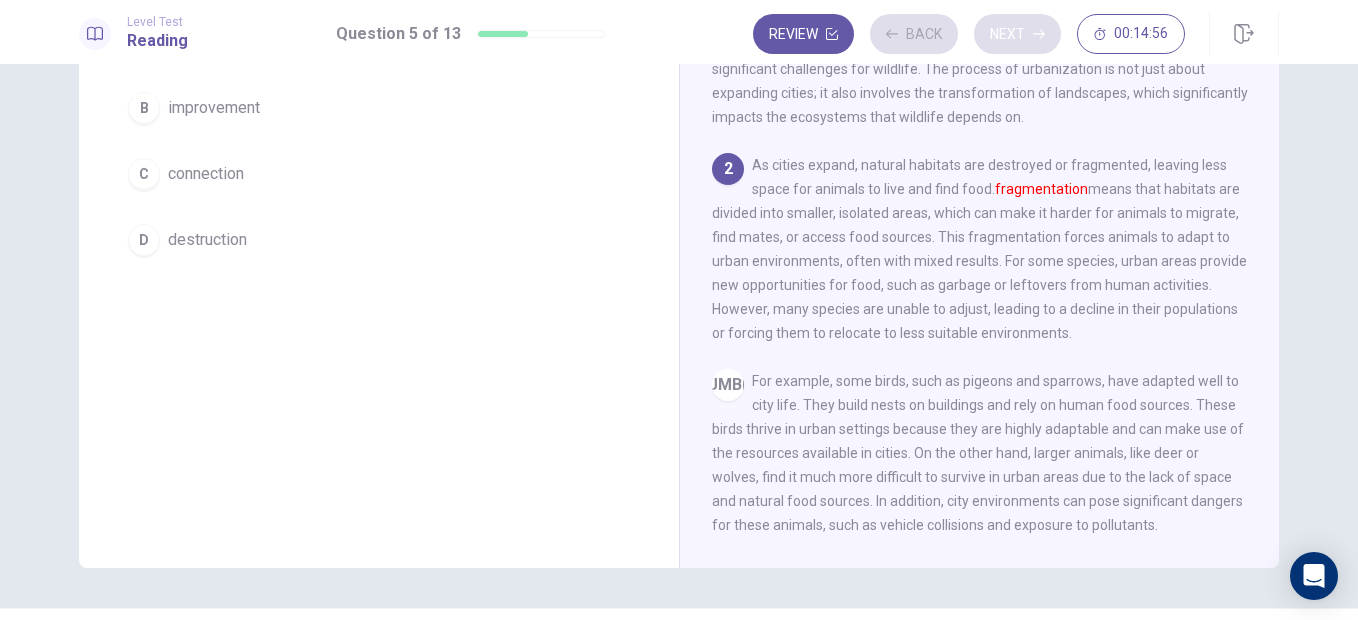 scroll, scrollTop: 24, scrollLeft: 0, axis: vertical 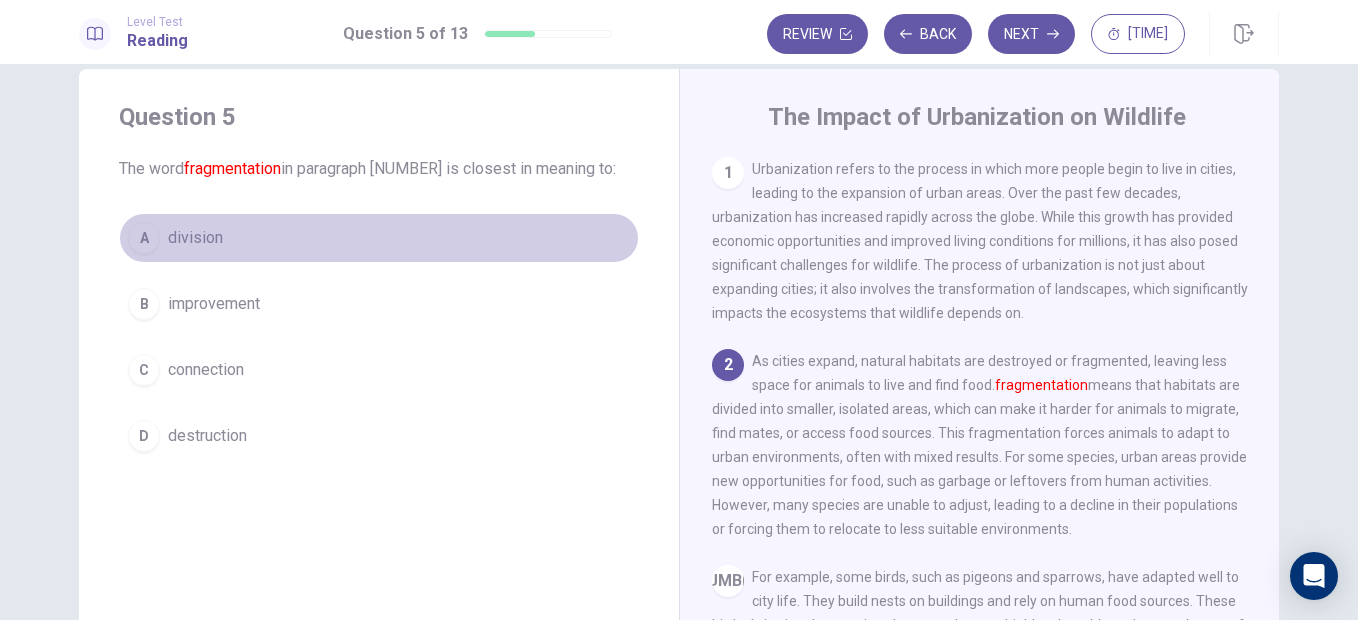 click on "A division" at bounding box center [379, 238] 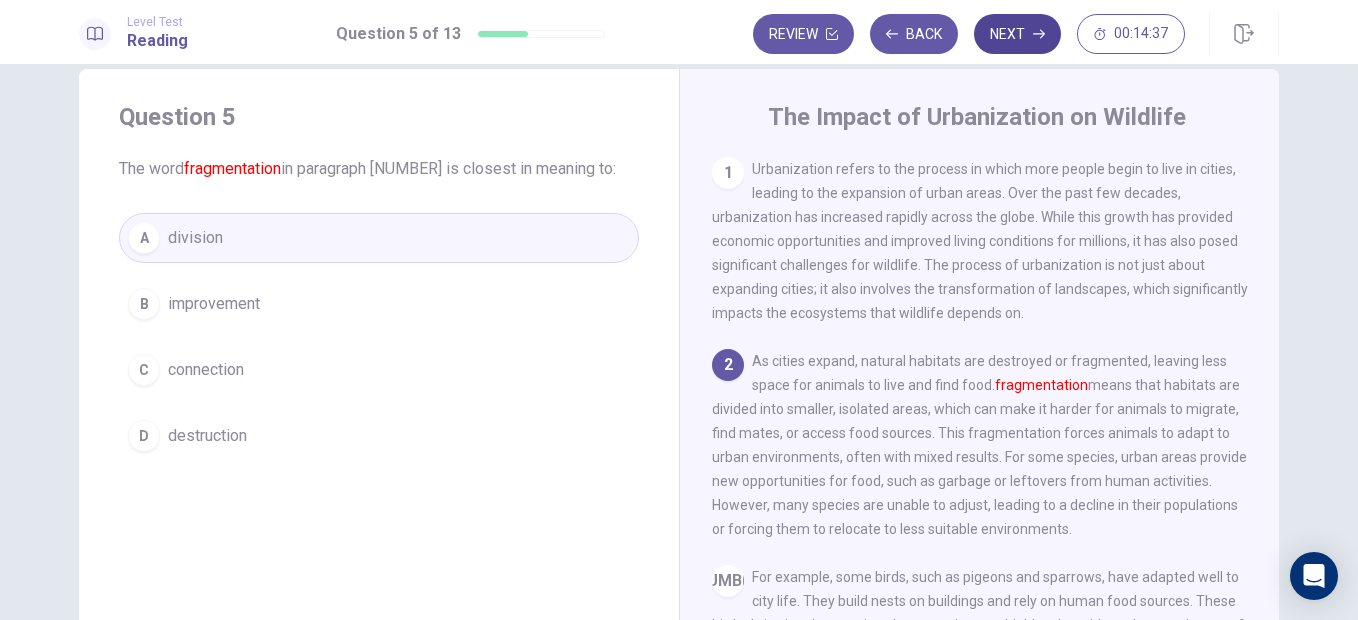 click on "Next" at bounding box center [1017, 34] 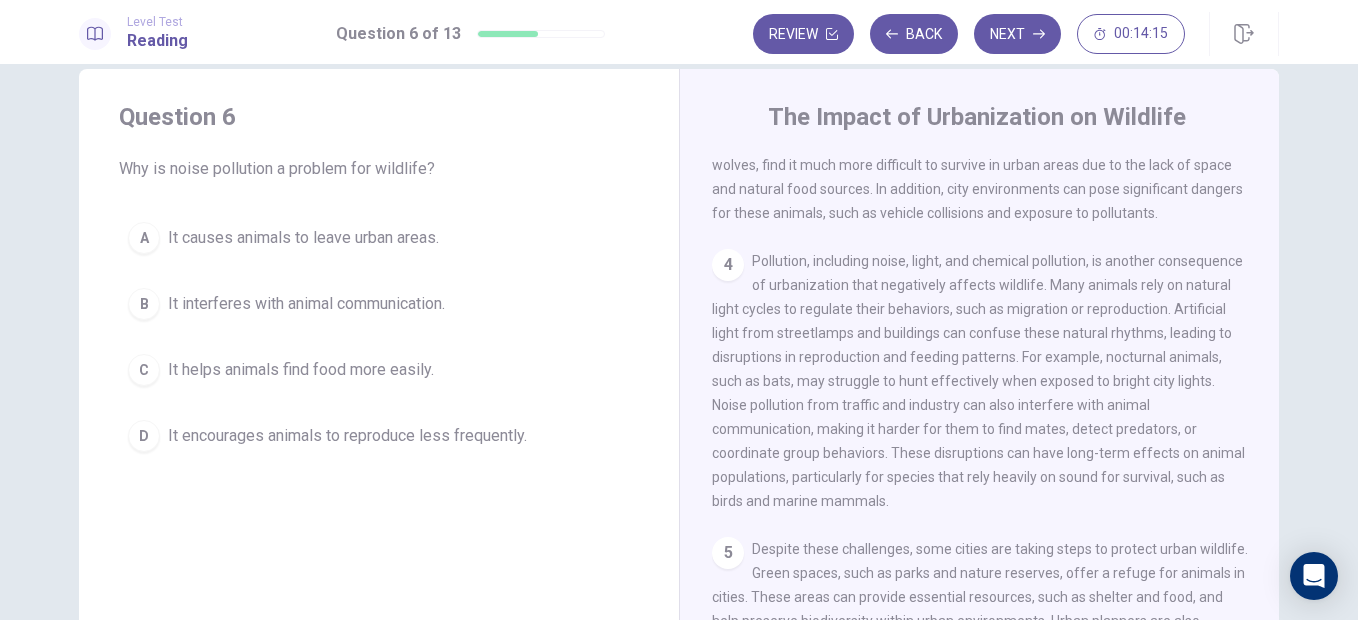 scroll, scrollTop: 567, scrollLeft: 0, axis: vertical 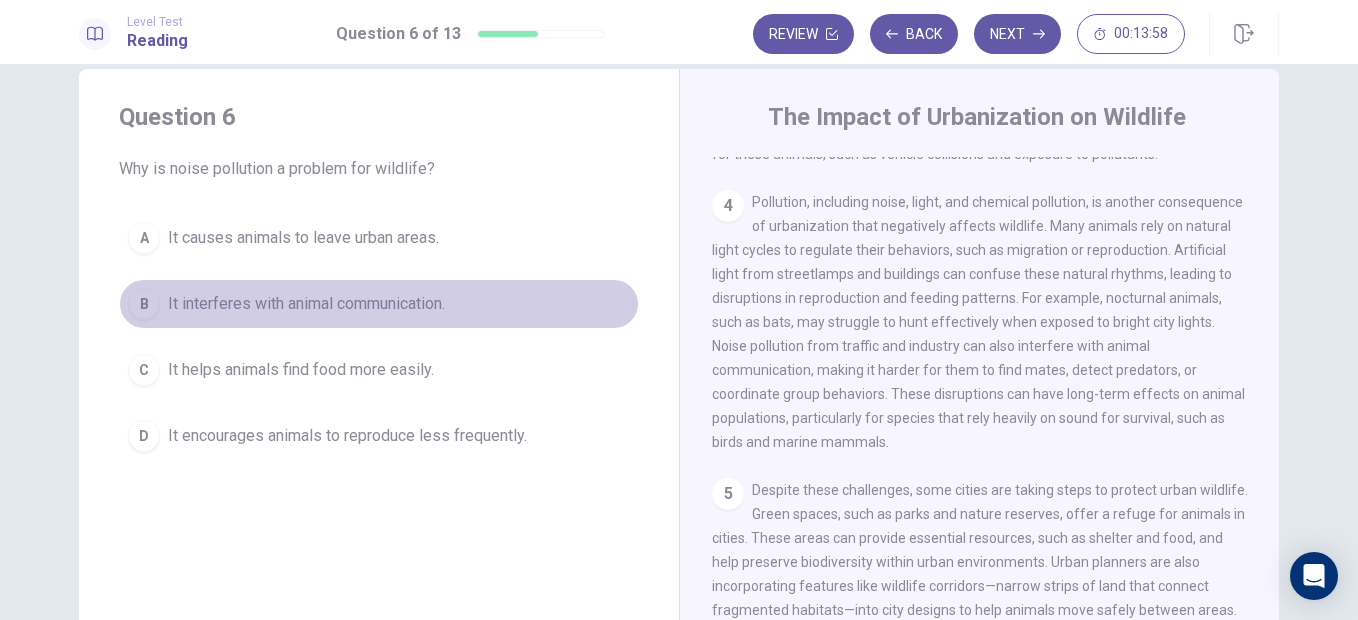 click on "It interferes with animal communication." at bounding box center [306, 304] 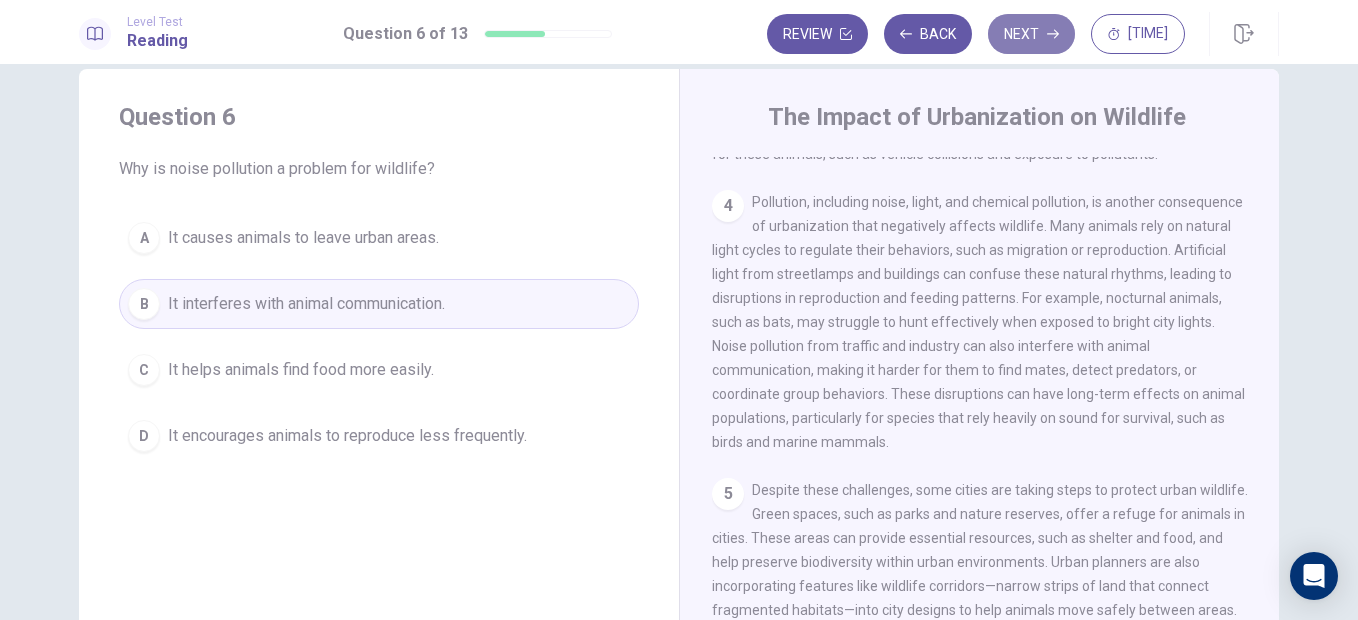 click on "Next" at bounding box center (1031, 34) 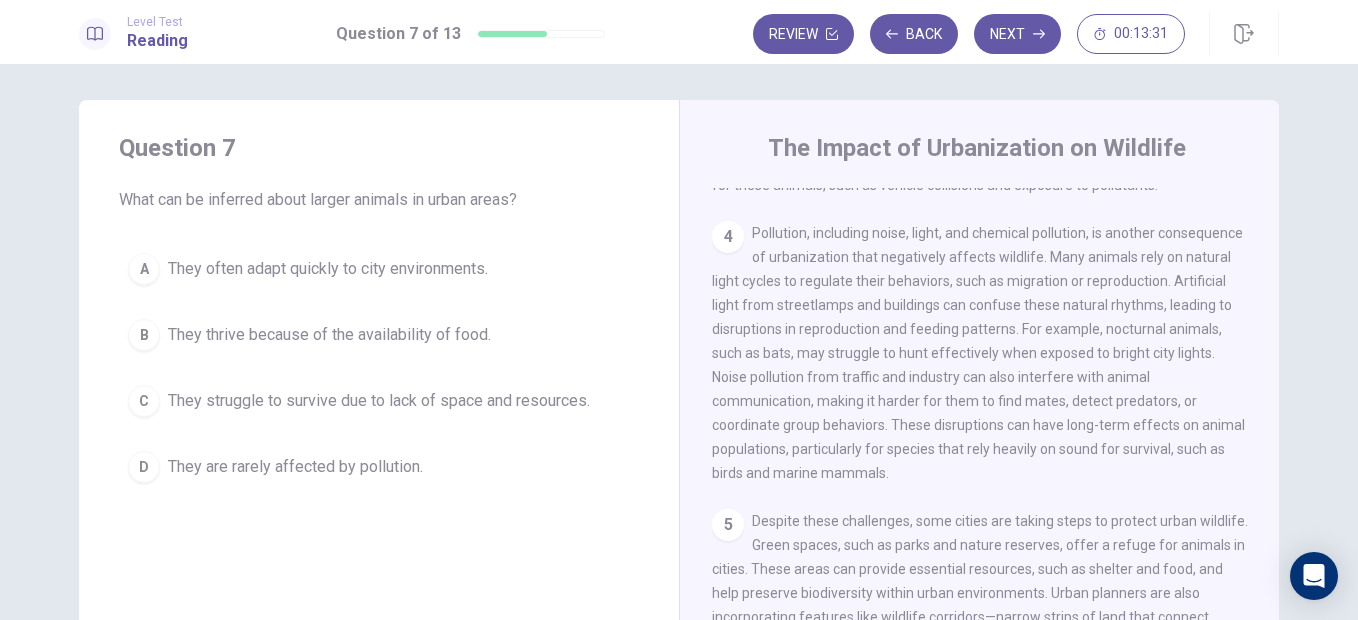 scroll, scrollTop: 0, scrollLeft: 0, axis: both 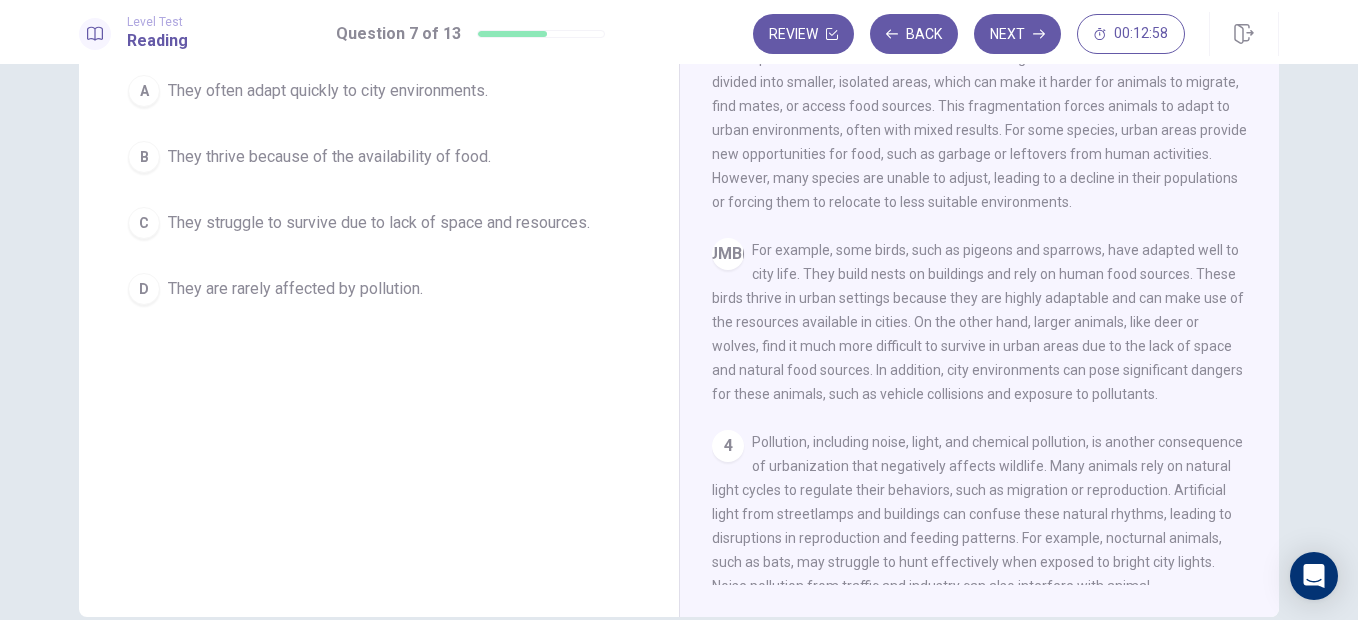 click on "They thrive because of the availability of food." at bounding box center [329, 157] 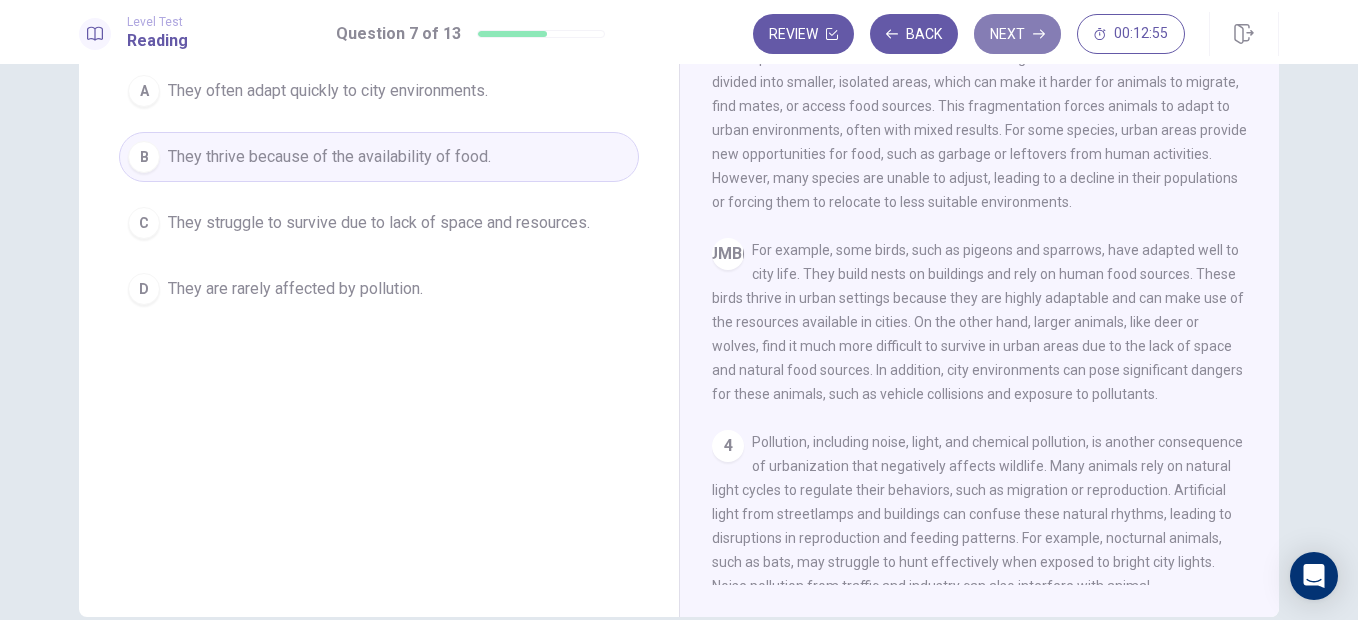 click on "Next" at bounding box center [1017, 34] 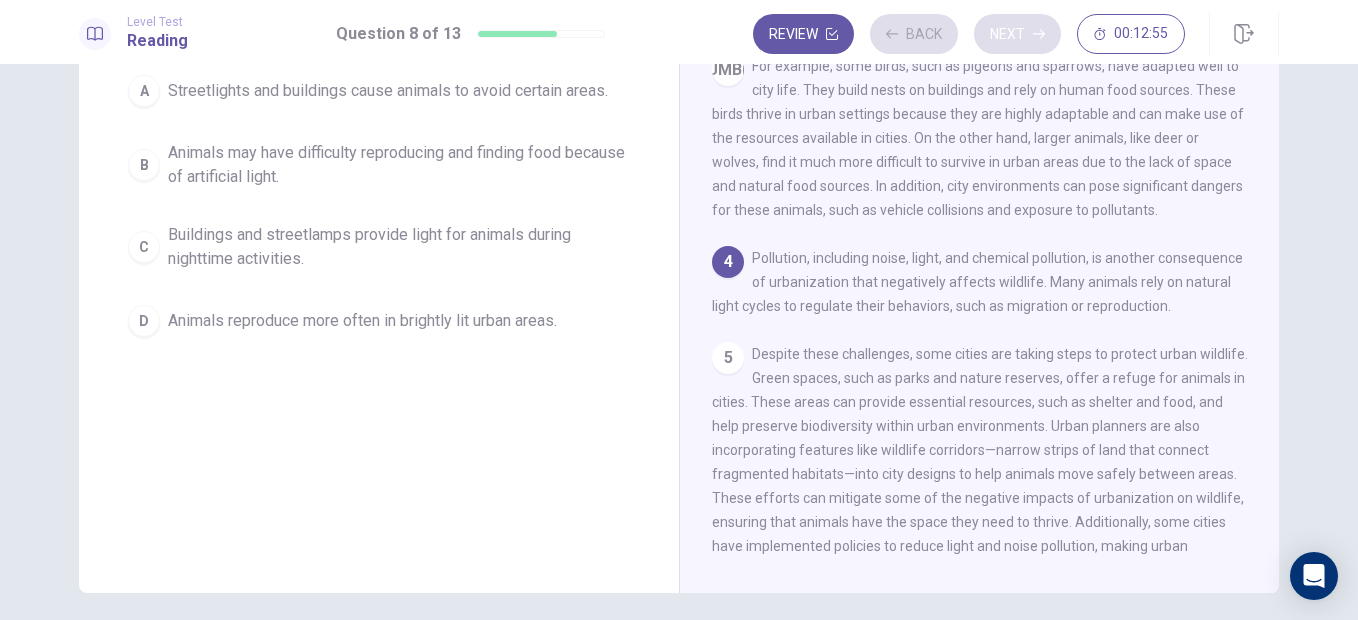 scroll, scrollTop: 347, scrollLeft: 0, axis: vertical 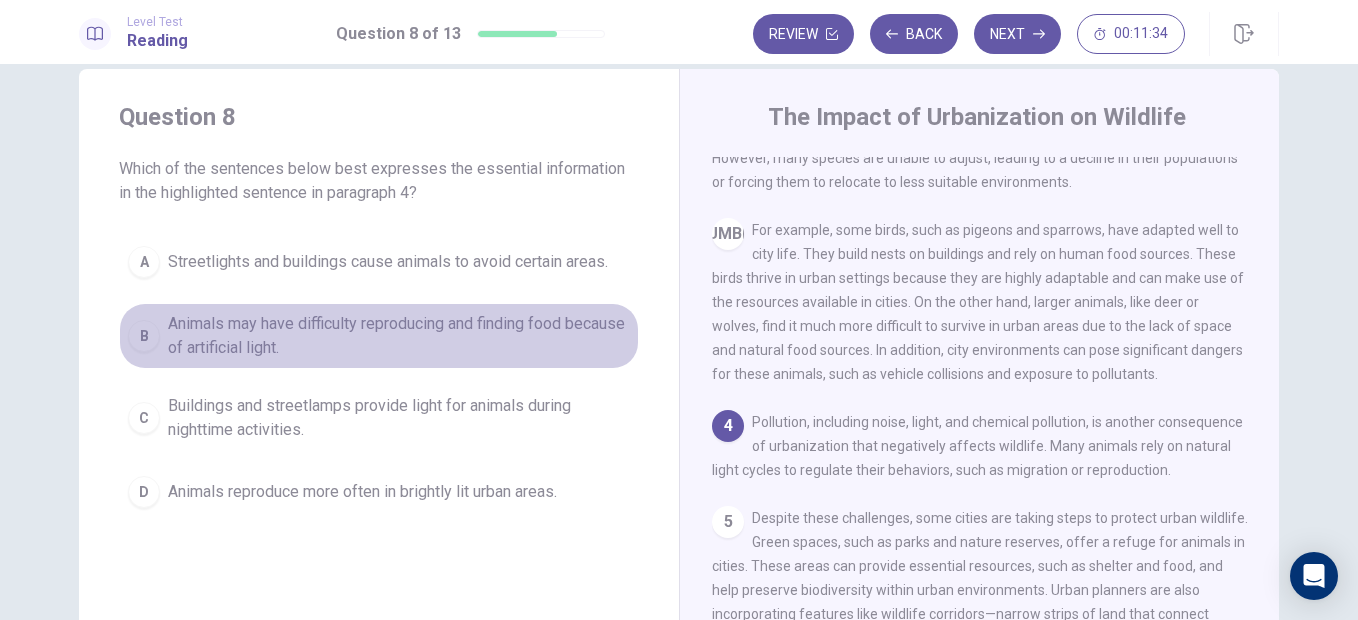click on "Animals may have difficulty reproducing and finding food because of artificial light." at bounding box center [399, 336] 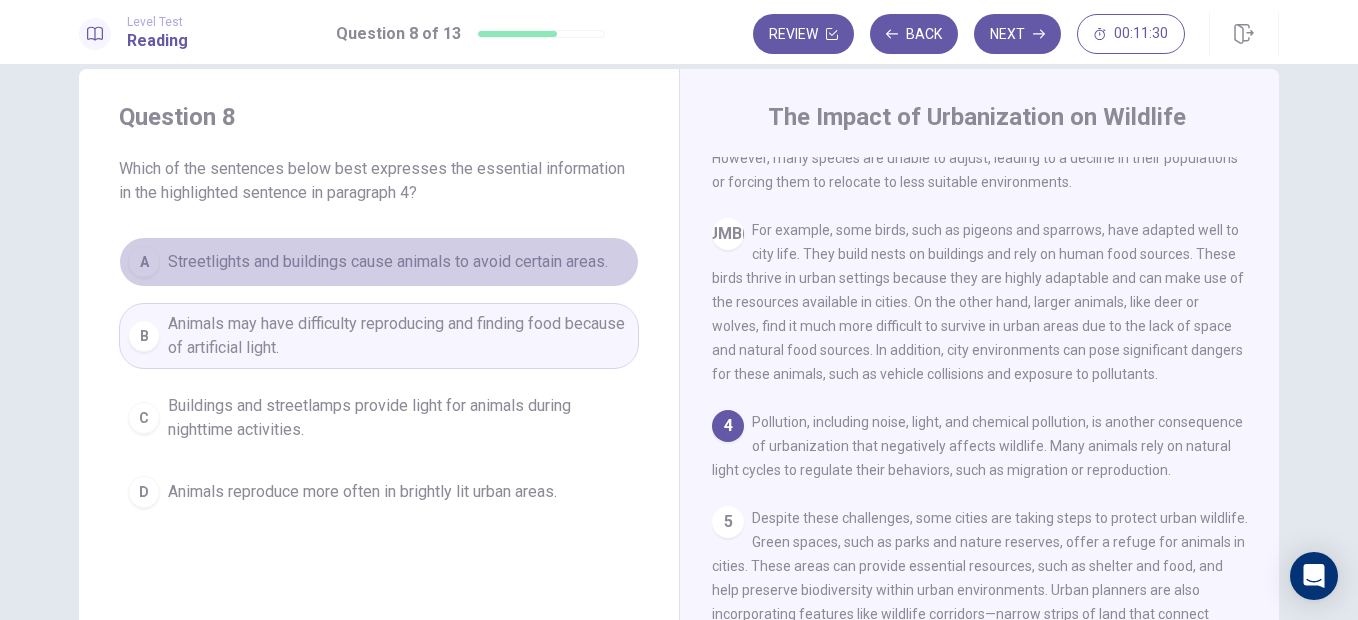 click on "A Streetlights and buildings cause animals to avoid certain areas." at bounding box center (379, 262) 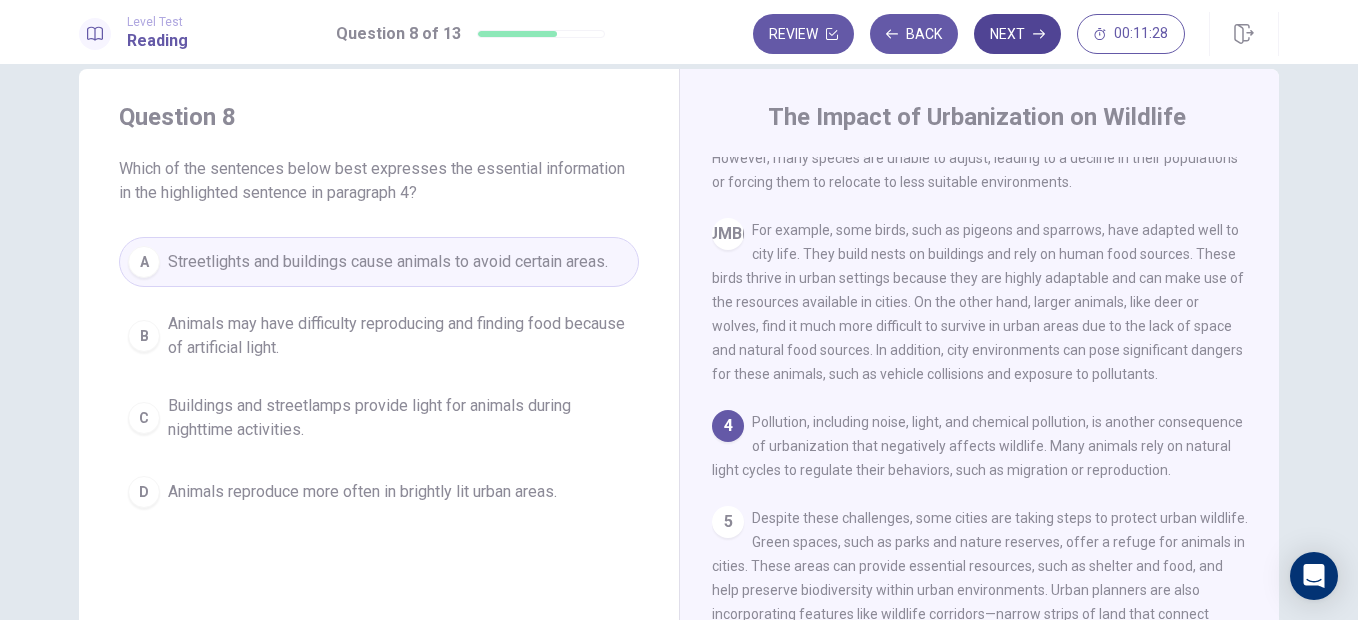 click on "Next" at bounding box center (1017, 34) 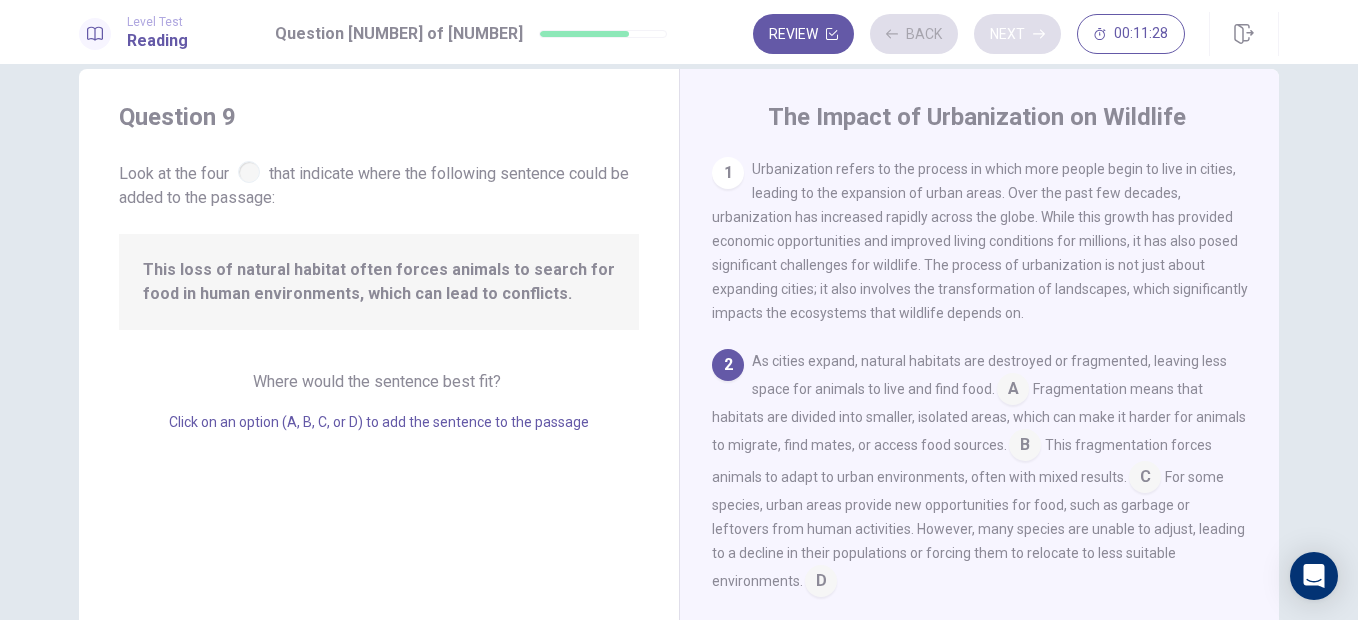 scroll, scrollTop: 72, scrollLeft: 0, axis: vertical 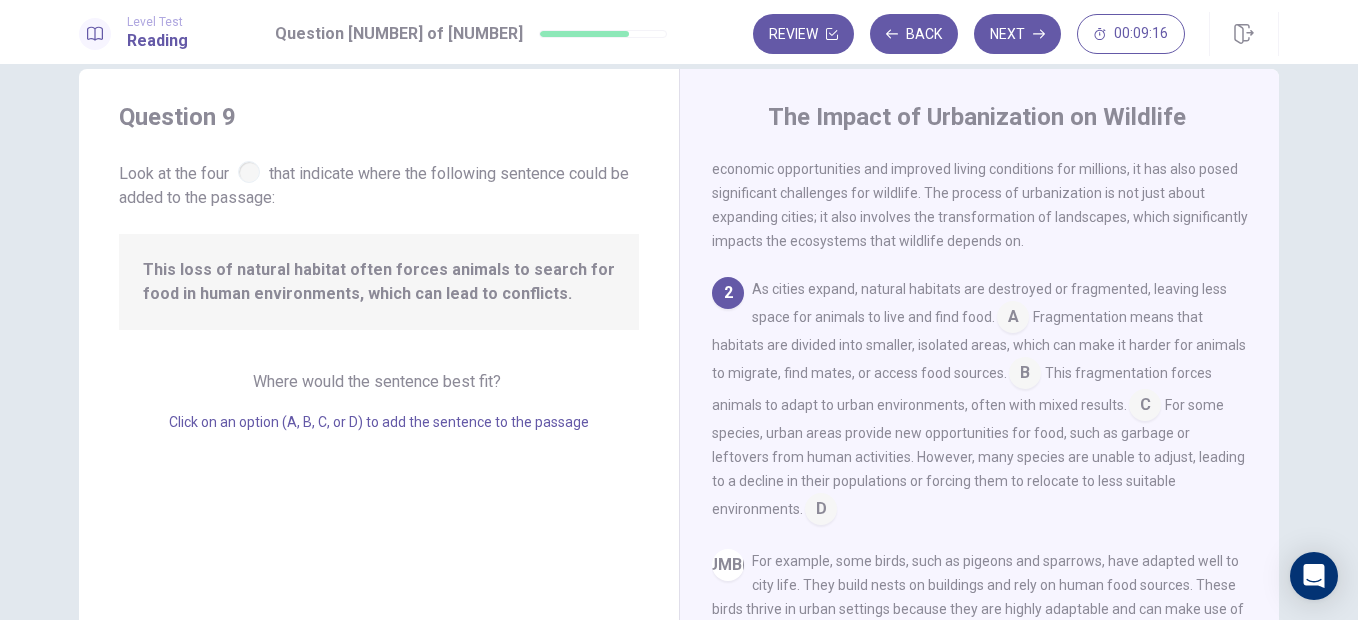 click at bounding box center [1025, 375] 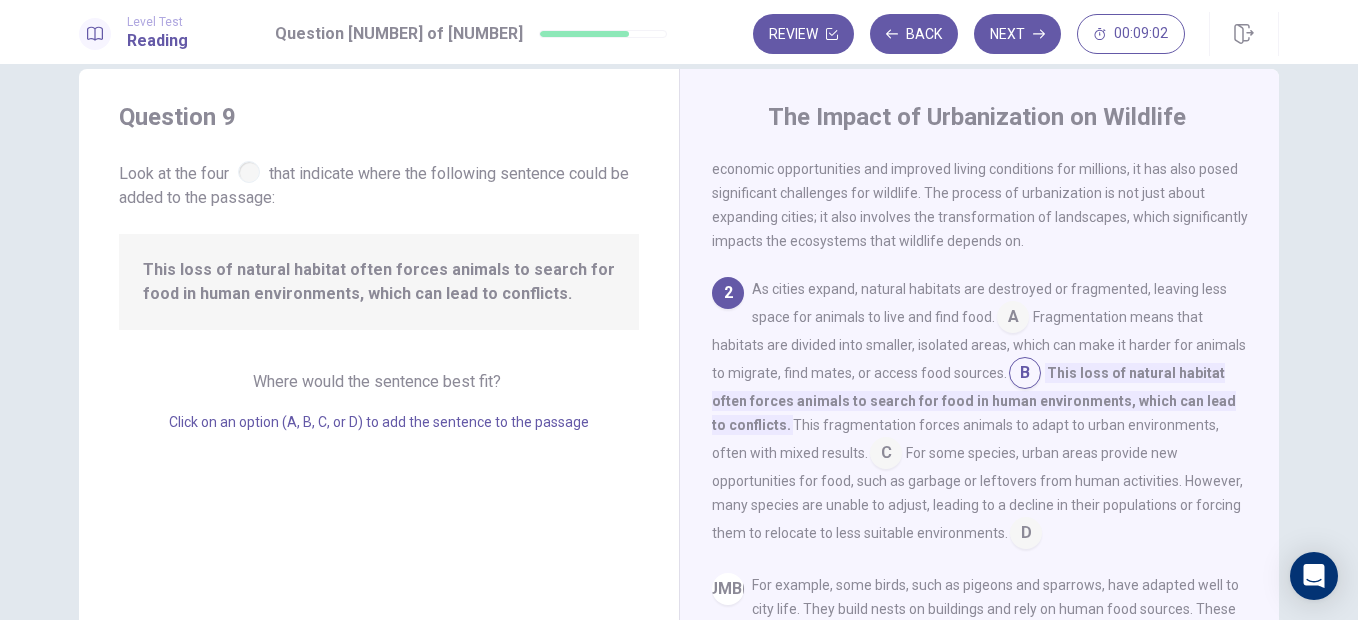 click at bounding box center [1013, 319] 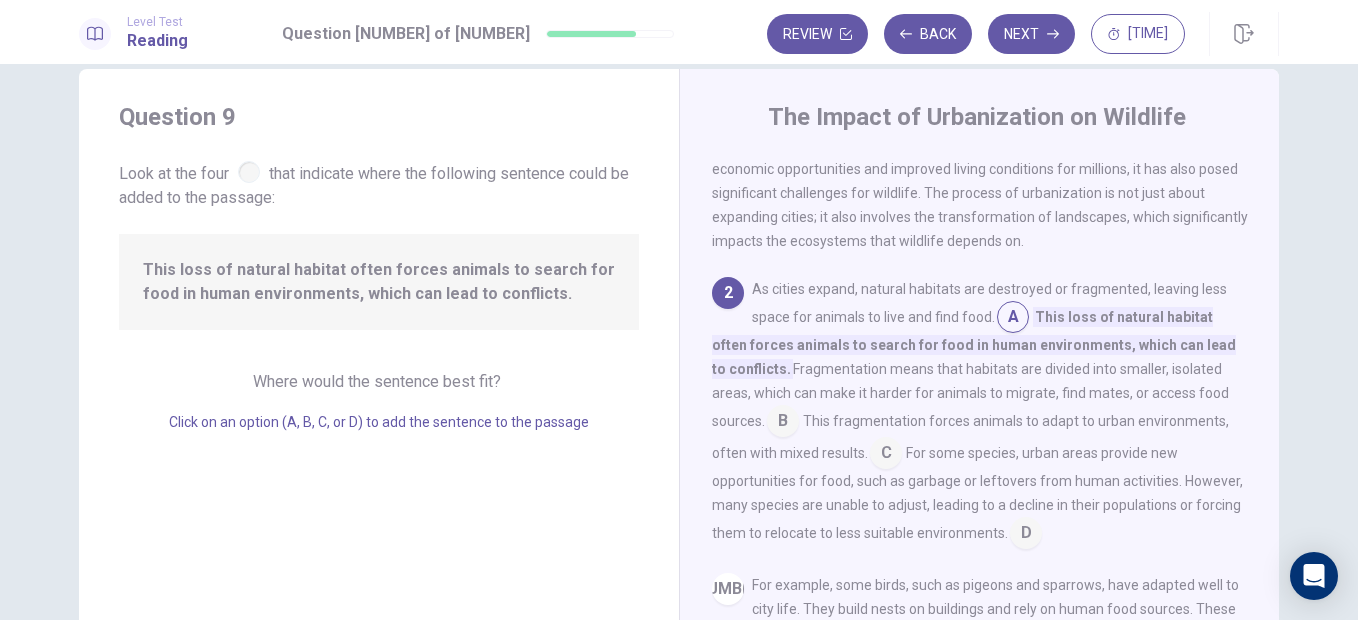 click at bounding box center [886, 455] 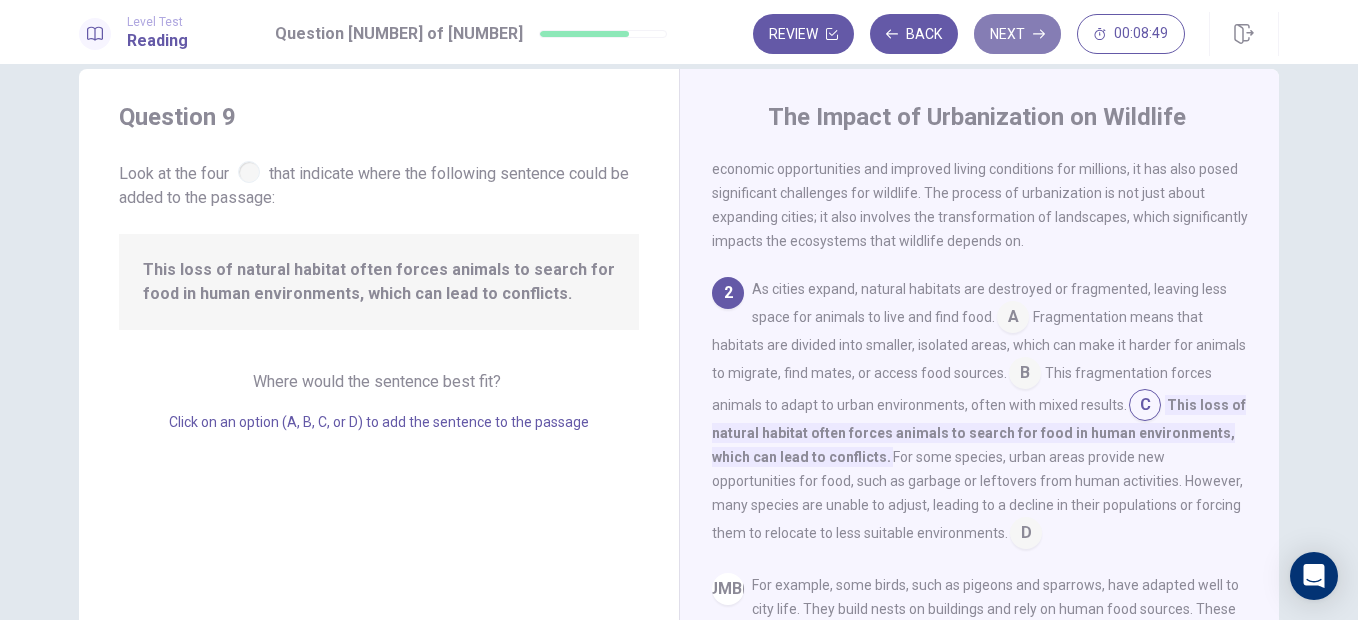 click on "Next" at bounding box center [1017, 34] 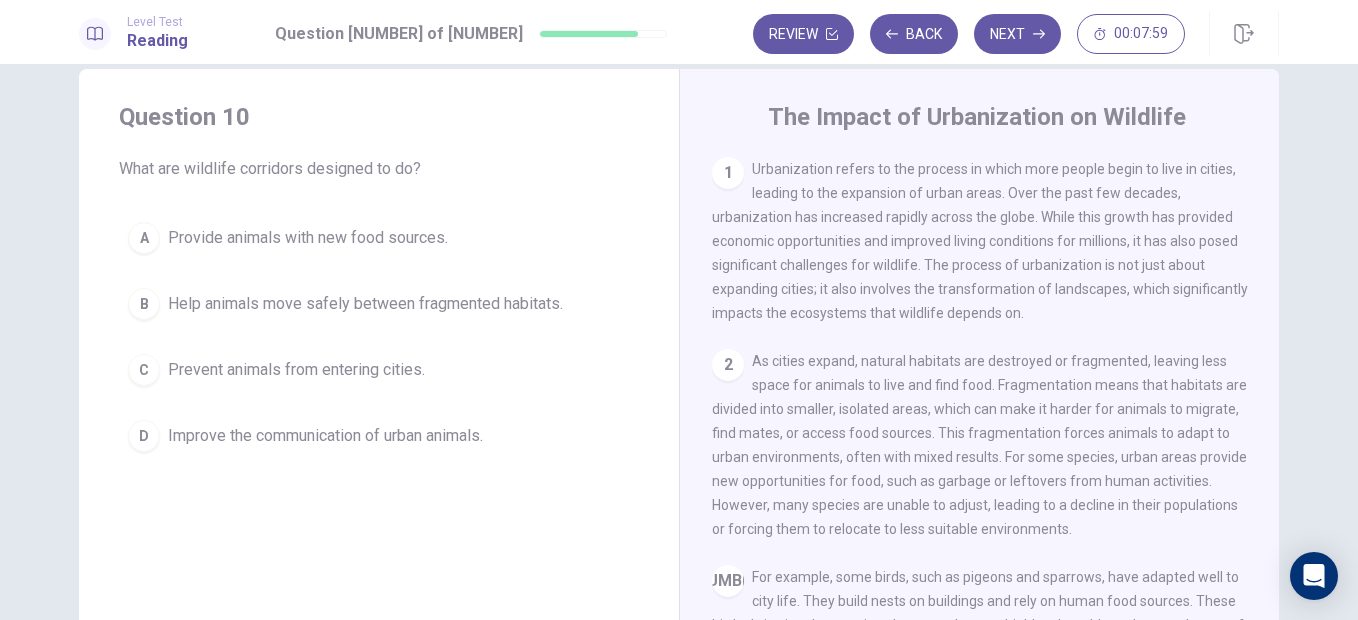 click on "A Provide animals with new food sources.
B Help animals move safely between fragmented habitats.
C Prevent animals from entering cities.
D Improve the communication of urban animals." at bounding box center [379, 337] 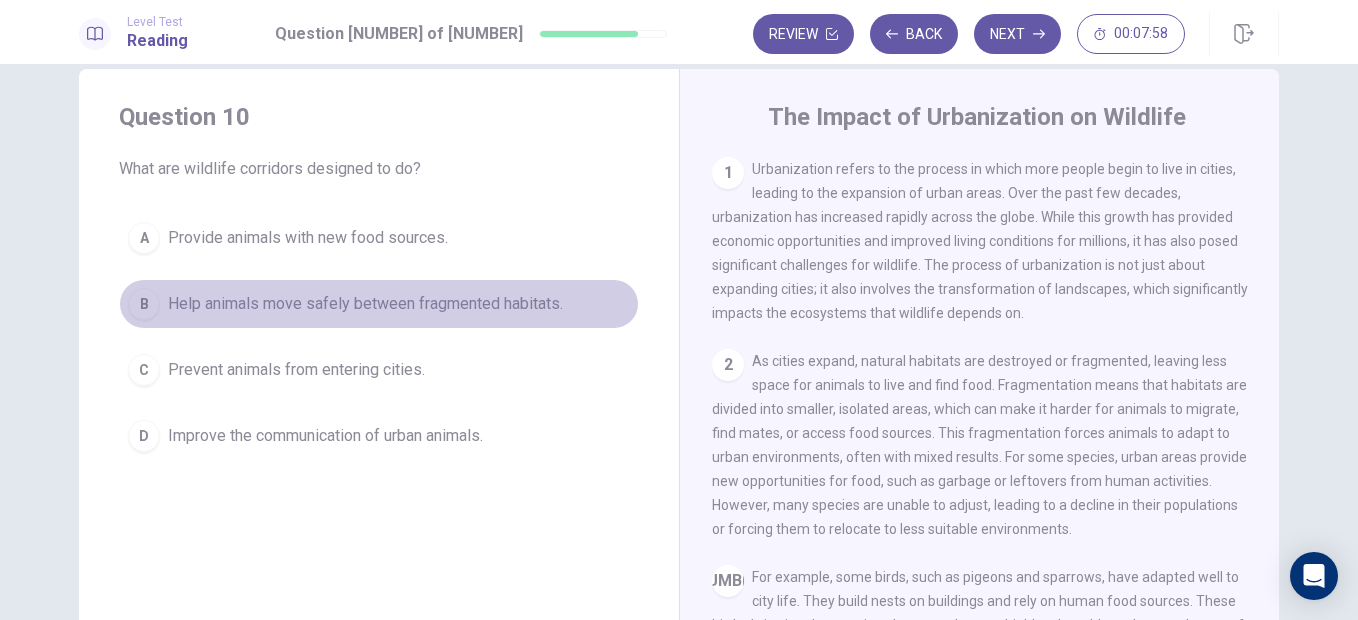 click on "B Help animals move safely between fragmented habitats." at bounding box center [379, 304] 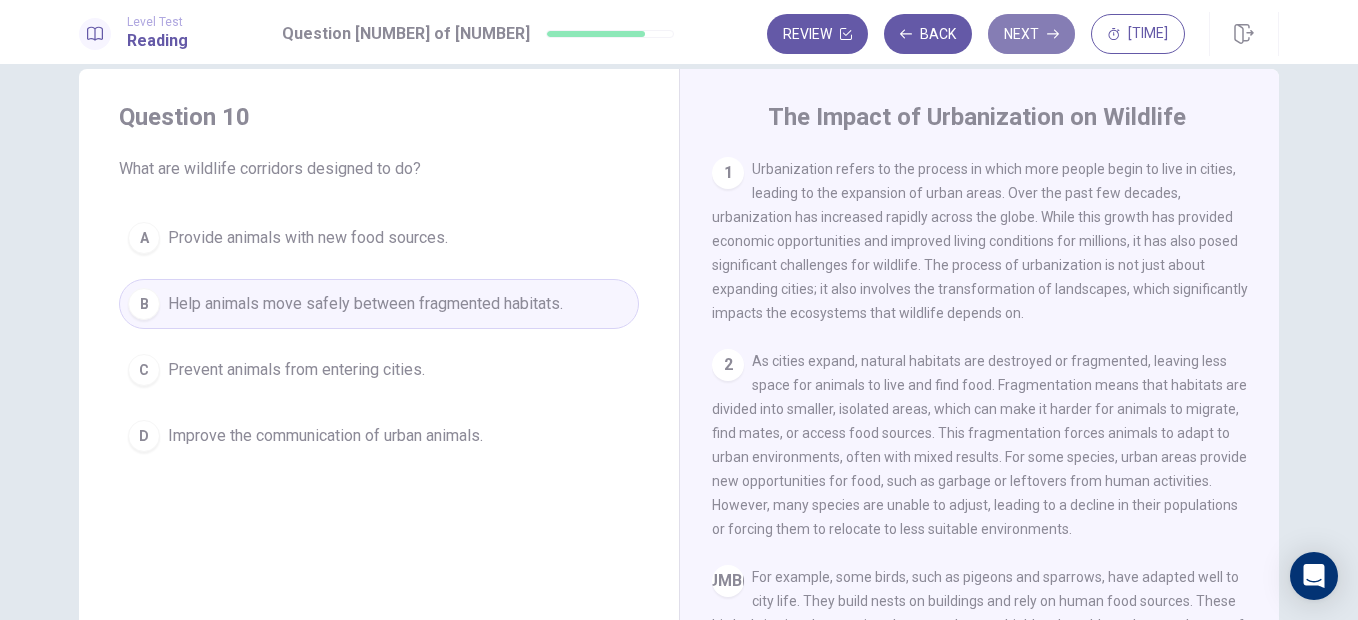 click on "Next" at bounding box center [1031, 34] 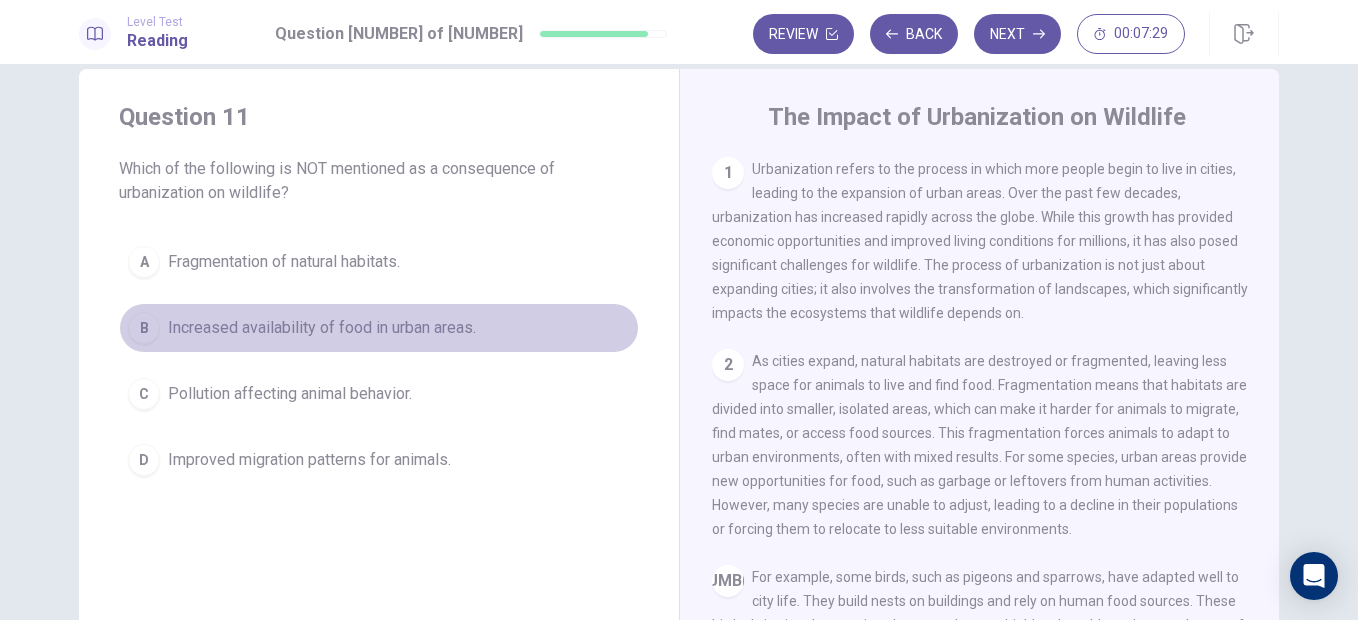 click on "Increased availability of food in urban areas." at bounding box center (322, 328) 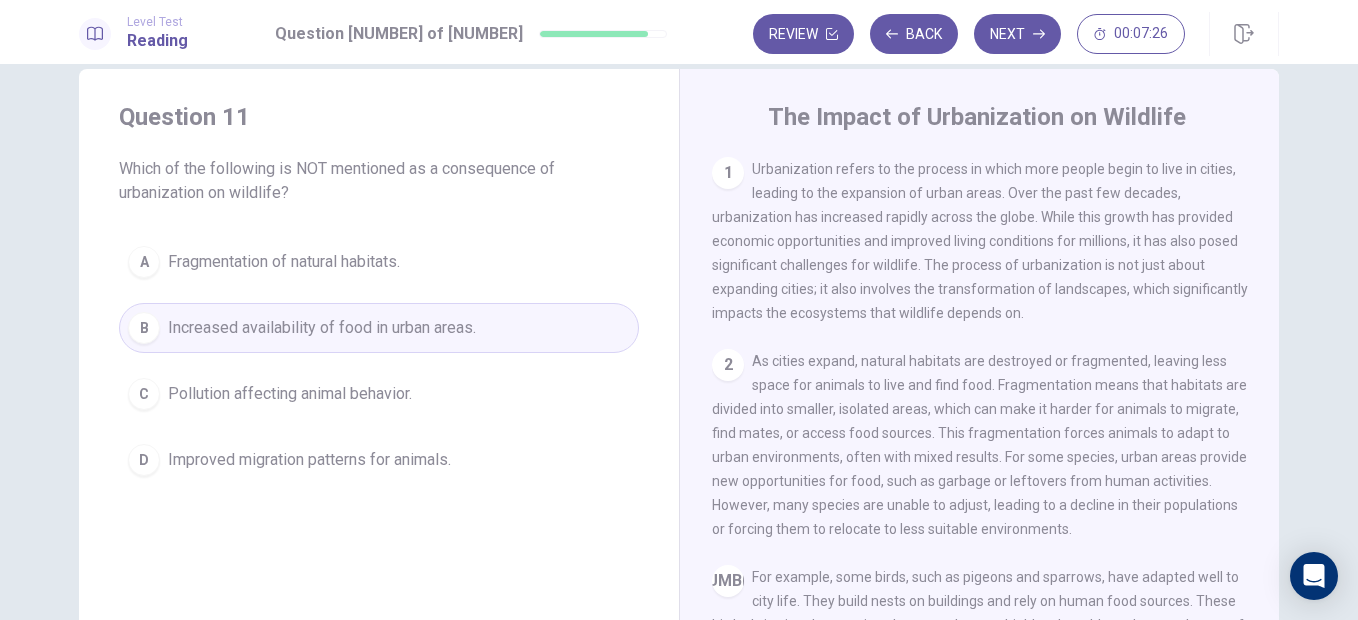 click on "Review Back Next 00:07:26" at bounding box center [1016, 34] 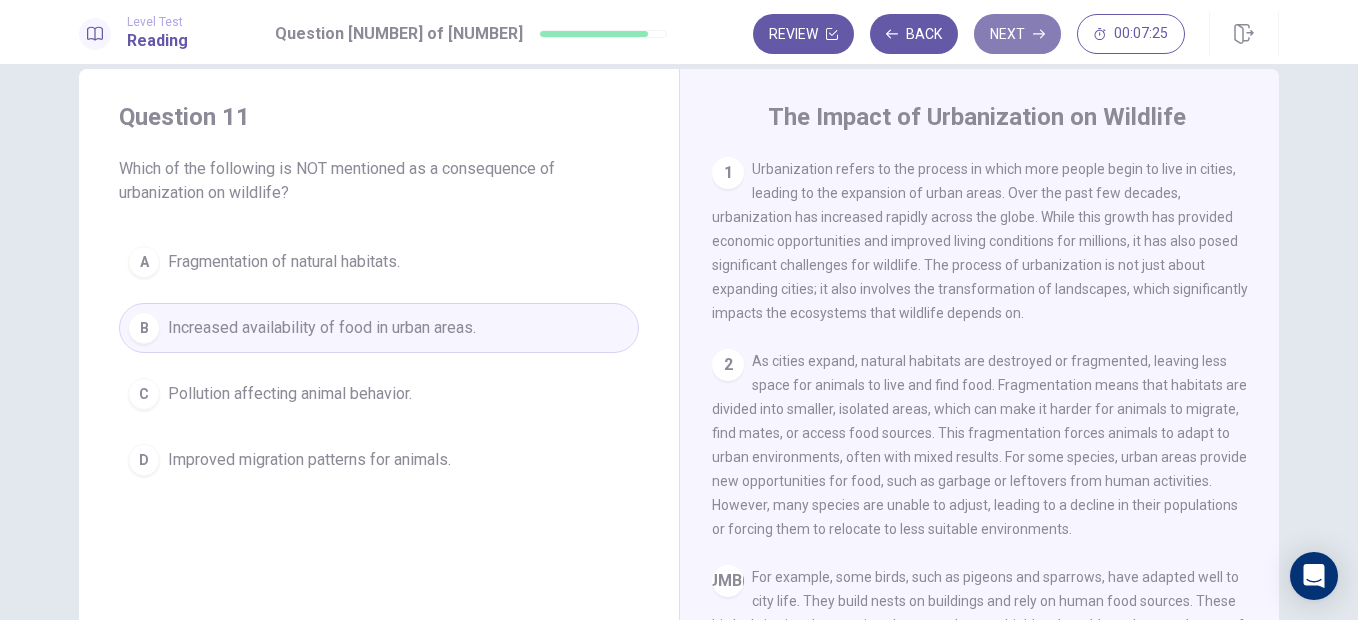 click on "Next" at bounding box center [1017, 34] 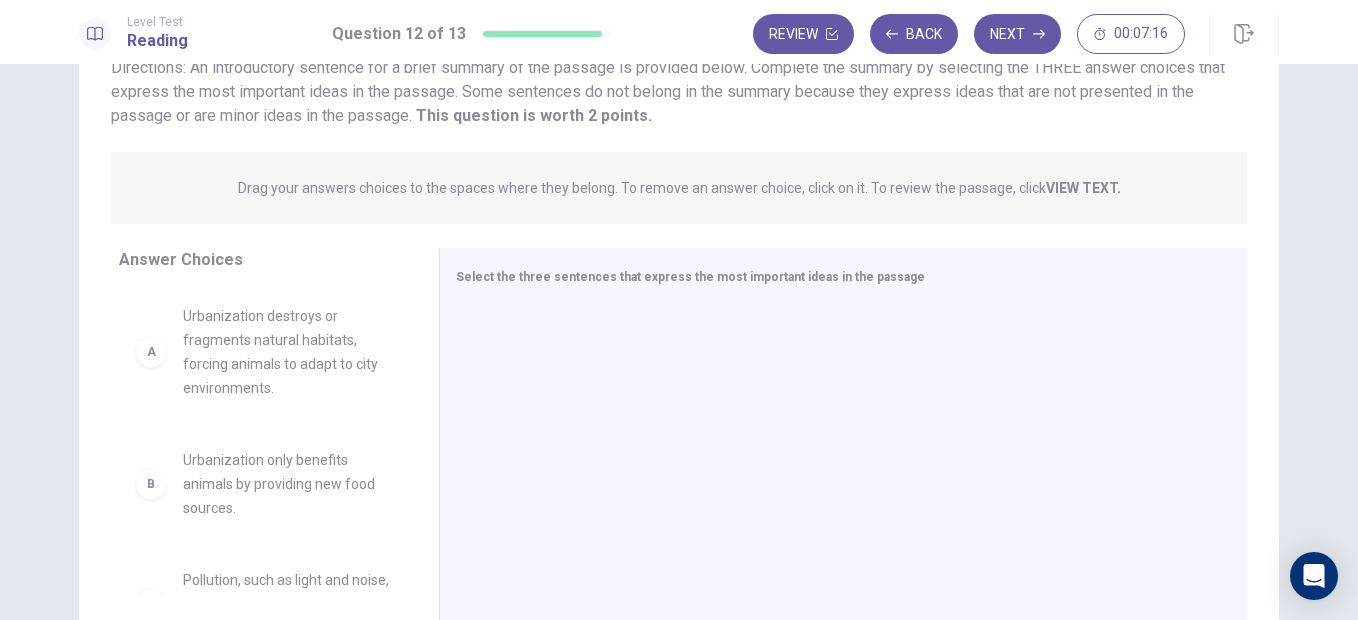 scroll, scrollTop: 0, scrollLeft: 0, axis: both 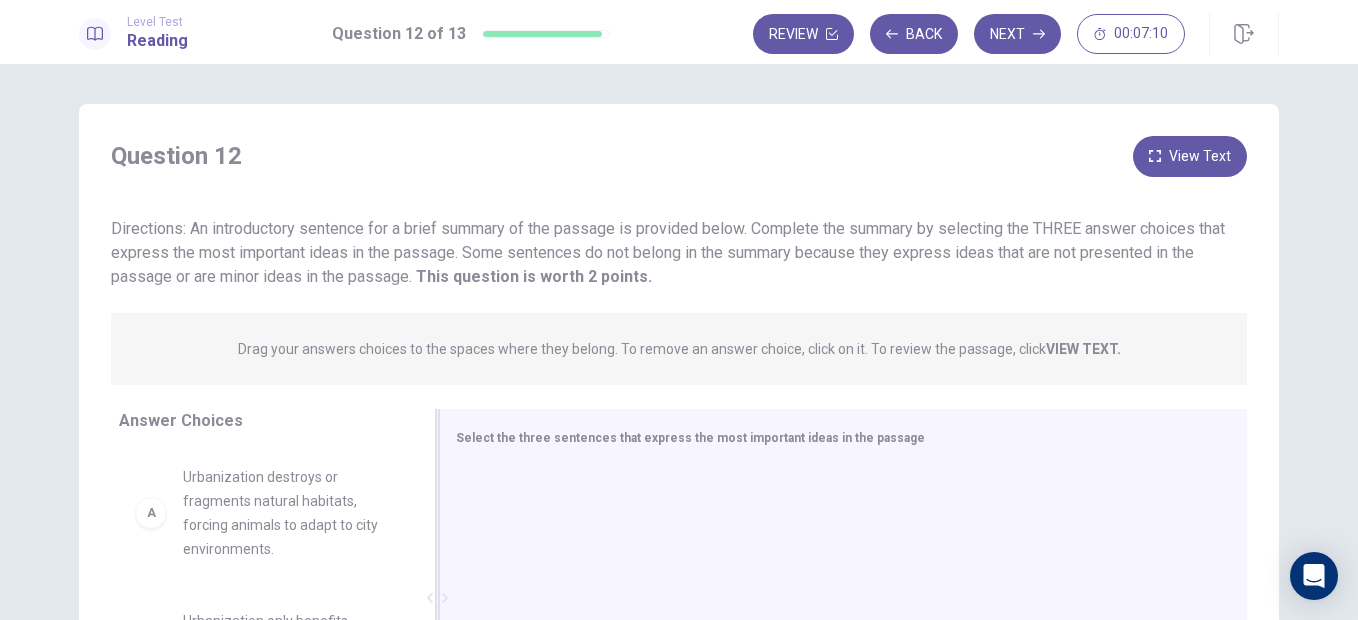 click on "Select the three sentences that express the most important ideas in the passage" at bounding box center [831, 437] 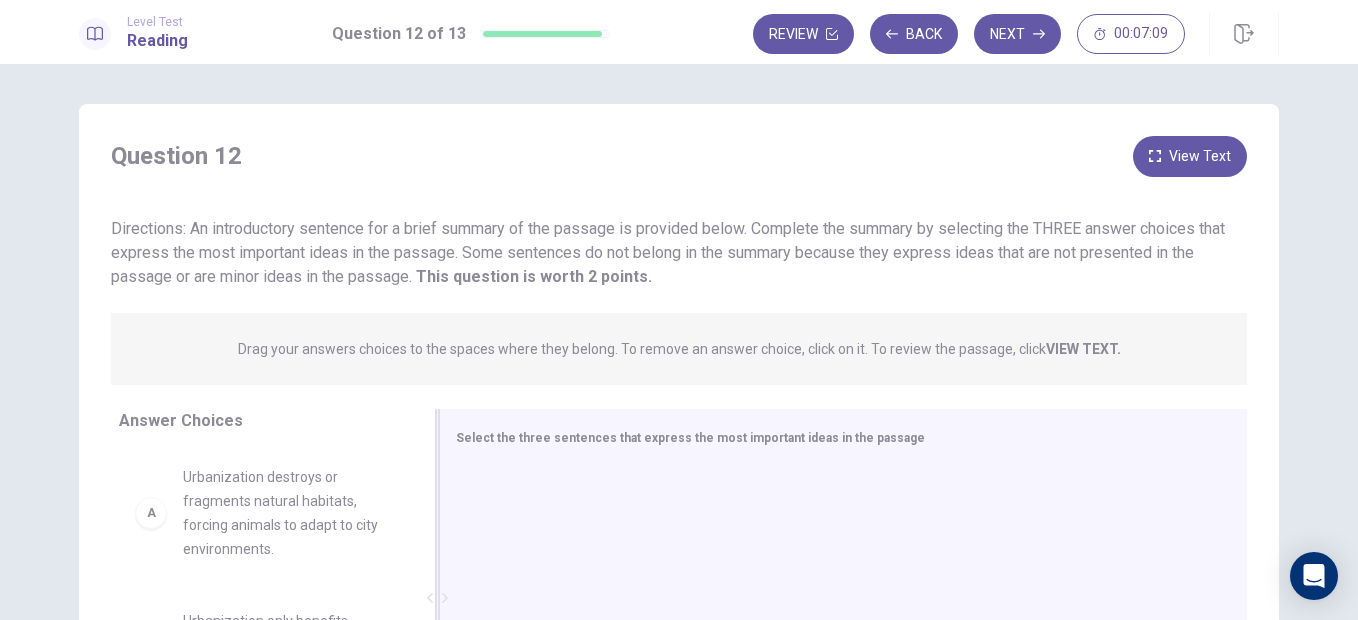 click at bounding box center (835, 600) 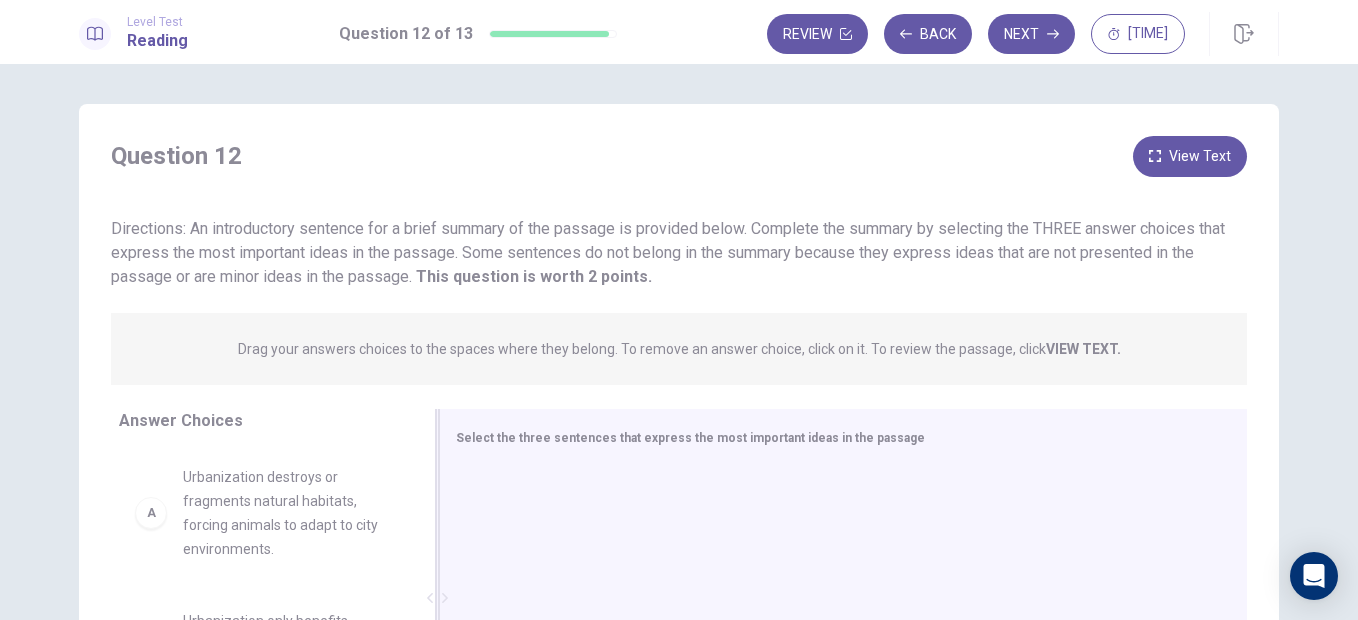 click on "Select the three sentences that express the most important ideas in the passage" at bounding box center (831, 437) 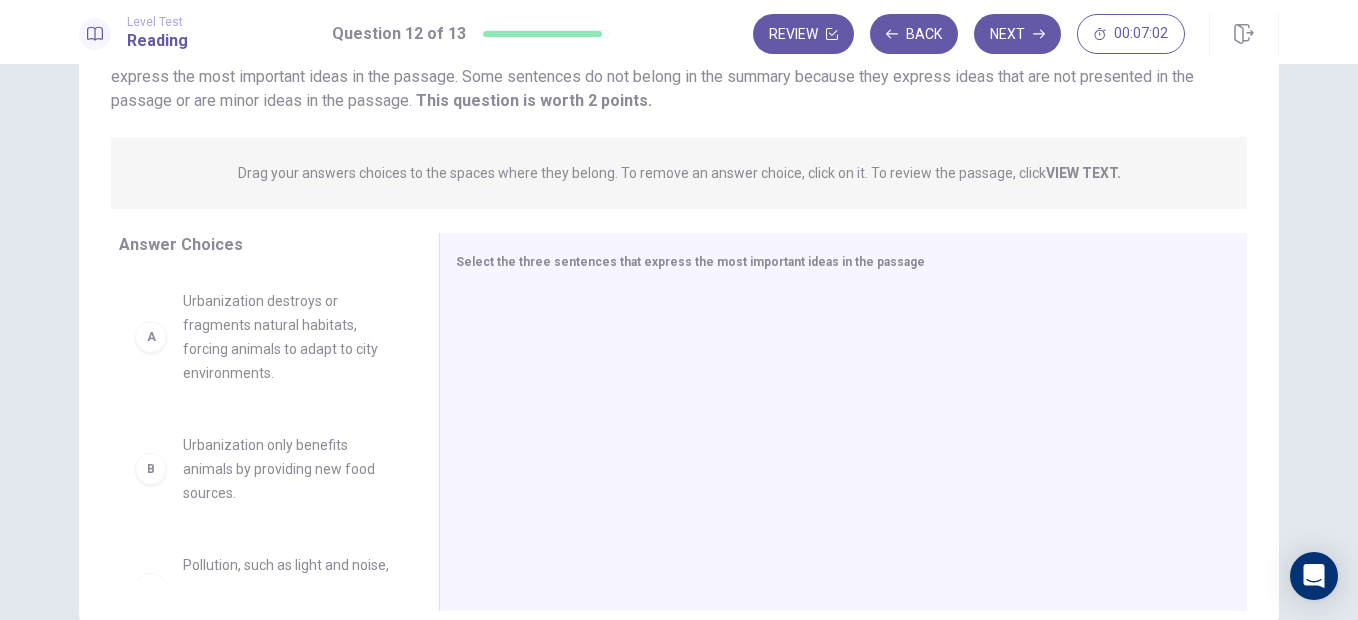 scroll, scrollTop: 283, scrollLeft: 0, axis: vertical 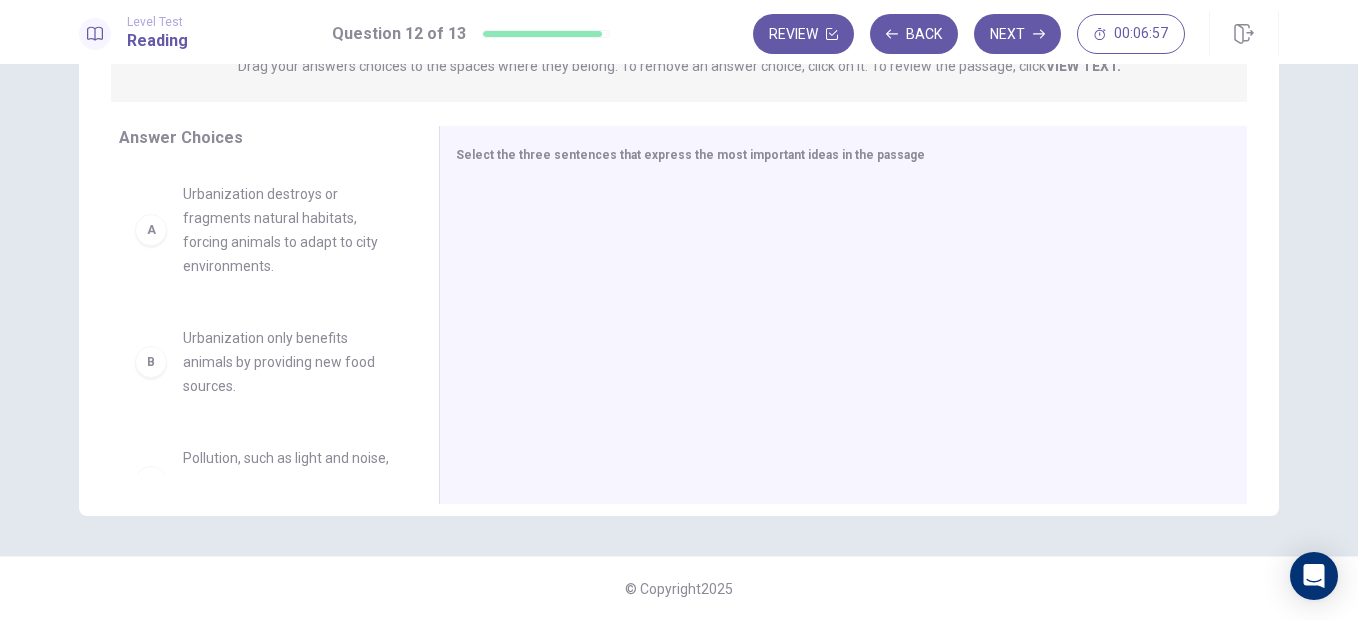 click on "Urbanization destroys or fragments natural habitats, forcing animals to adapt to city environments." at bounding box center (287, 230) 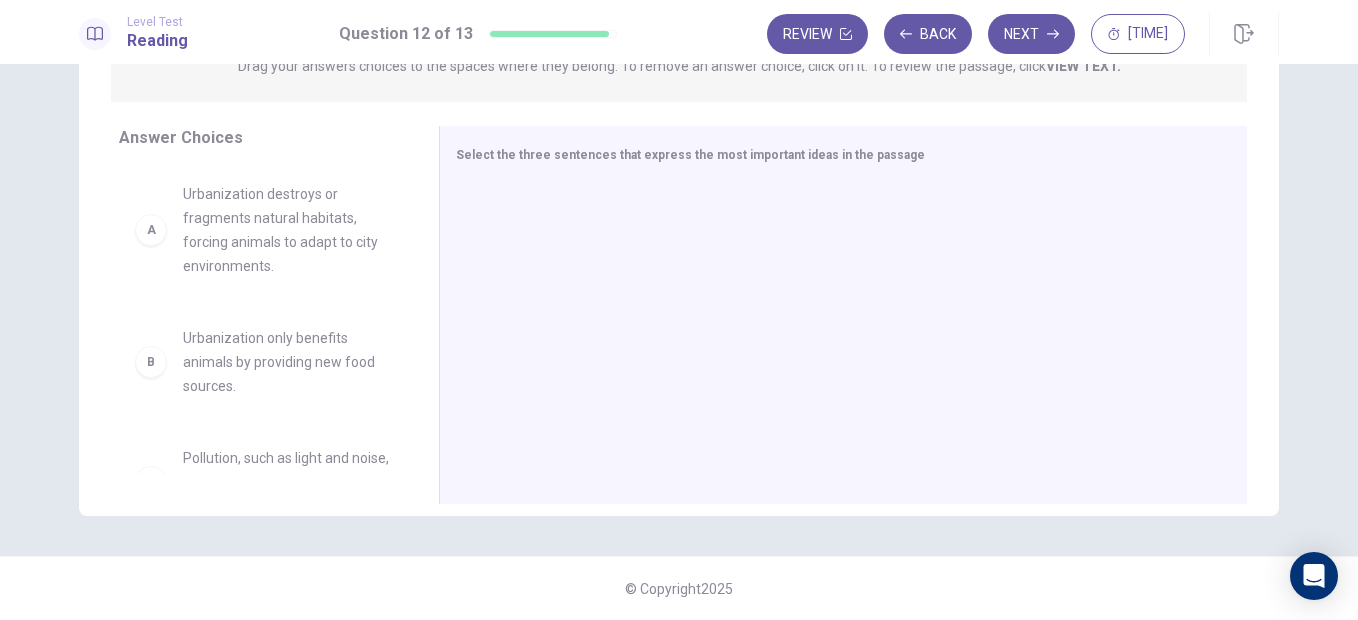 click on "Urbanization destroys or fragments natural habitats, forcing animals to adapt to city environments." at bounding box center (287, 230) 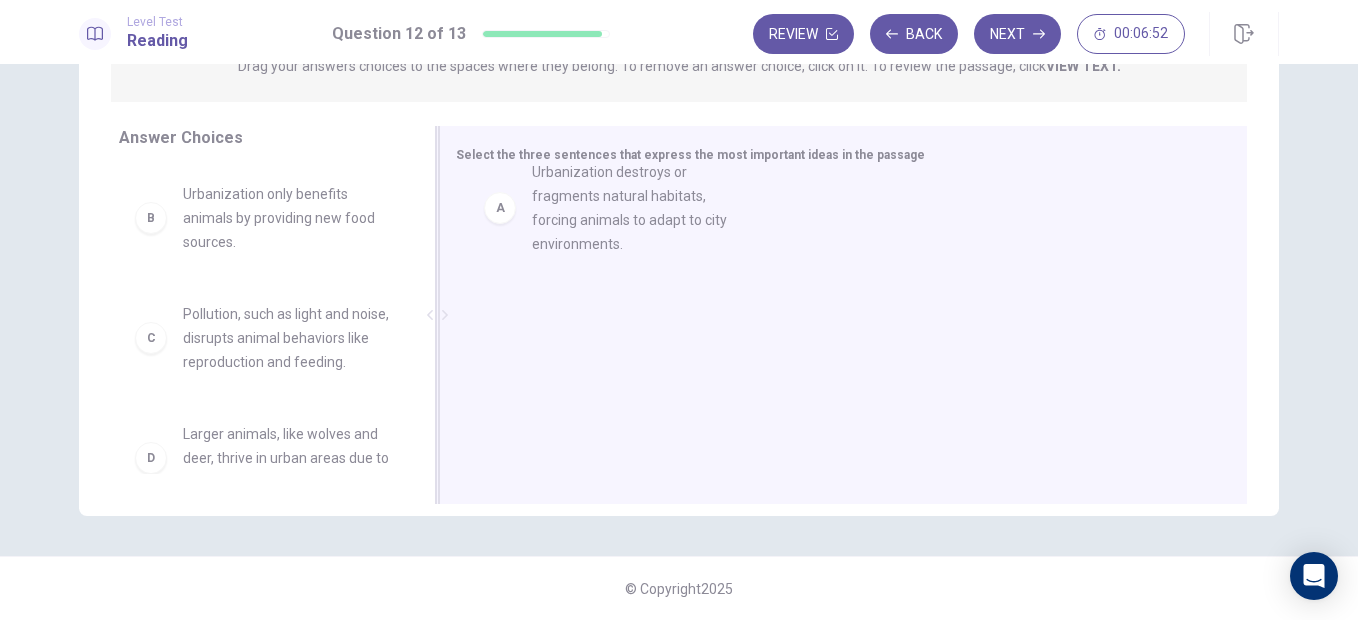 drag, startPoint x: 223, startPoint y: 231, endPoint x: 585, endPoint y: 216, distance: 362.31064 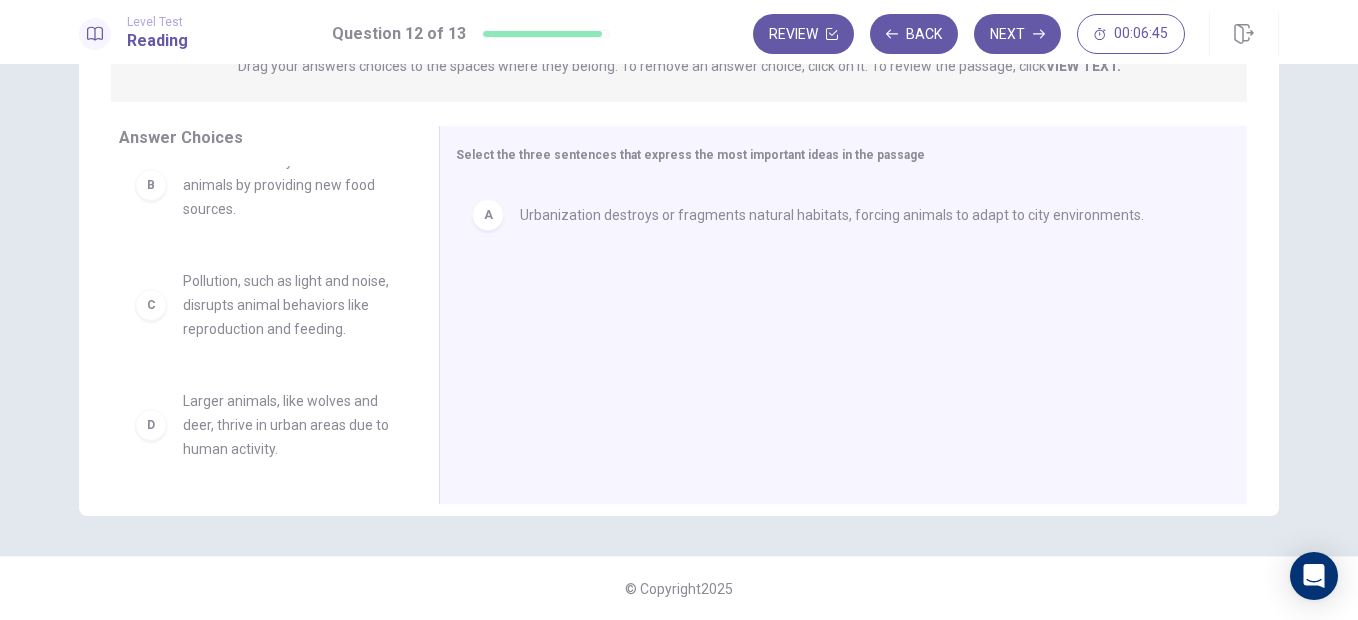 scroll, scrollTop: 35, scrollLeft: 0, axis: vertical 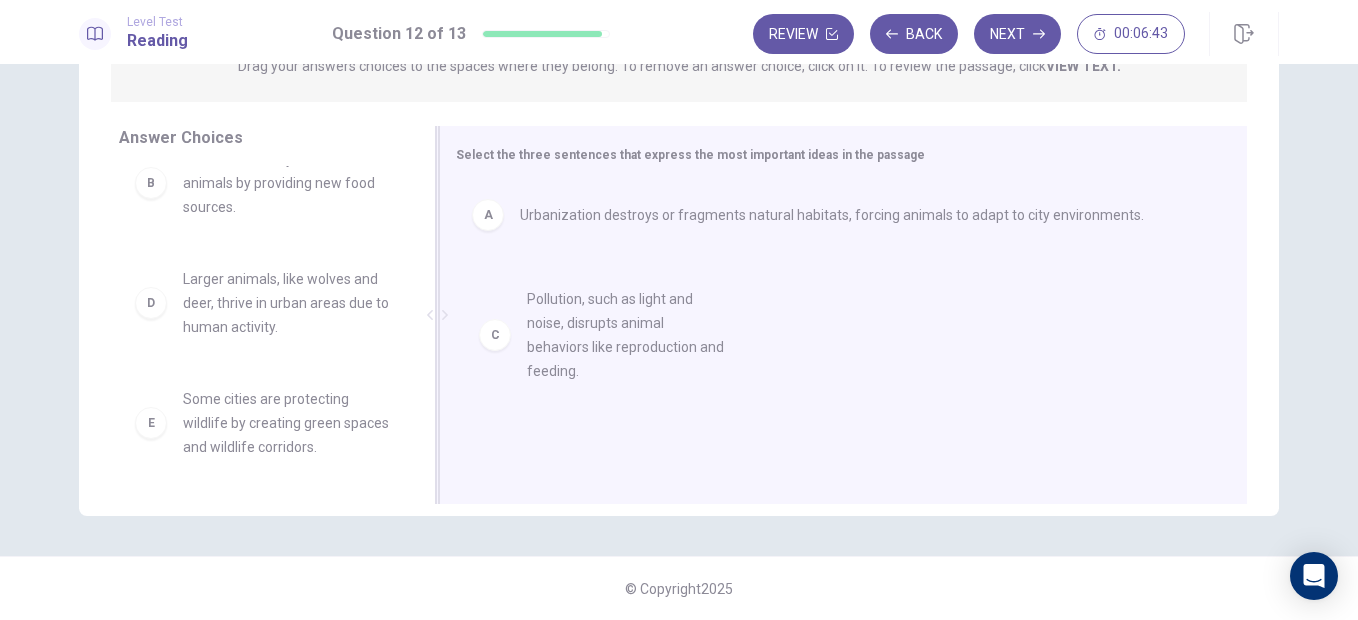 drag, startPoint x: 309, startPoint y: 298, endPoint x: 672, endPoint y: 316, distance: 363.446 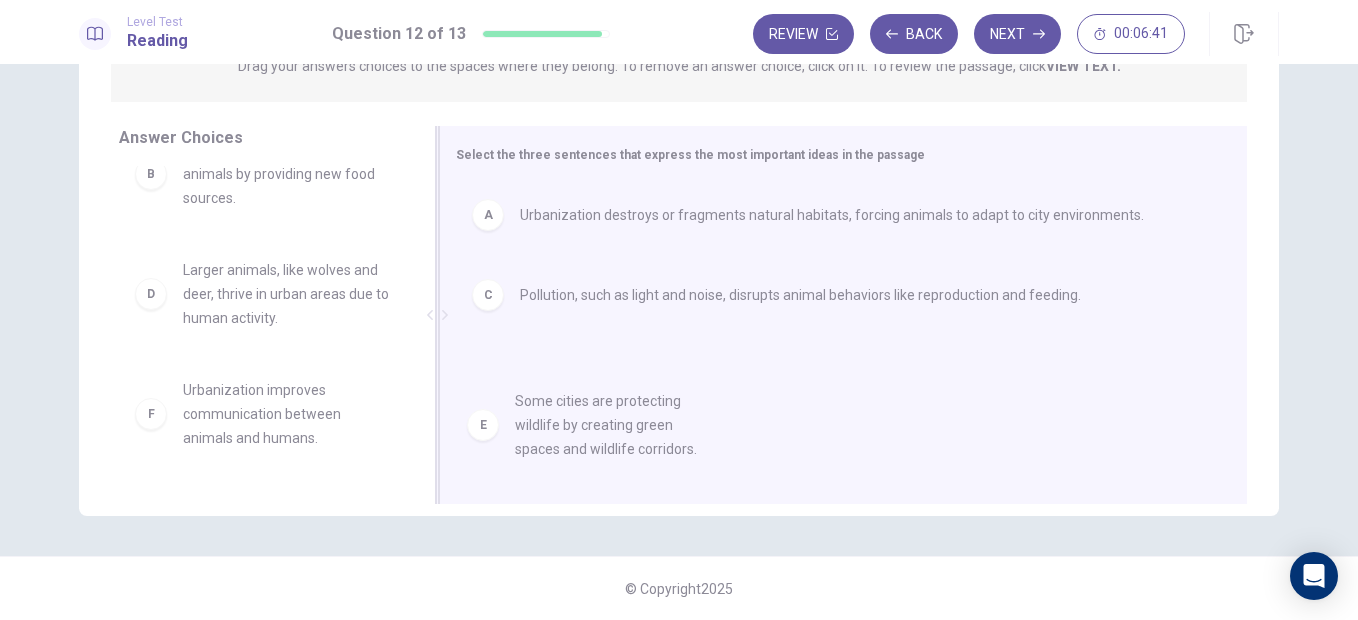 drag, startPoint x: 310, startPoint y: 409, endPoint x: 649, endPoint y: 404, distance: 339.03687 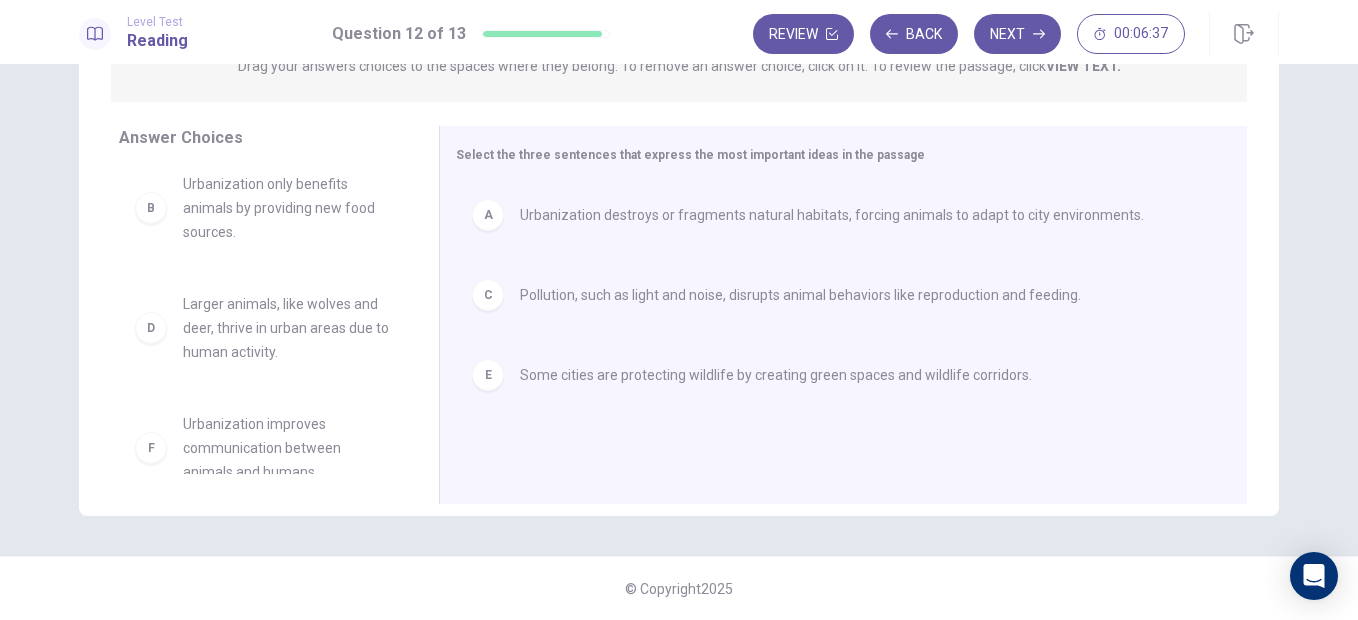 scroll, scrollTop: 0, scrollLeft: 0, axis: both 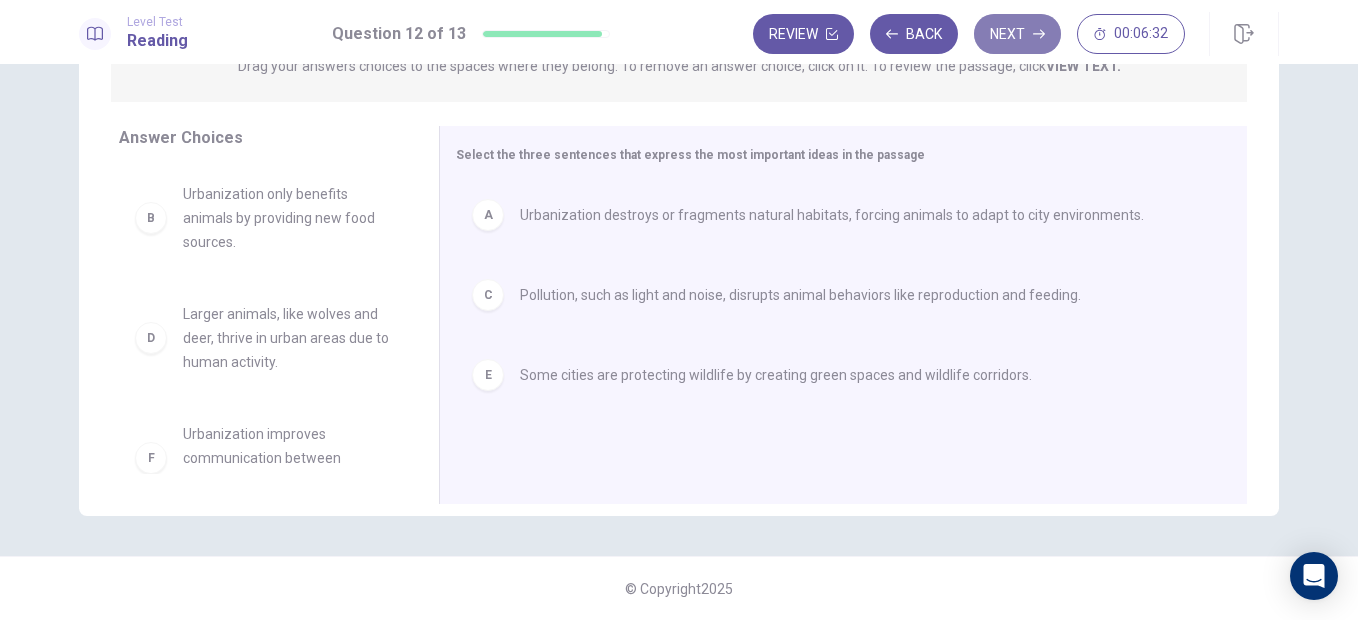 click on "Next" at bounding box center [1017, 34] 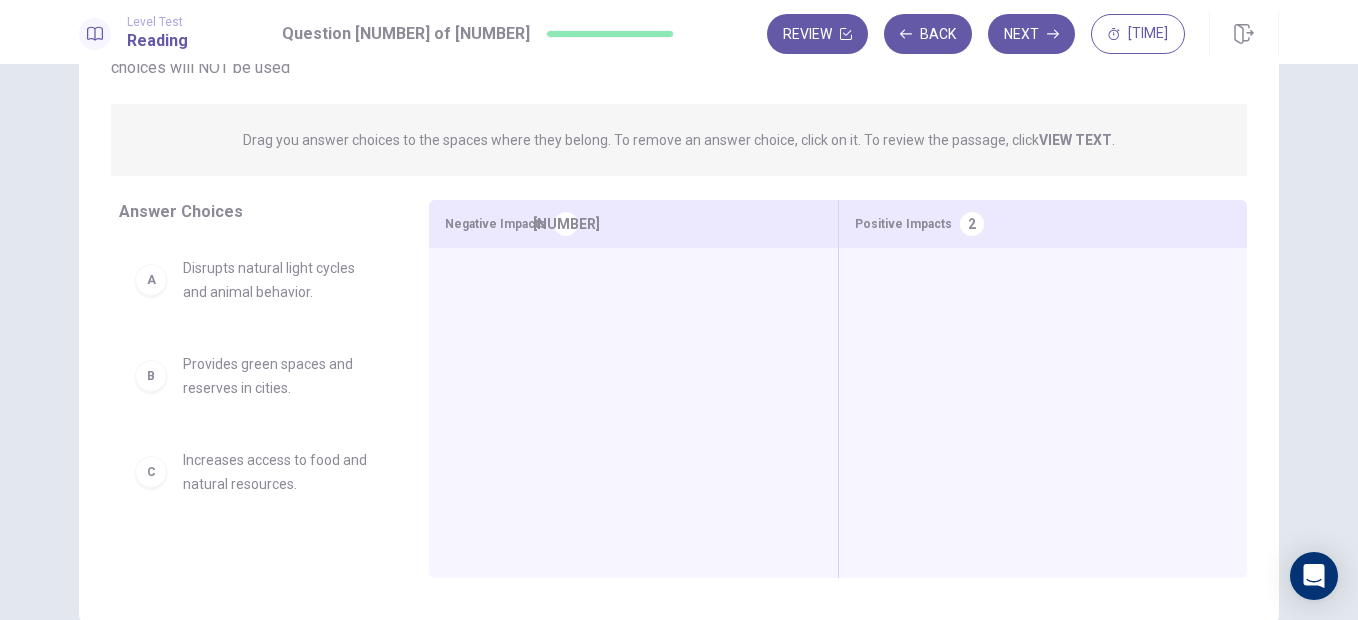 scroll, scrollTop: 179, scrollLeft: 0, axis: vertical 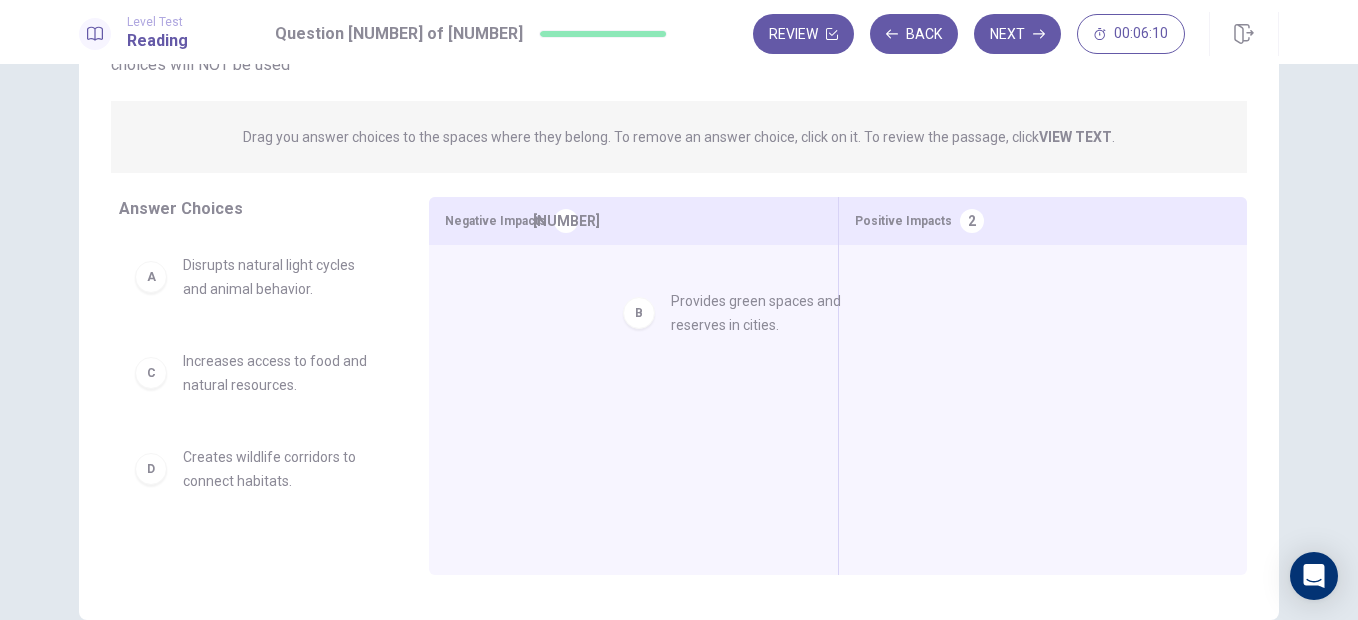 drag, startPoint x: 258, startPoint y: 378, endPoint x: 749, endPoint y: 300, distance: 497.15692 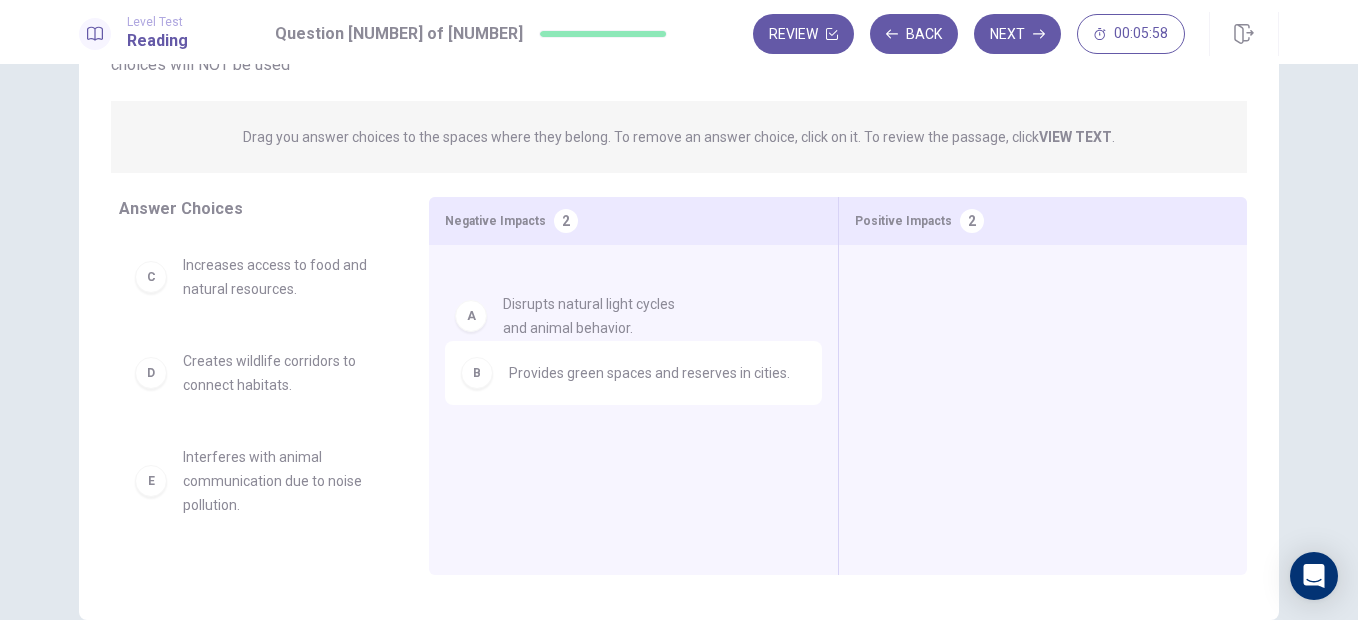 drag, startPoint x: 254, startPoint y: 281, endPoint x: 641, endPoint y: 348, distance: 392.75693 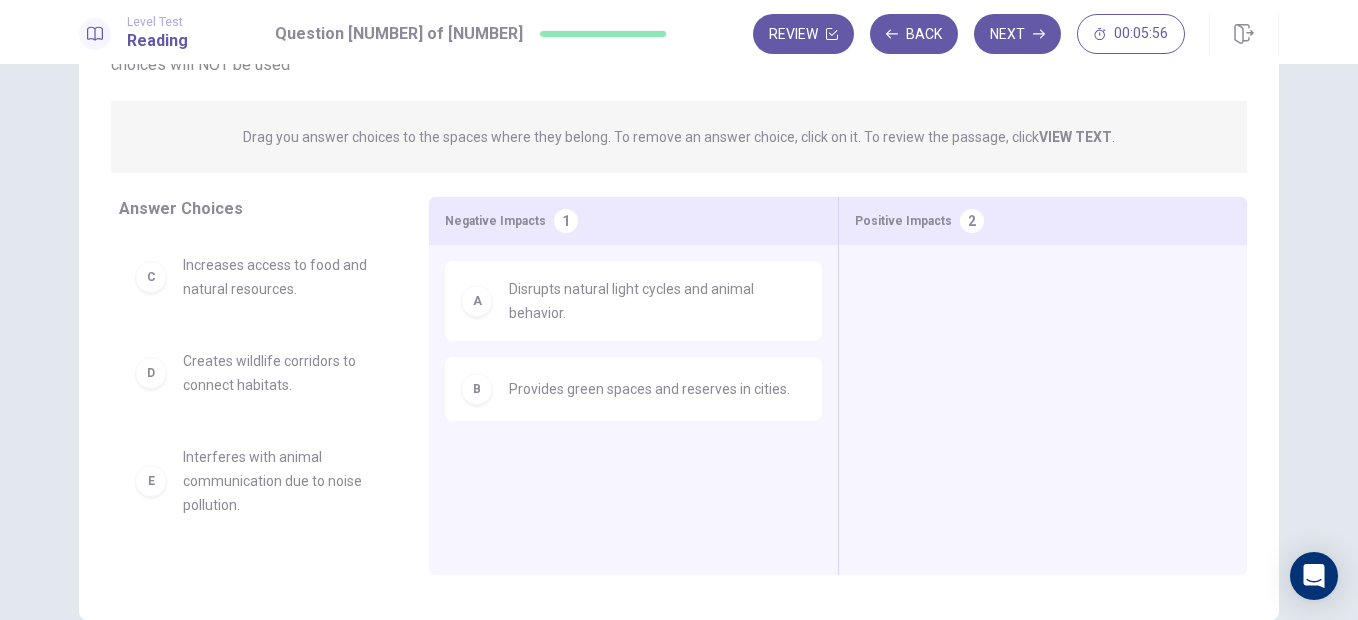 scroll, scrollTop: 7, scrollLeft: 0, axis: vertical 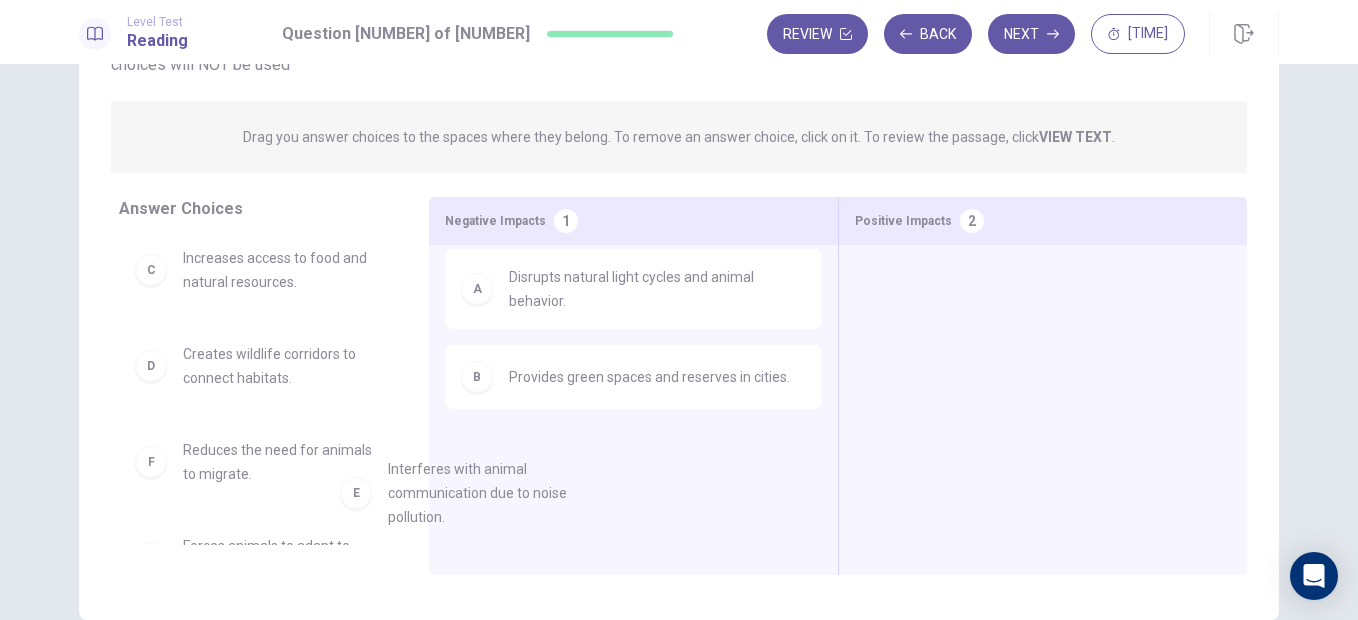 drag, startPoint x: 254, startPoint y: 475, endPoint x: 554, endPoint y: 464, distance: 300.2016 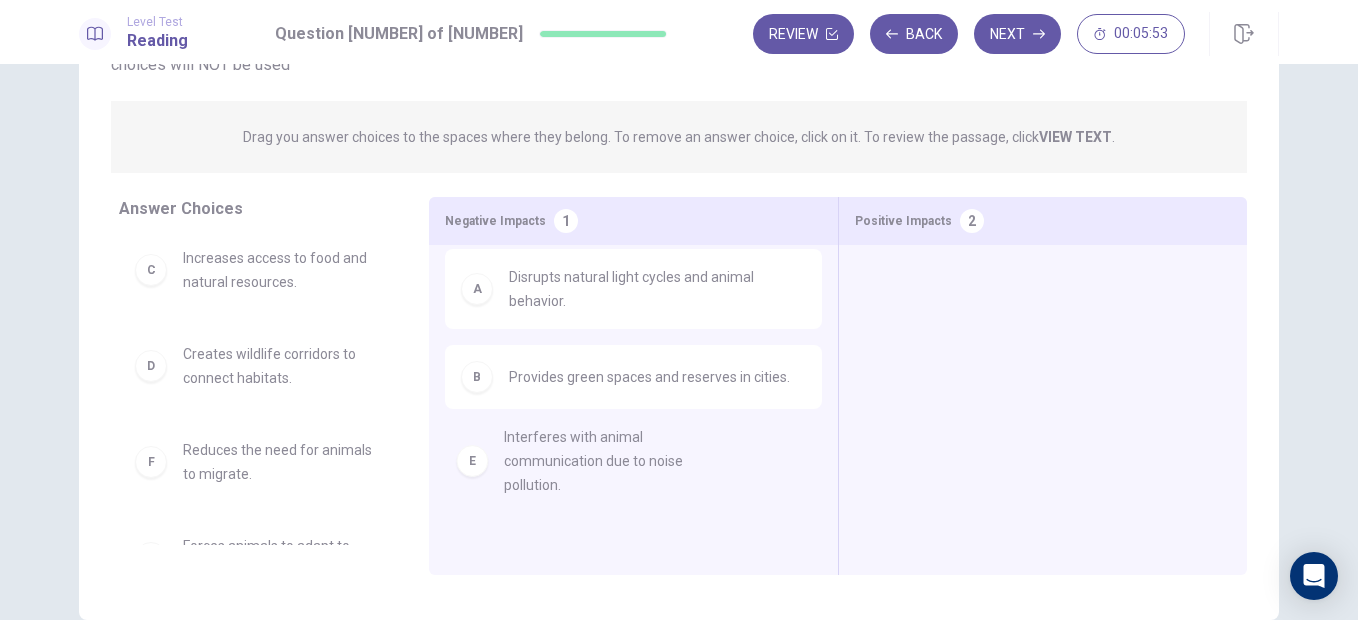 scroll, scrollTop: 4, scrollLeft: 0, axis: vertical 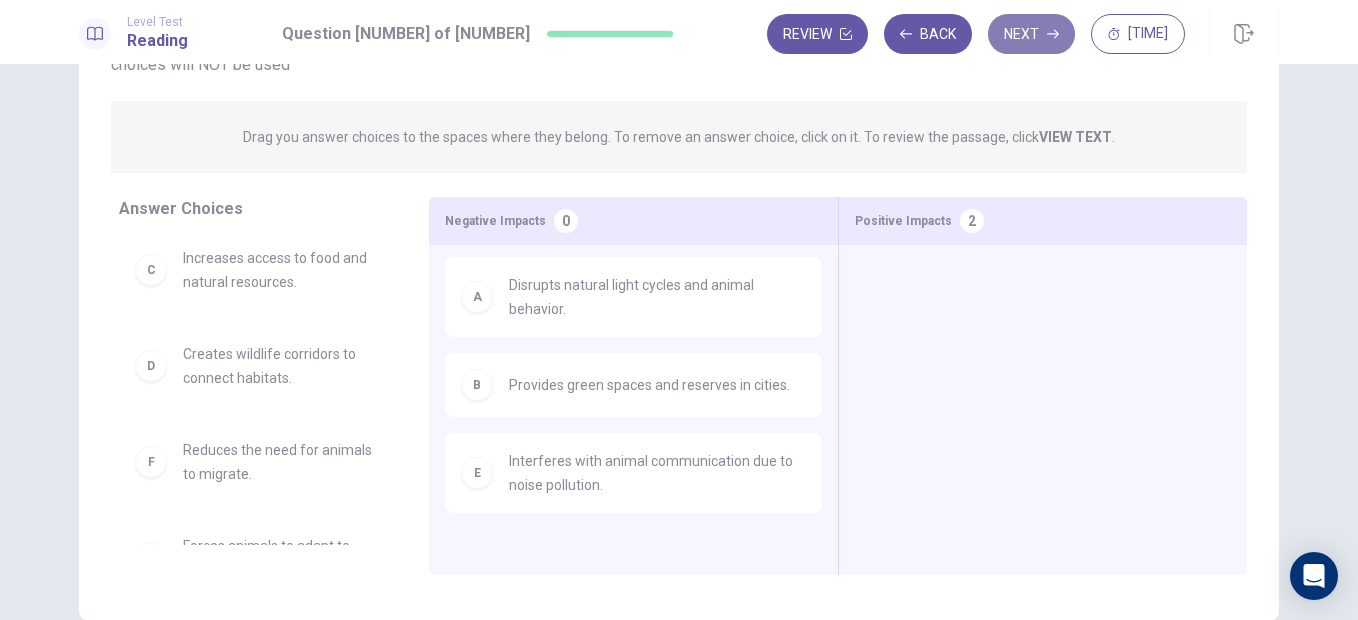 click on "Next" at bounding box center [1031, 34] 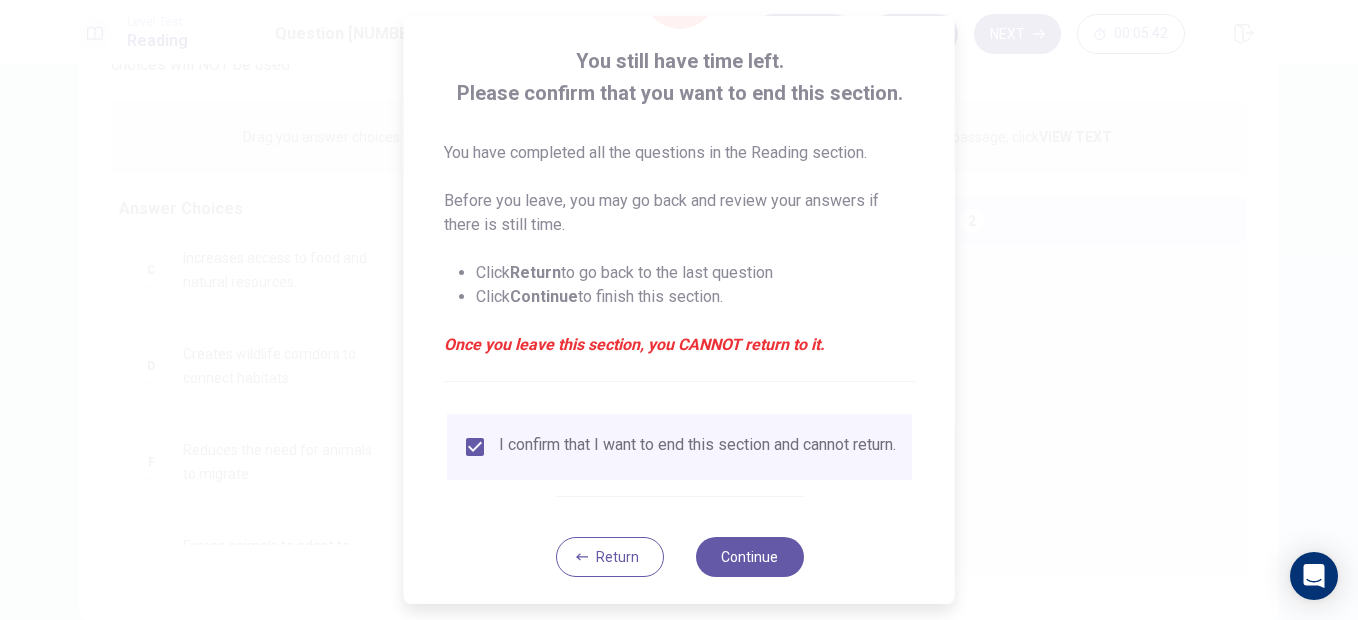 scroll, scrollTop: 126, scrollLeft: 0, axis: vertical 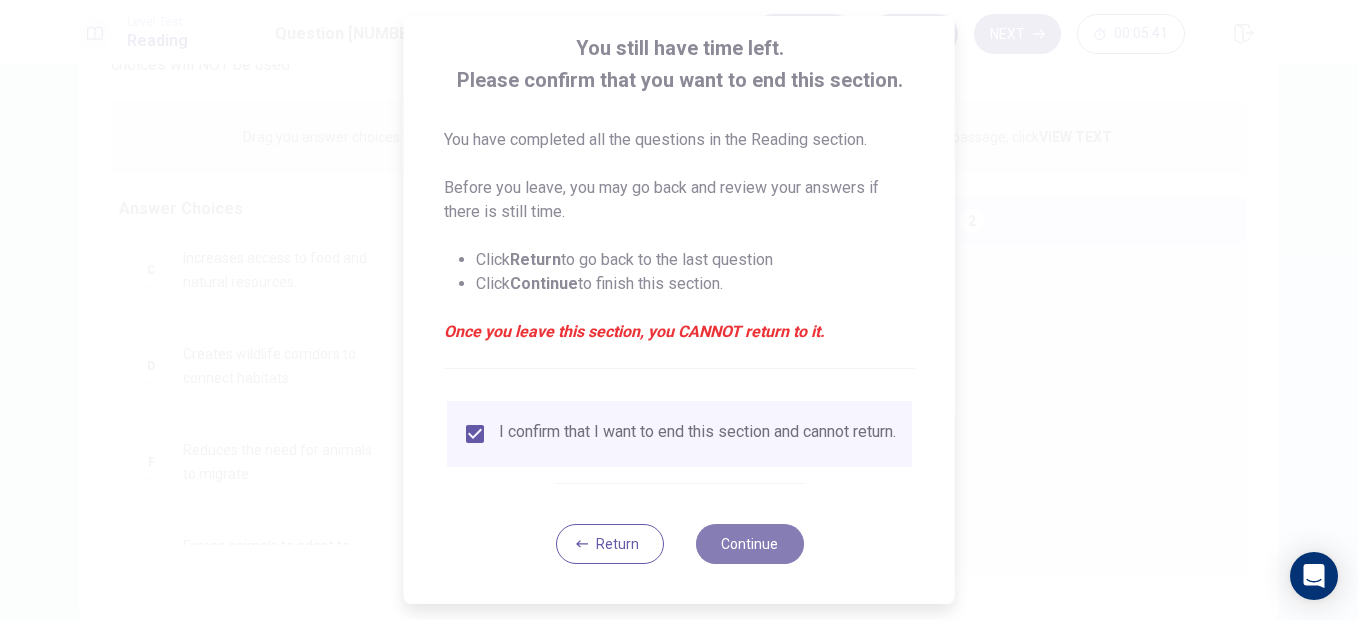 click on "Continue" at bounding box center (749, 544) 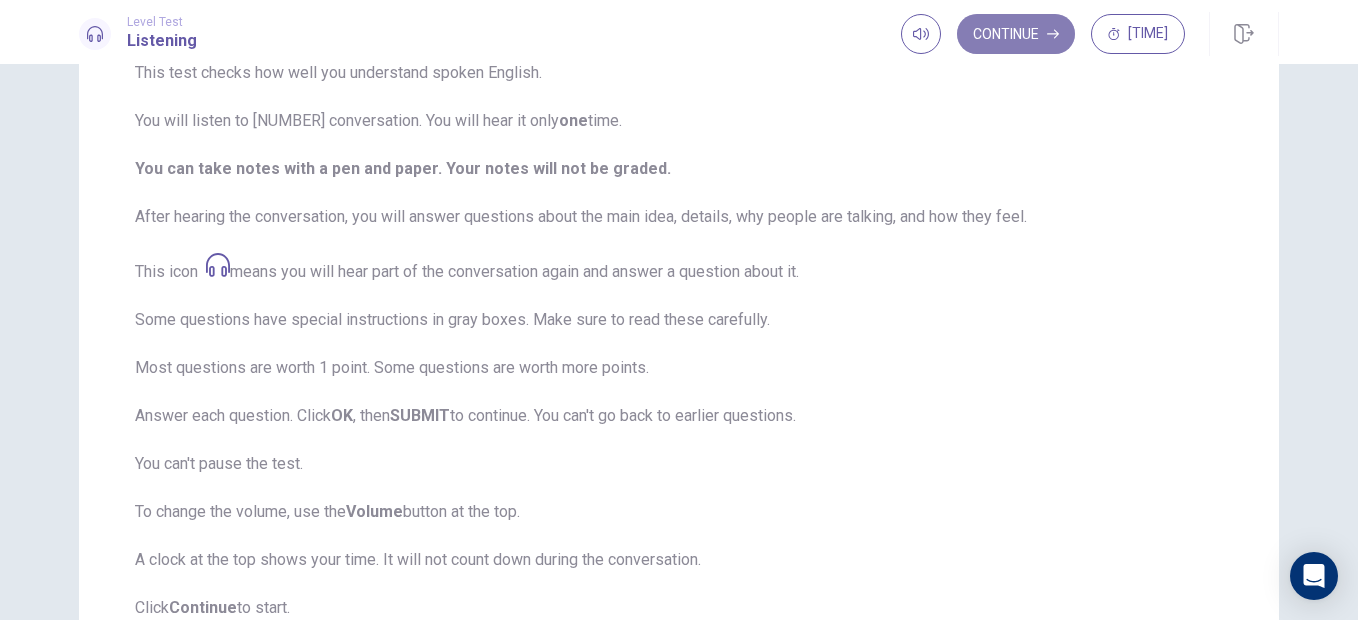 click on "Continue" at bounding box center (1016, 34) 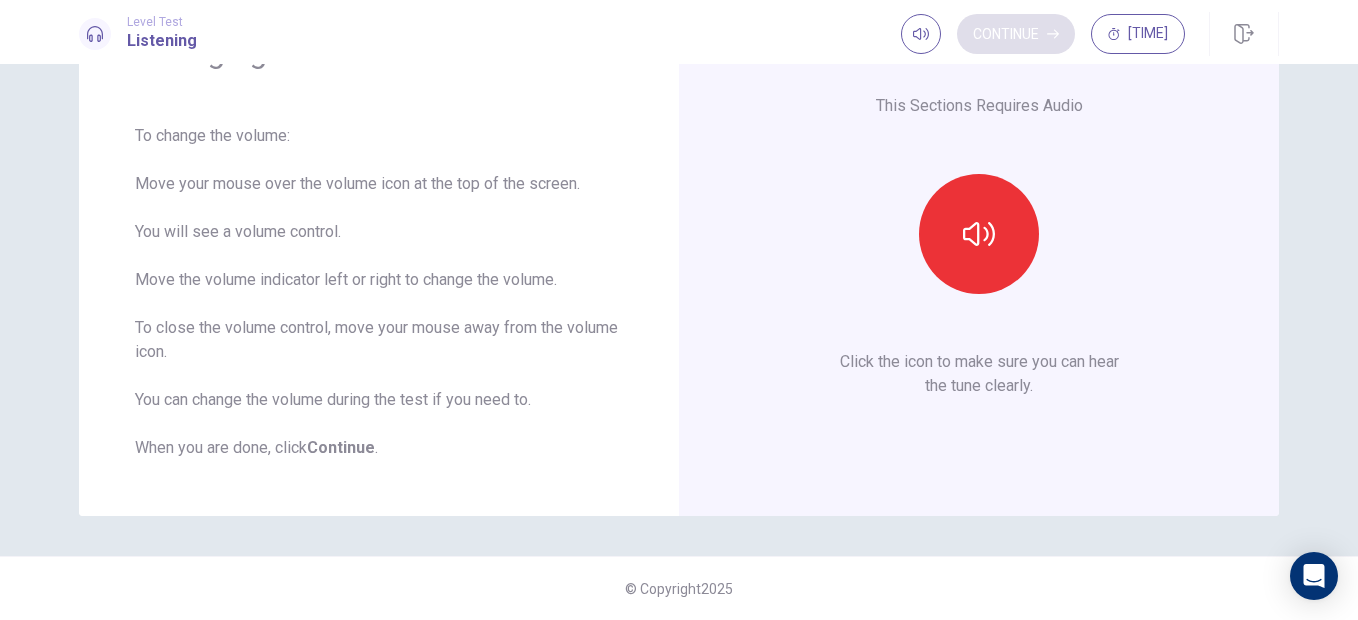 scroll, scrollTop: 128, scrollLeft: 0, axis: vertical 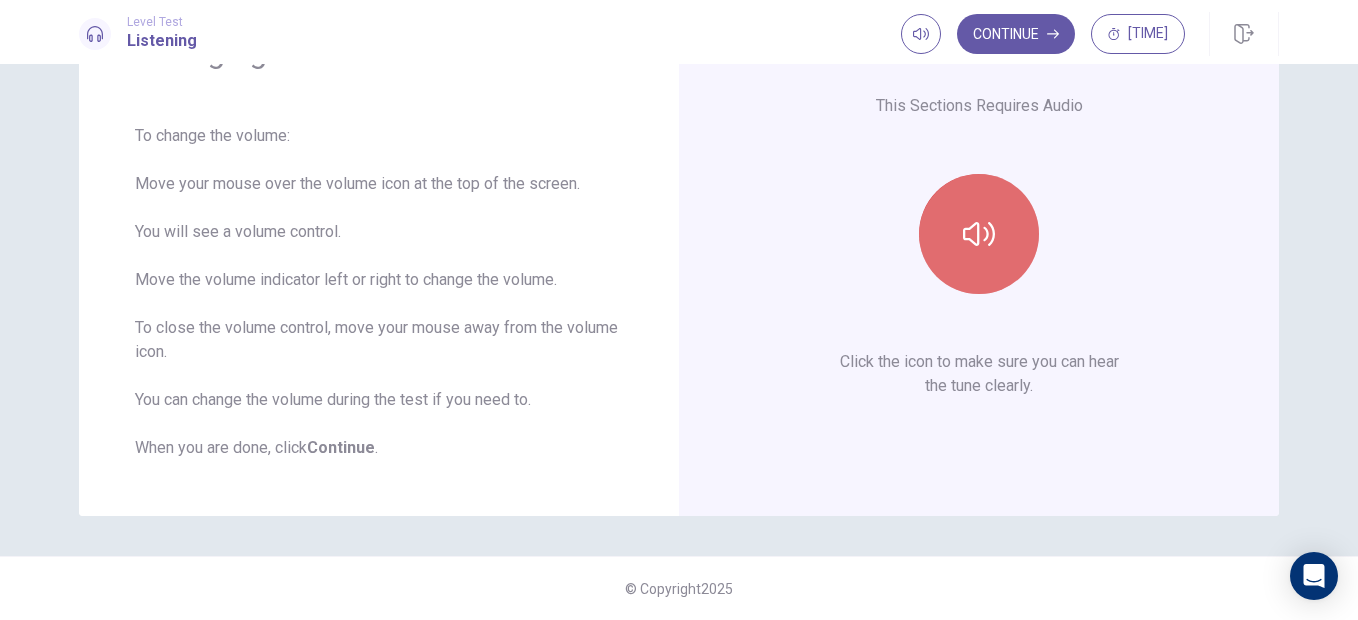 click at bounding box center [979, 234] 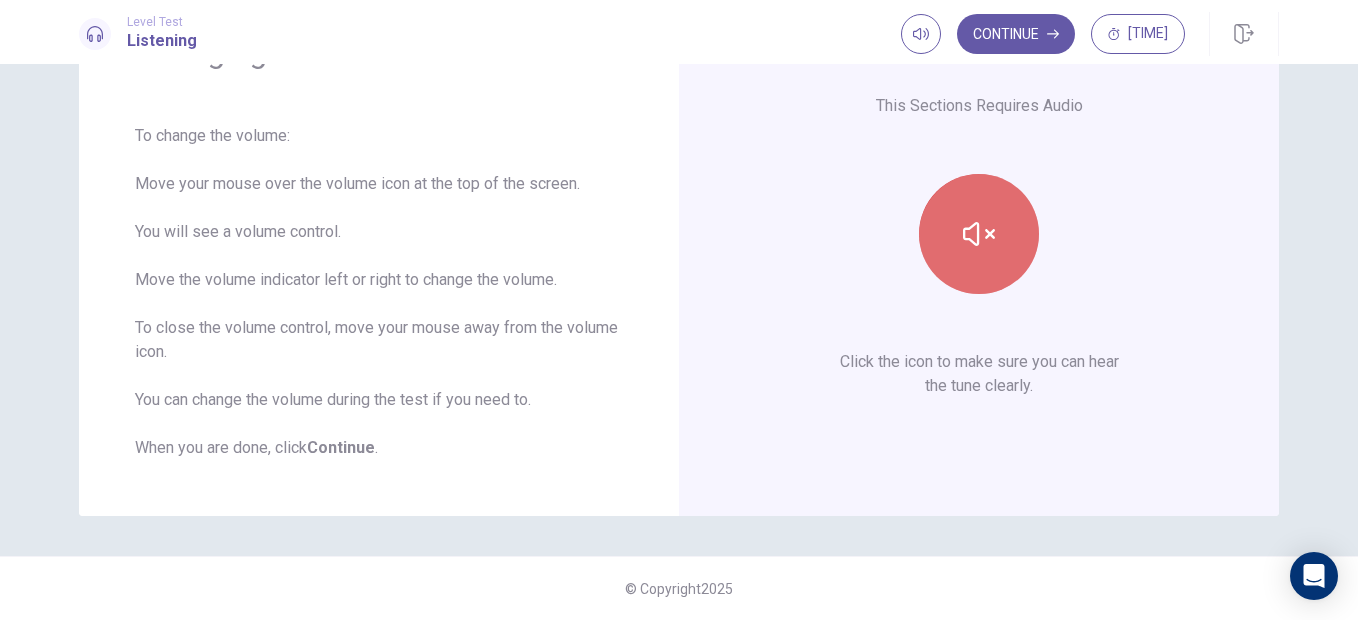 click at bounding box center [979, 234] 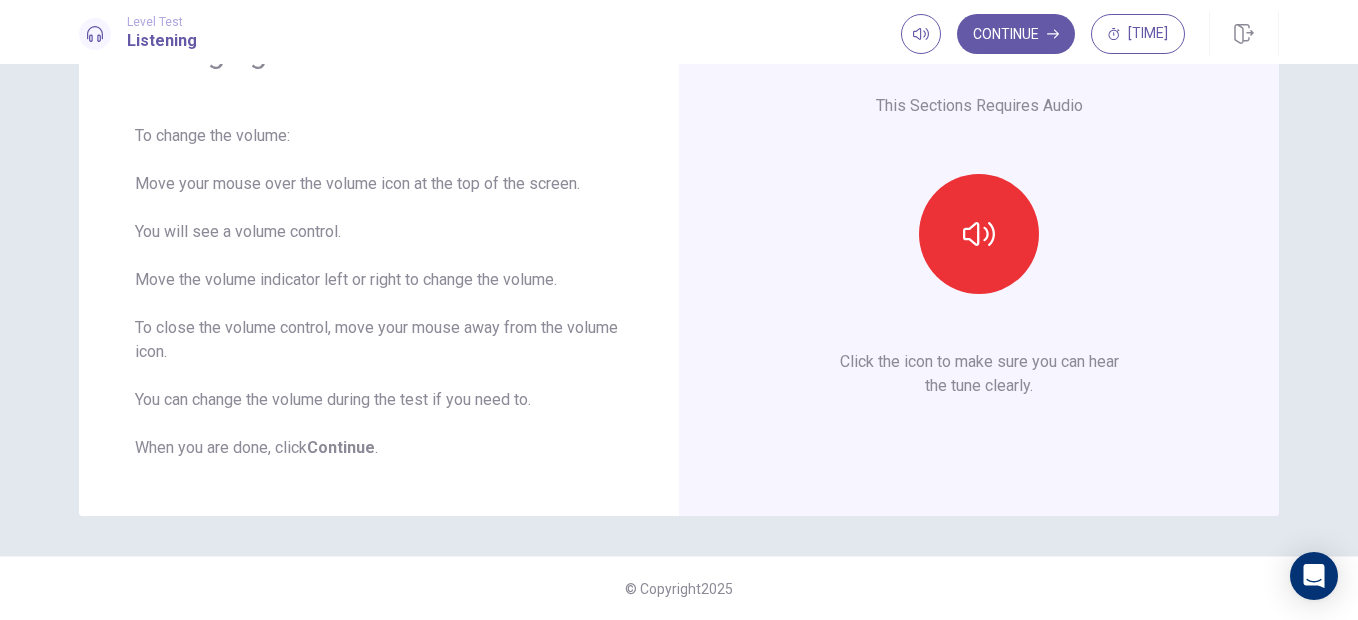 click on "This Sections Requires Audio Click the icon to make sure you can hear   the tune clearly." at bounding box center [979, 246] 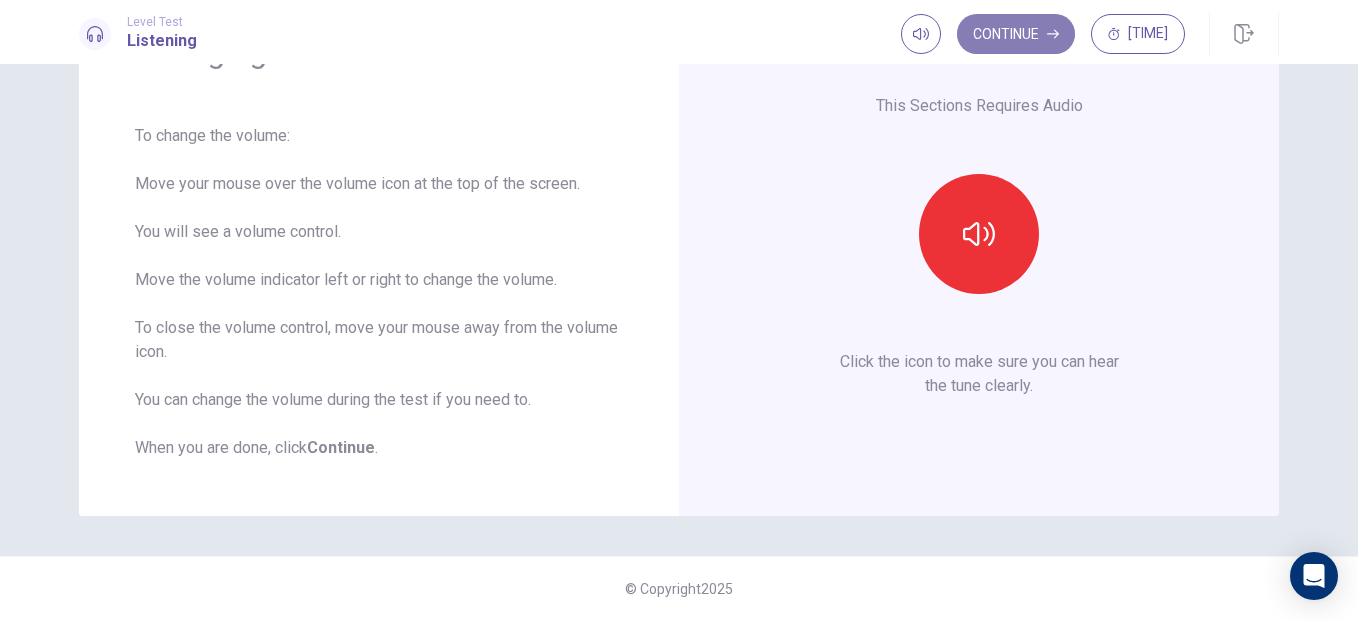 click on "Continue" at bounding box center (1016, 34) 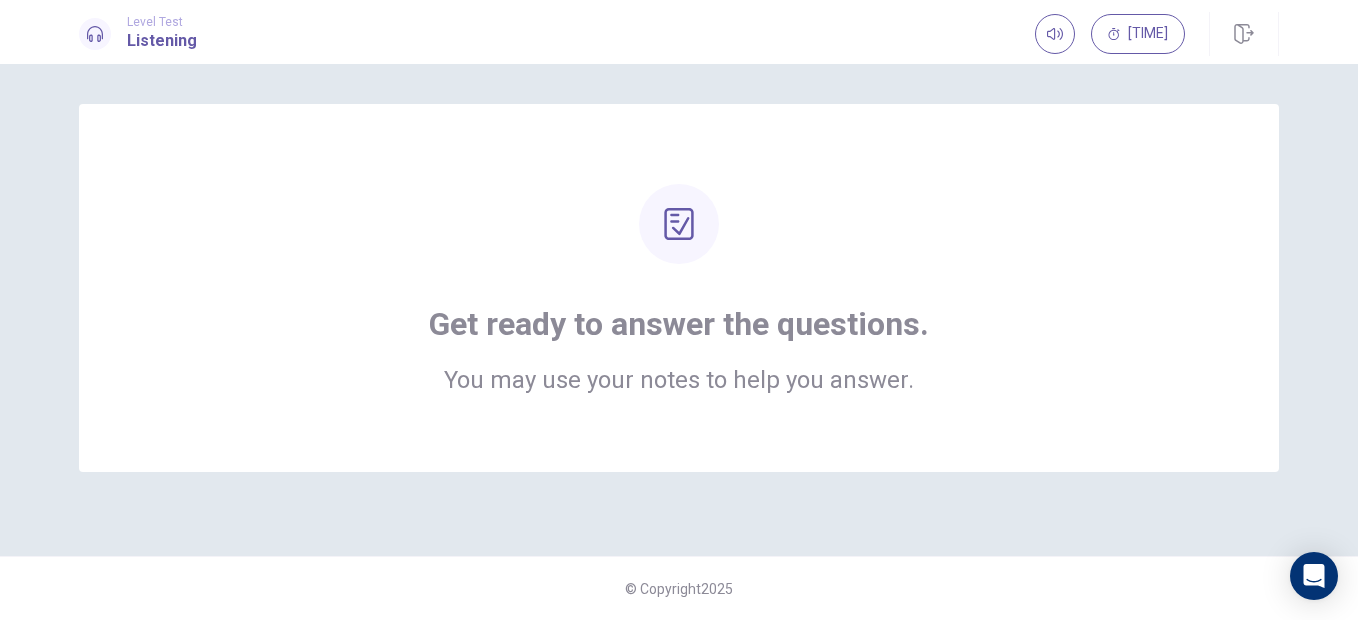 click on "Get ready to answer the questions." at bounding box center [679, 324] 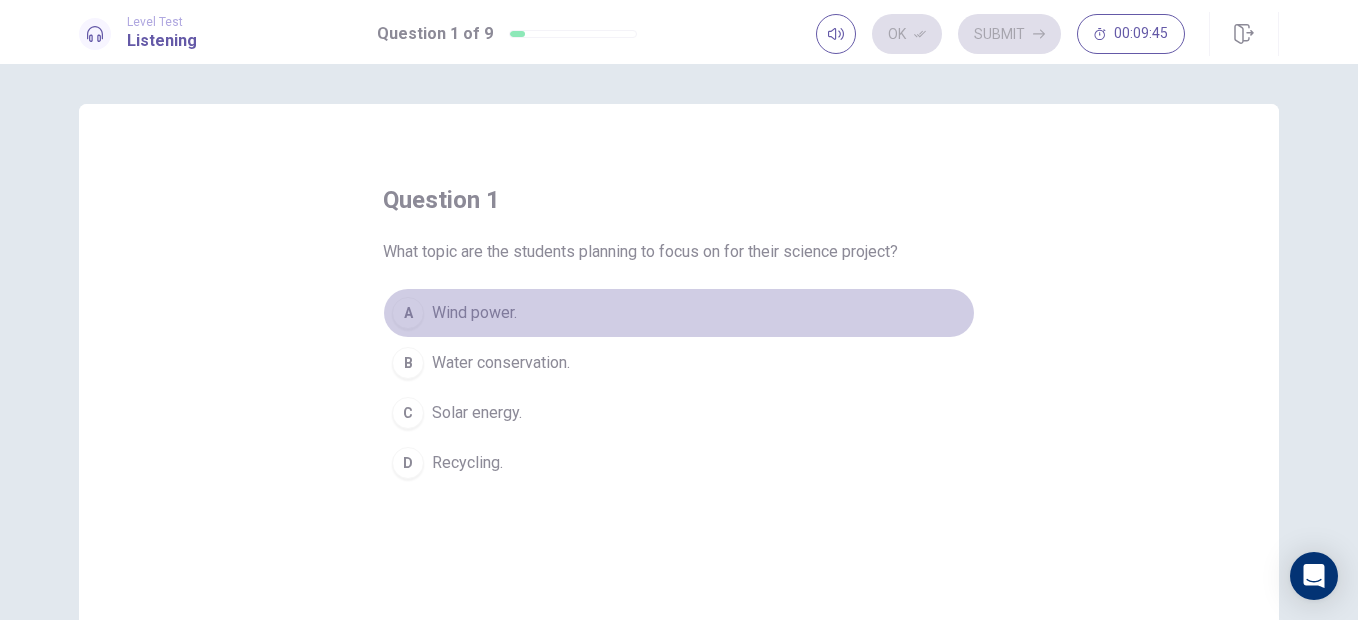 click on "Wind power." at bounding box center [474, 313] 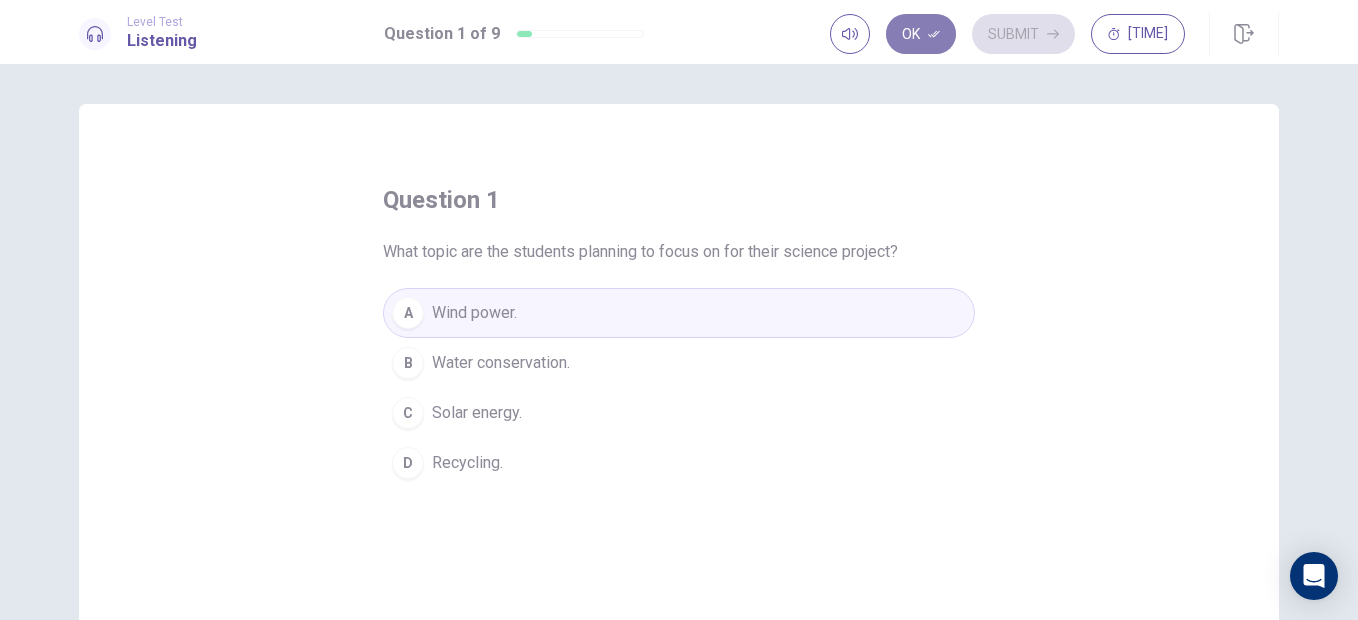 click on "Ok" at bounding box center (921, 34) 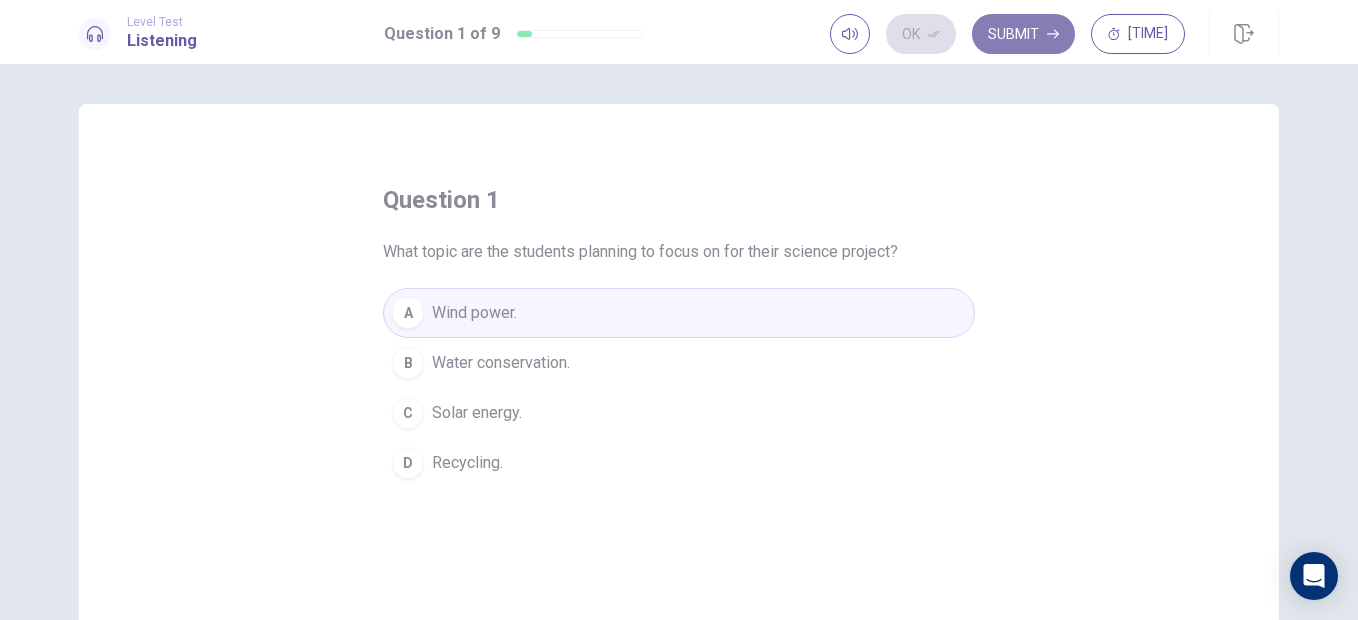 click on "Submit" at bounding box center (1023, 34) 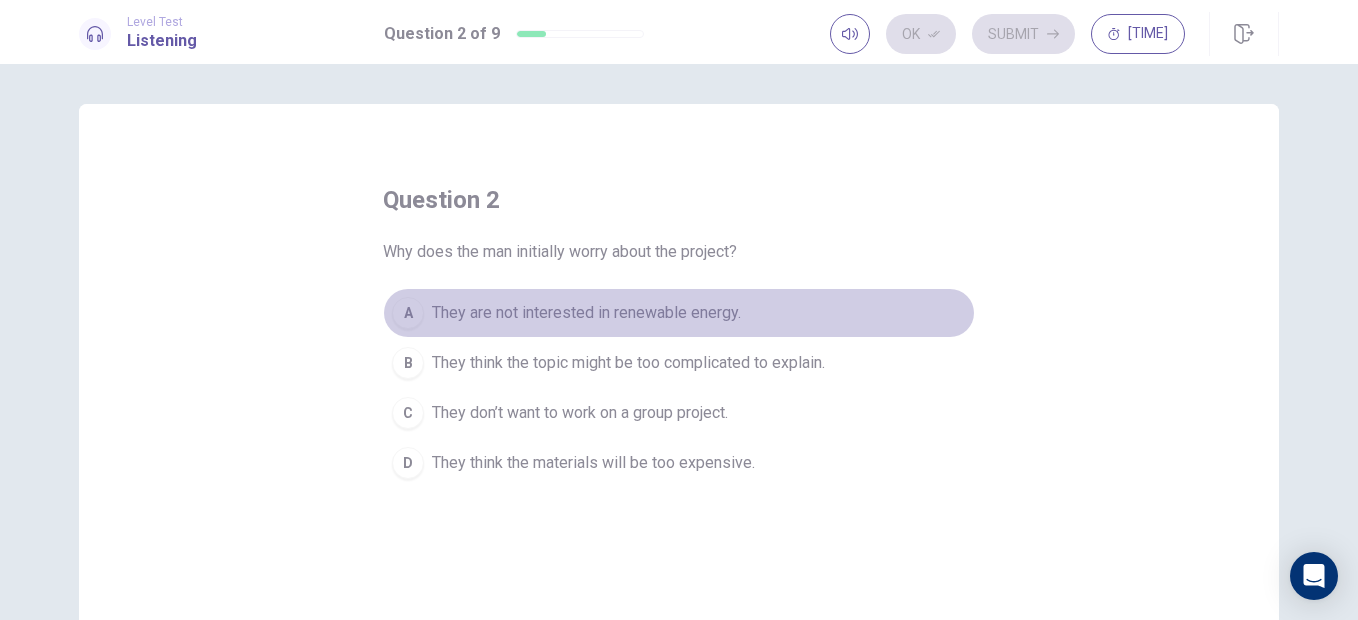 click on "They are not interested in renewable energy." at bounding box center [586, 313] 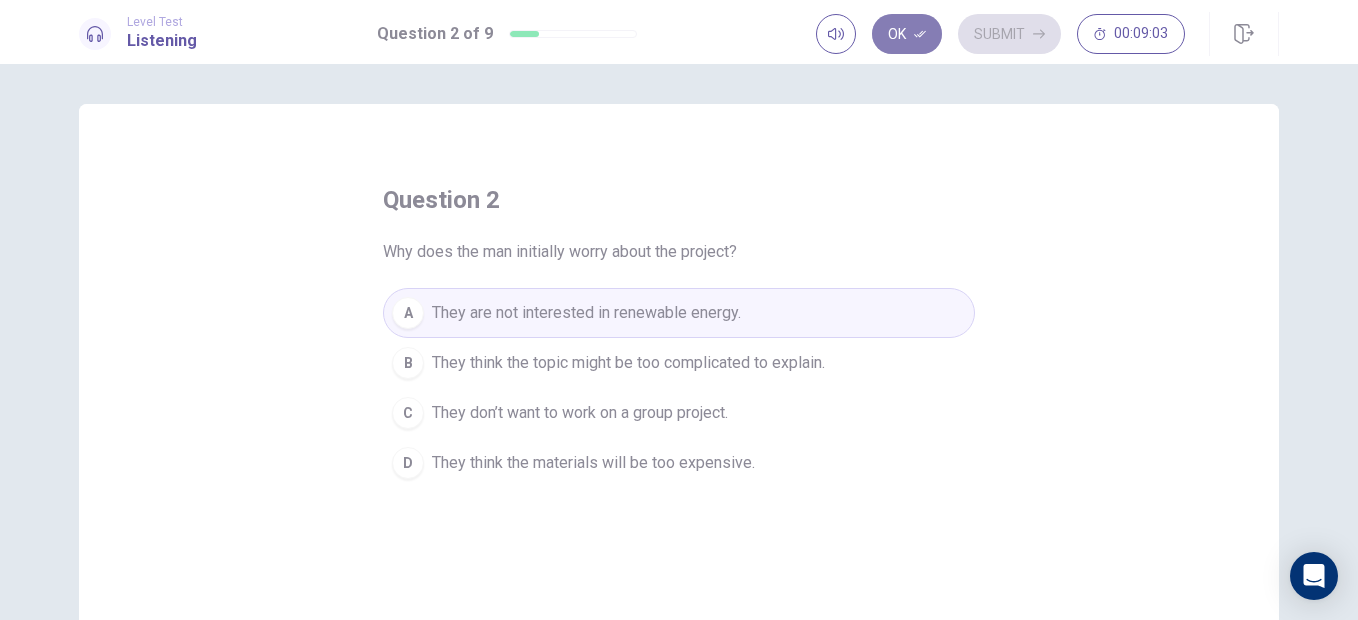 click on "Ok" at bounding box center (907, 34) 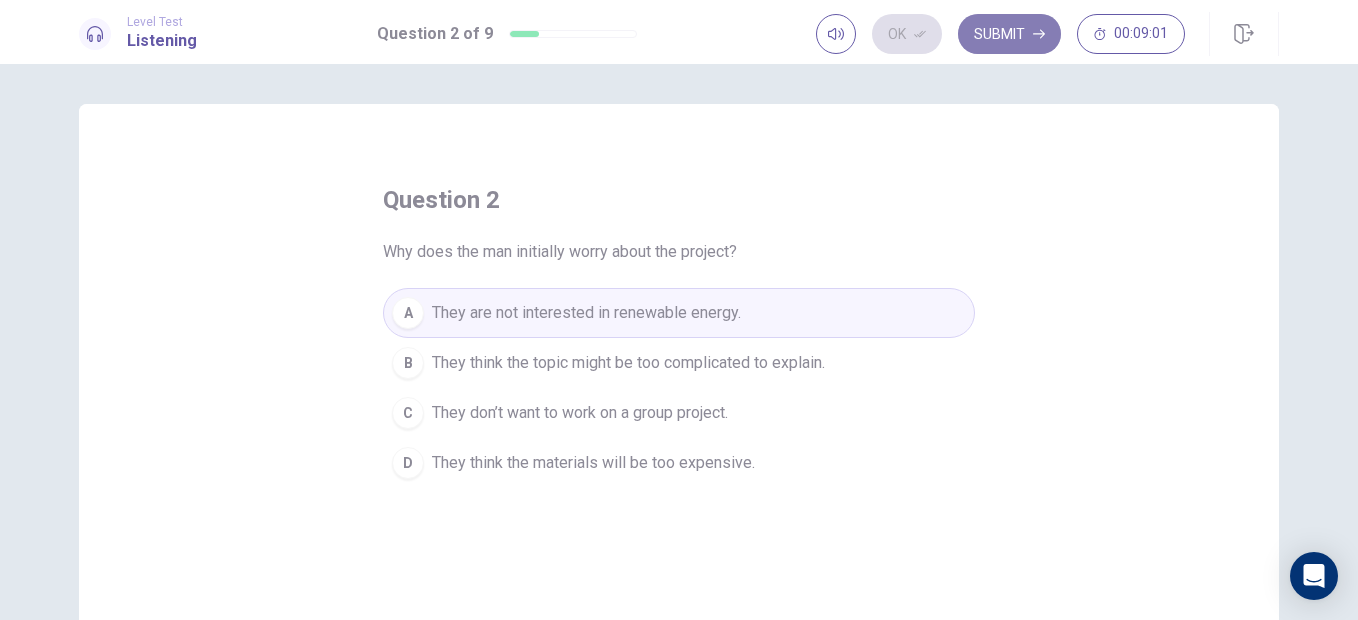click on "Submit" at bounding box center (1009, 34) 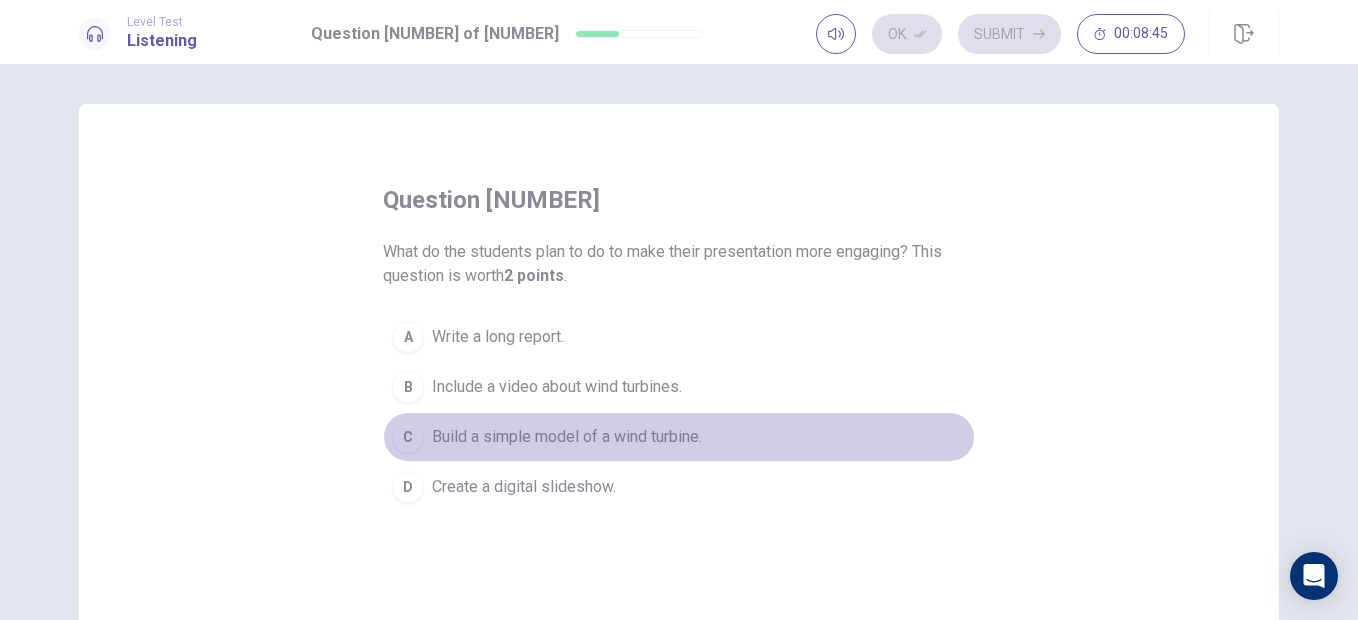 click on "Build a simple model of a wind turbine." at bounding box center (567, 437) 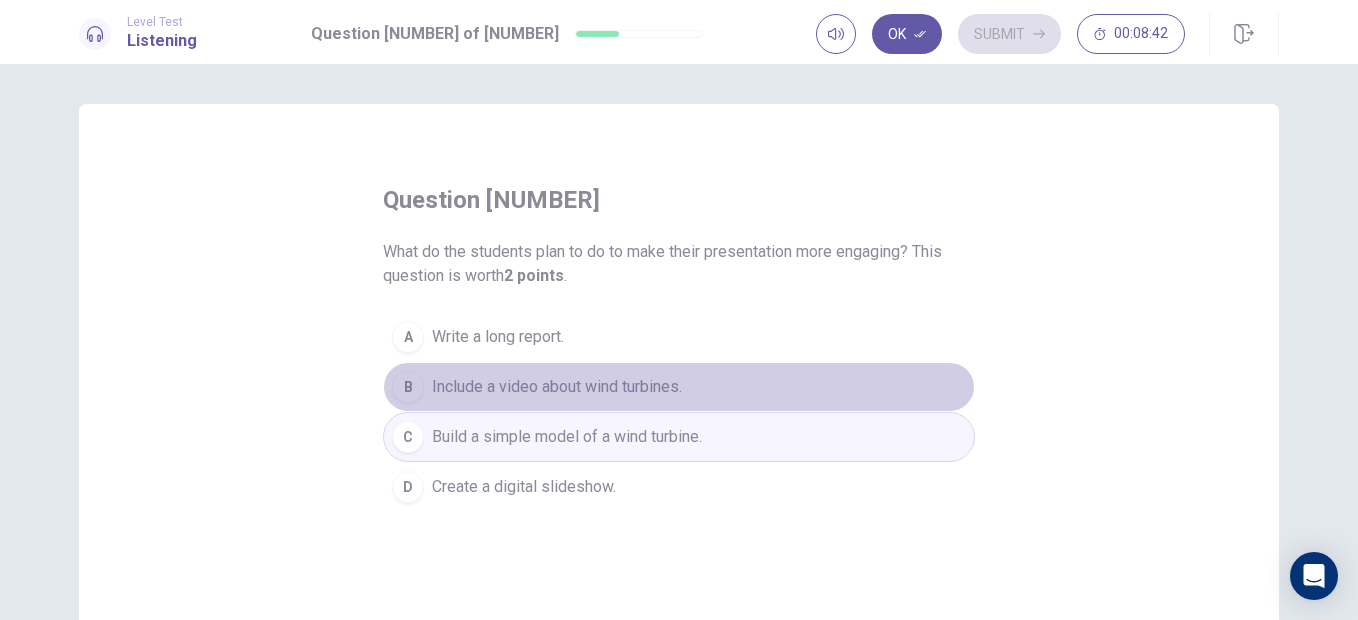 click on "B Include a video about wind turbines." at bounding box center [679, 387] 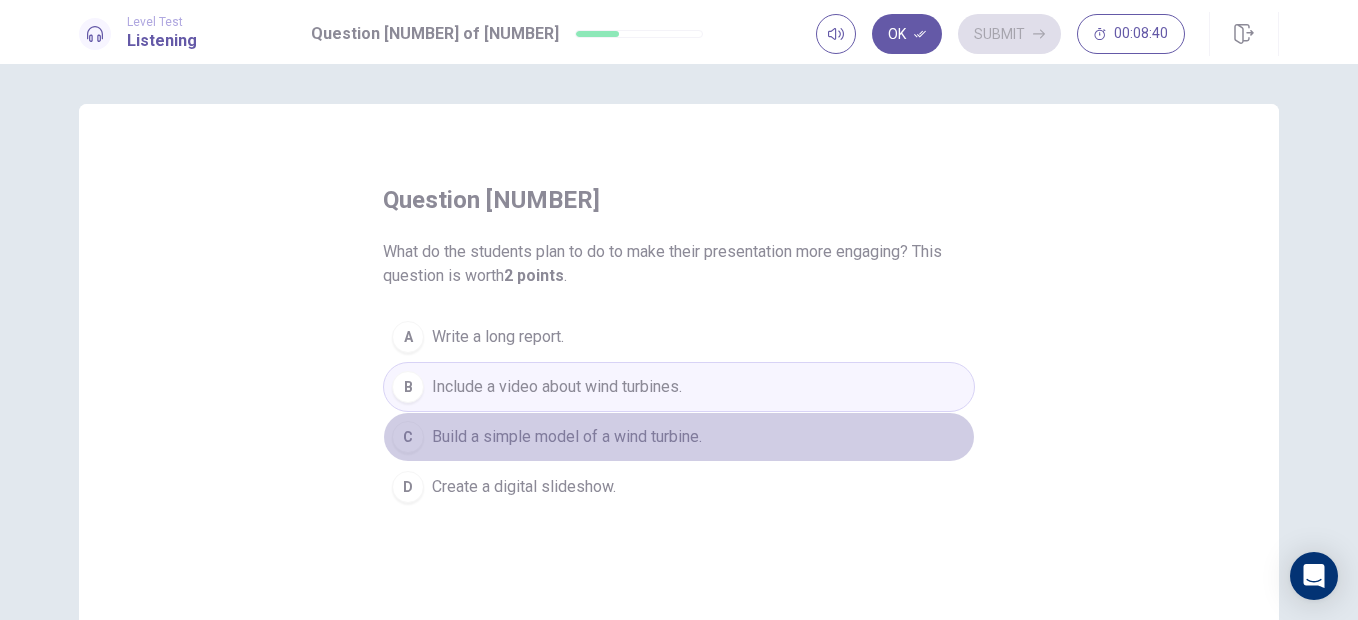 click on "Build a simple model of a wind turbine." at bounding box center [567, 437] 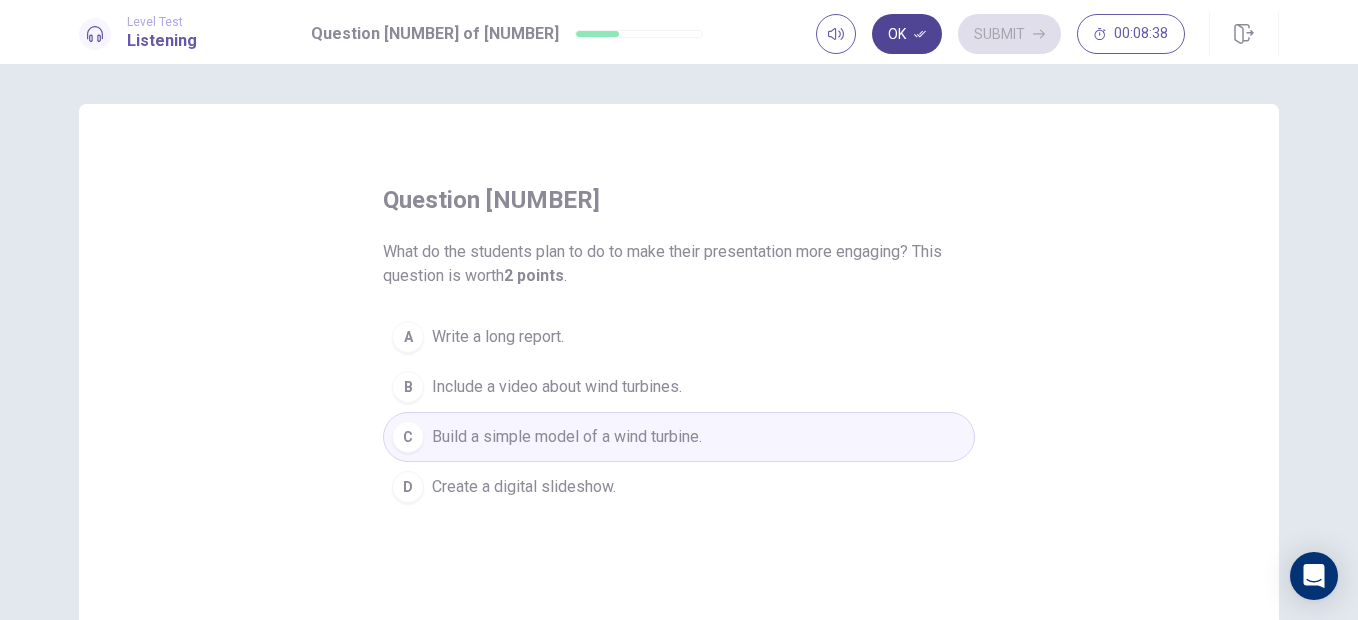 click on "Ok" at bounding box center [907, 34] 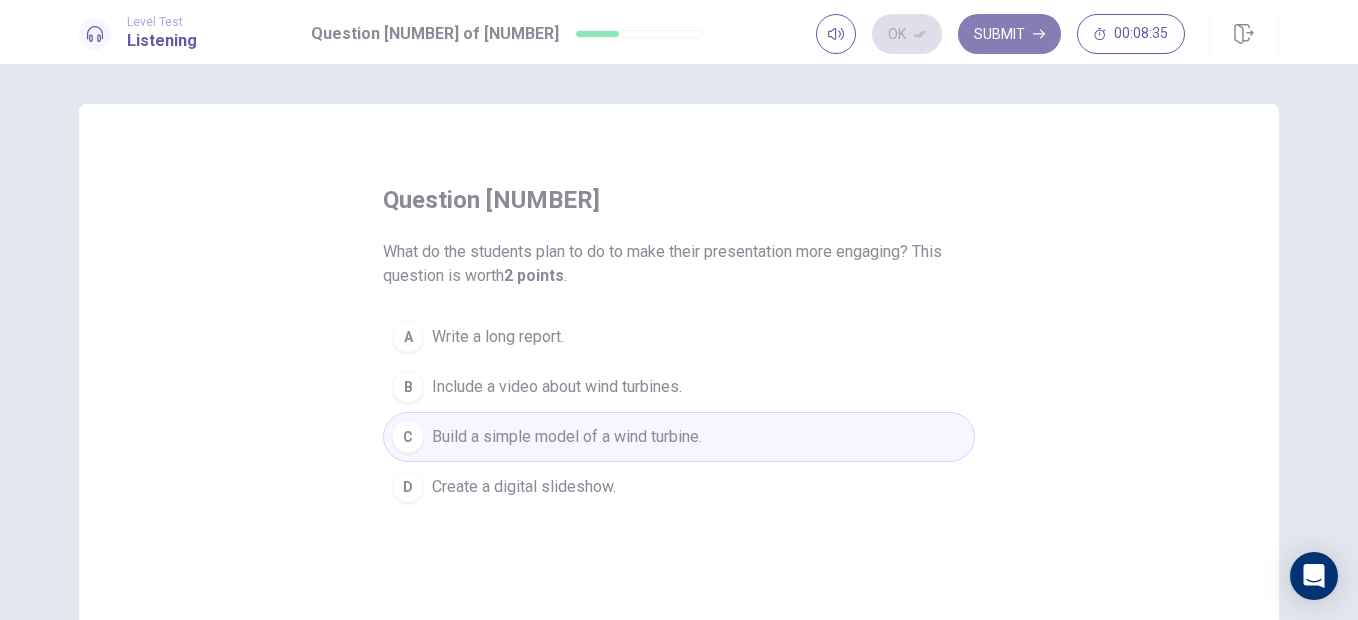 click on "Submit" at bounding box center (1009, 34) 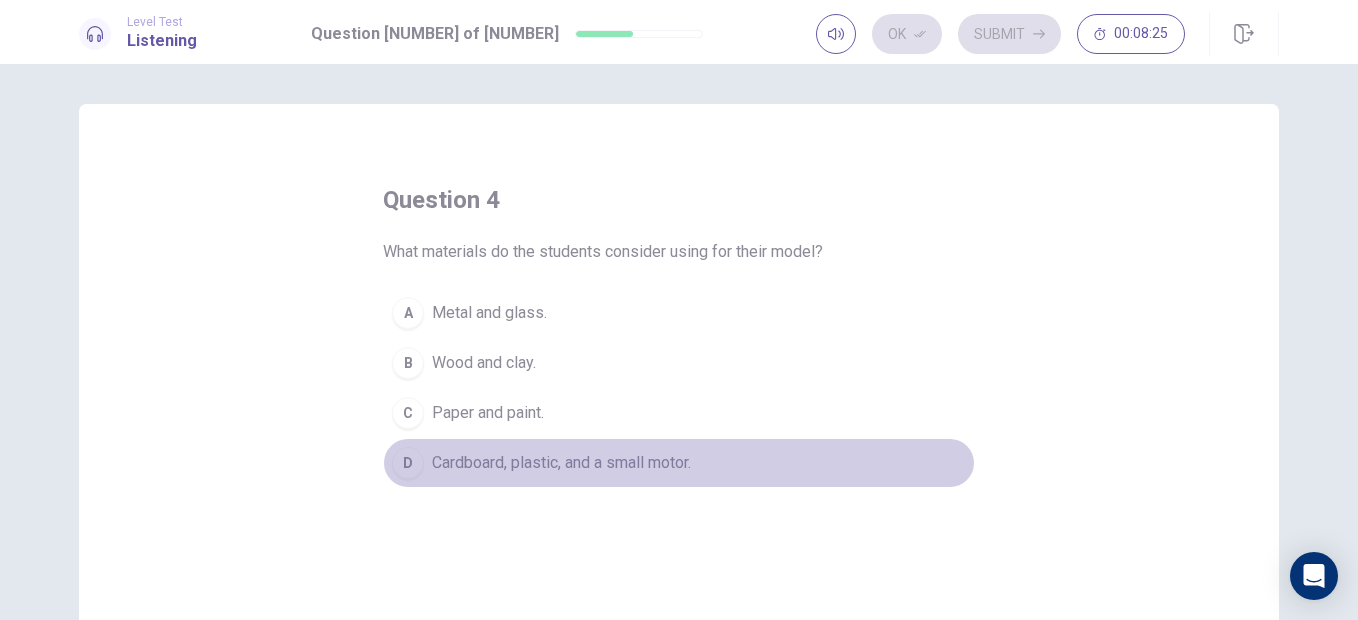 click on "Cardboard, plastic, and a small motor." at bounding box center [561, 463] 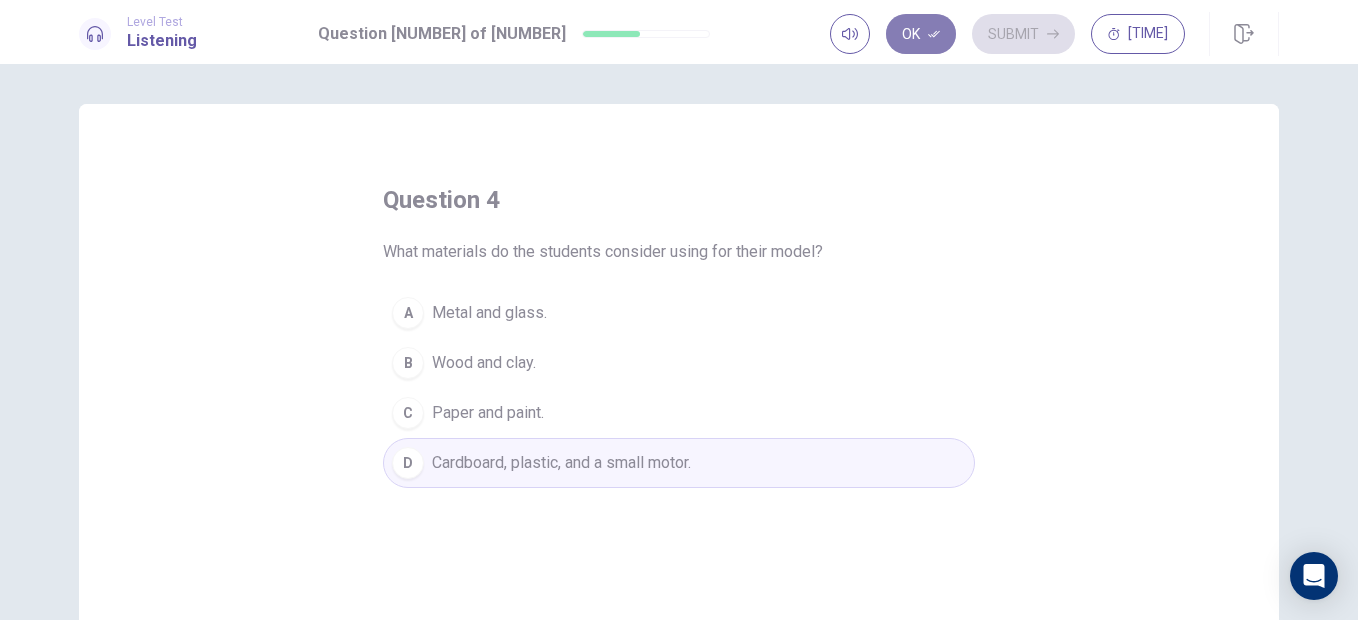 click on "Ok" at bounding box center (921, 34) 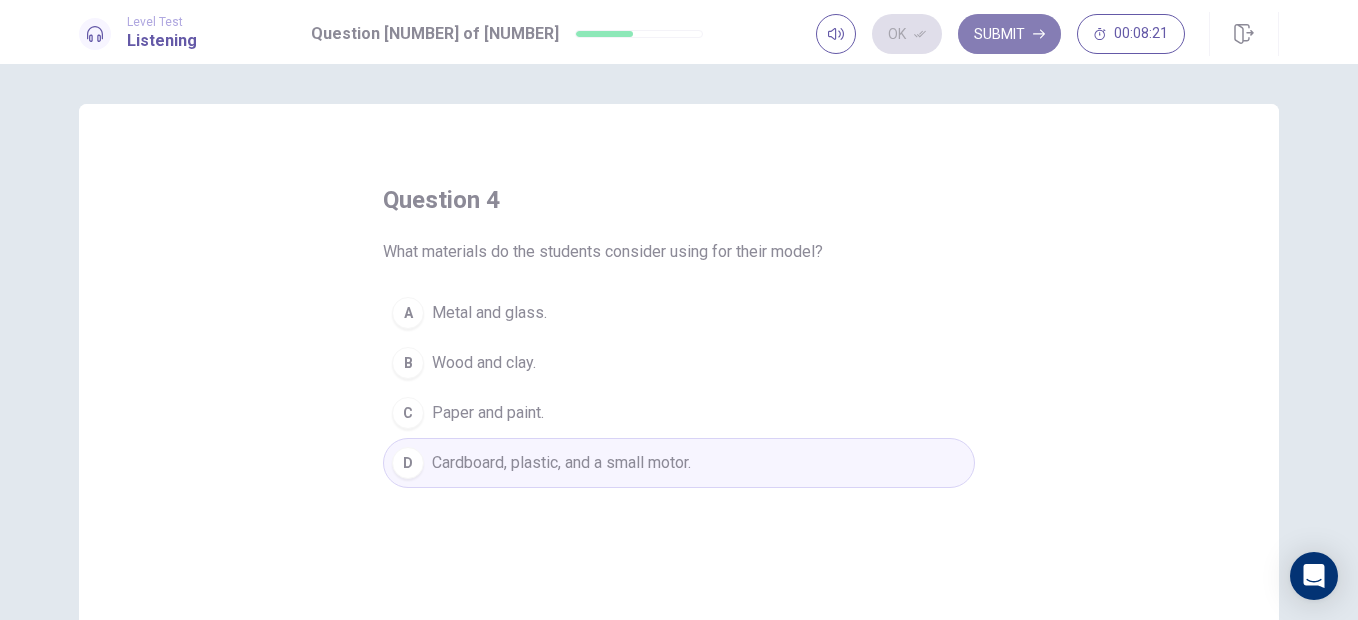 click on "Submit" at bounding box center (1009, 34) 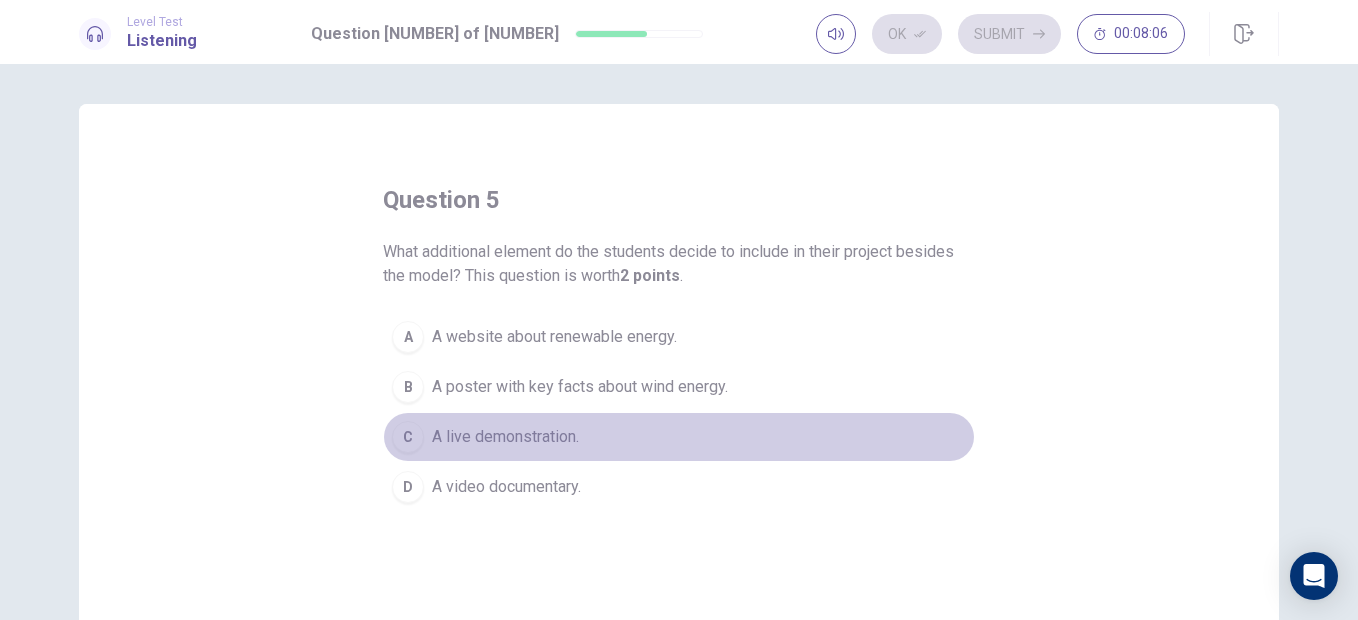 click on "A live demonstration." at bounding box center [505, 437] 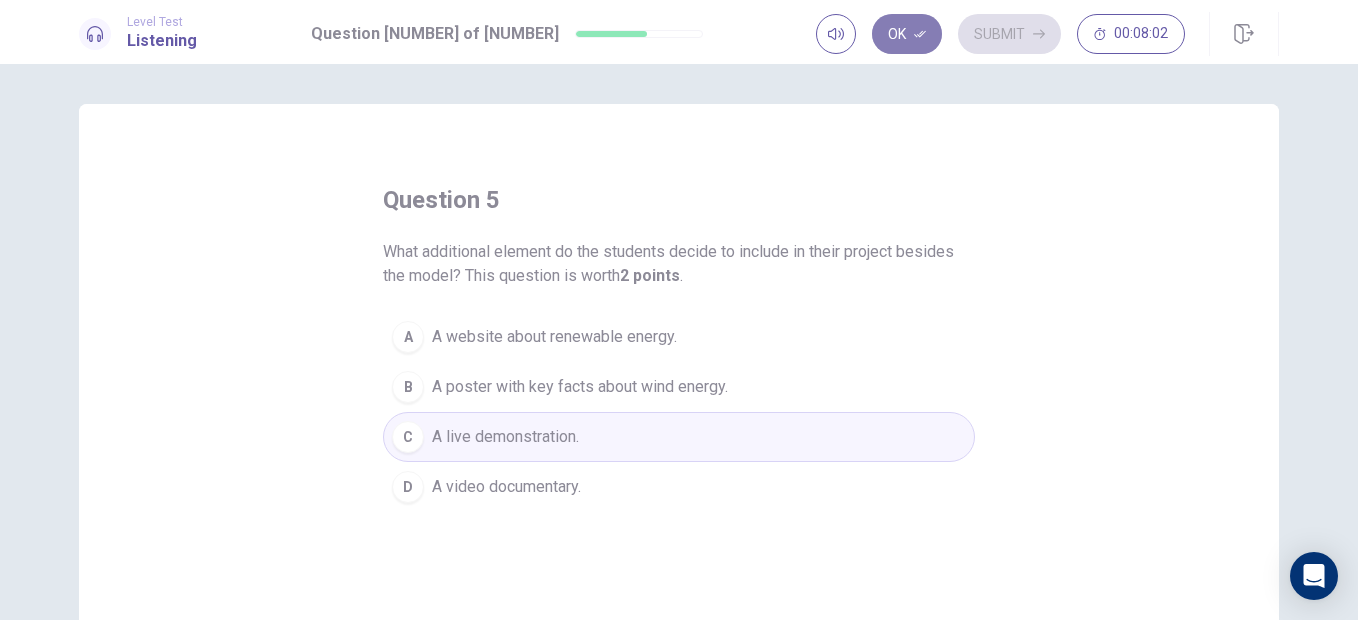 click on "Ok" at bounding box center [907, 34] 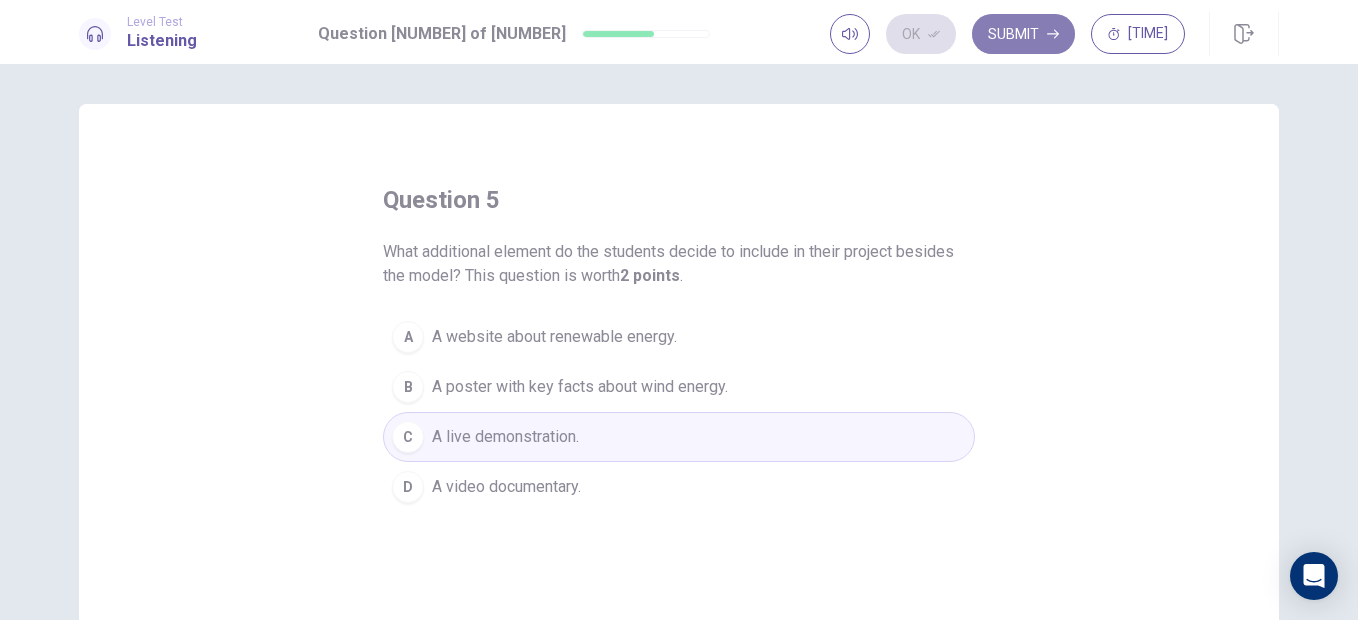 click on "Submit" at bounding box center [1023, 34] 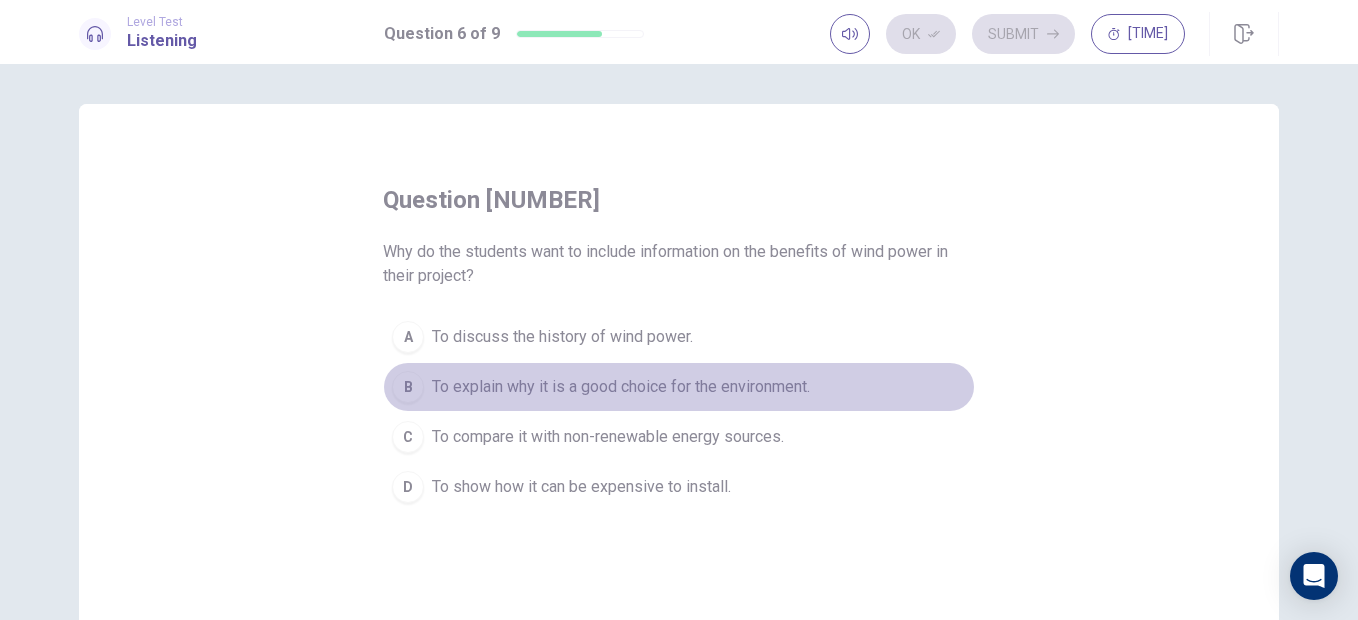 click on "To explain why it is a good choice for the environment." at bounding box center [621, 387] 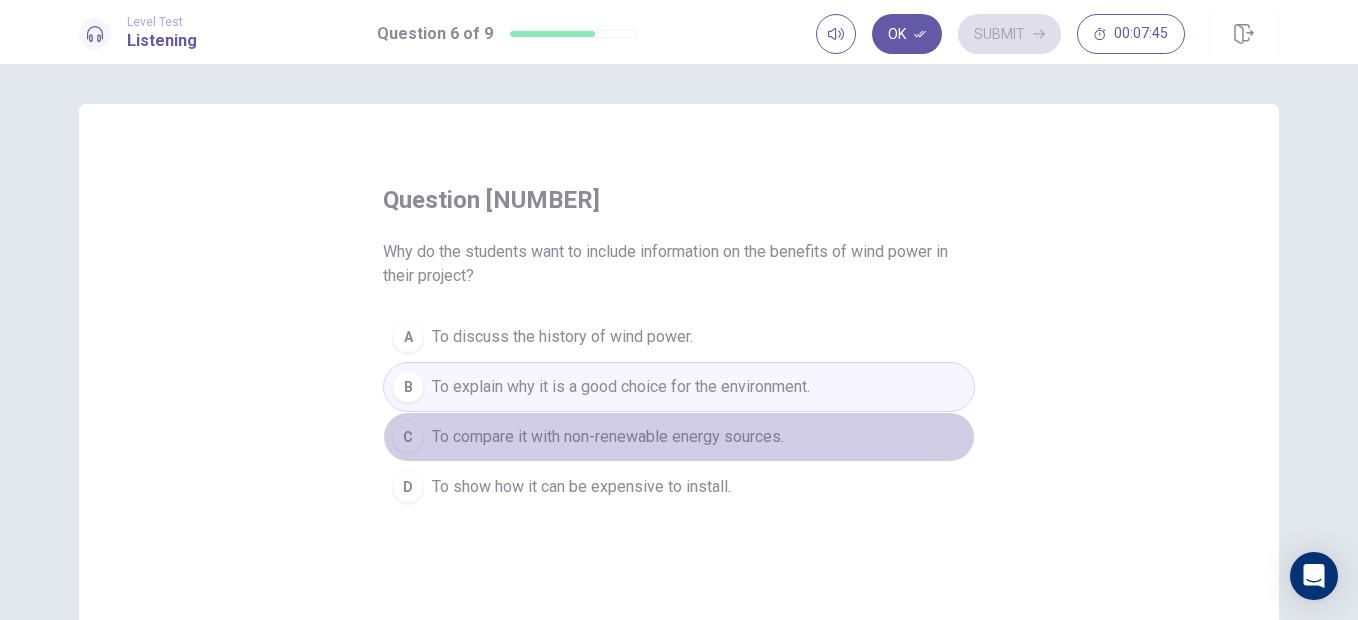 click on "To compare it with non-renewable energy sources." at bounding box center [608, 437] 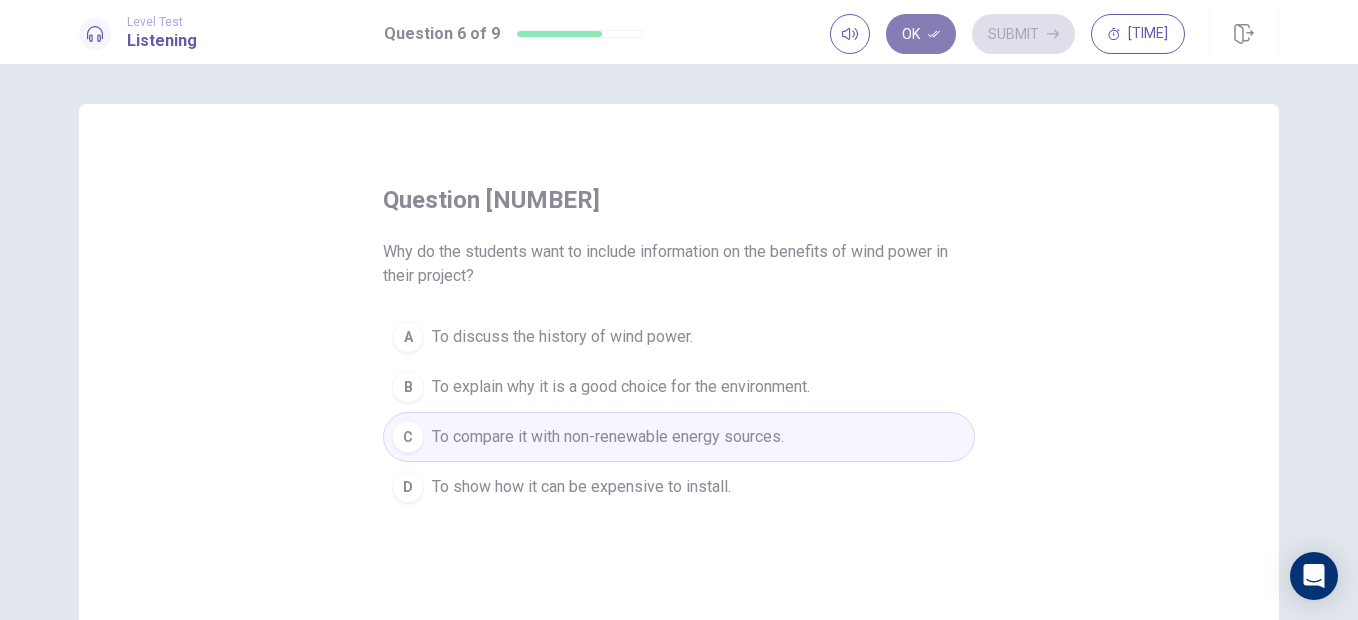 click on "Ok" at bounding box center (921, 34) 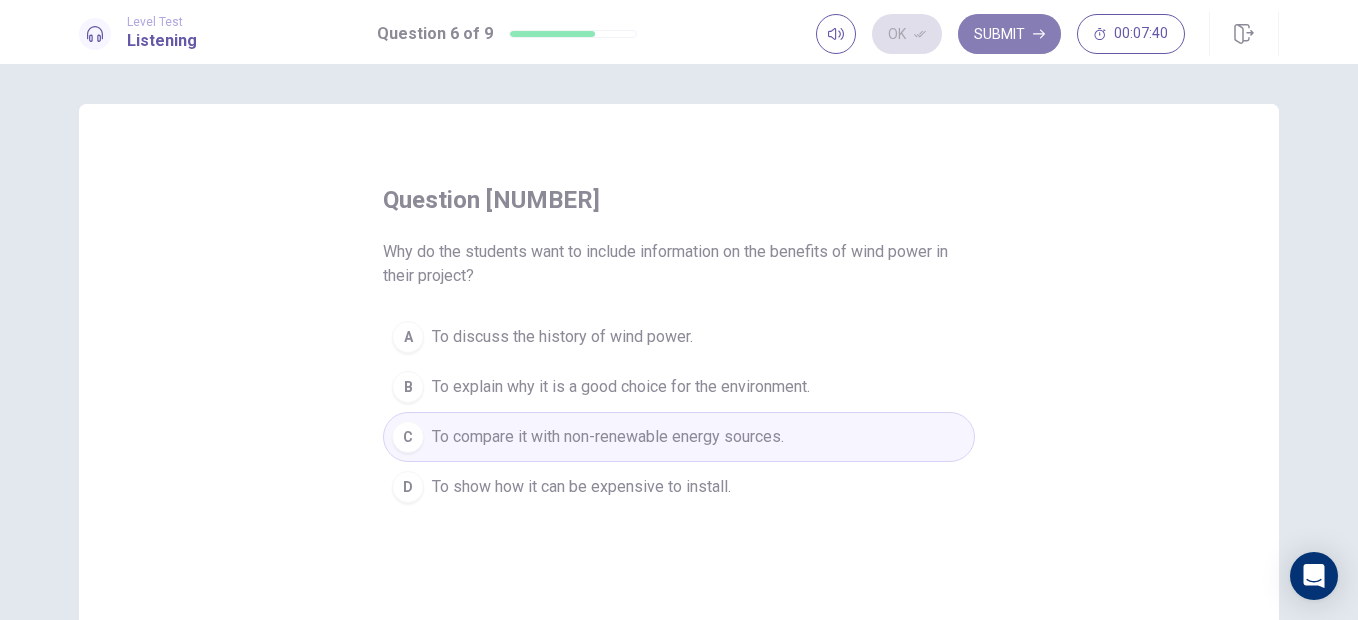 click on "Submit" at bounding box center (1009, 34) 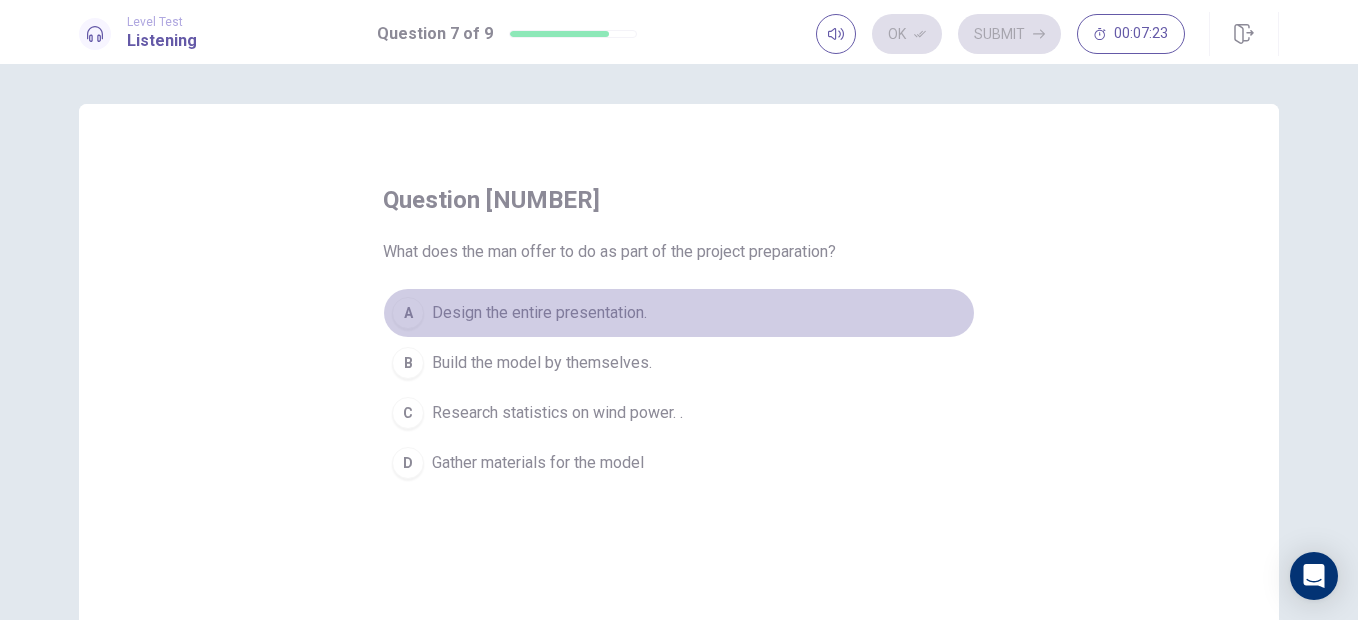 click on "Design the entire presentation." at bounding box center [539, 313] 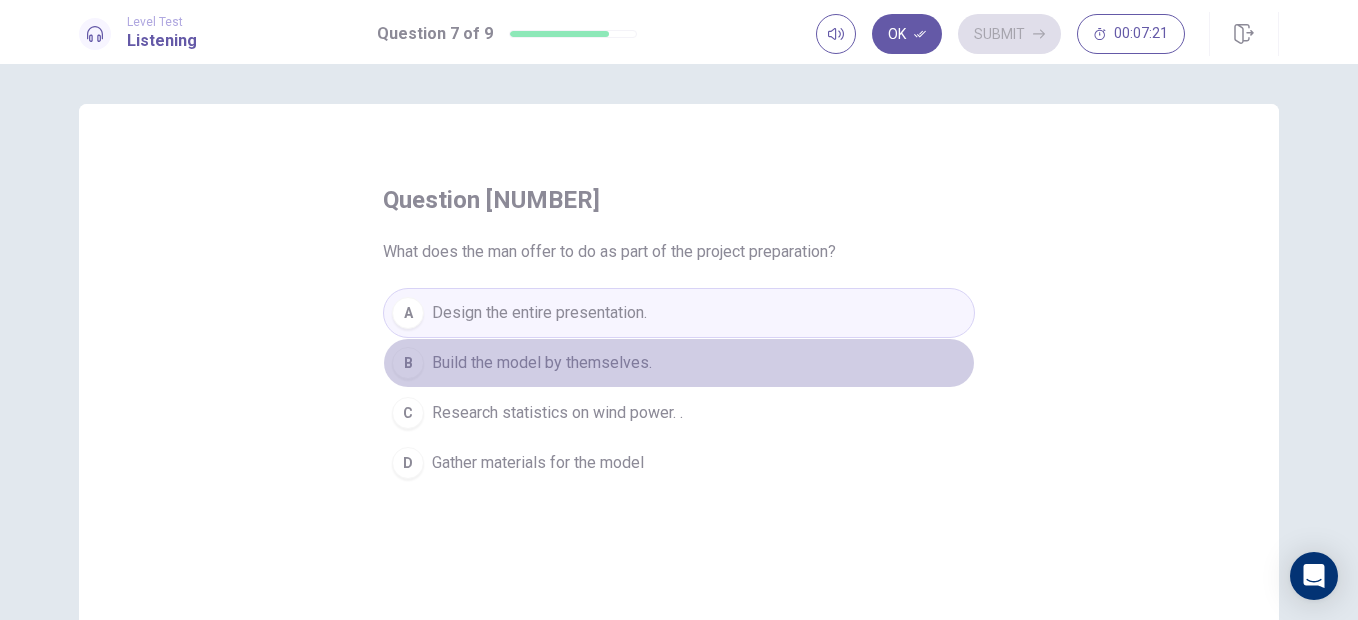 click on "Build the model by themselves." at bounding box center (542, 363) 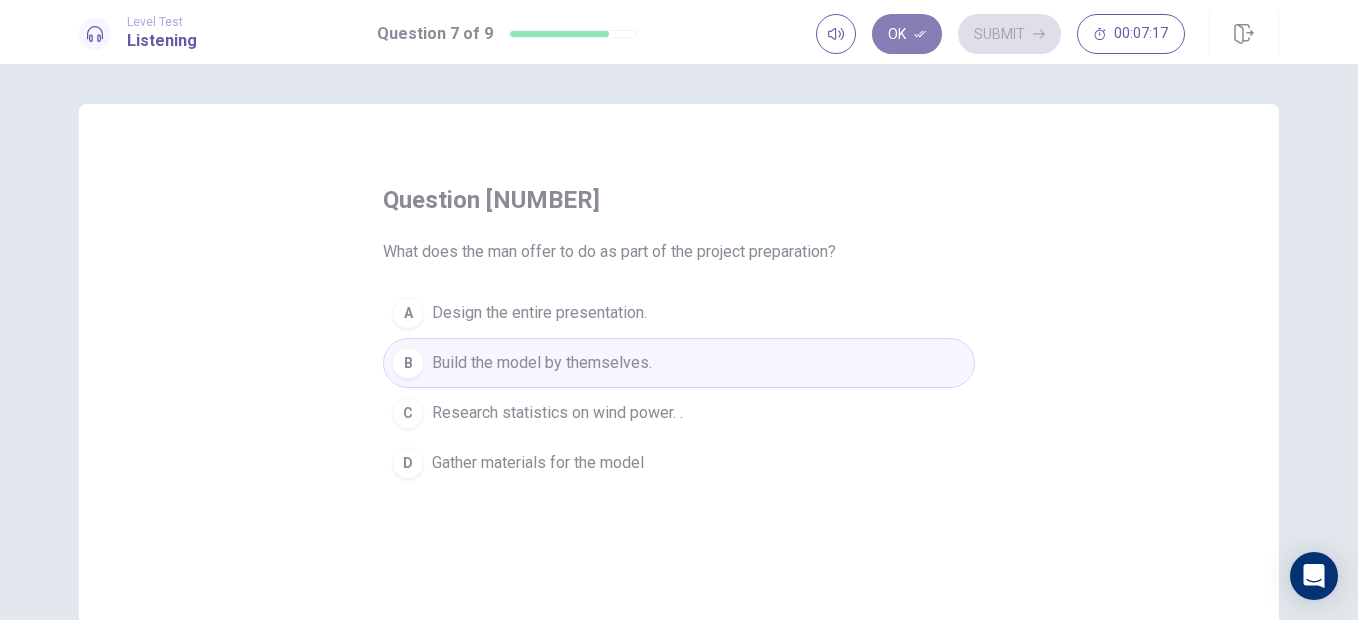 click on "Ok" at bounding box center (907, 34) 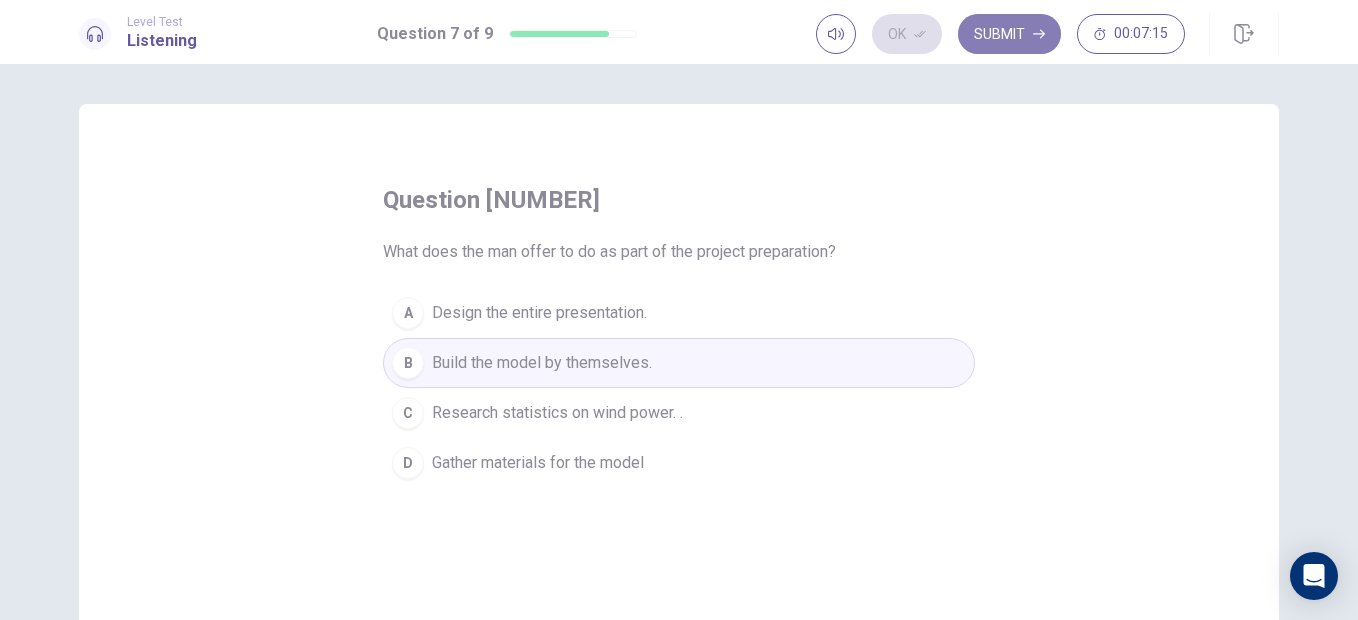 click on "Submit" at bounding box center [1009, 34] 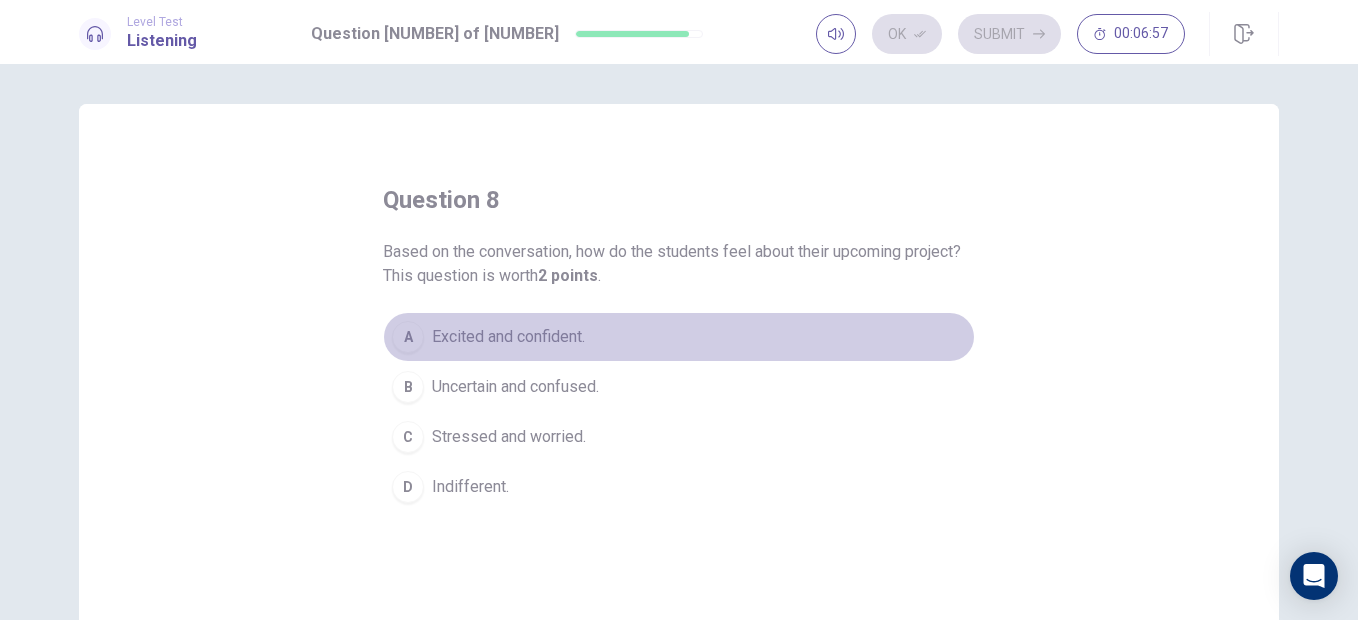 click on "Excited and confident." at bounding box center [508, 337] 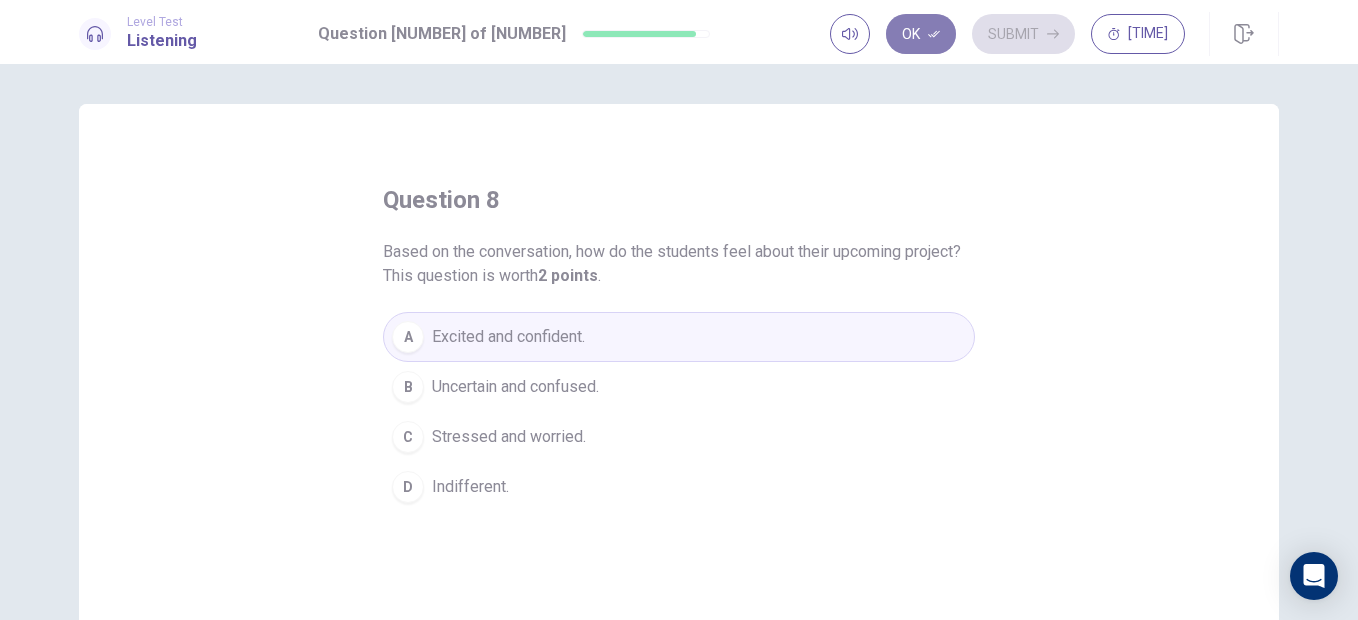 click on "Ok" at bounding box center (921, 34) 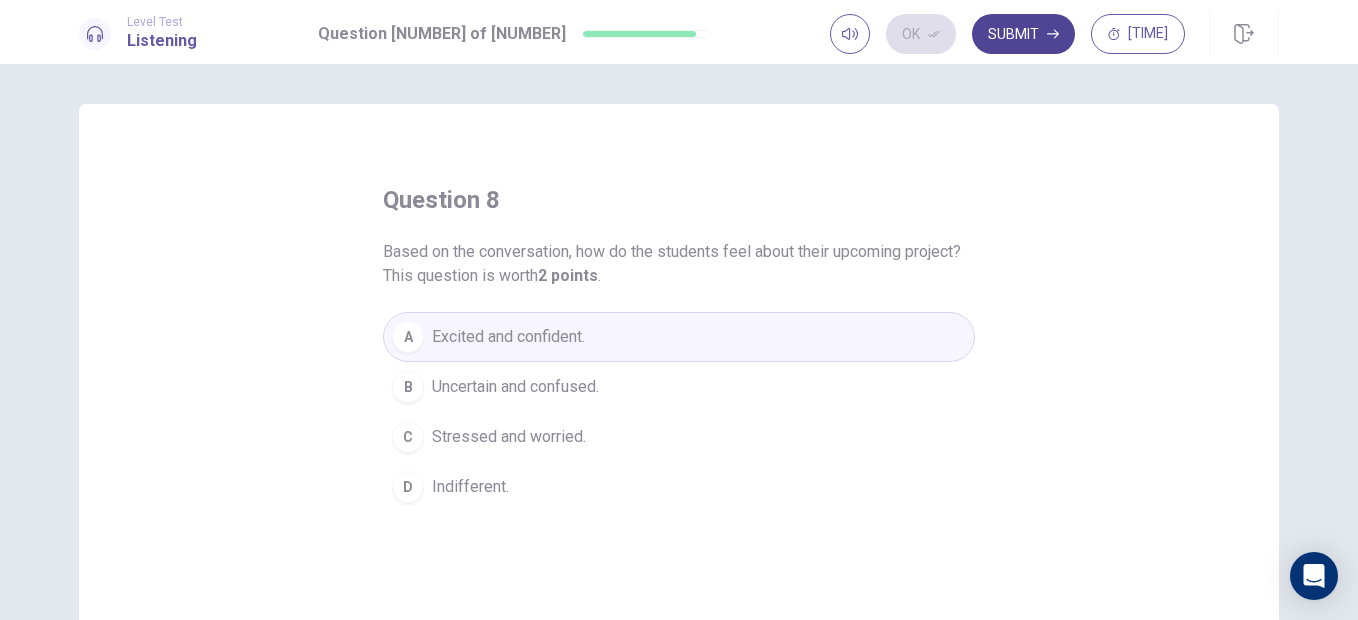 click on "Submit" at bounding box center (1023, 34) 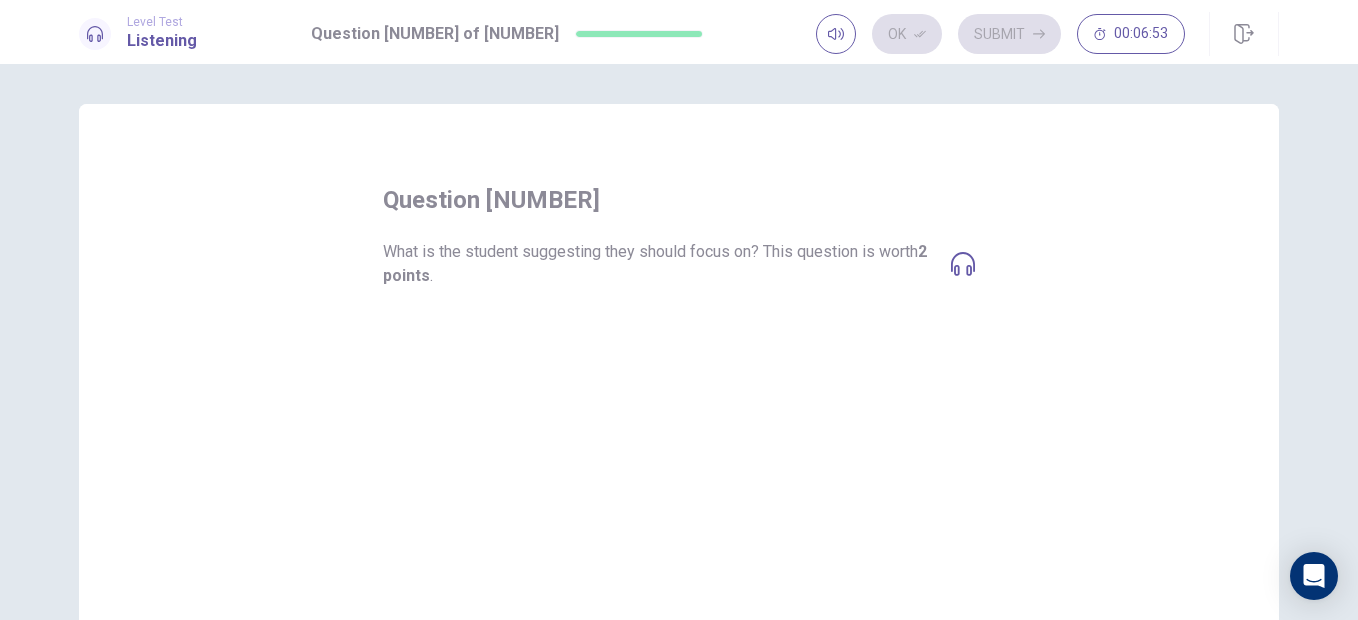 click on "The history of renewable energy." at bounding box center [546, 337] 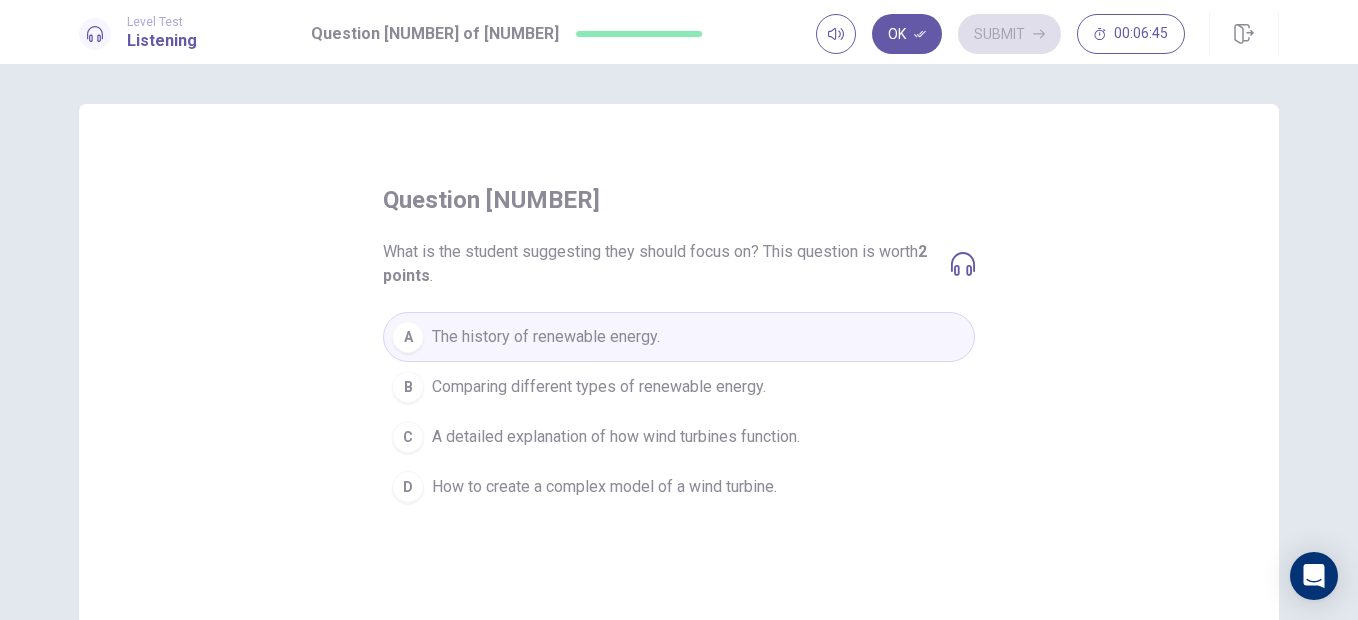 click on "How to create a complex model of a wind turbine." at bounding box center (604, 487) 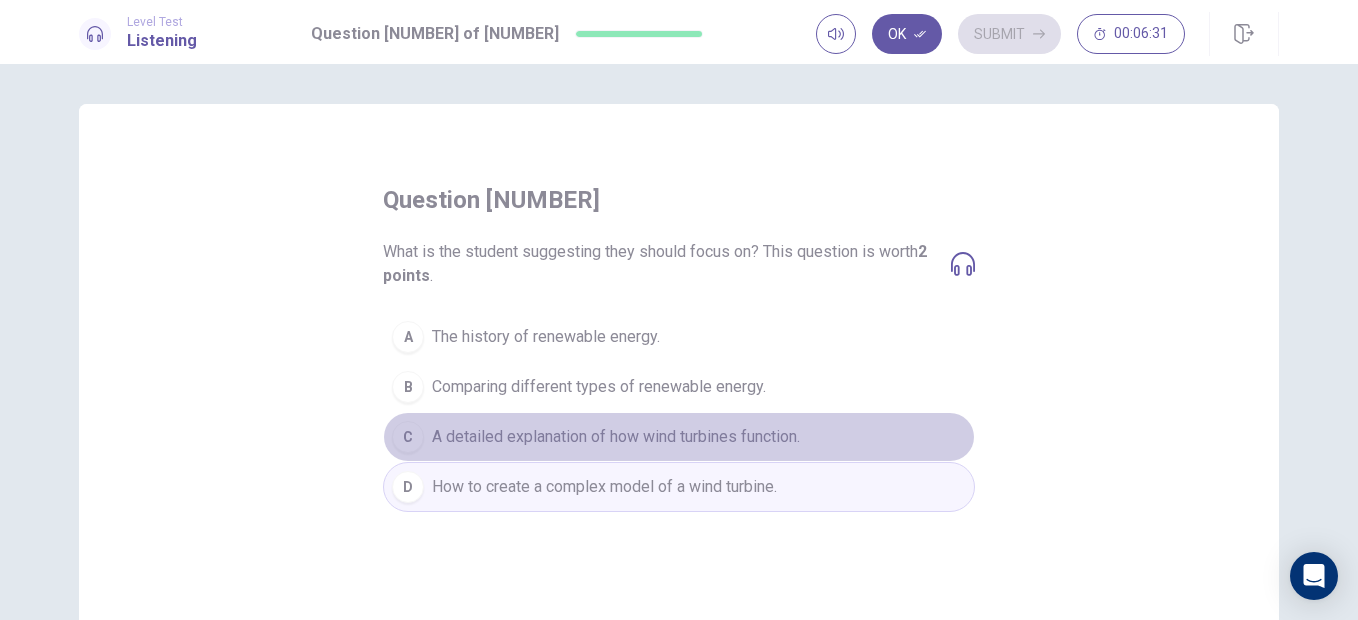 click on "C A detailed explanation of how wind turbines function." at bounding box center (679, 437) 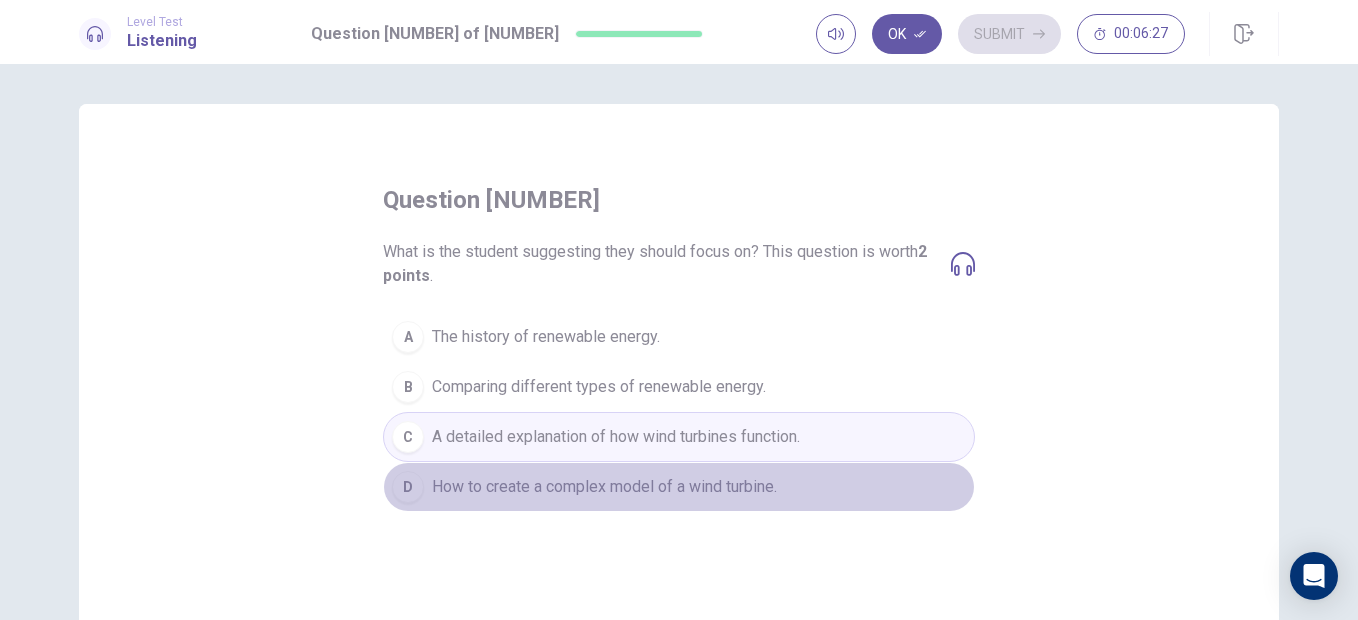 click on "D How to create a complex model of a wind turbine." at bounding box center [679, 487] 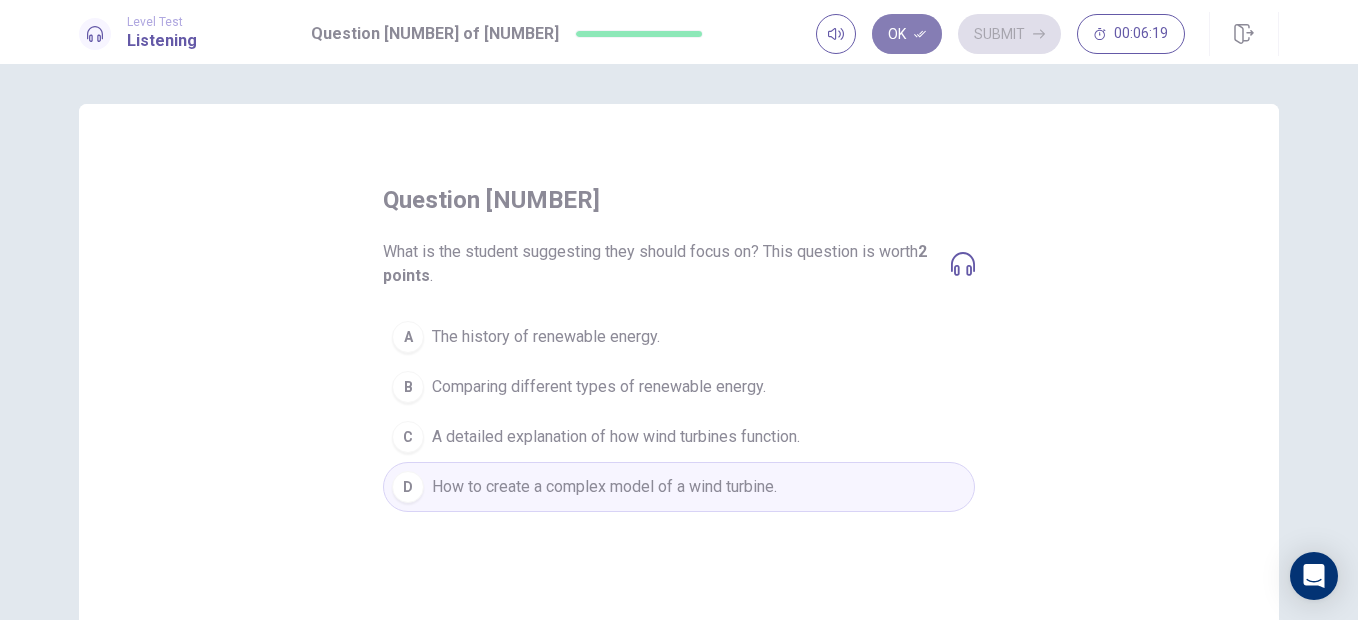 click on "Ok" at bounding box center [907, 34] 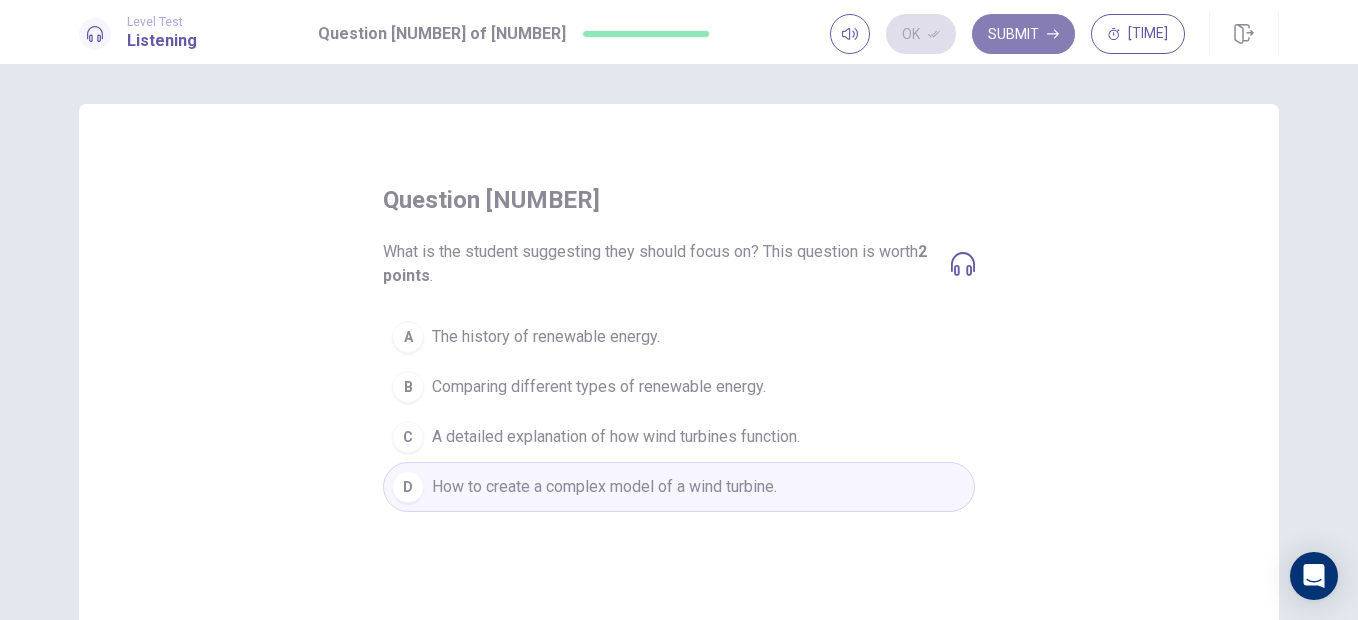 click on "Submit" at bounding box center [1023, 34] 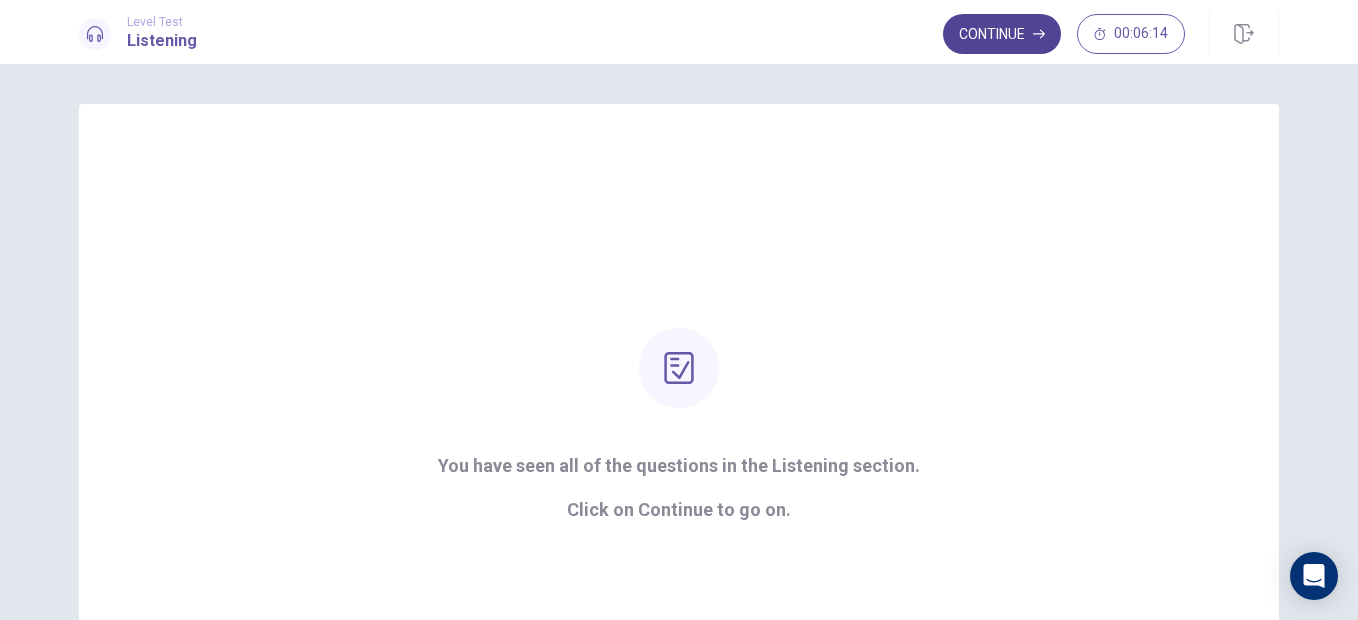 click on "Continue" at bounding box center (1002, 34) 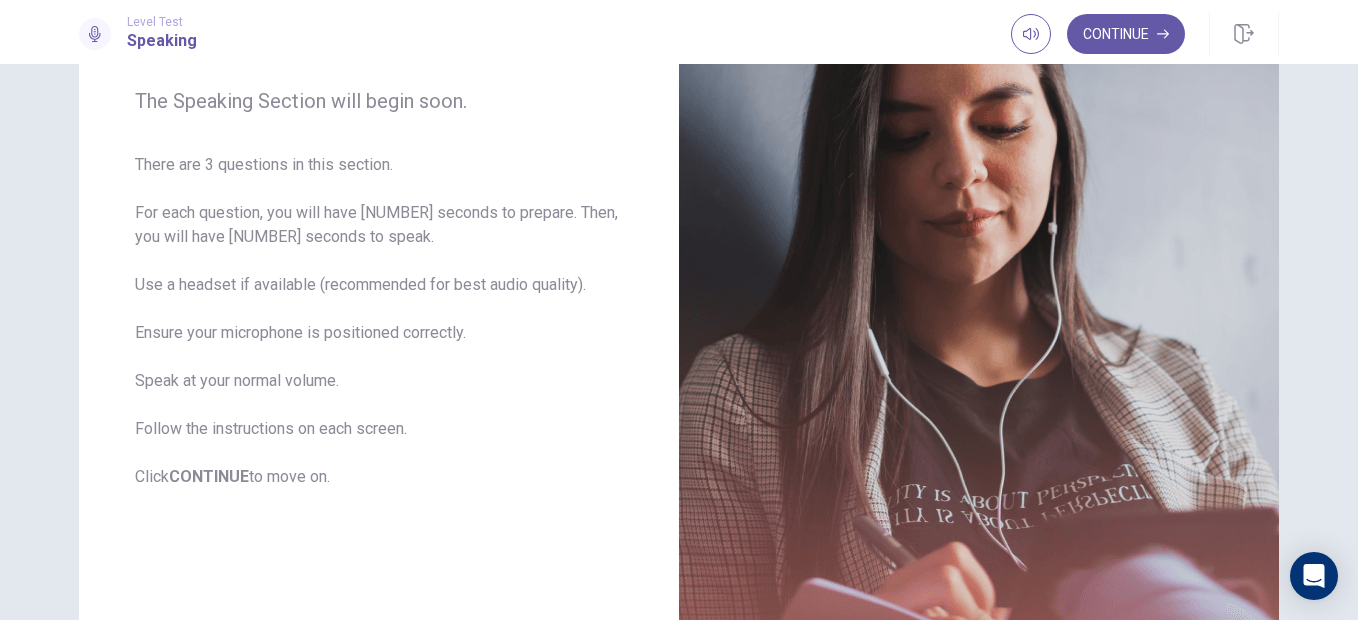 scroll, scrollTop: 255, scrollLeft: 0, axis: vertical 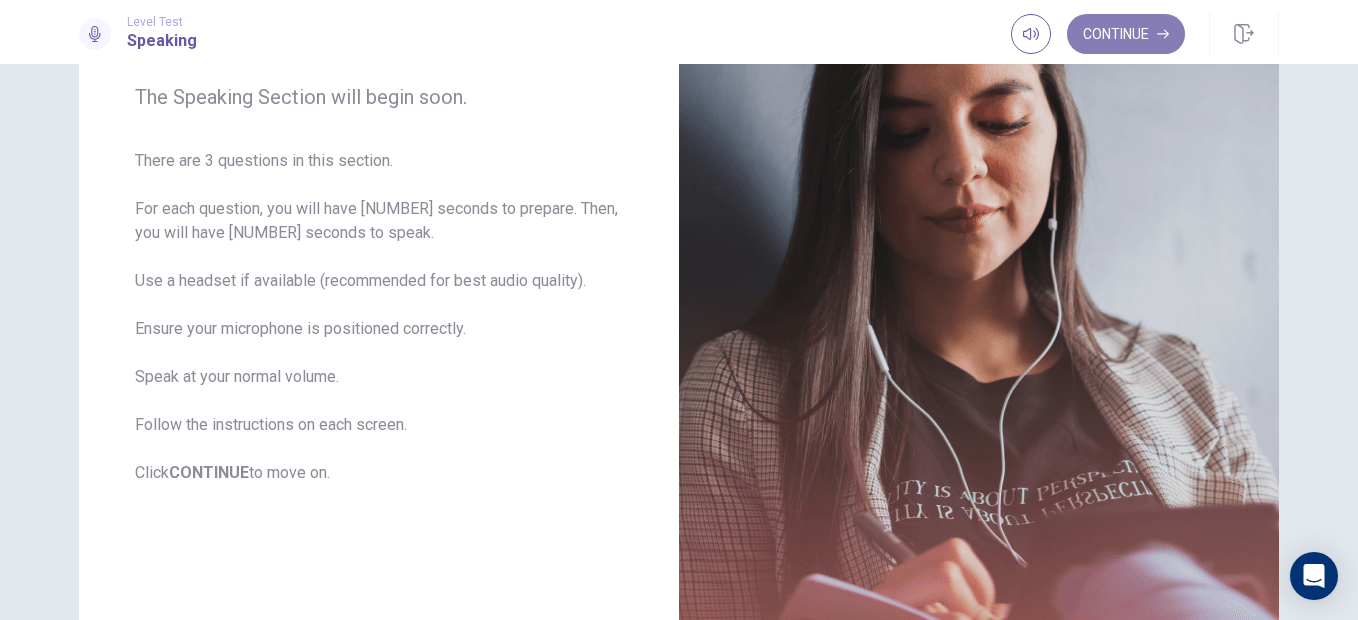 click on "Continue" at bounding box center (1126, 34) 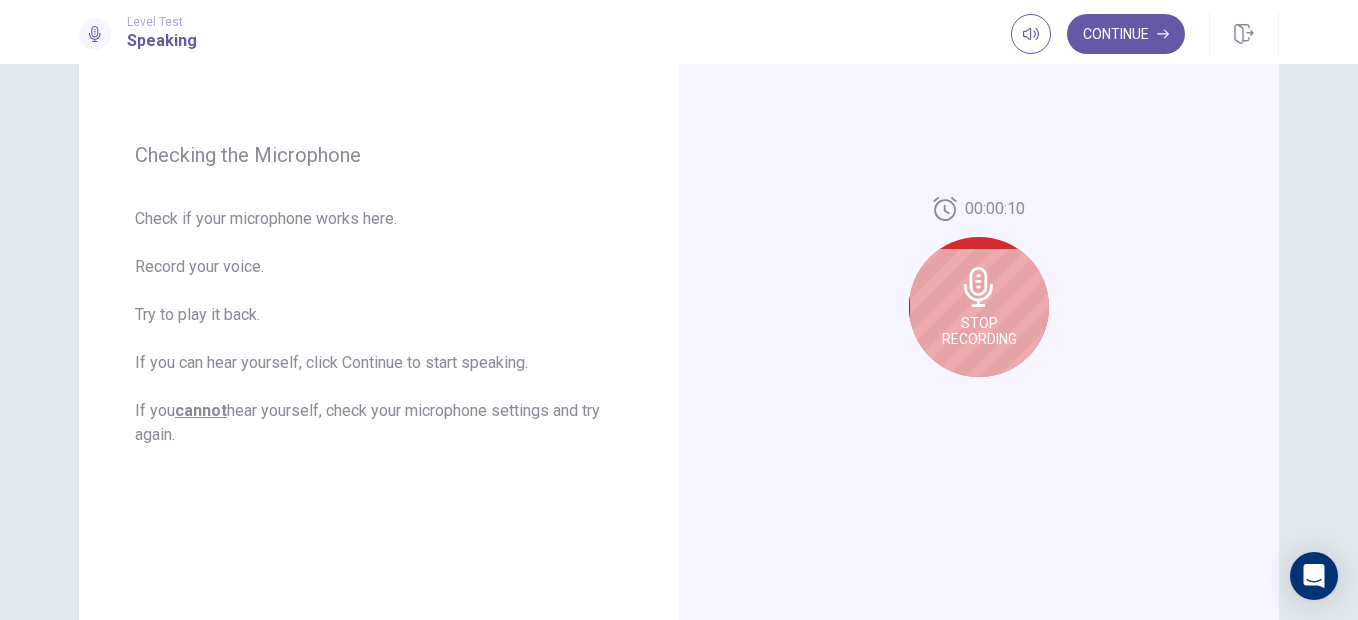 scroll, scrollTop: 240, scrollLeft: 0, axis: vertical 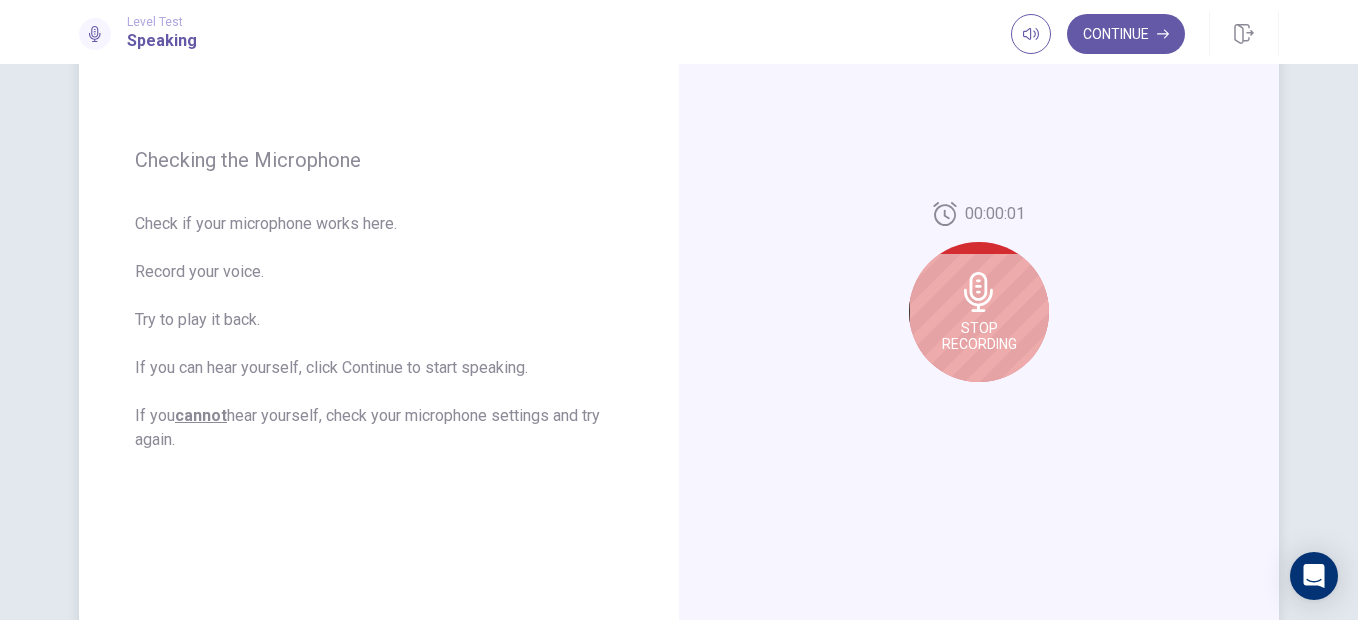 click on "Stop   Recording" at bounding box center [979, 312] 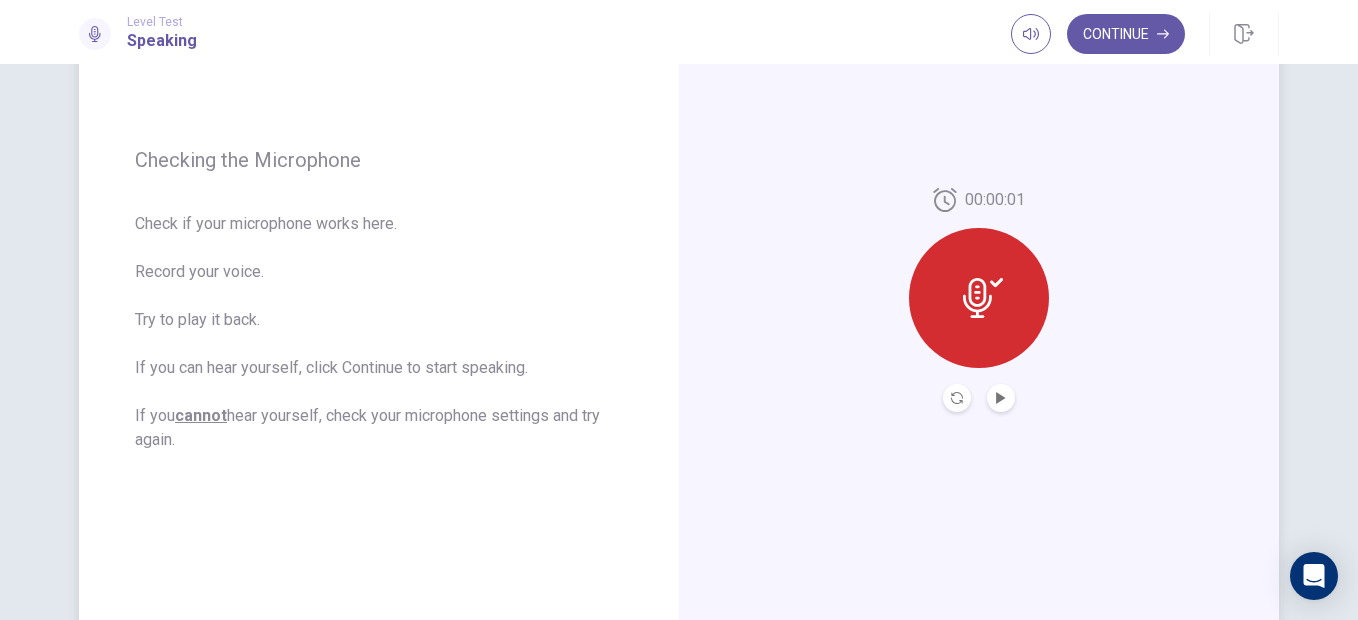 click on "00:00:01" at bounding box center [979, 300] 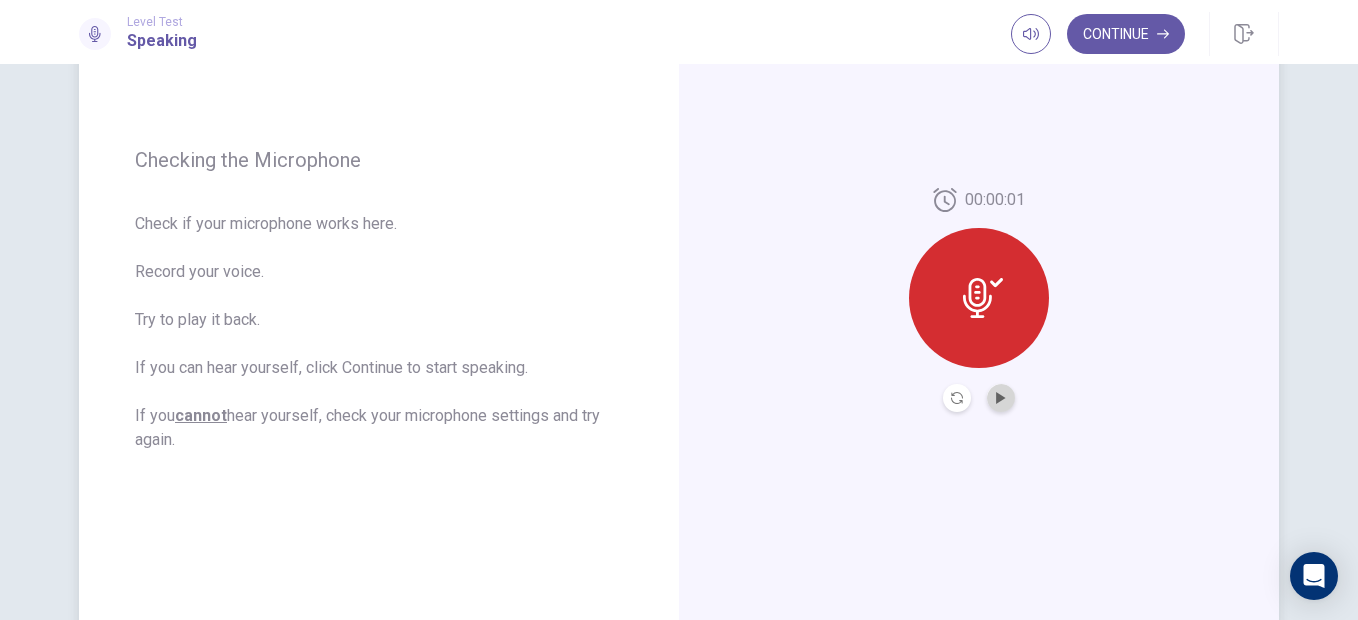 click at bounding box center [1001, 398] 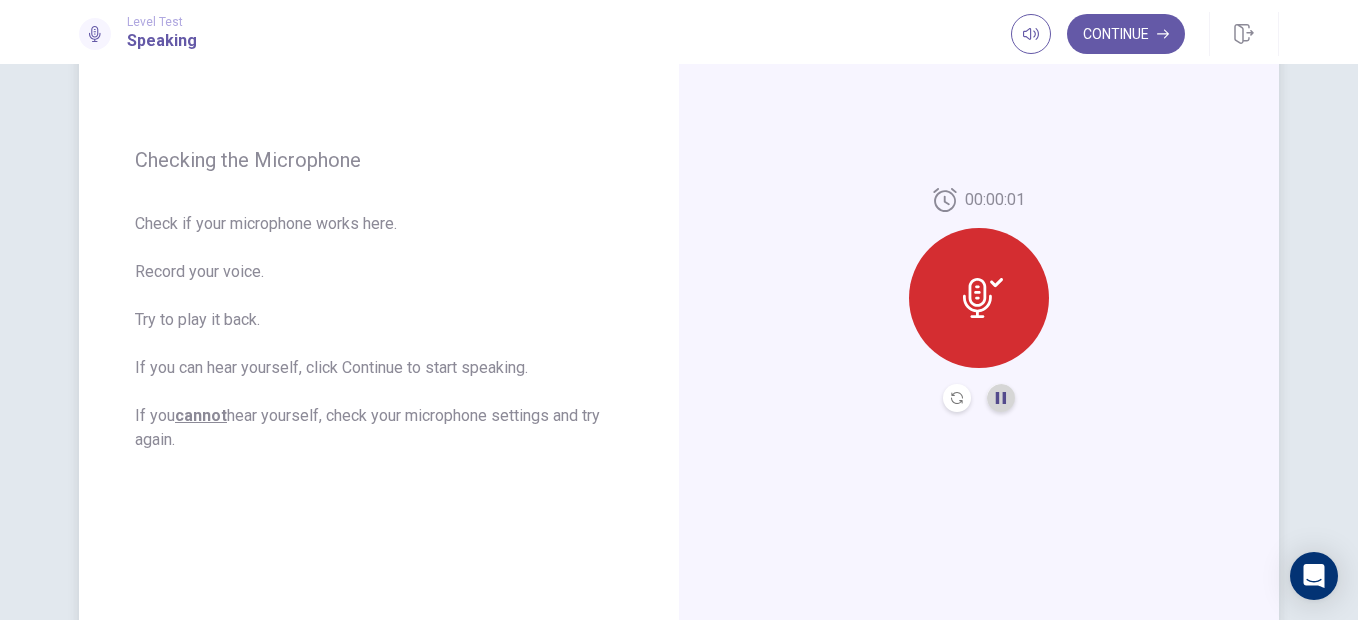 click 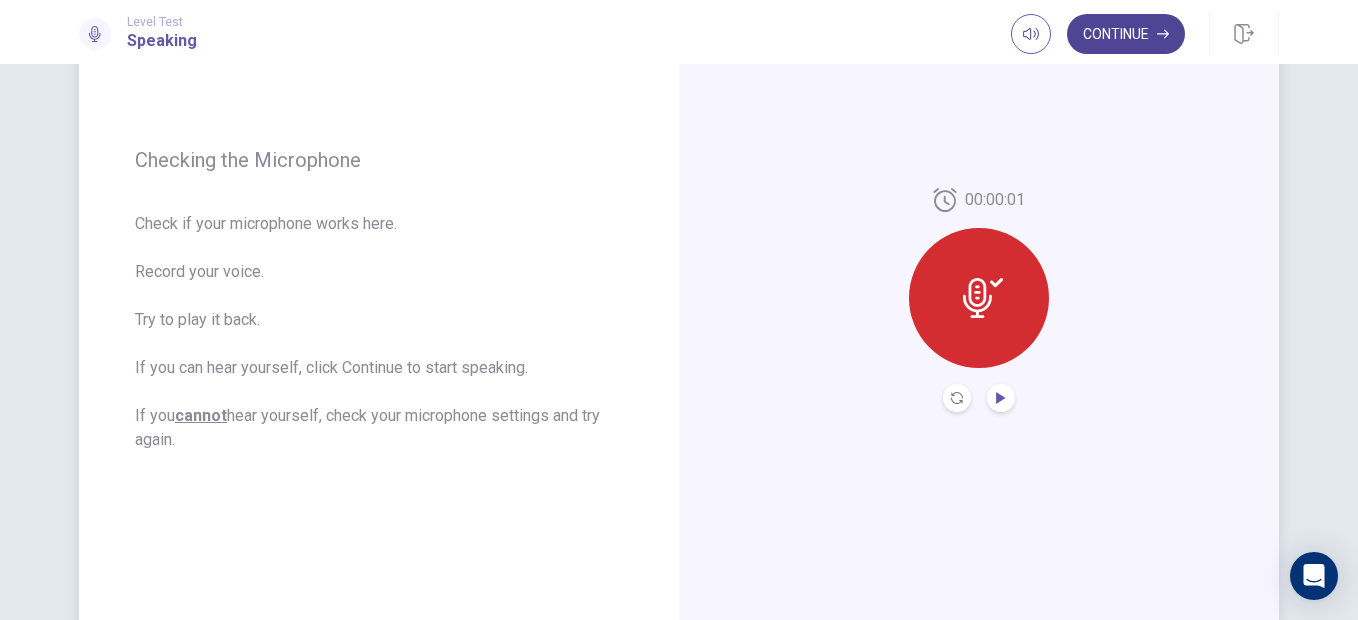 click on "Continue" at bounding box center [1126, 34] 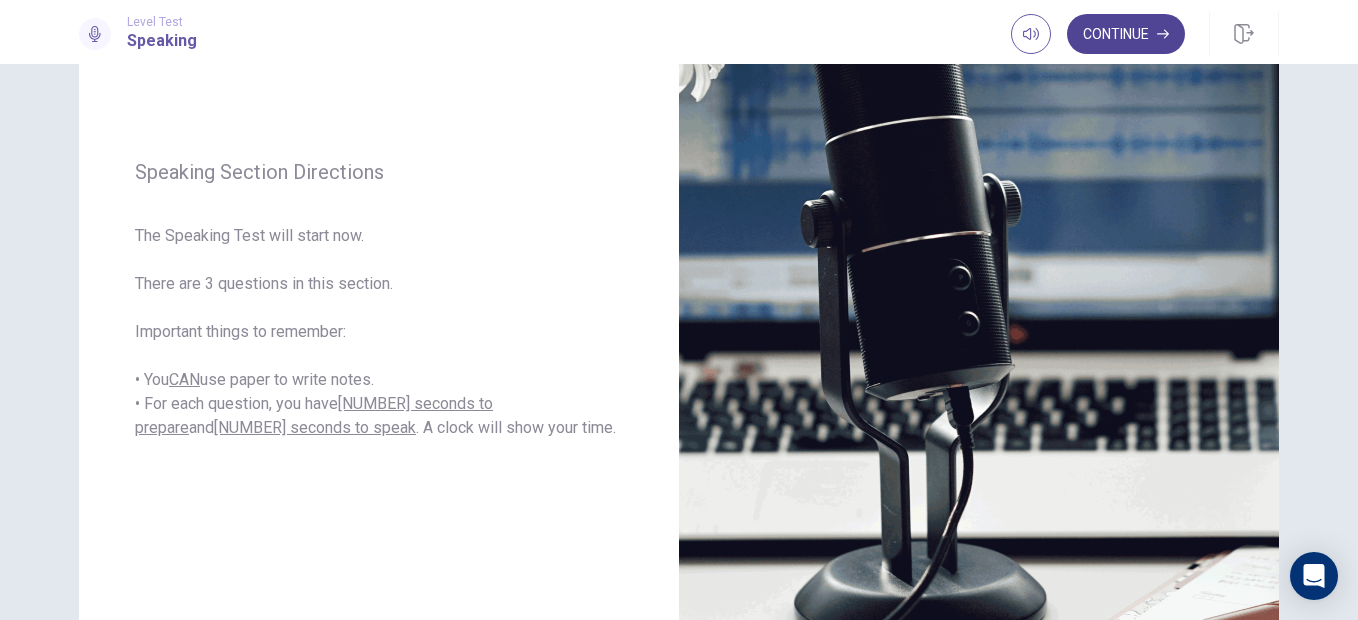 click on "Continue" at bounding box center (1126, 34) 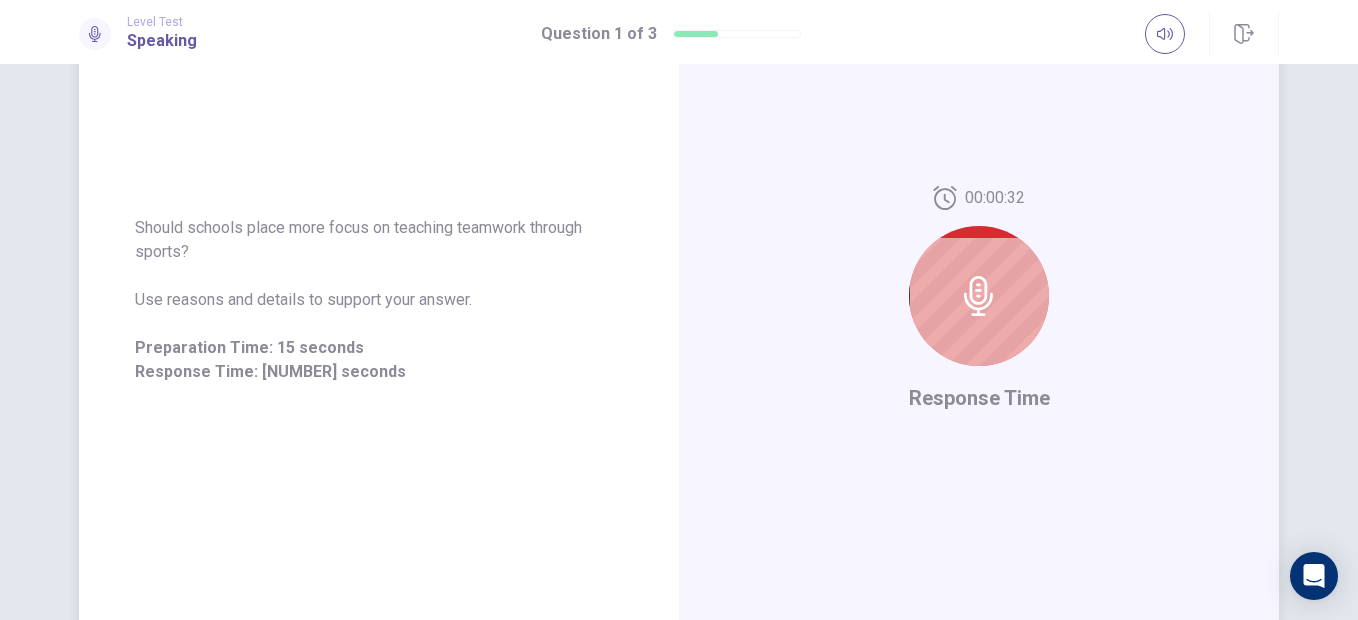 click 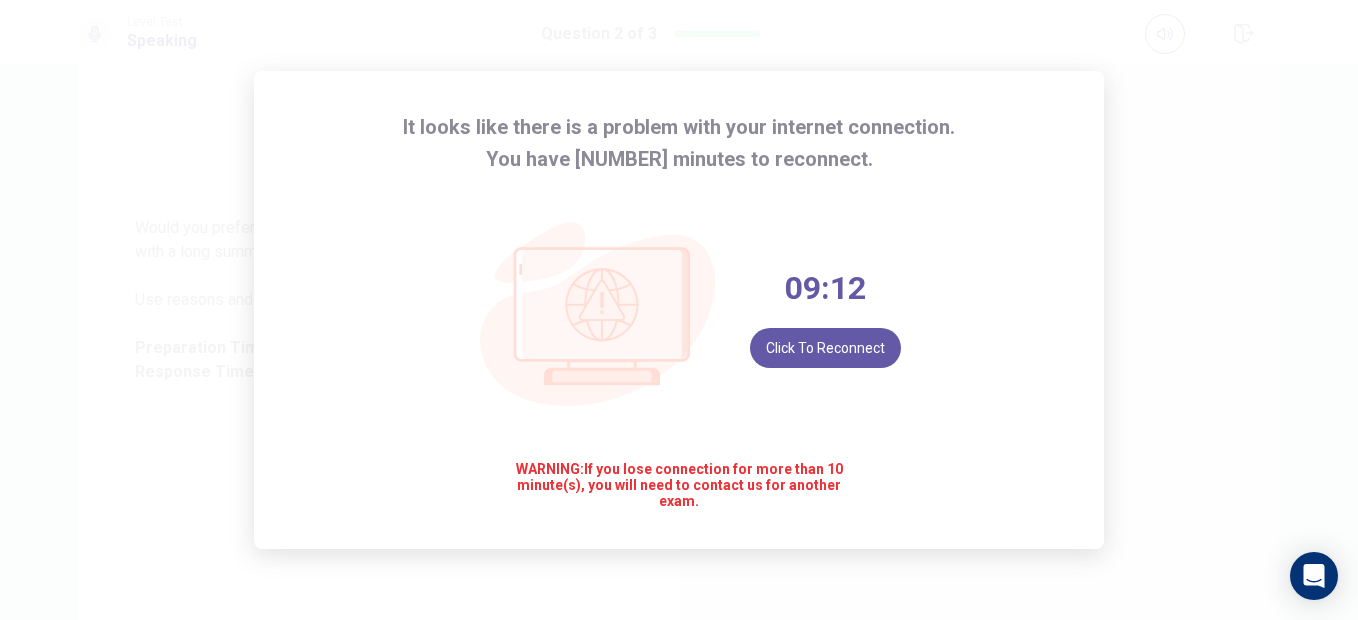 click on "It looks like there is a problem with your internet connection. You have 9 minutes to reconnect. 09:12 Click to reconnect WARNING:  If you lose connection for more than 10 minute(s), you will need to contact us for another exam." at bounding box center (679, 310) 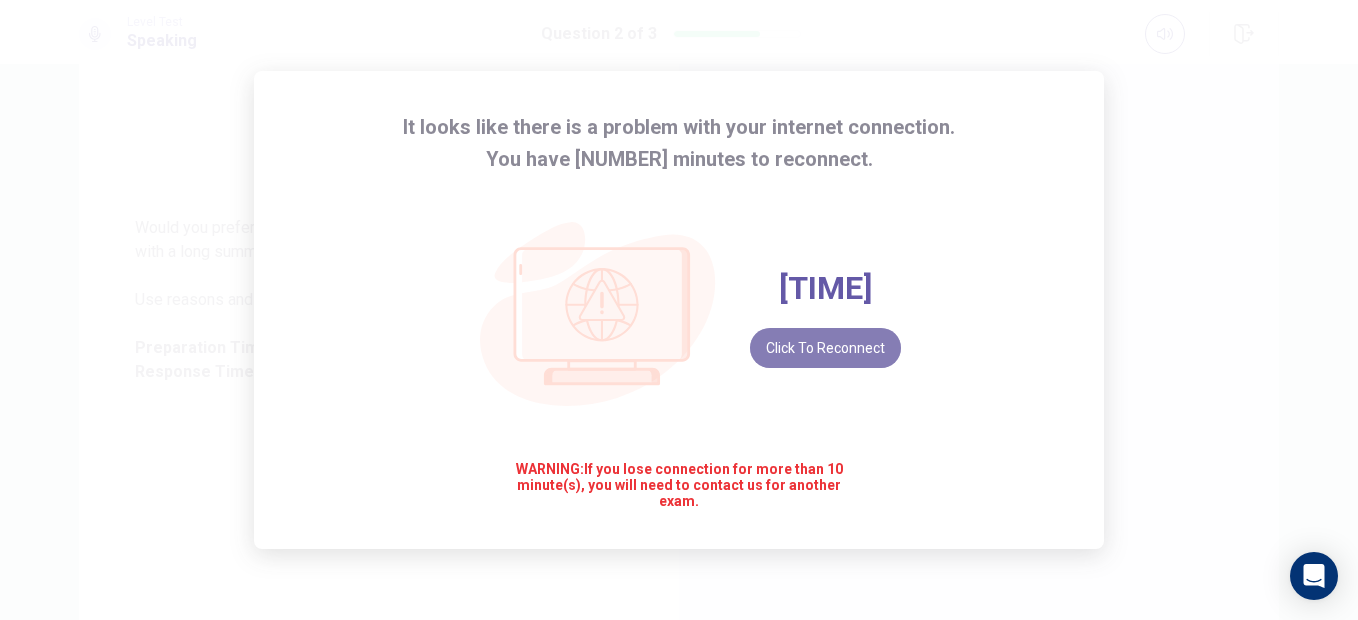 click on "Click to reconnect" at bounding box center [825, 348] 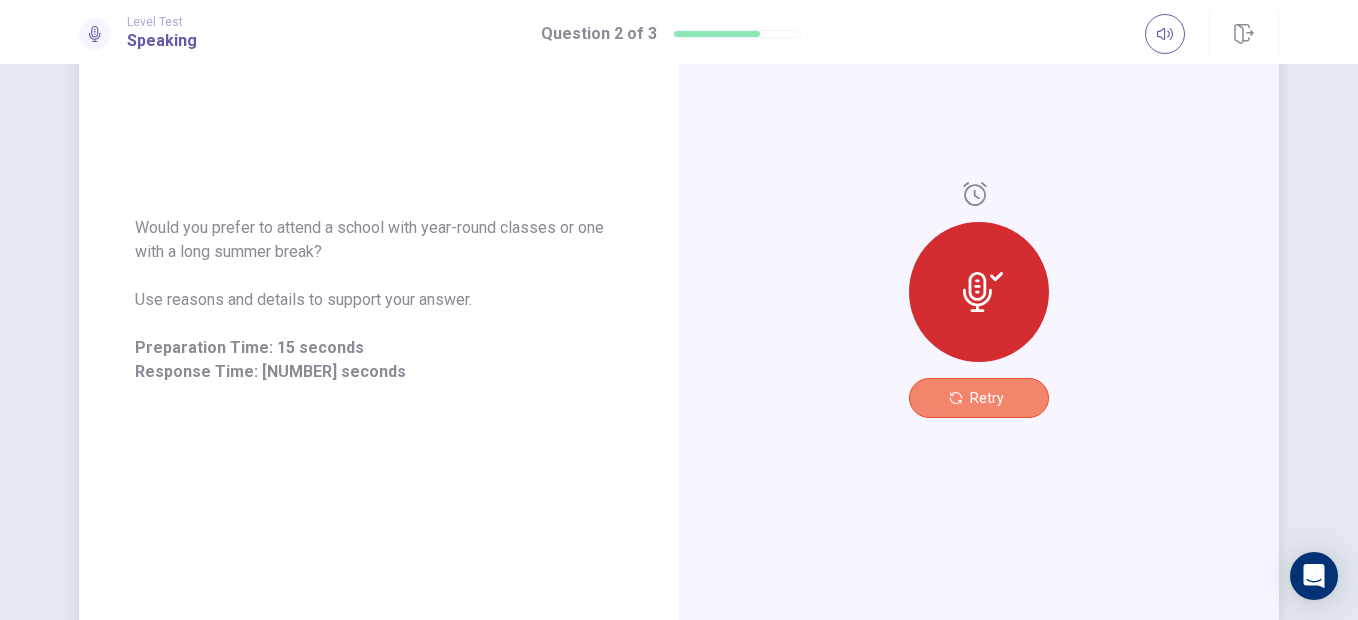 click on "Retry" at bounding box center [979, 398] 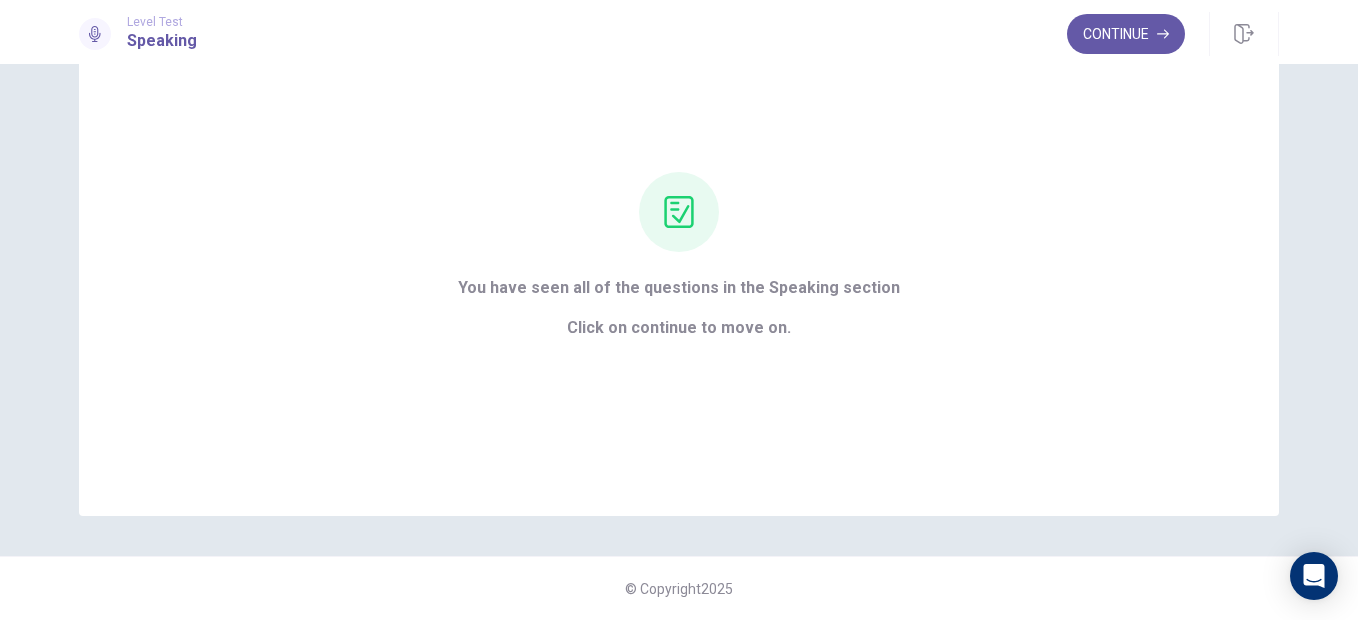 scroll, scrollTop: 108, scrollLeft: 0, axis: vertical 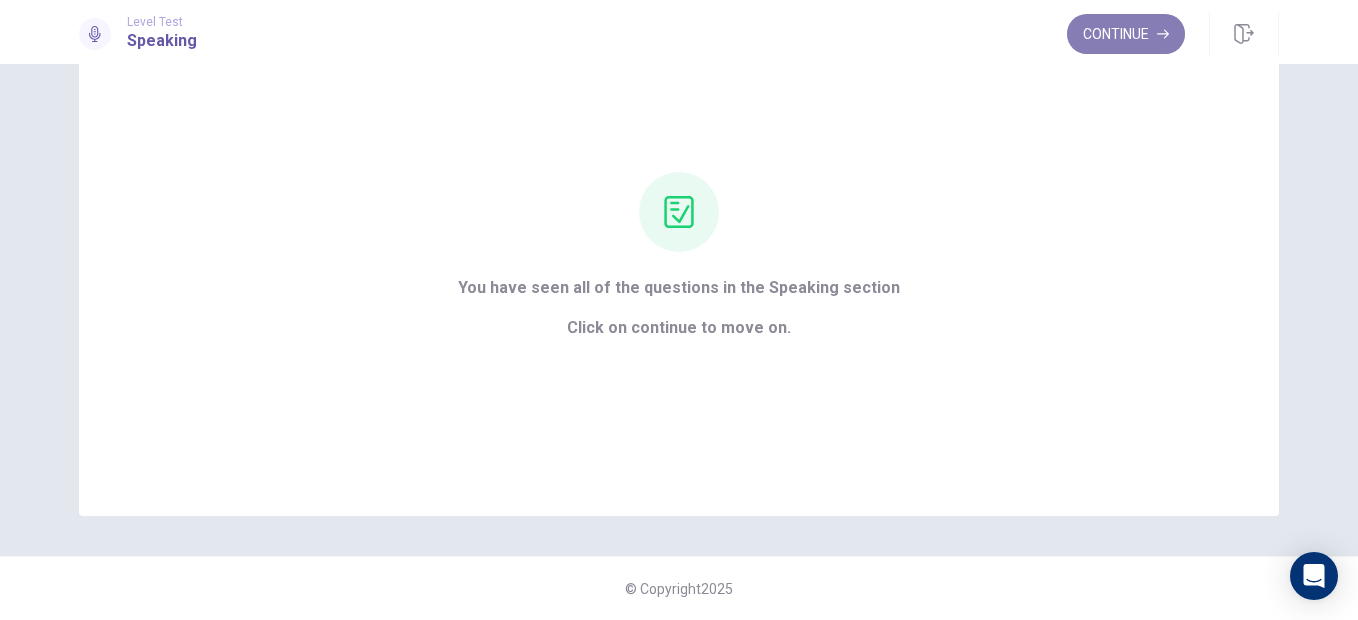 click on "Continue" at bounding box center [1126, 34] 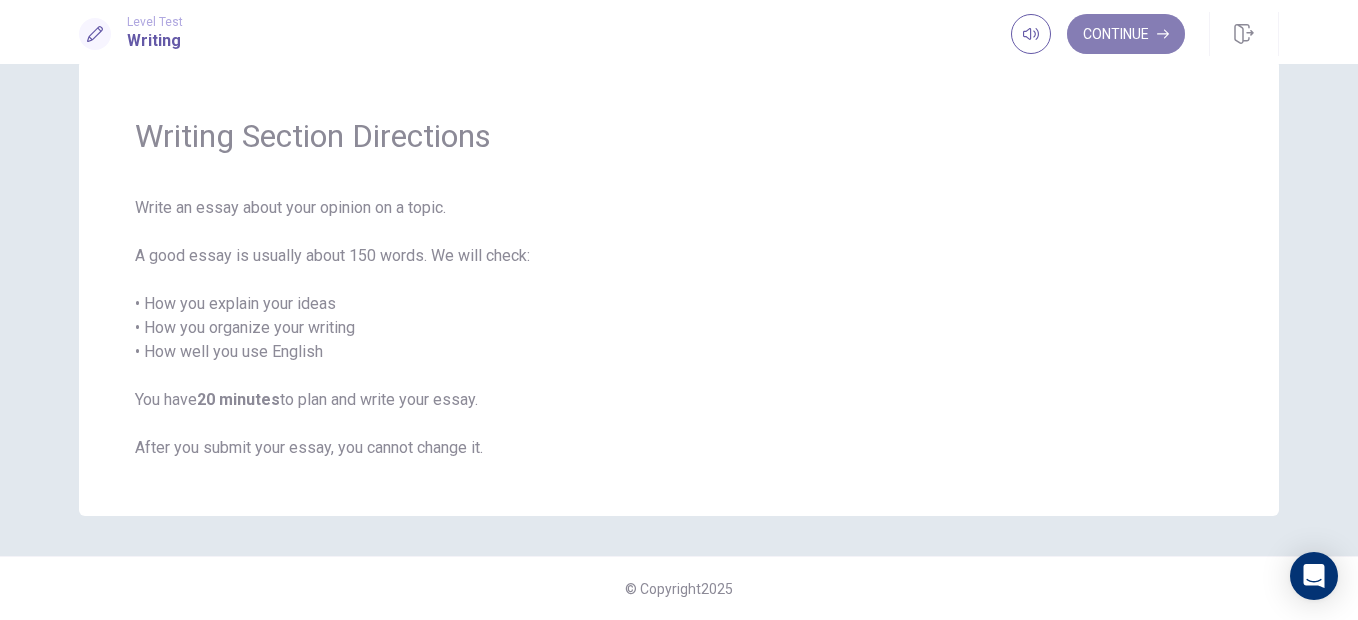 click on "Continue" at bounding box center [1126, 34] 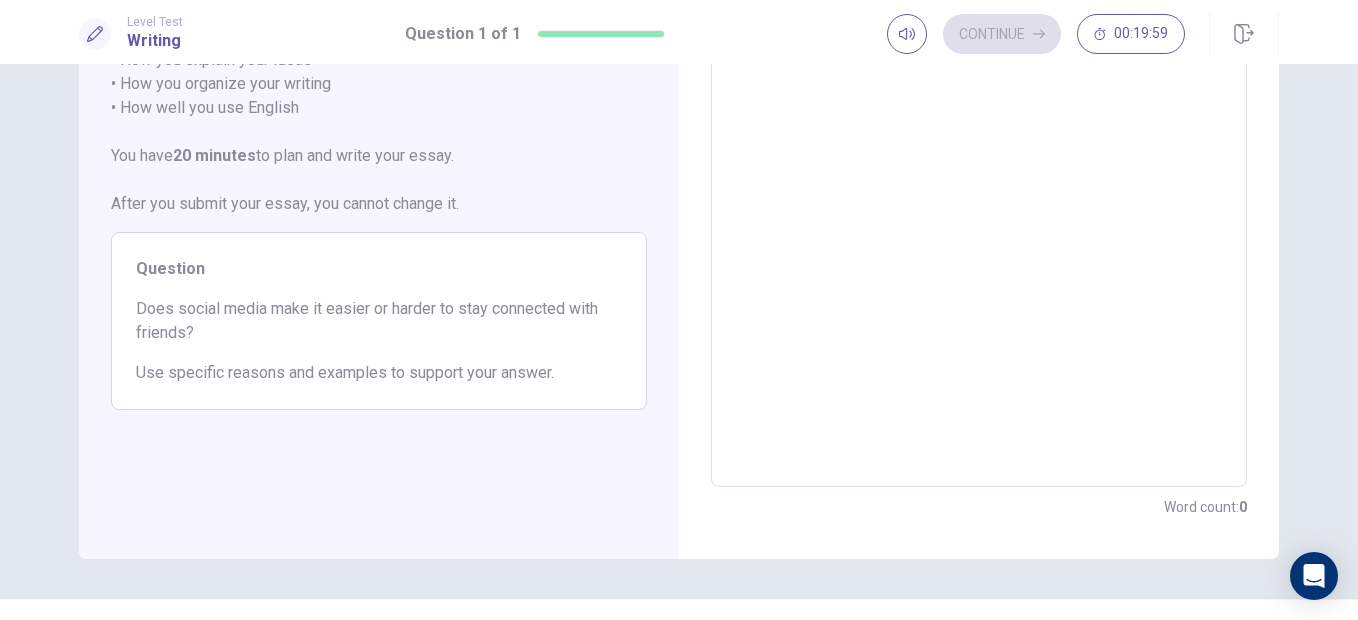 click at bounding box center [979, 211] 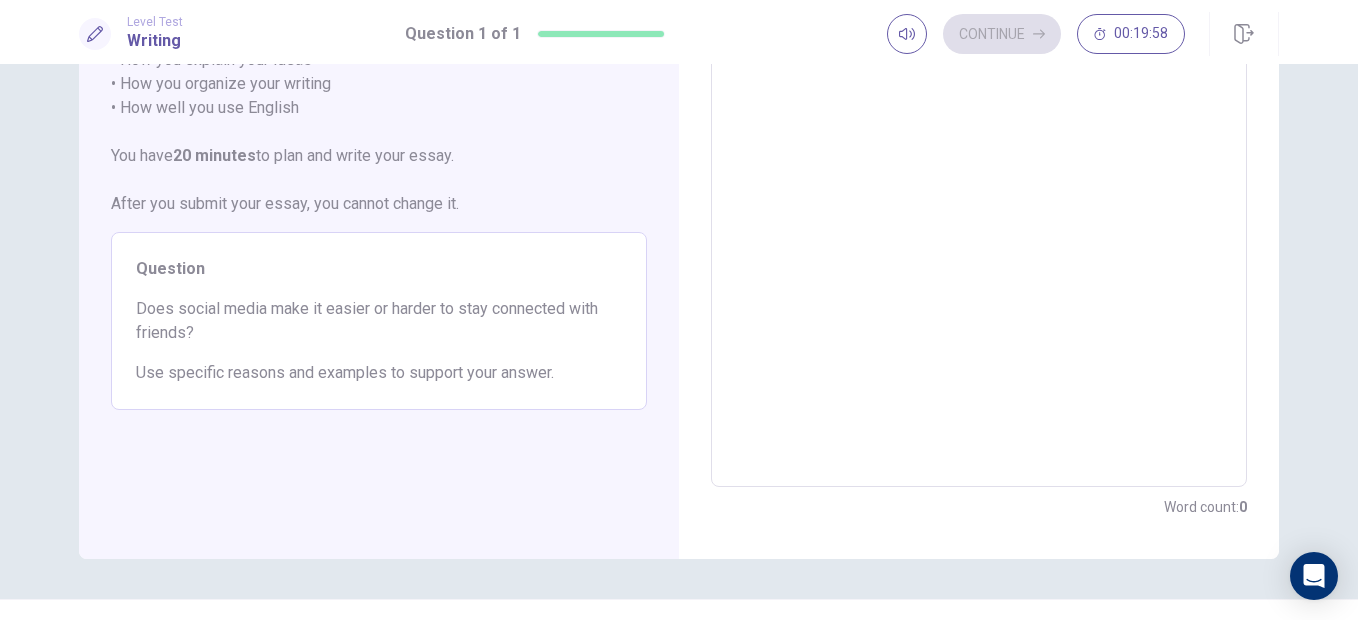 click at bounding box center [979, 211] 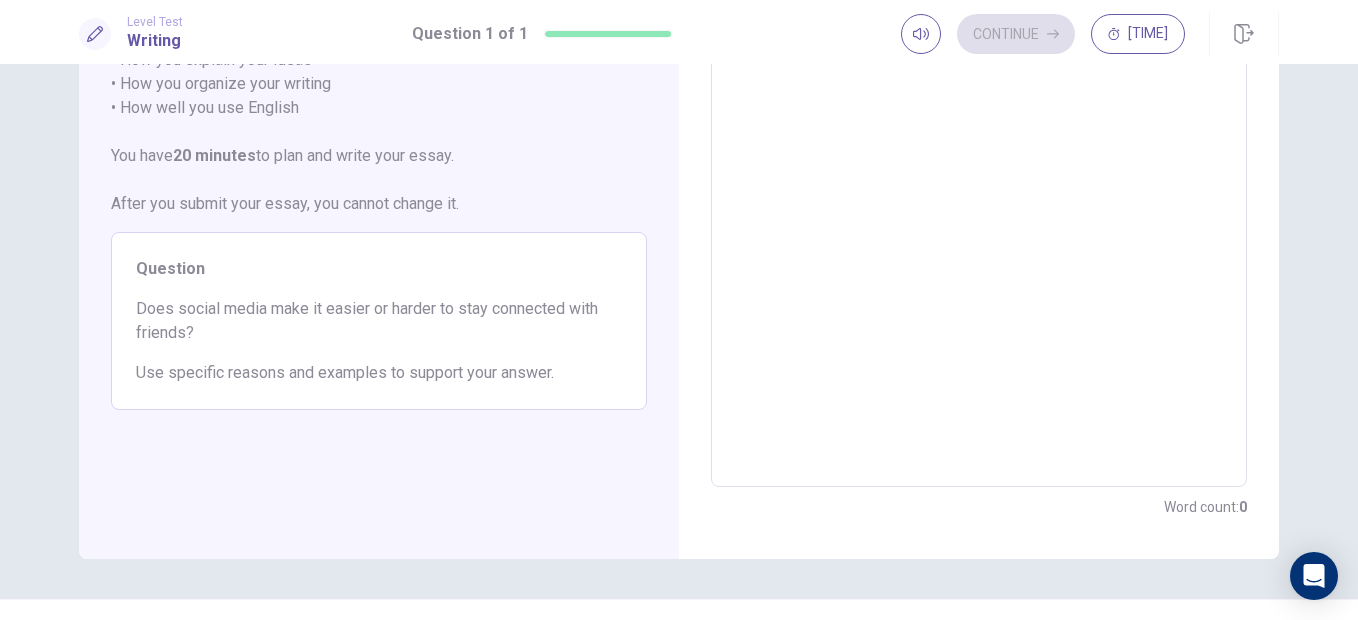 click at bounding box center [979, 211] 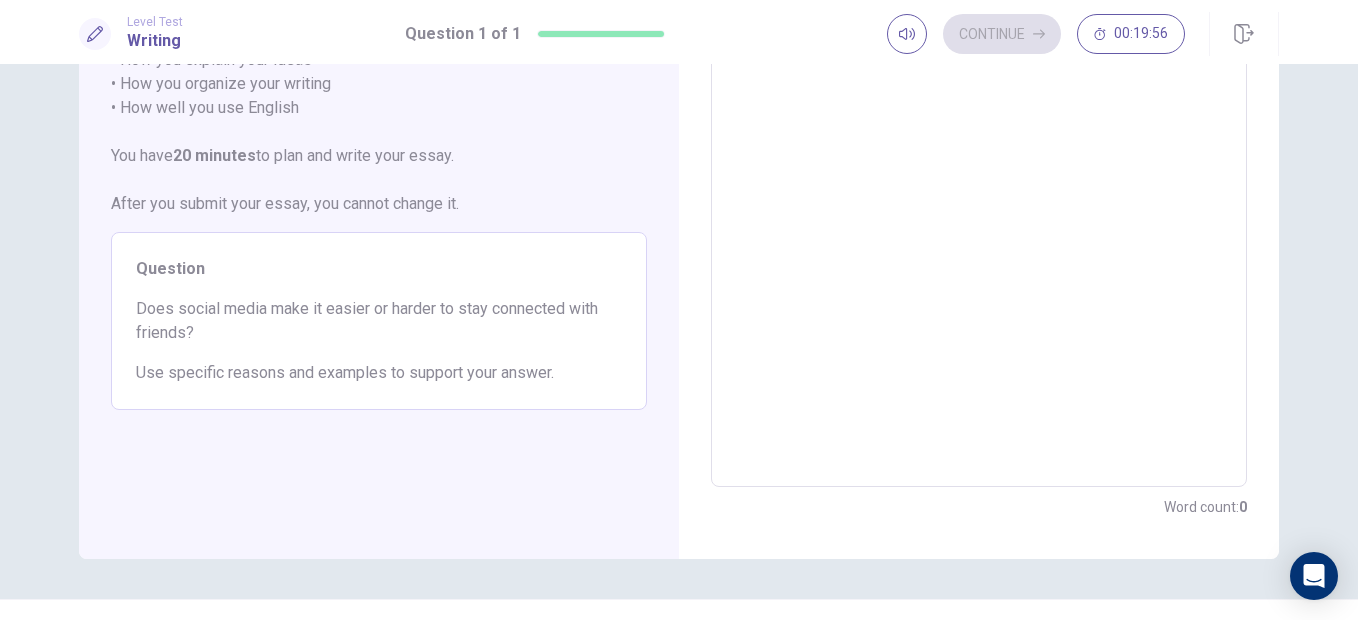 click at bounding box center [979, 211] 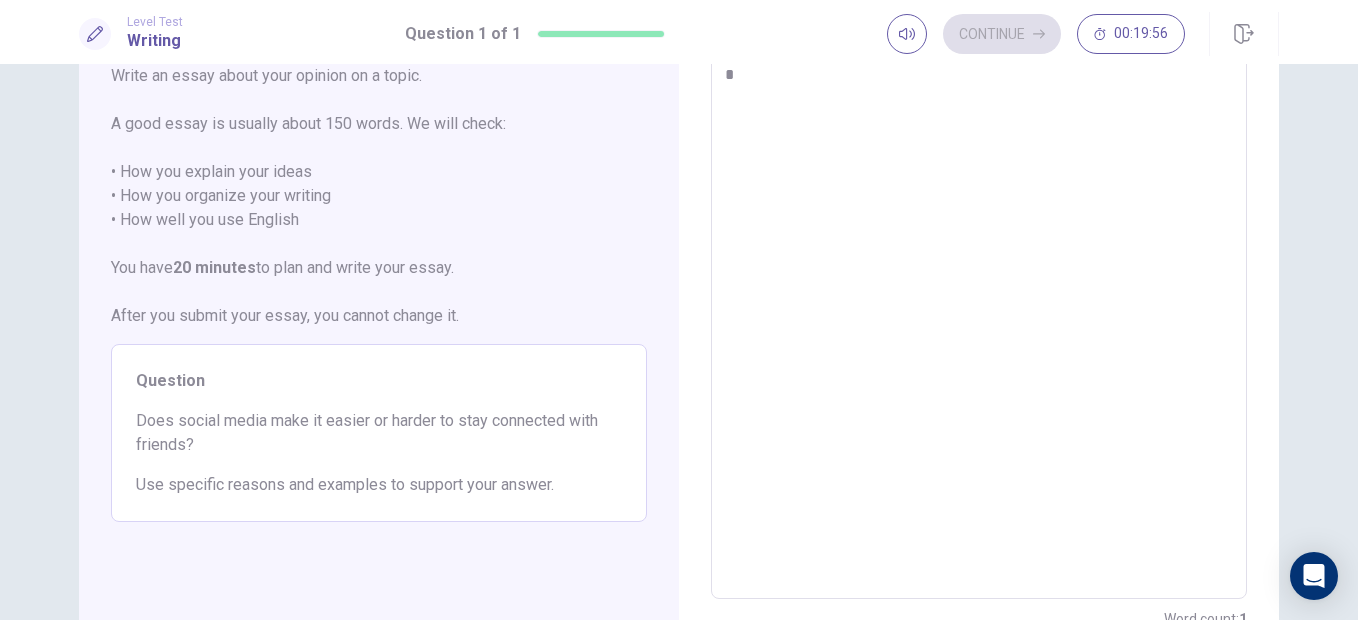 type on "*" 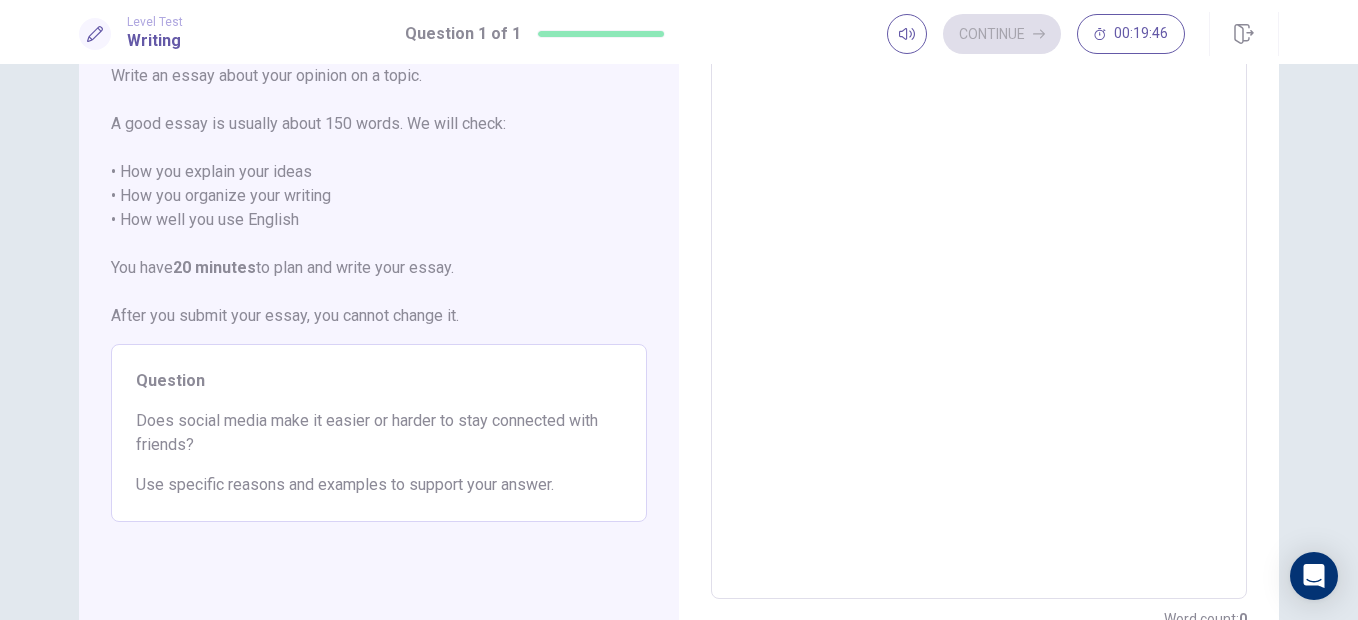 type on "*" 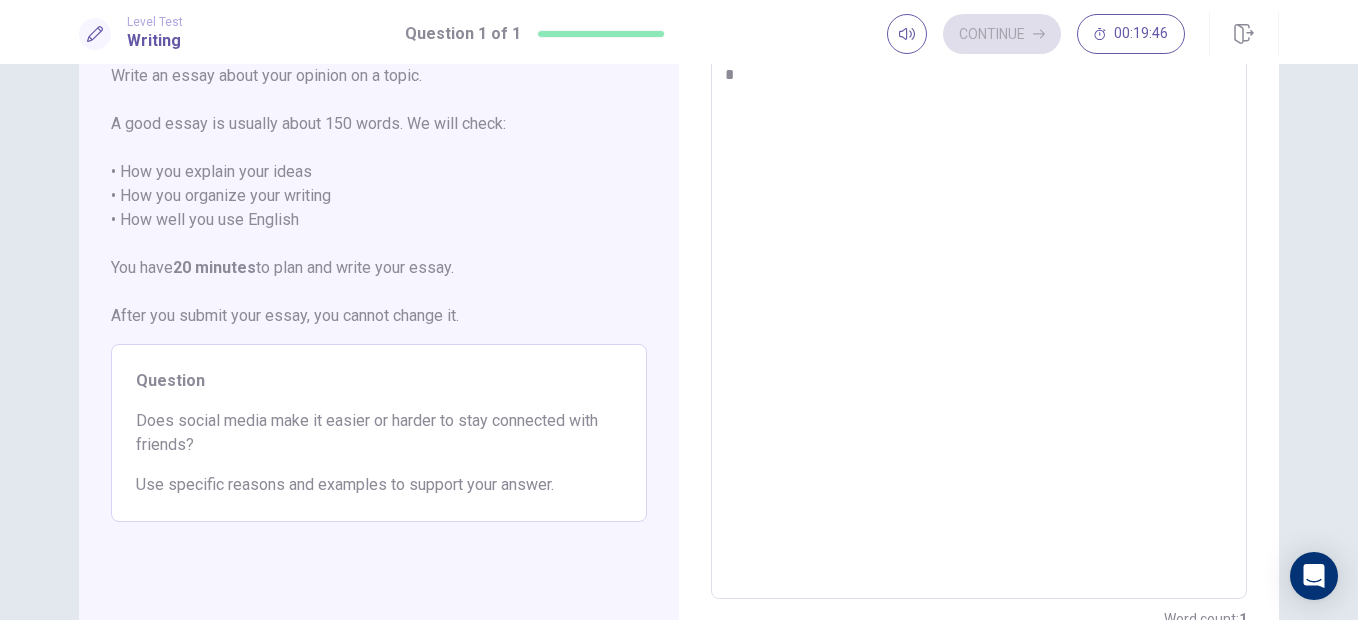 type on "*" 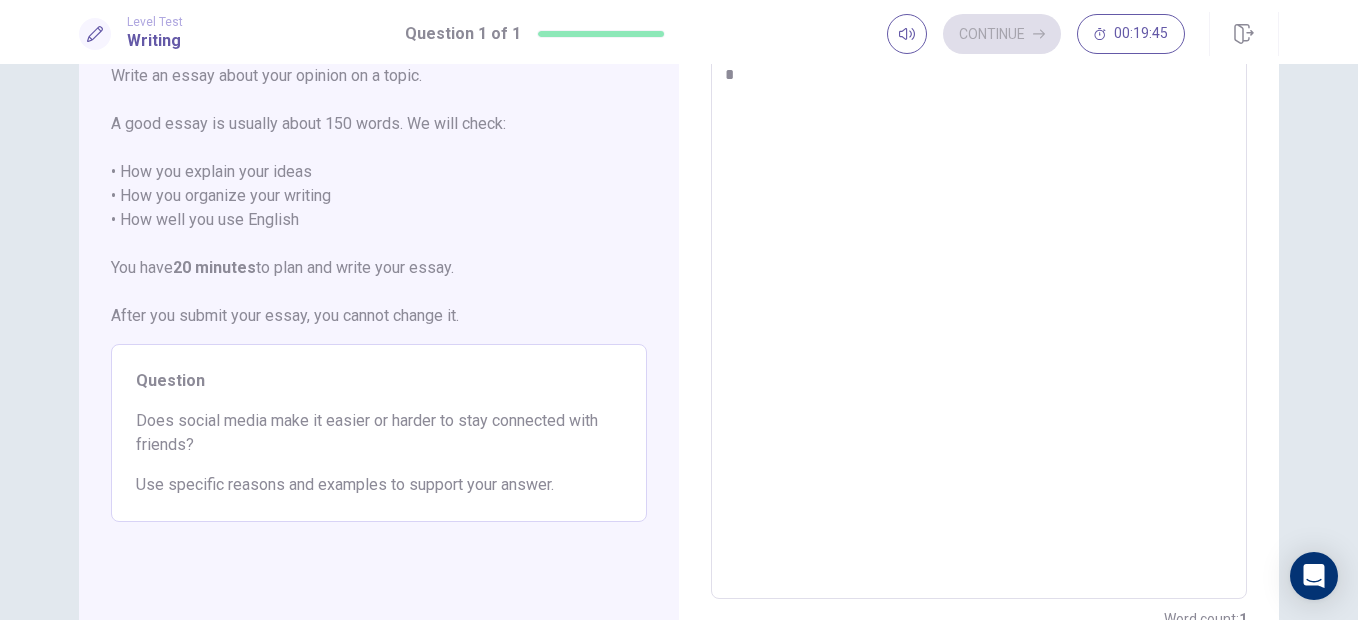 type on "**" 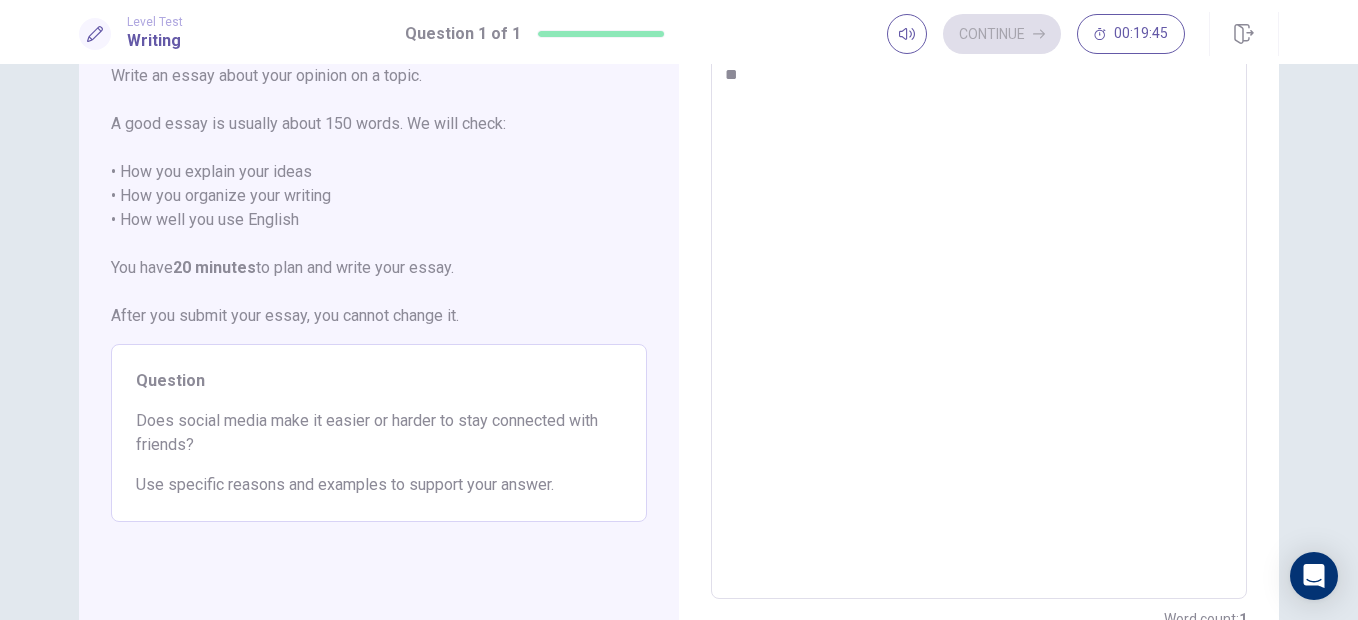 type on "*" 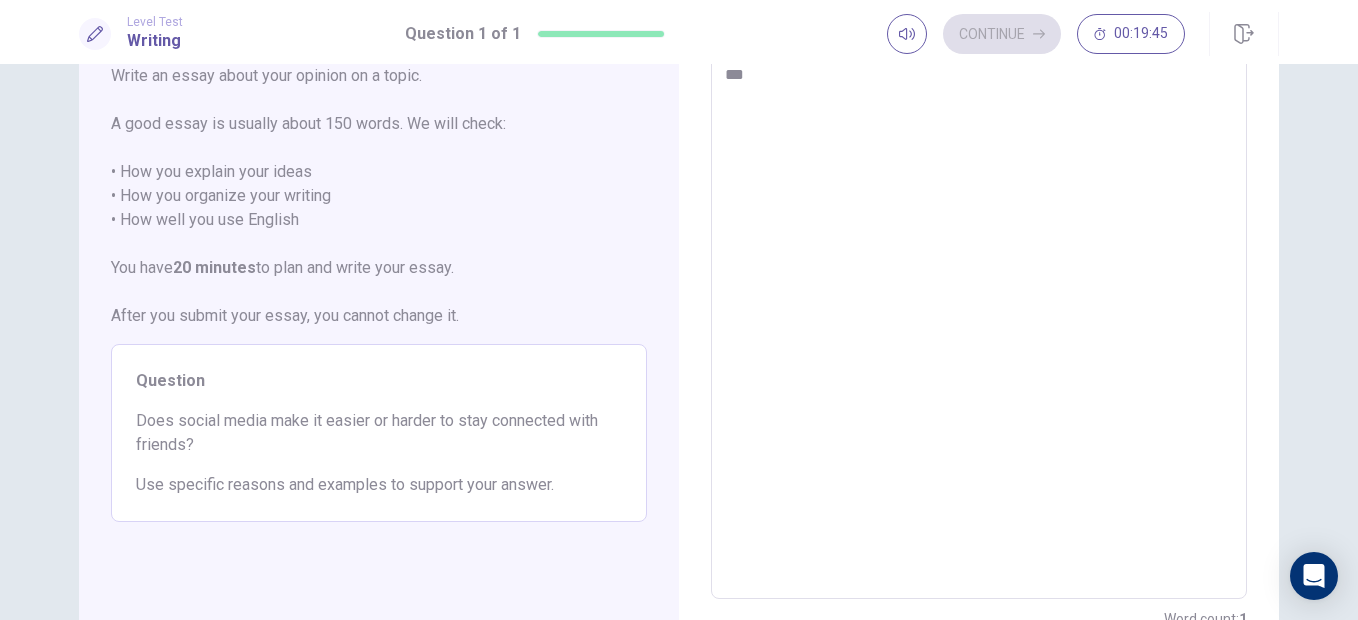 type on "*" 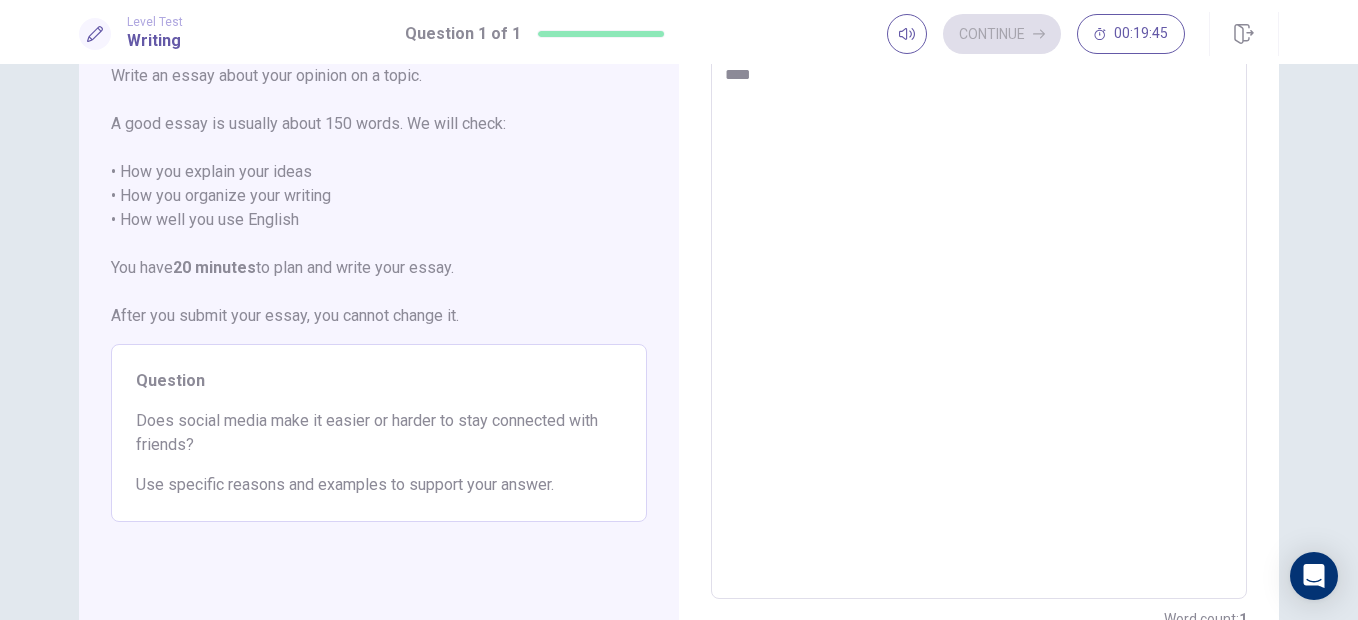 type on "*" 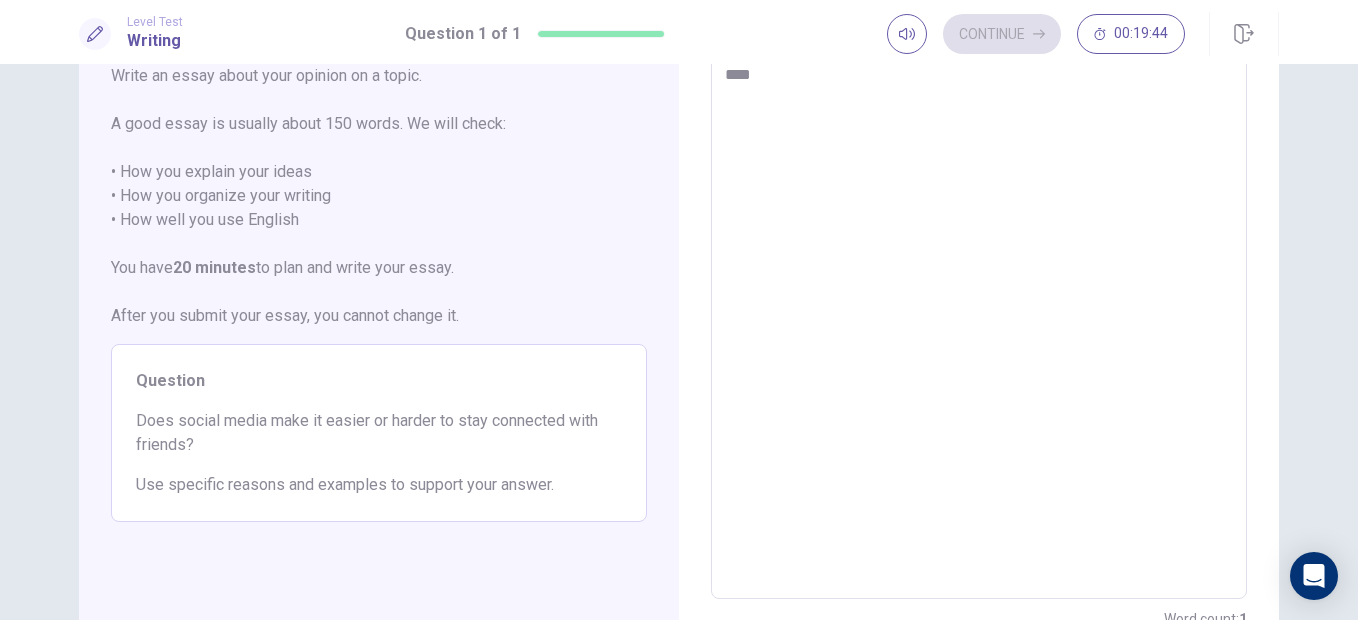 type on "***" 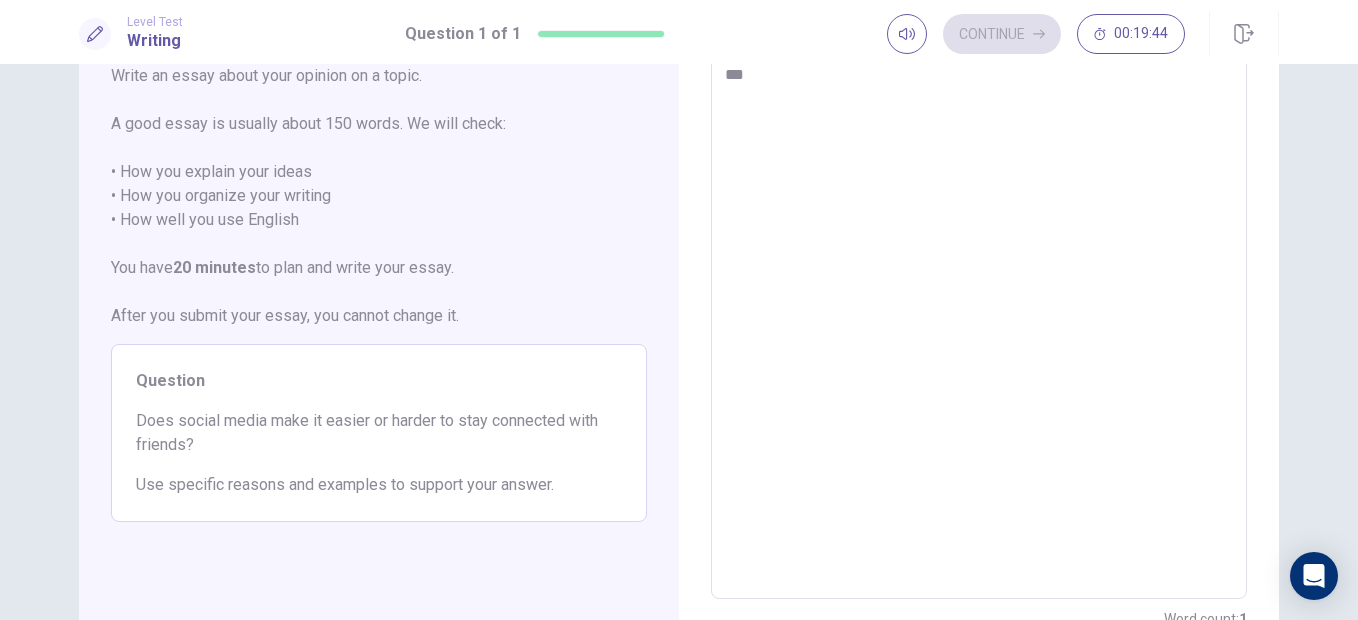 type on "*" 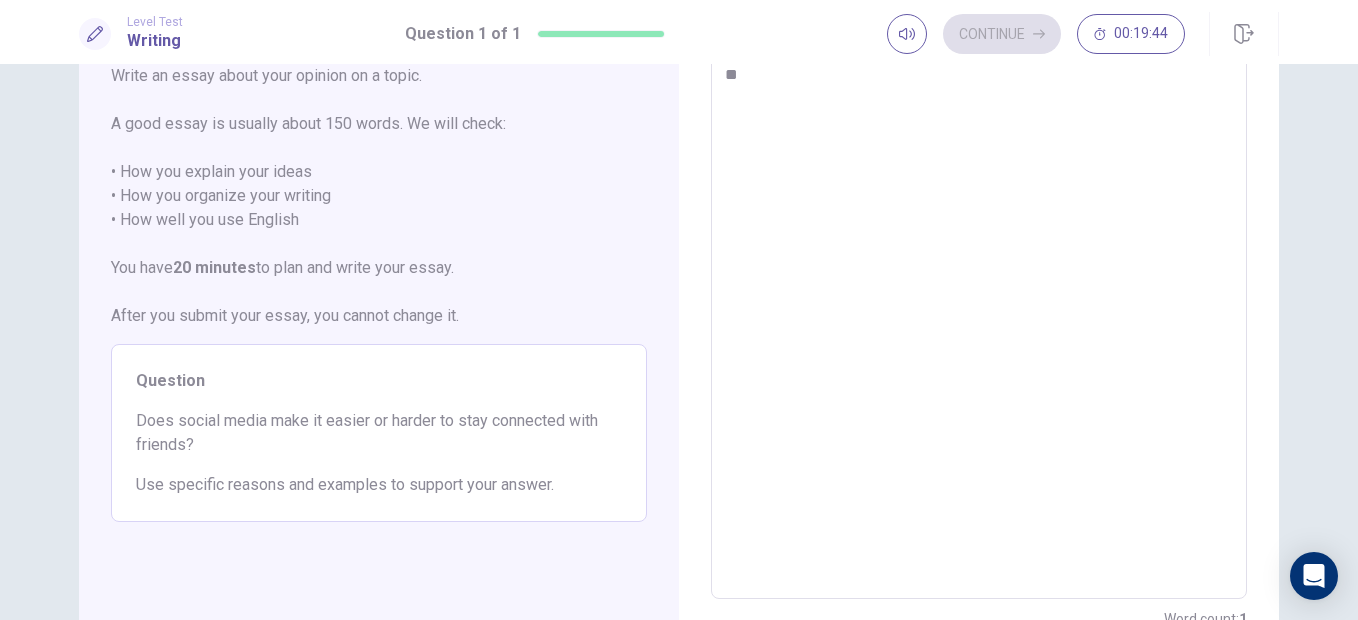 type on "*" 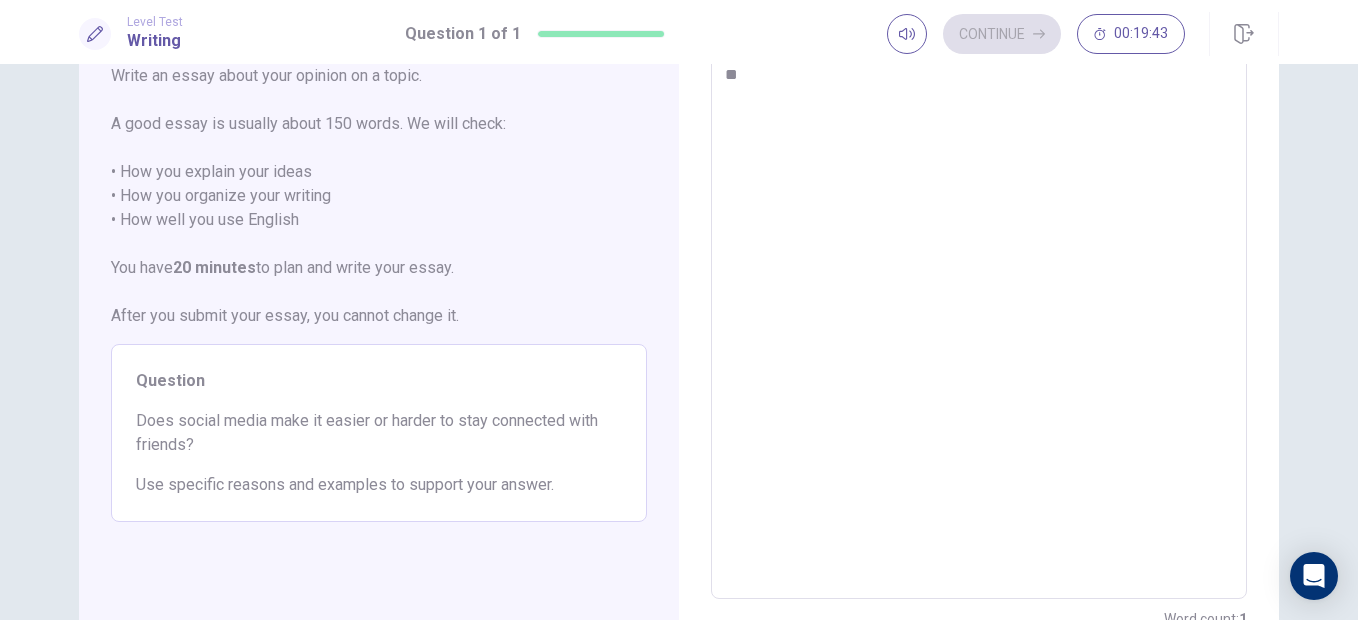 type on "***" 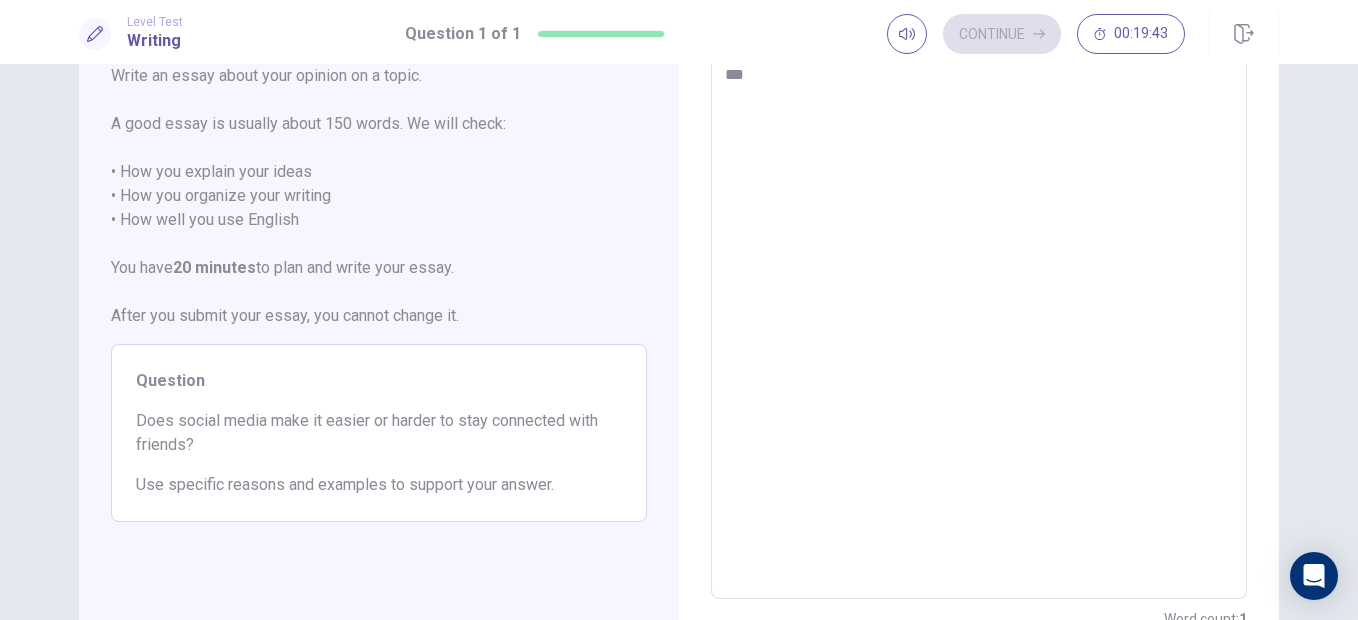 type on "*" 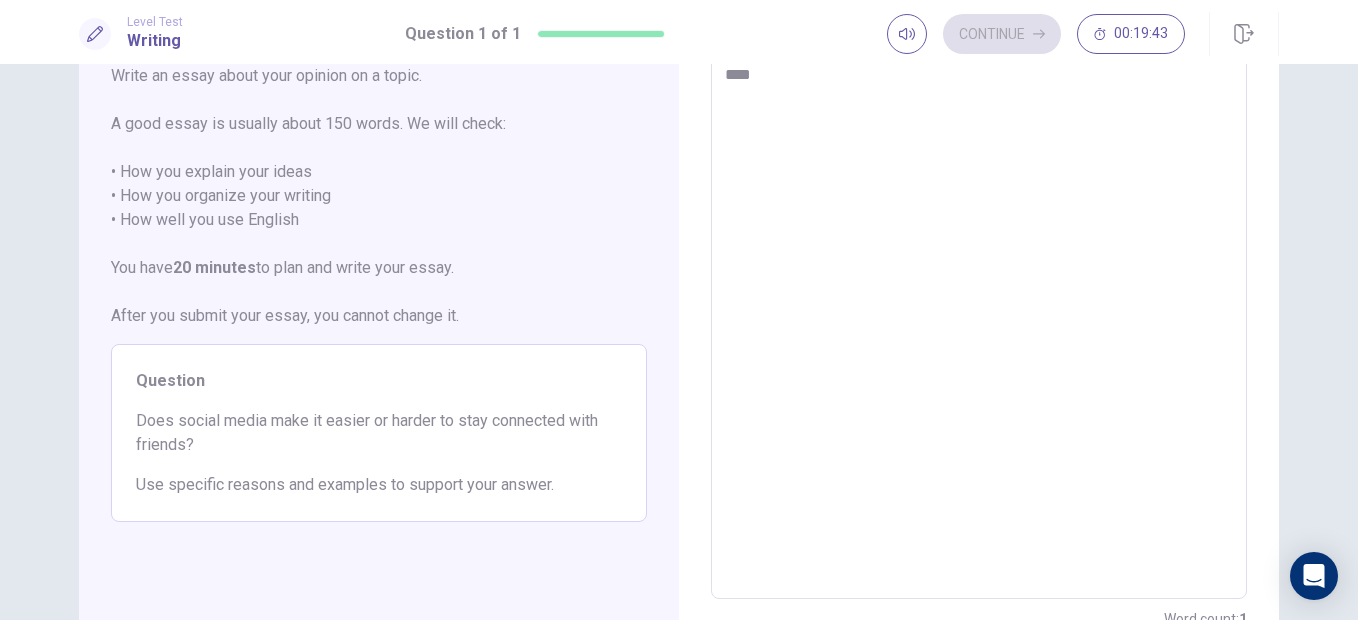 type on "*" 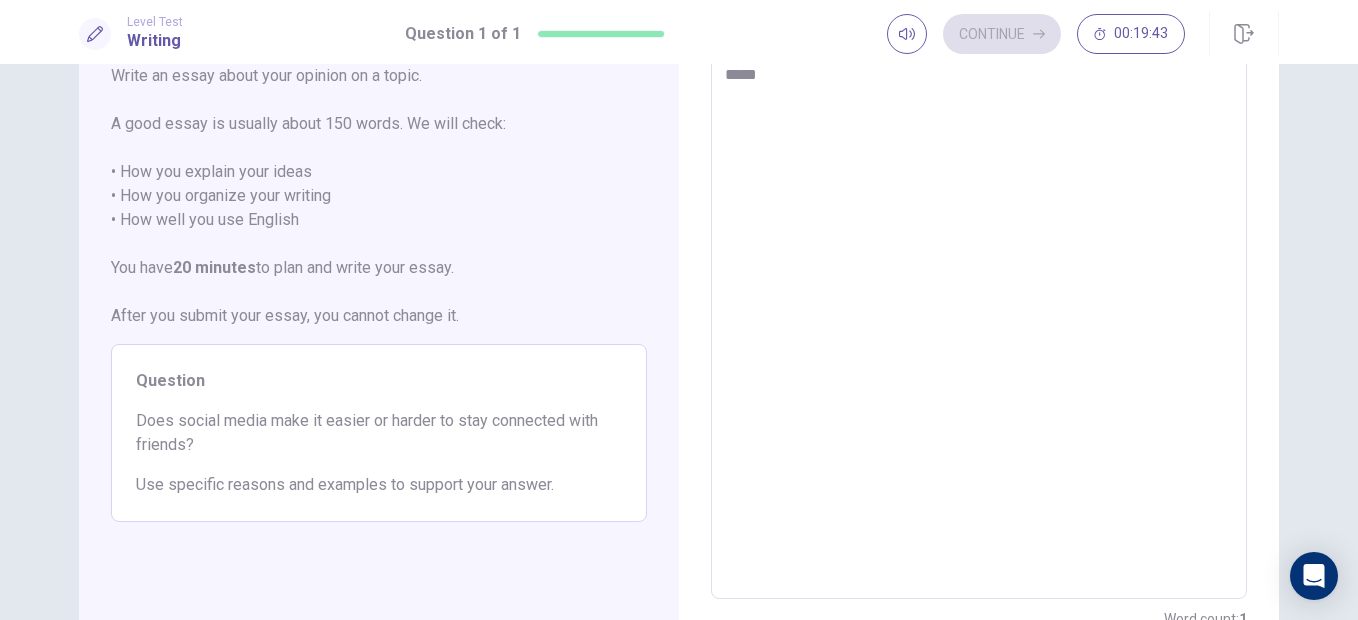 type on "*" 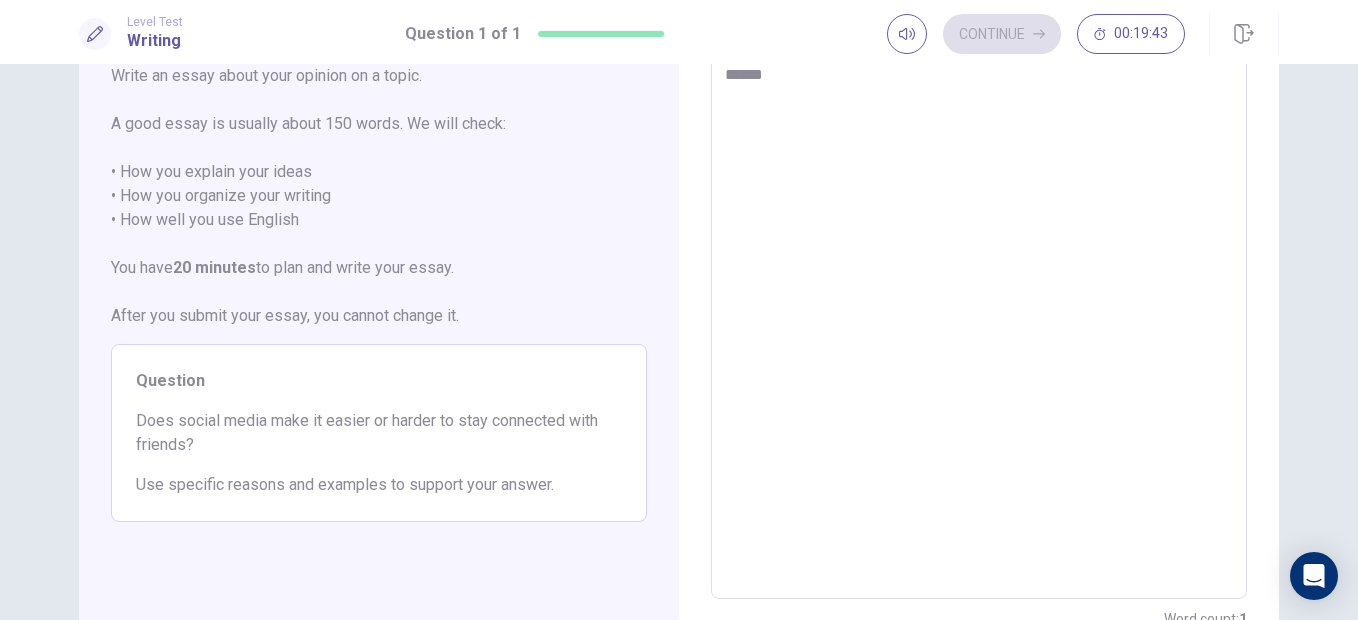 type on "*" 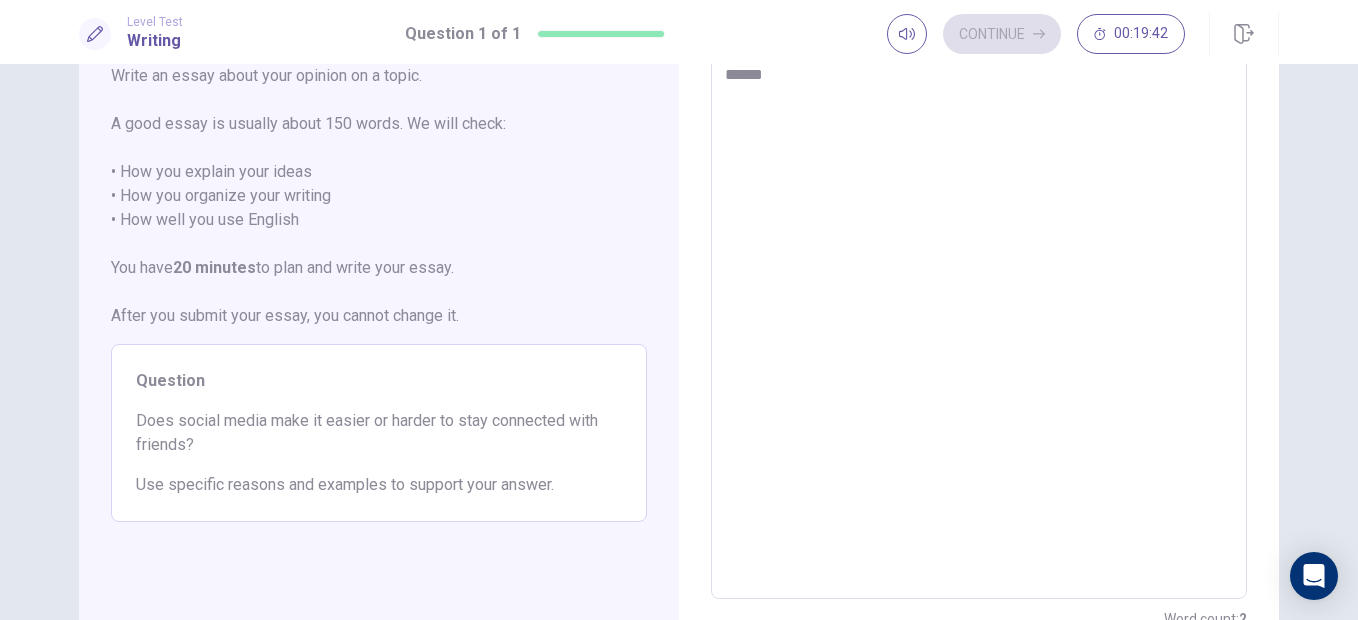 type on "*******" 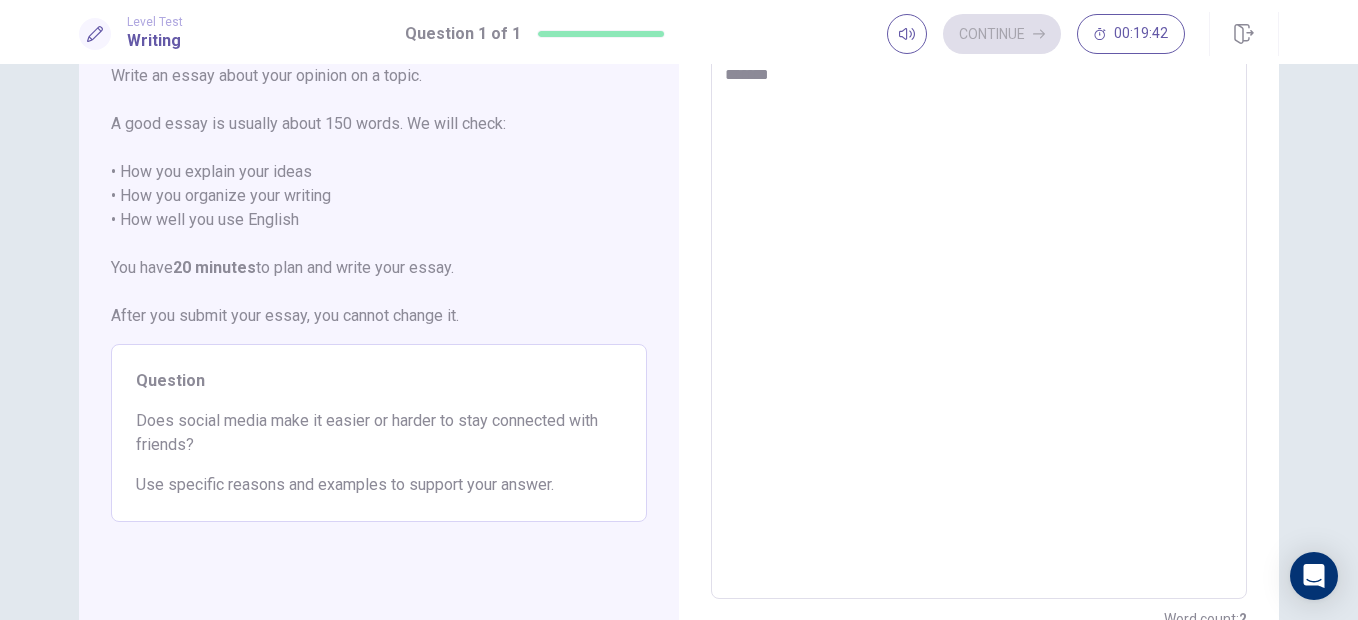 type on "*" 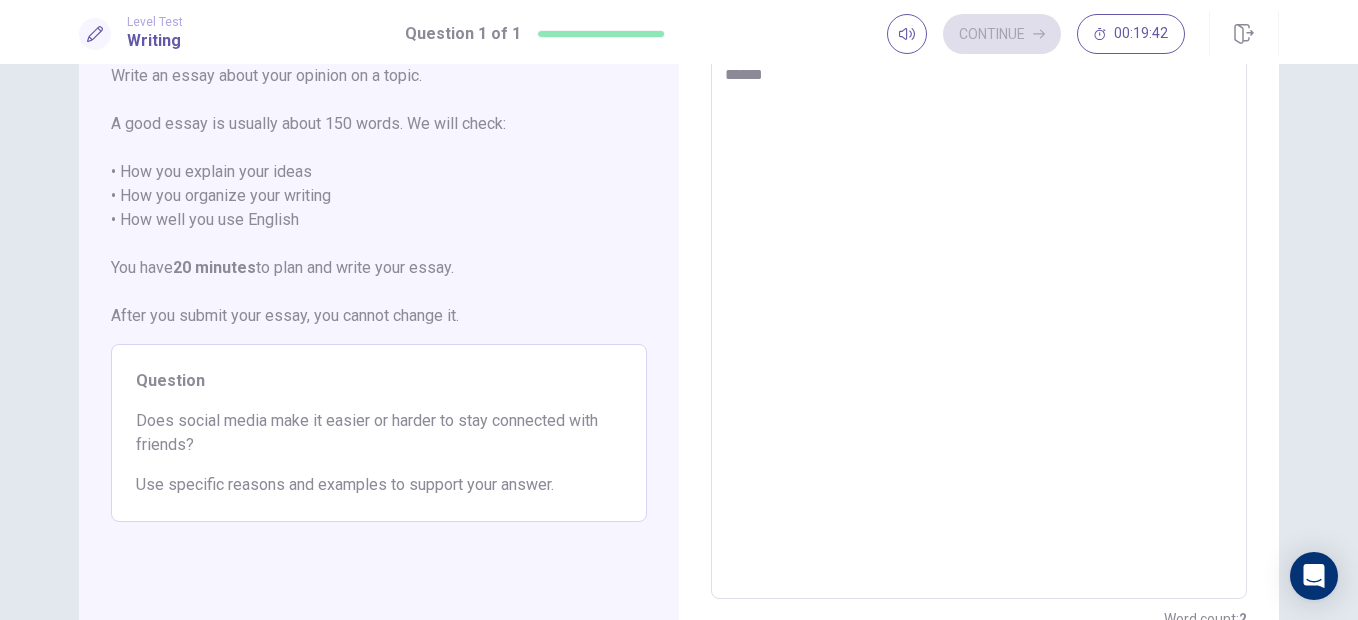 type on "*" 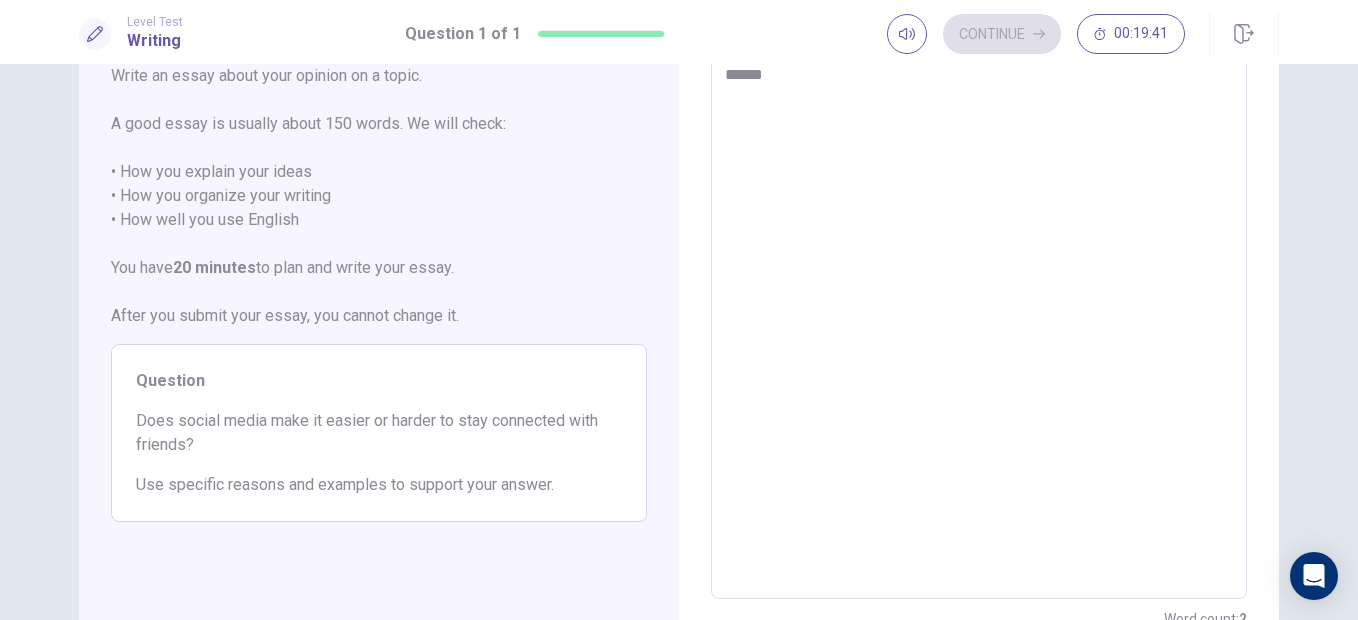 type on "****" 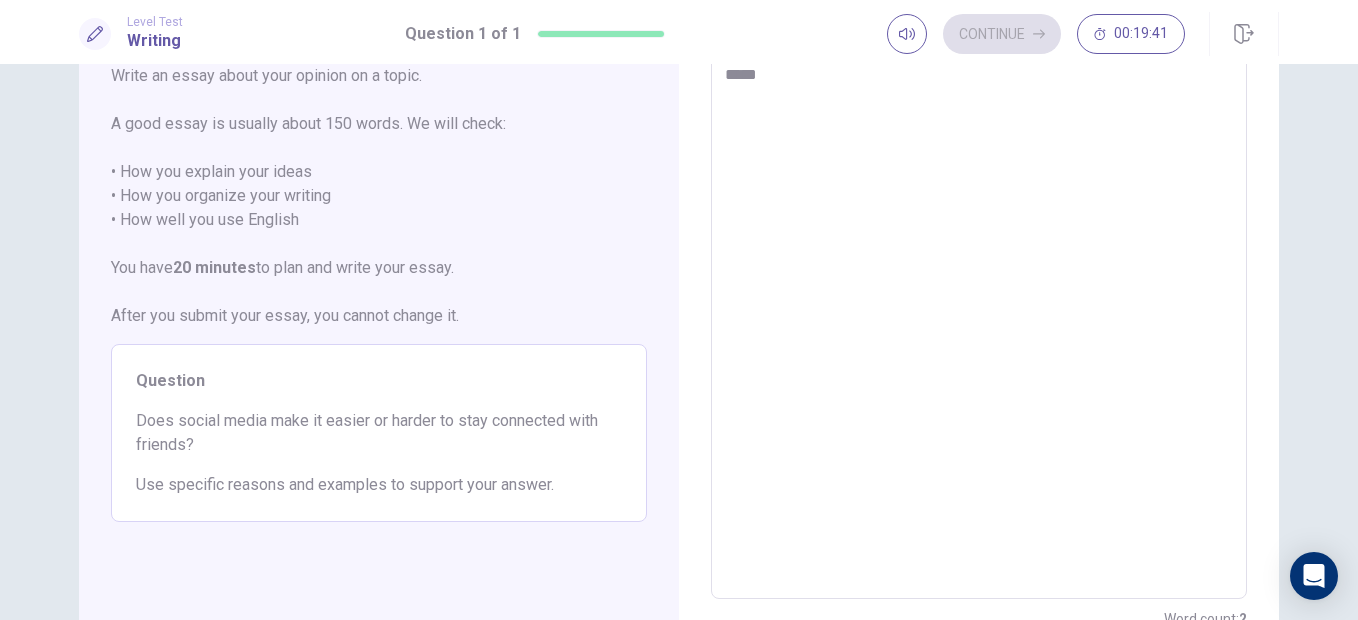 type on "*" 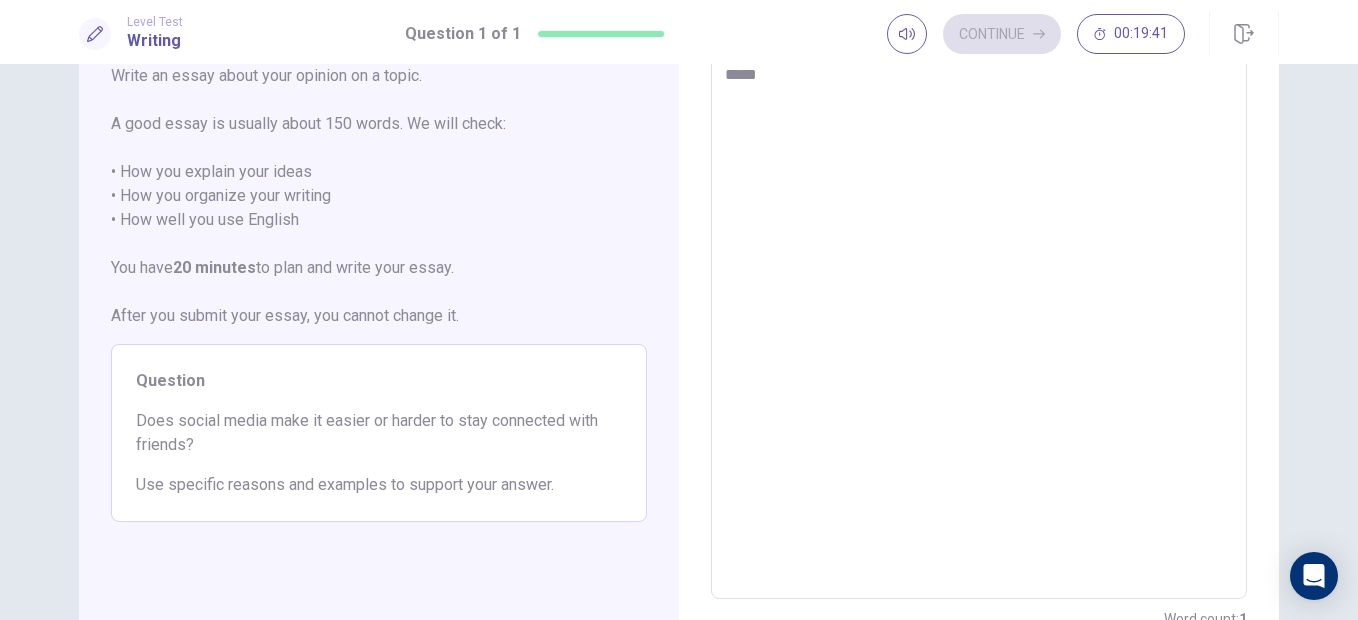 type on "******" 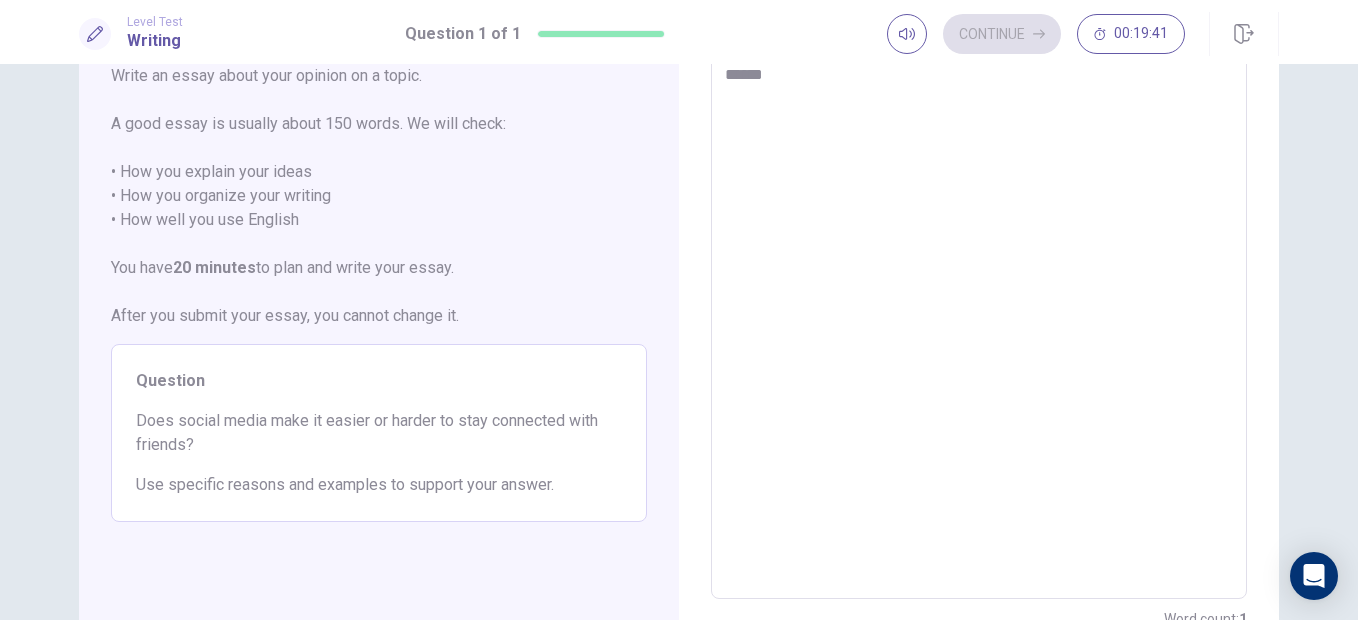 type on "*" 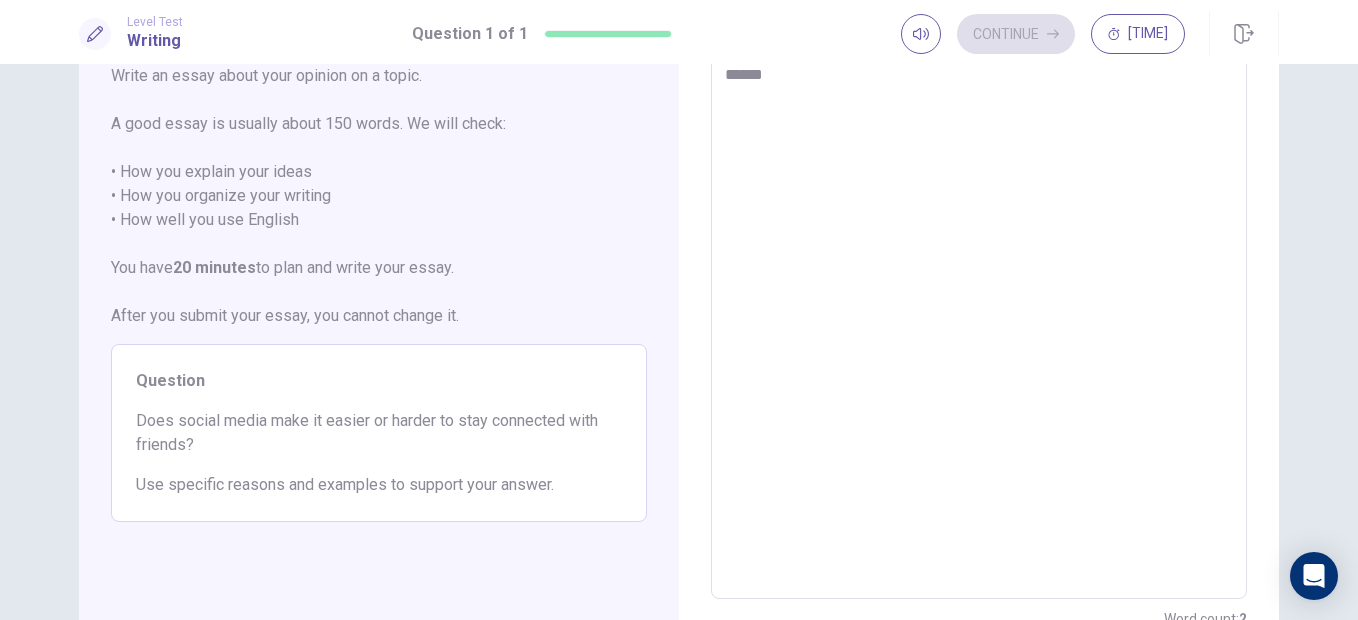 type on "*******" 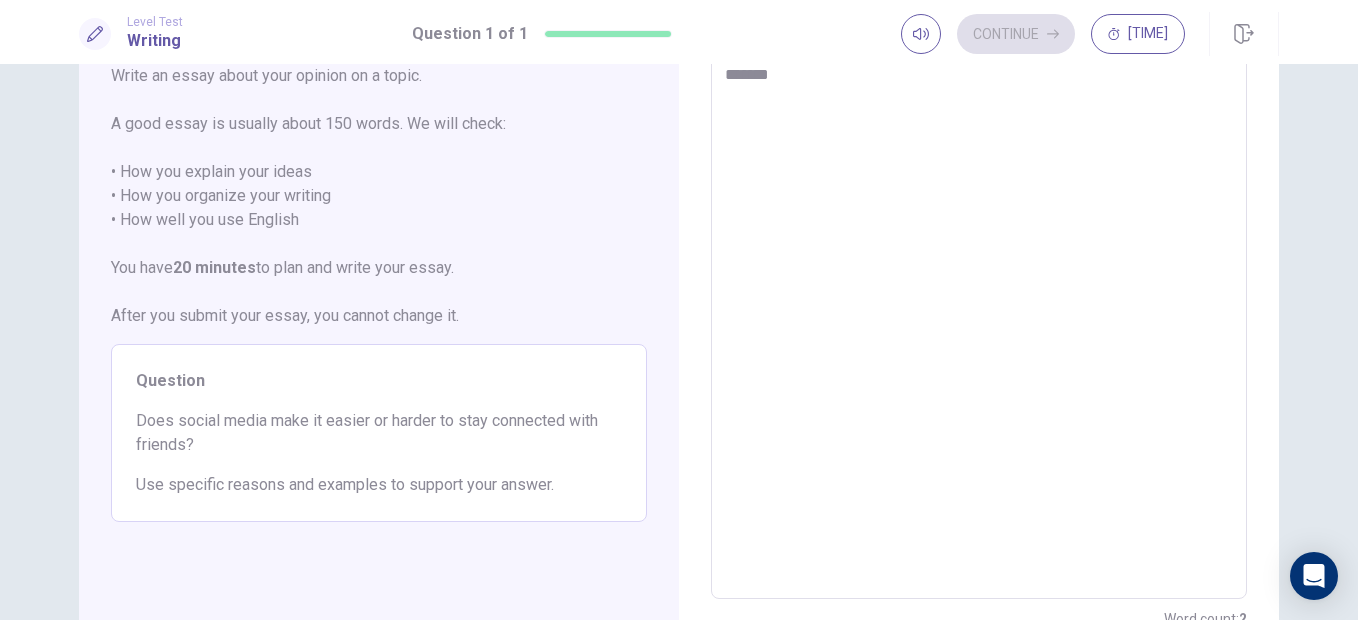 type on "*" 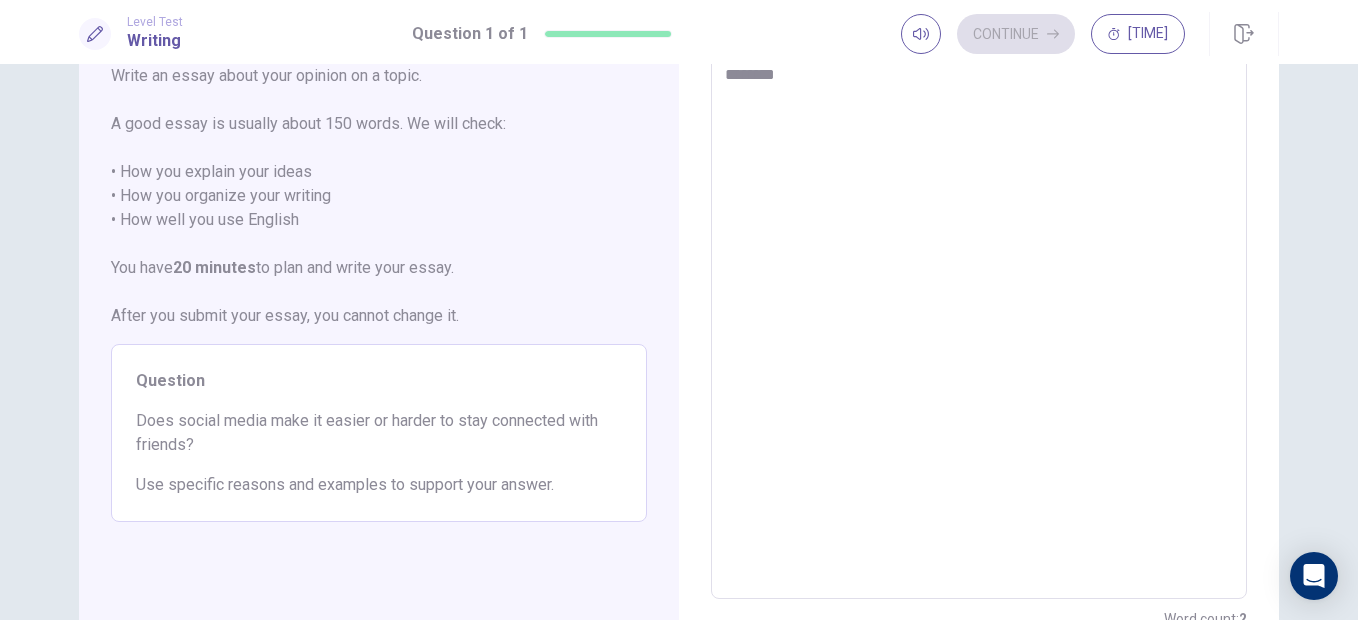 type on "*" 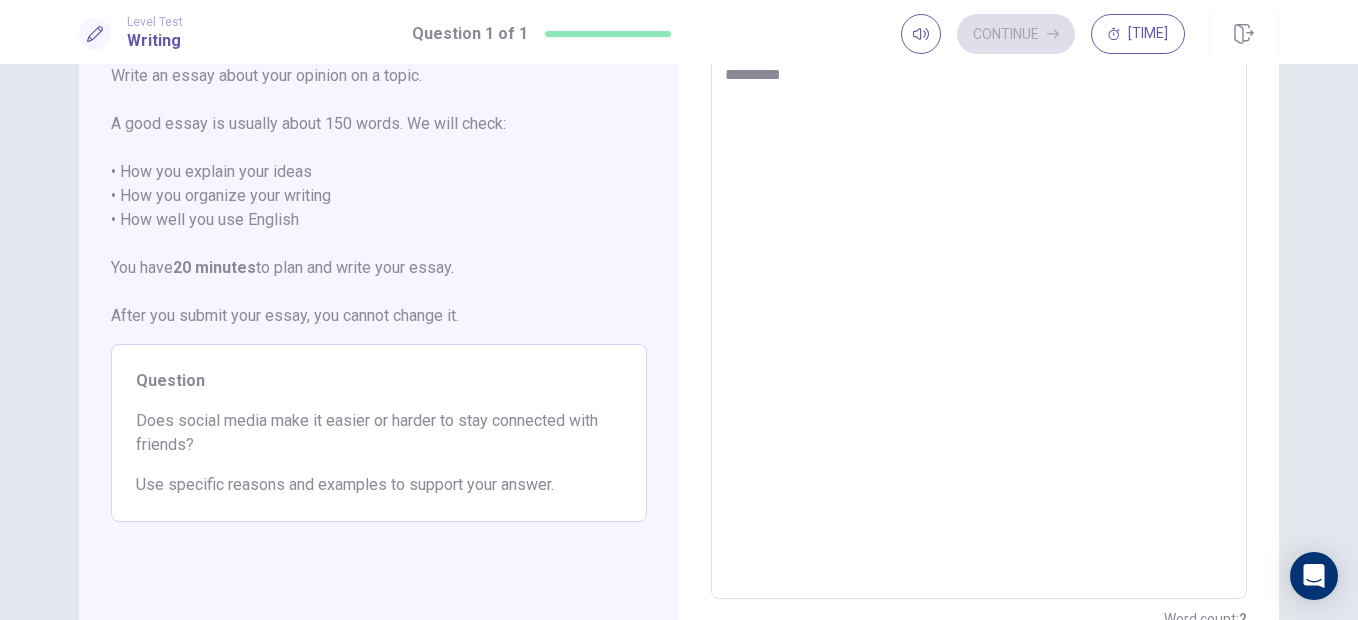 type on "*" 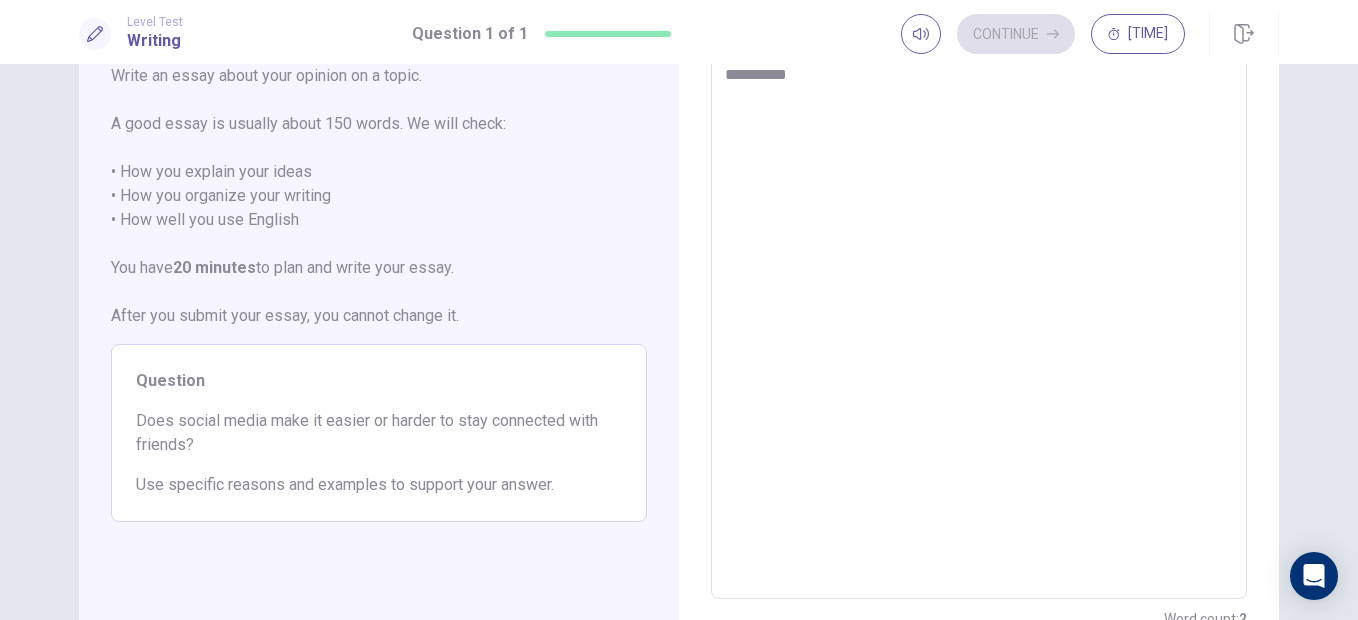 type on "*" 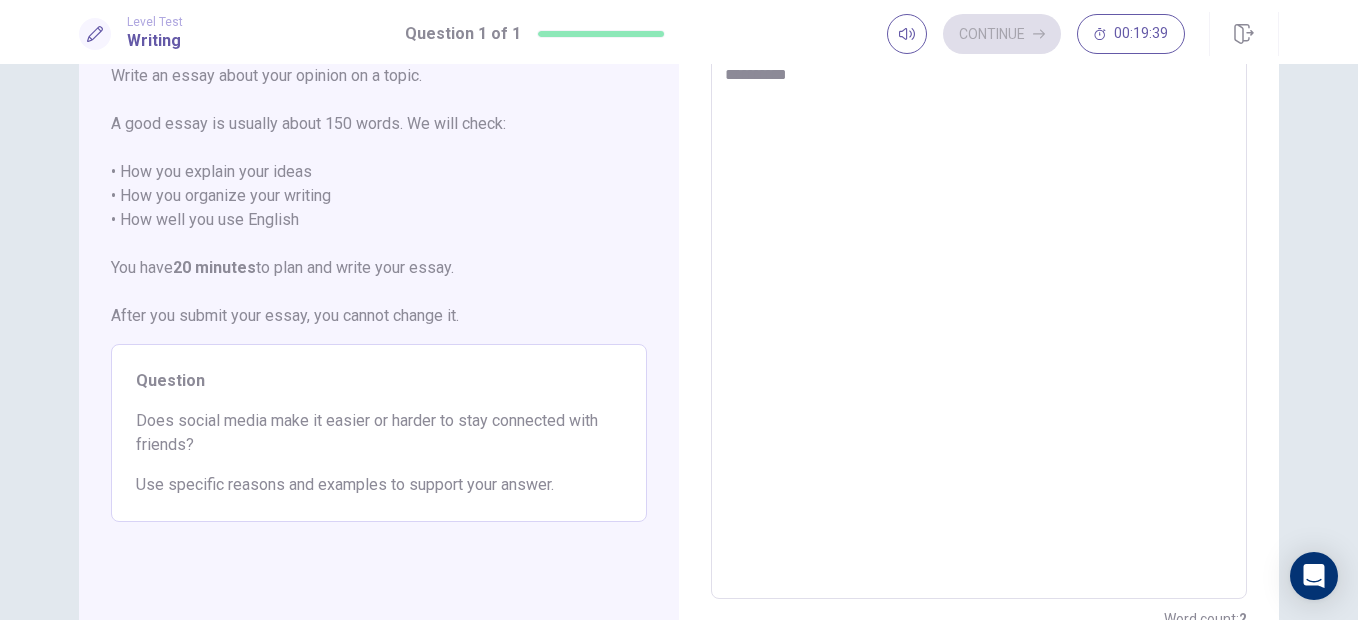 type on "**********" 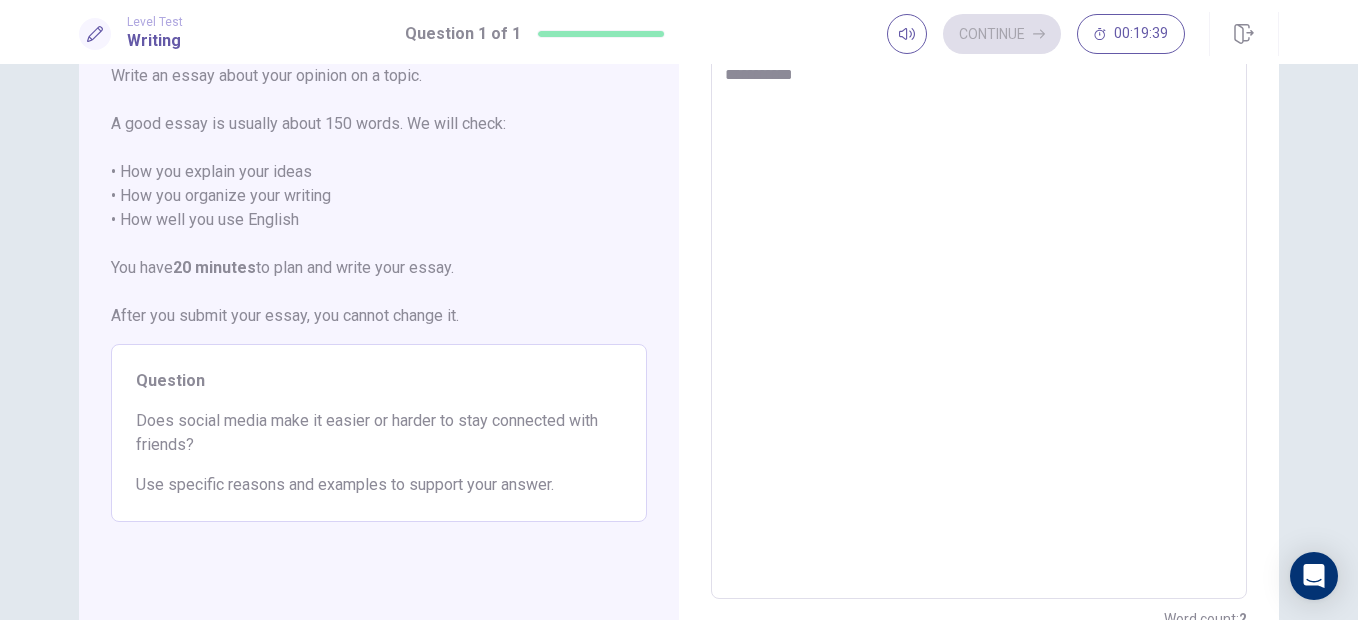 type on "*" 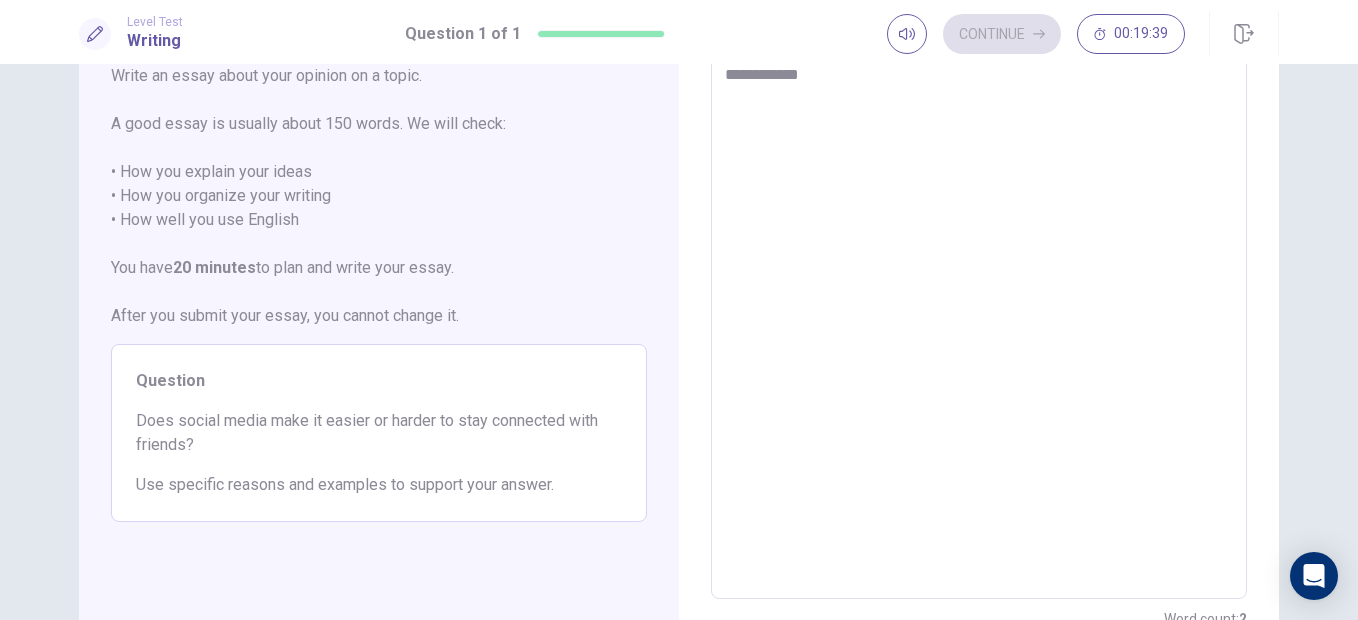 type on "*" 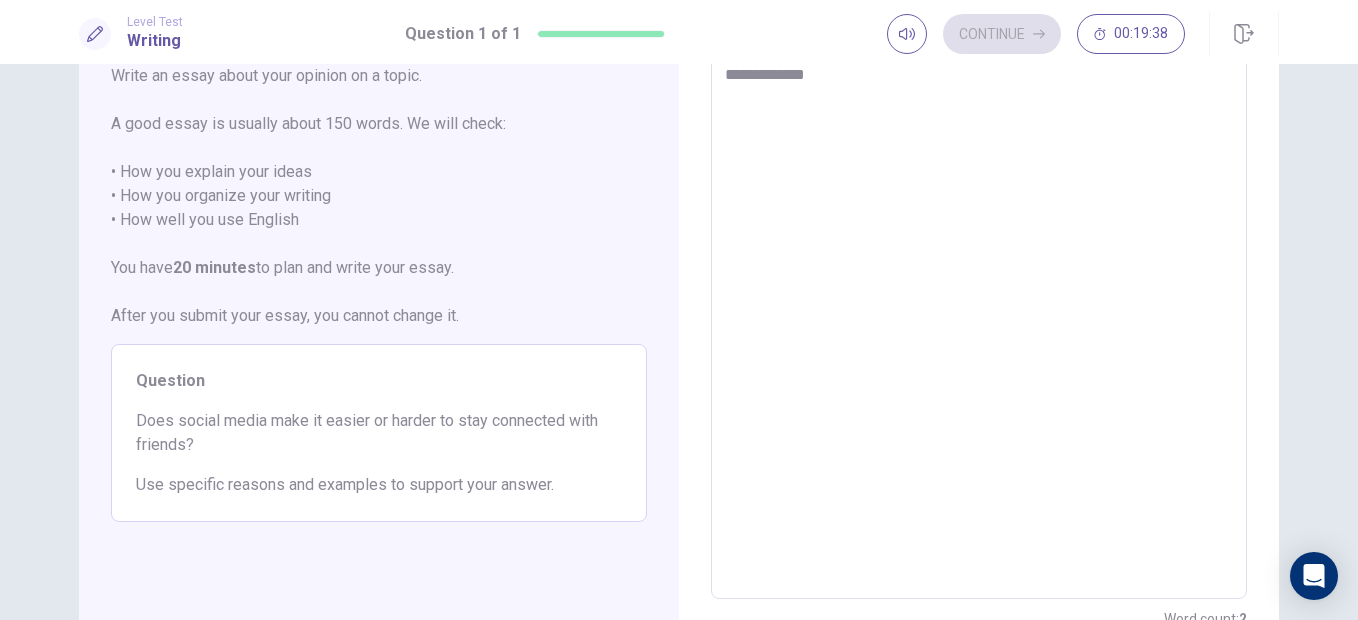 type on "*" 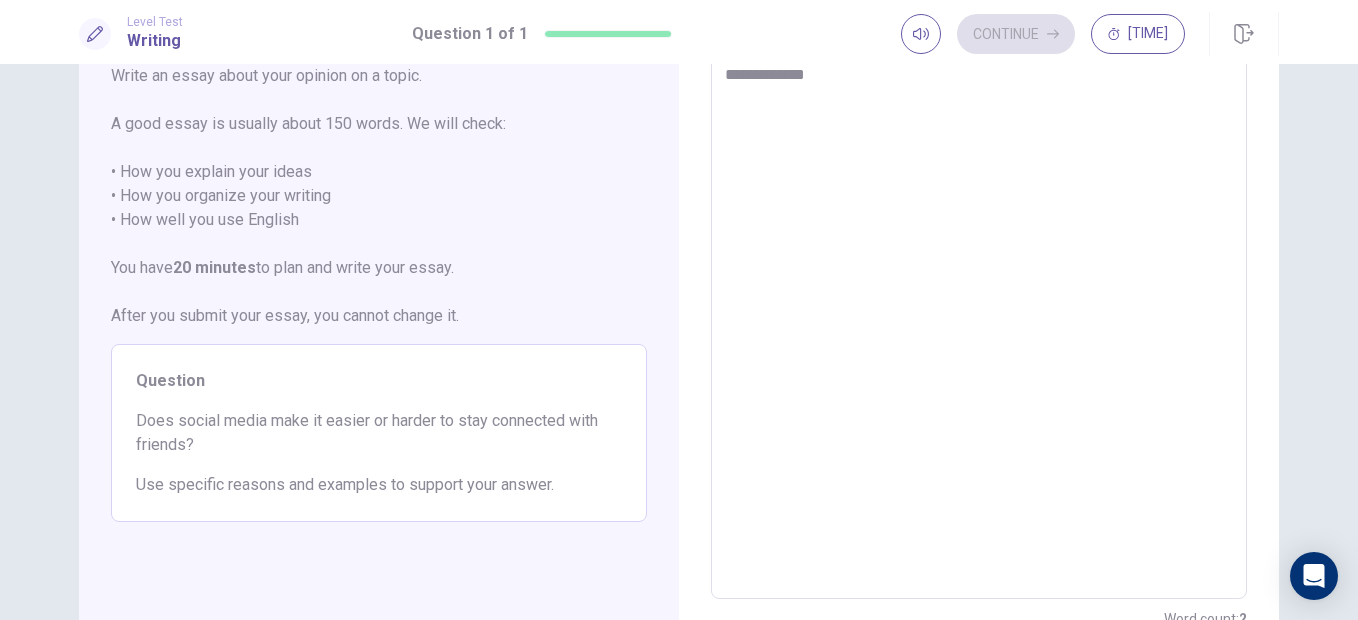 type on "**********" 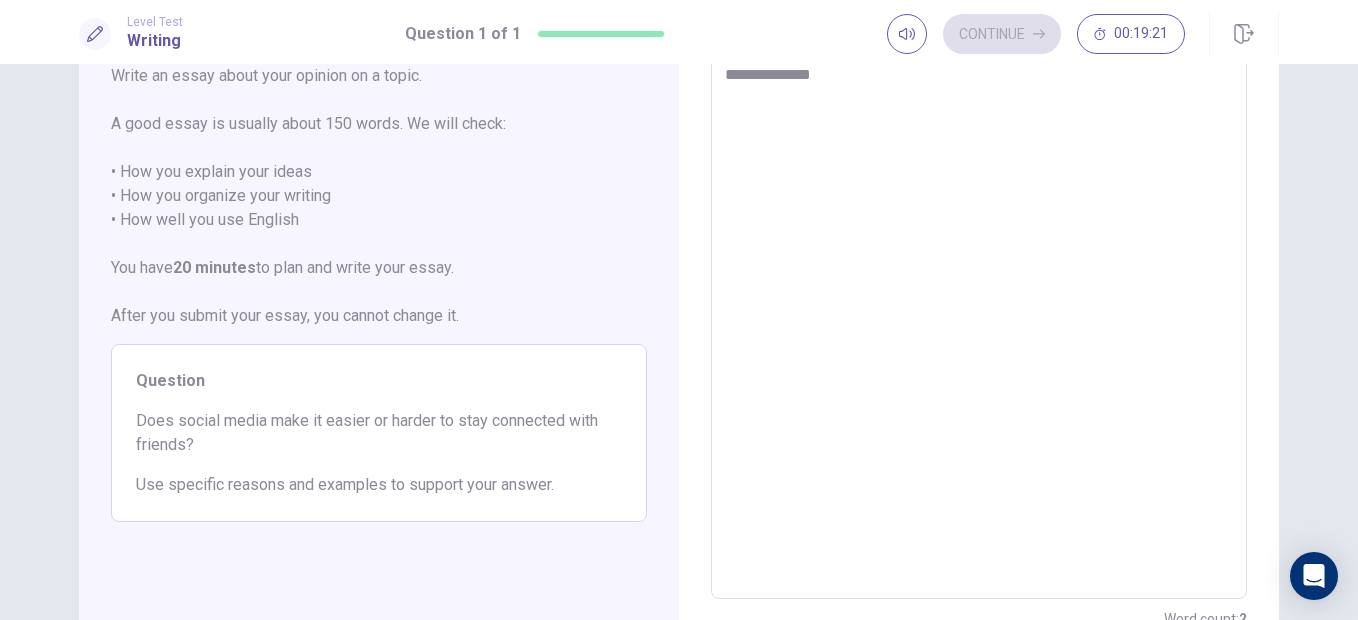 type on "*" 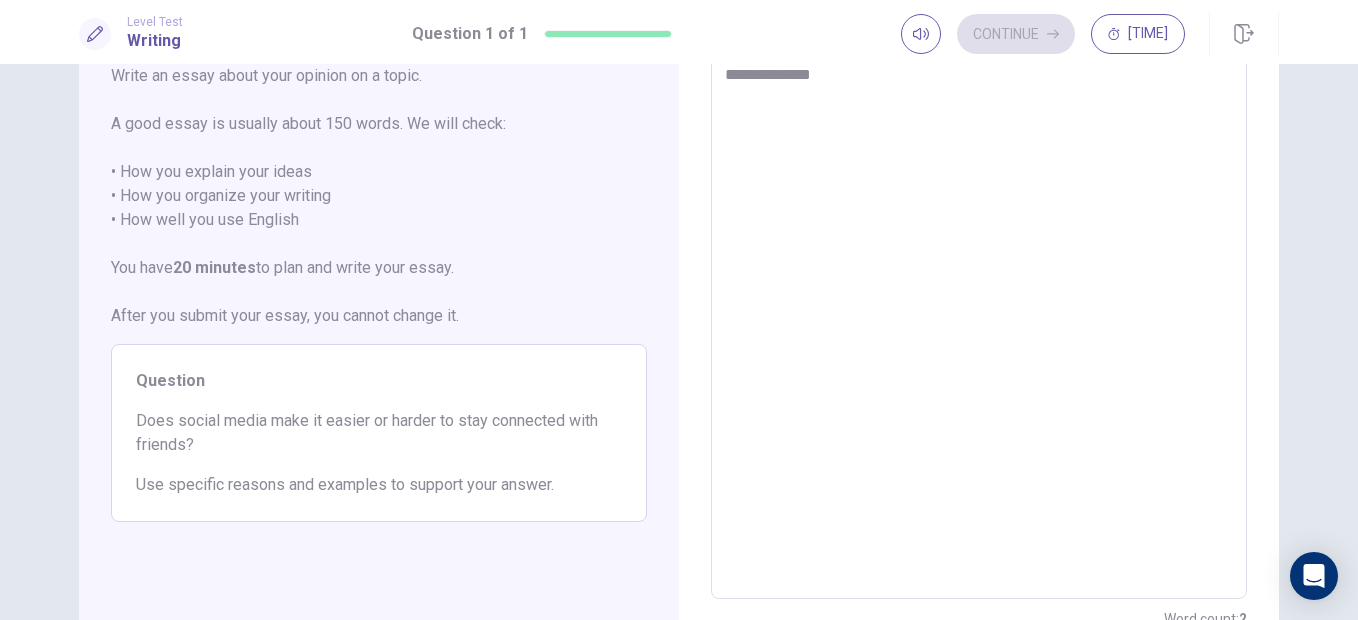 type on "**********" 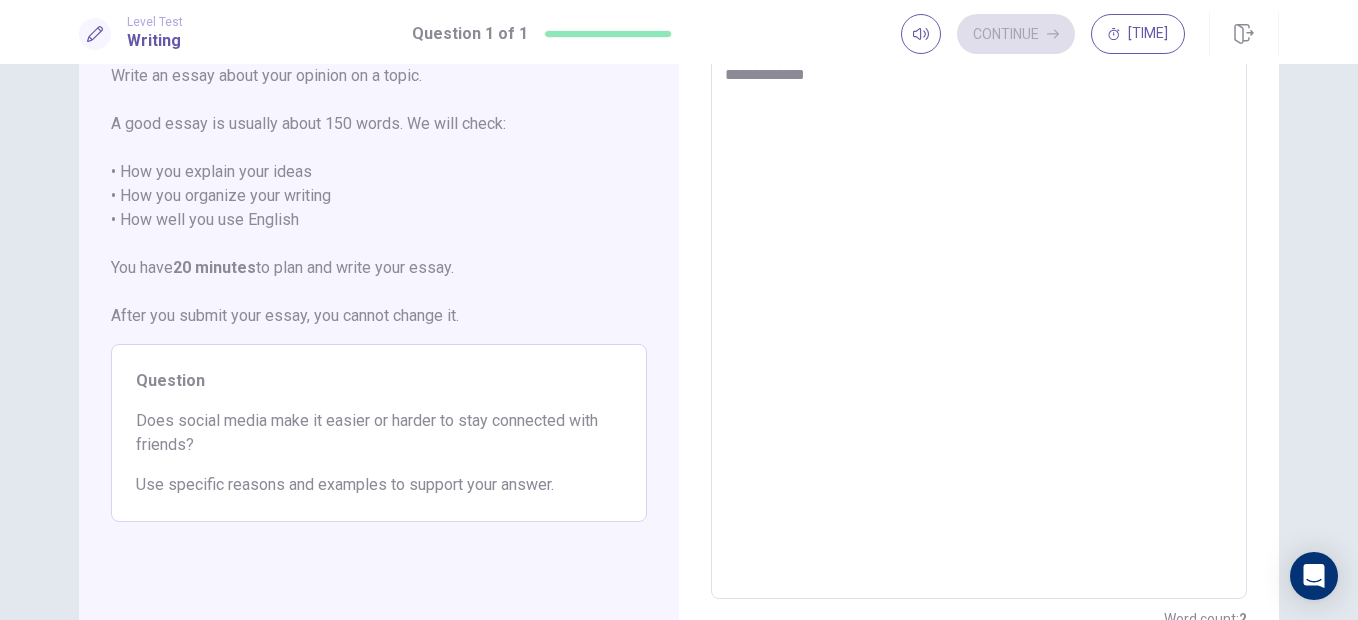 type on "*" 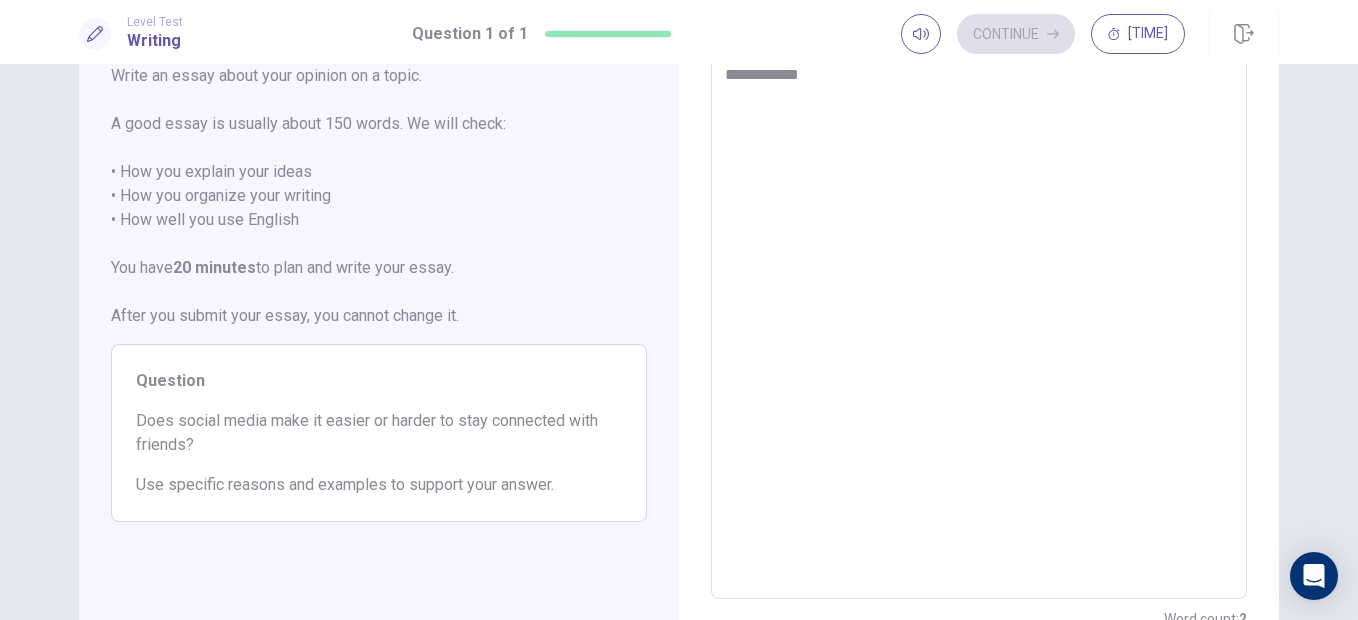 type on "**********" 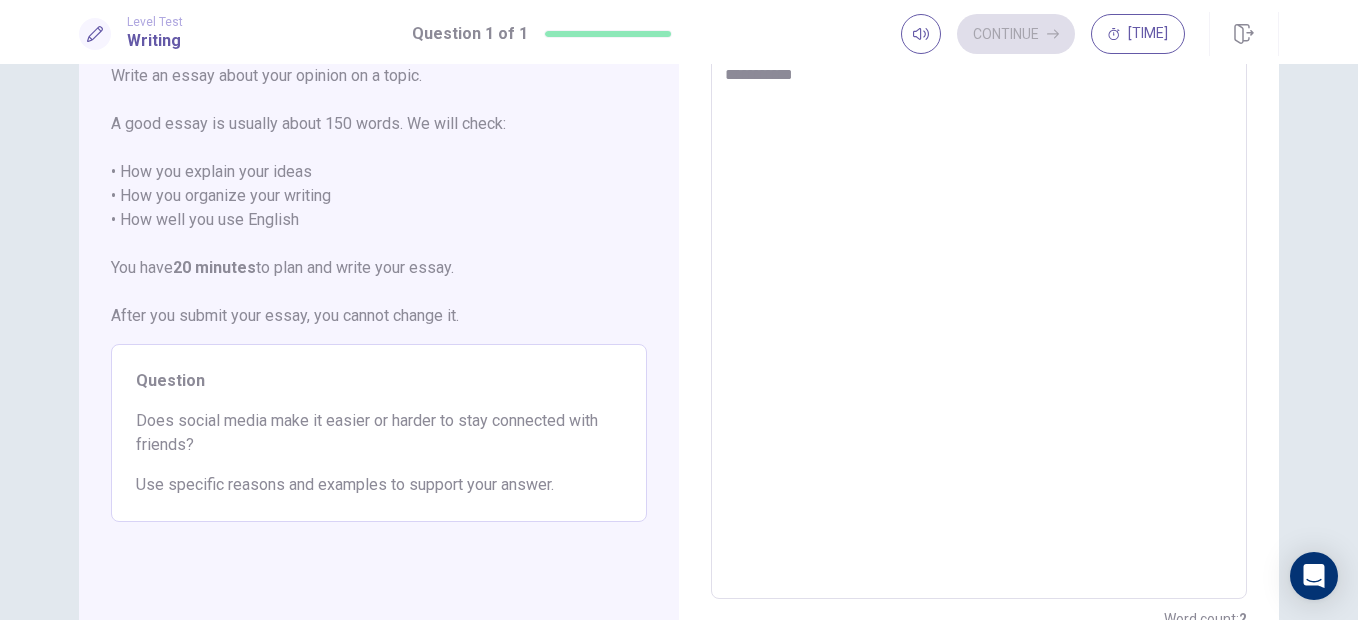 type on "**********" 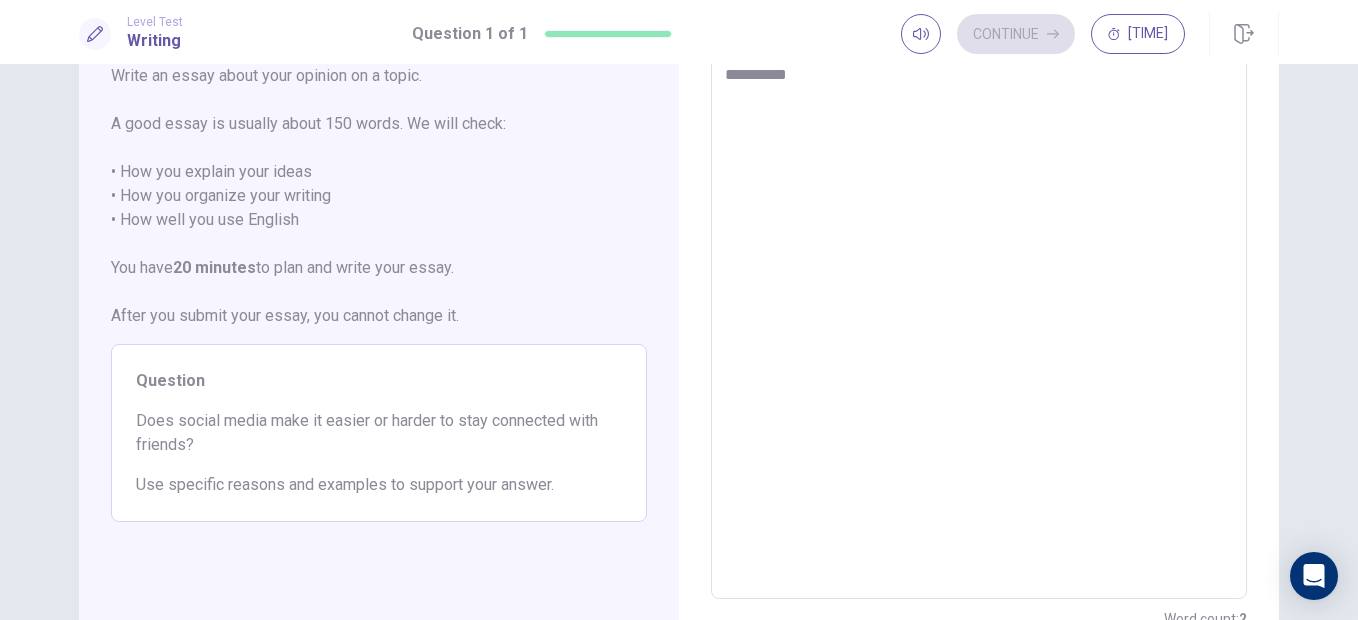 type on "*********" 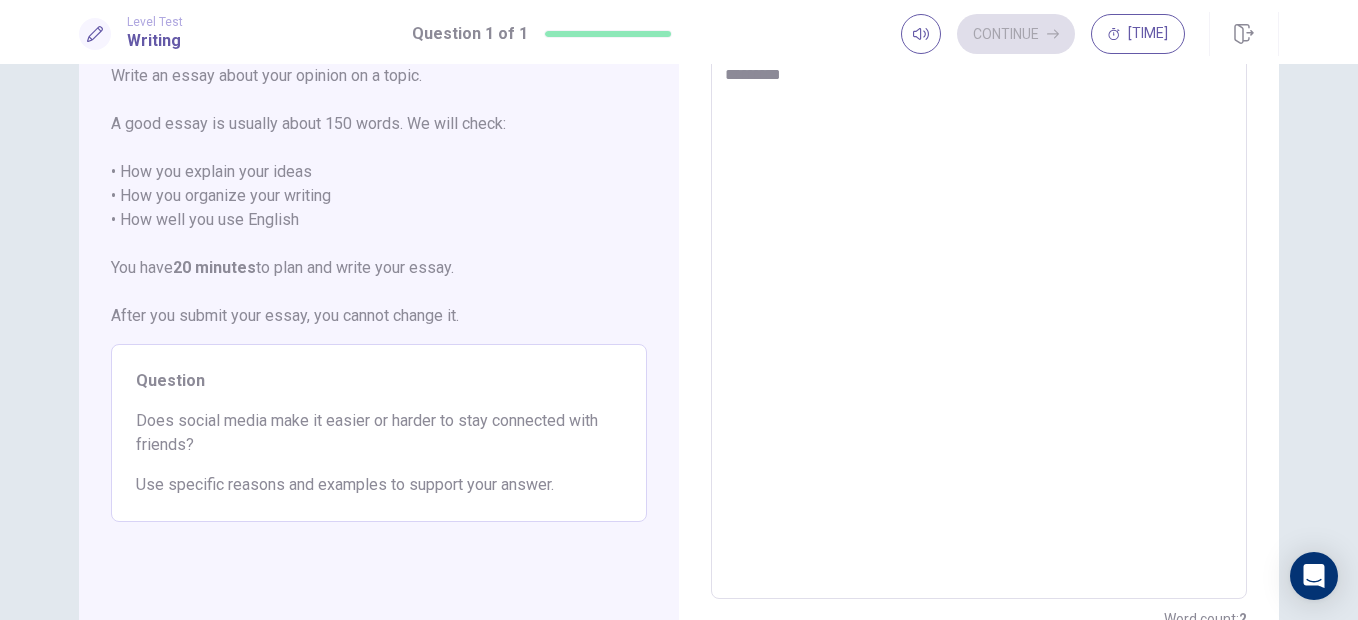 type on "********" 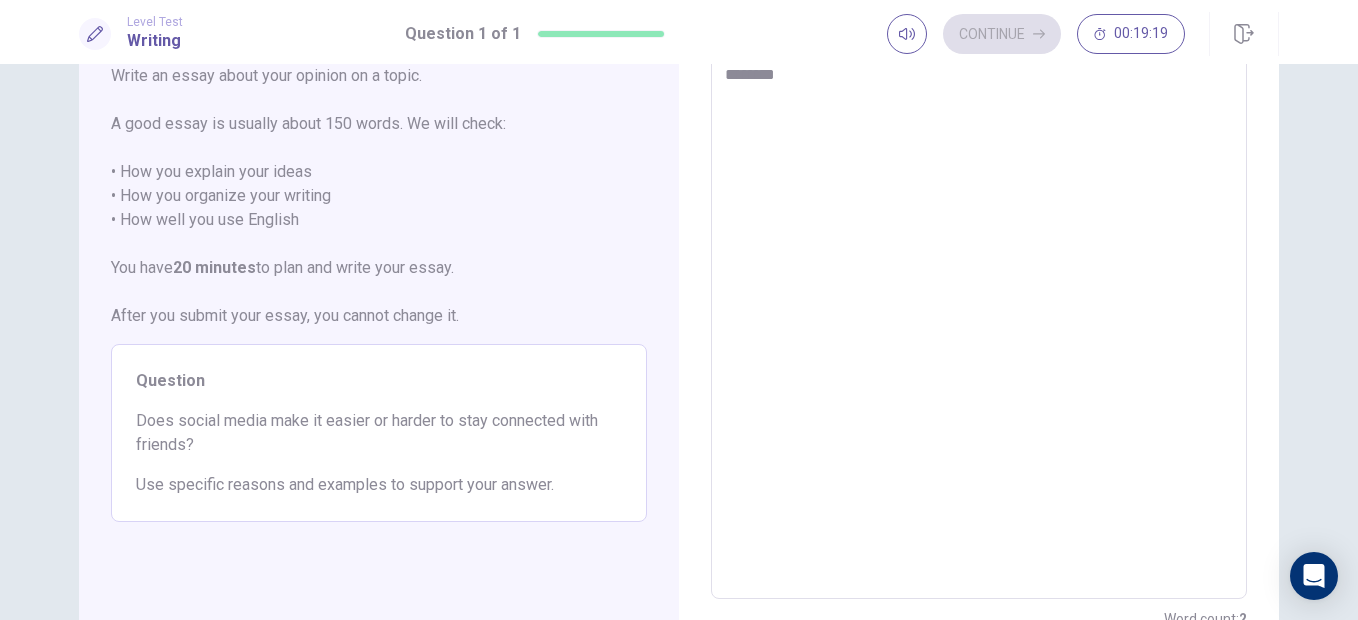type on "*******" 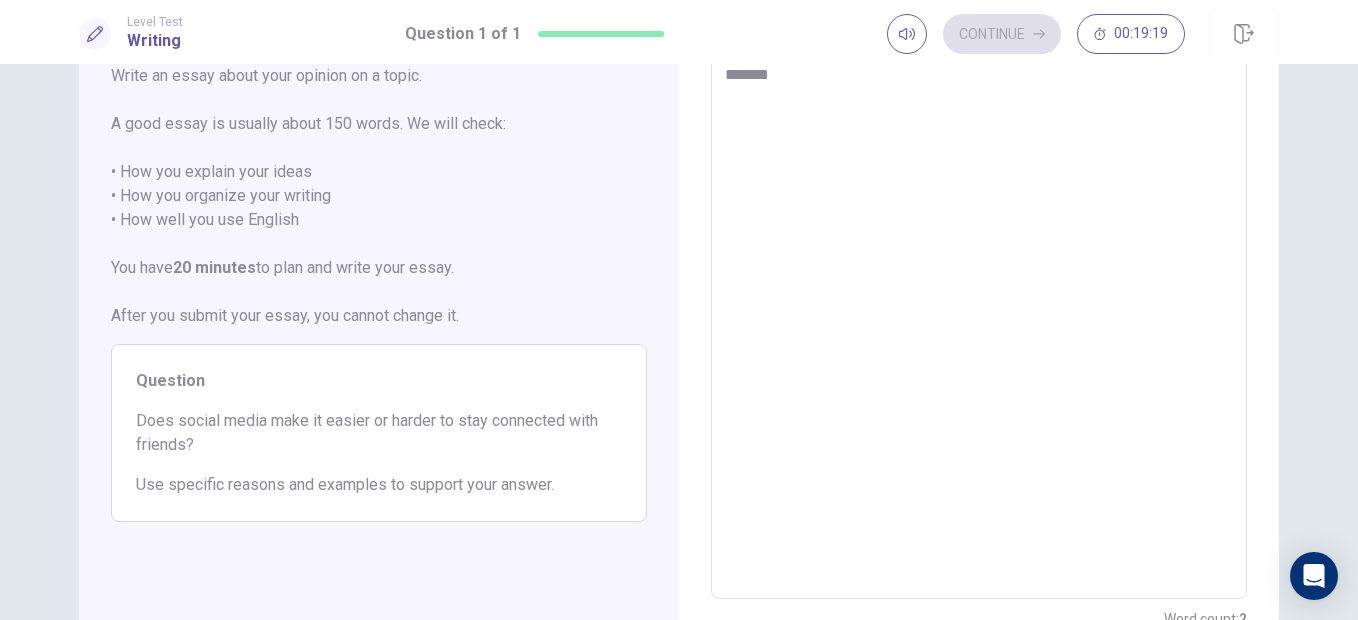 type on "******" 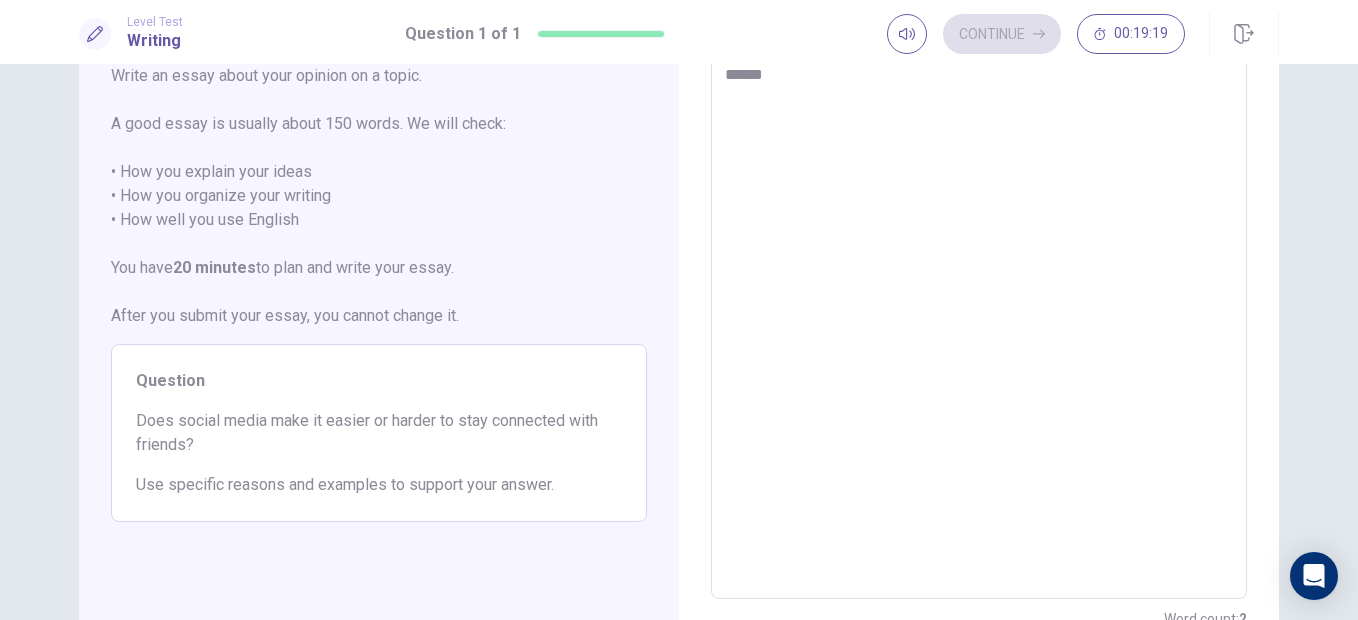 type on "****" 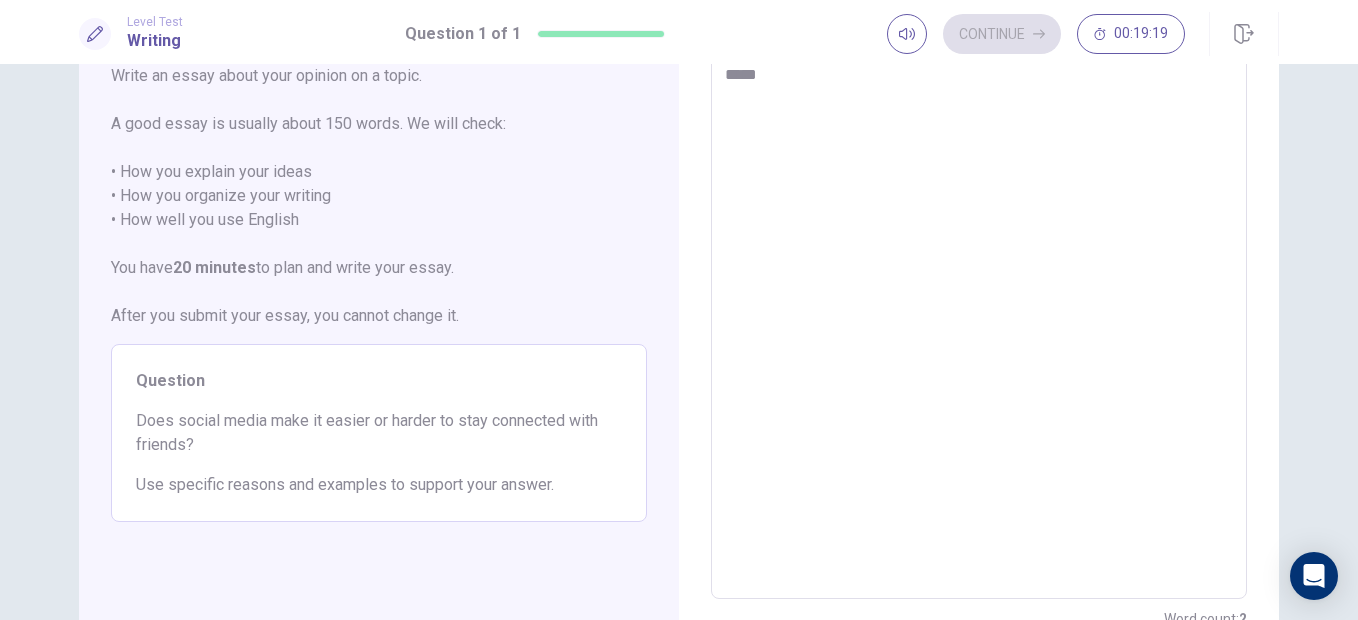 type on "****" 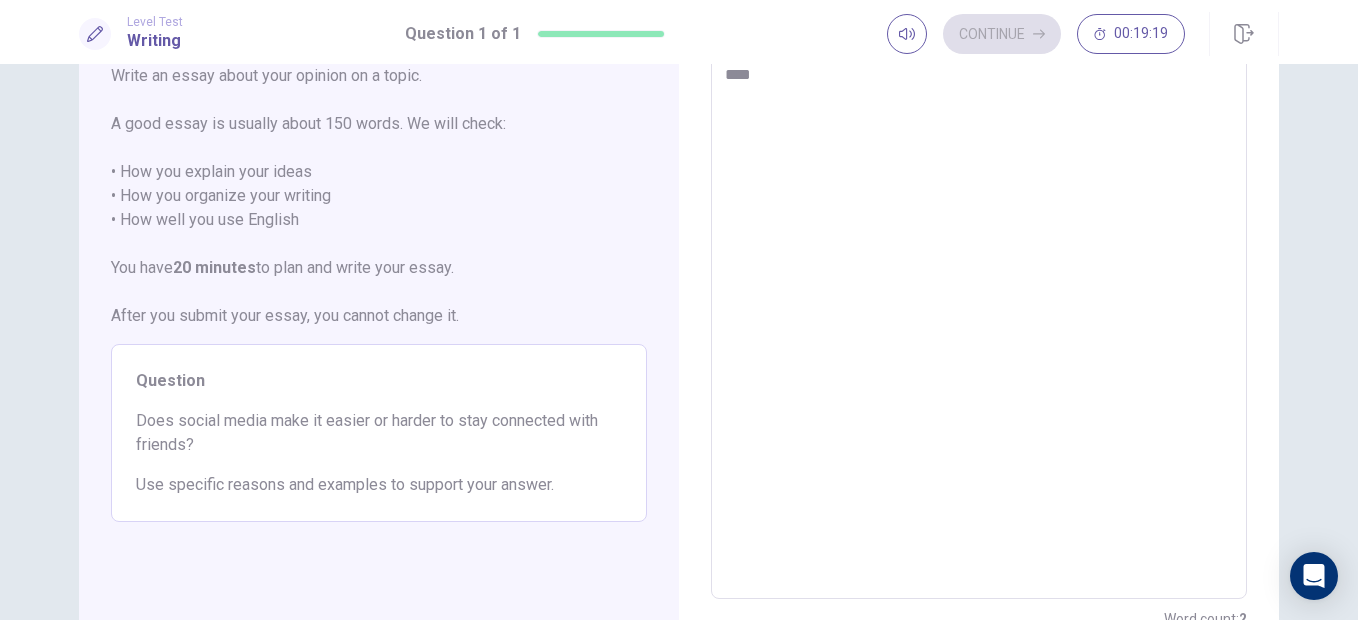 type on "***" 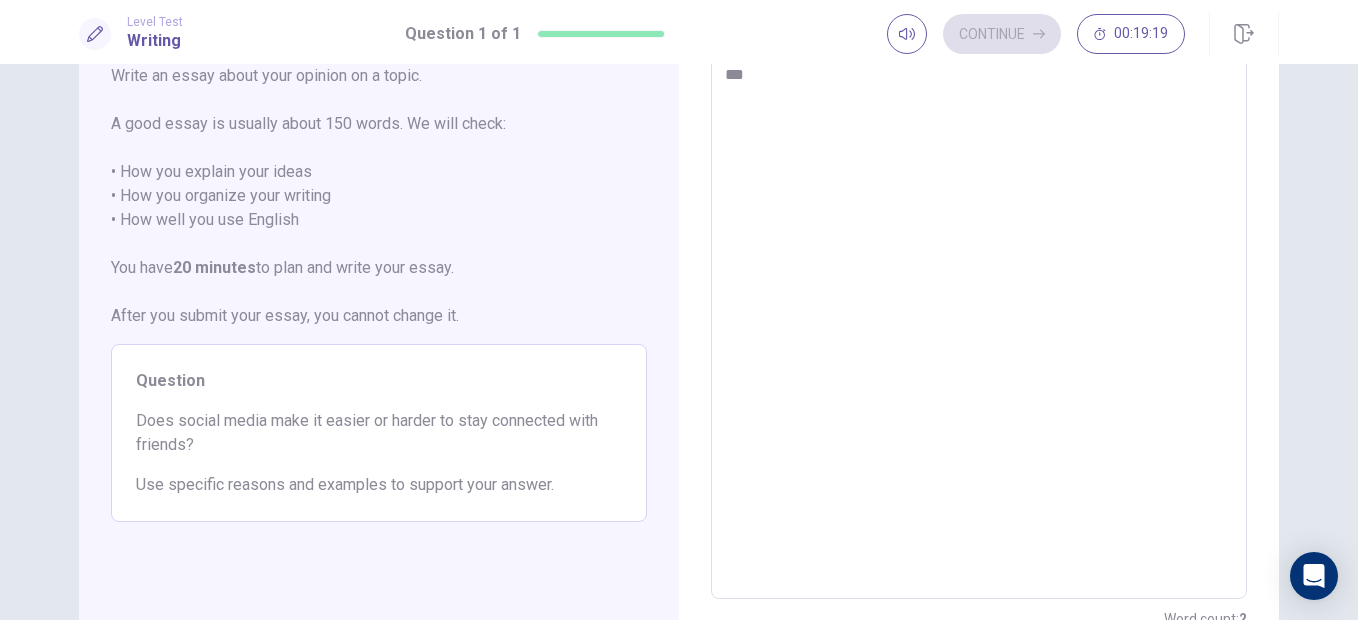 type on "**" 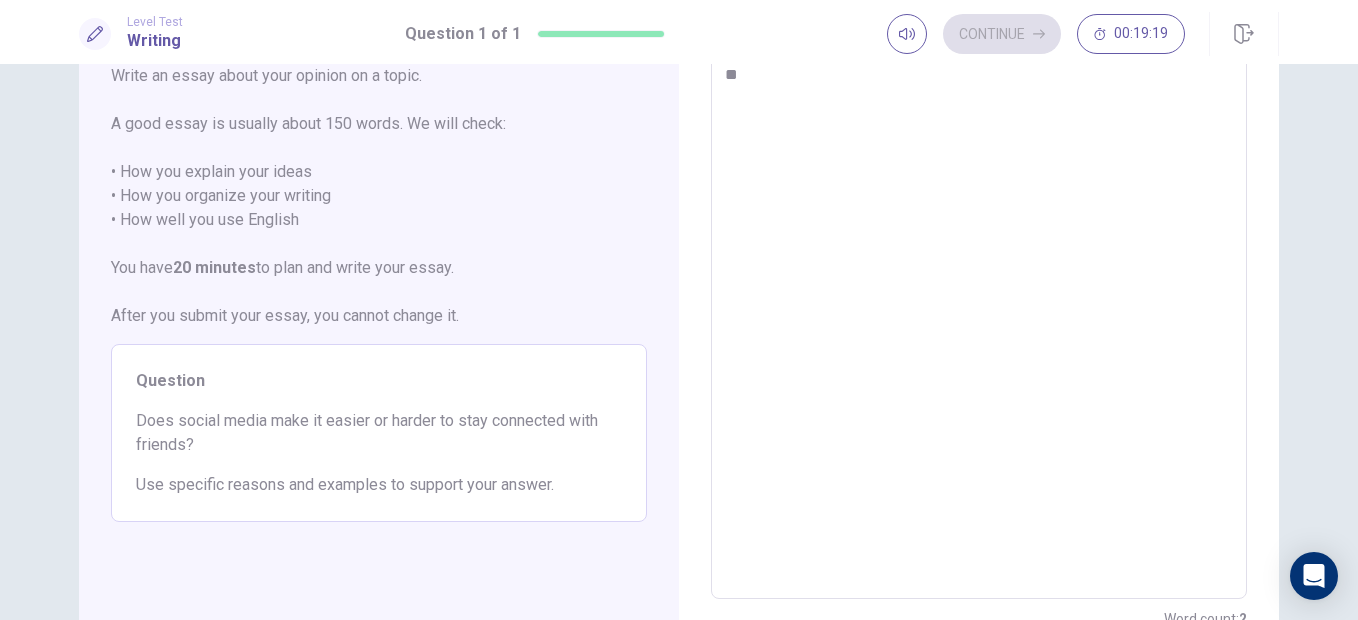 type on "*" 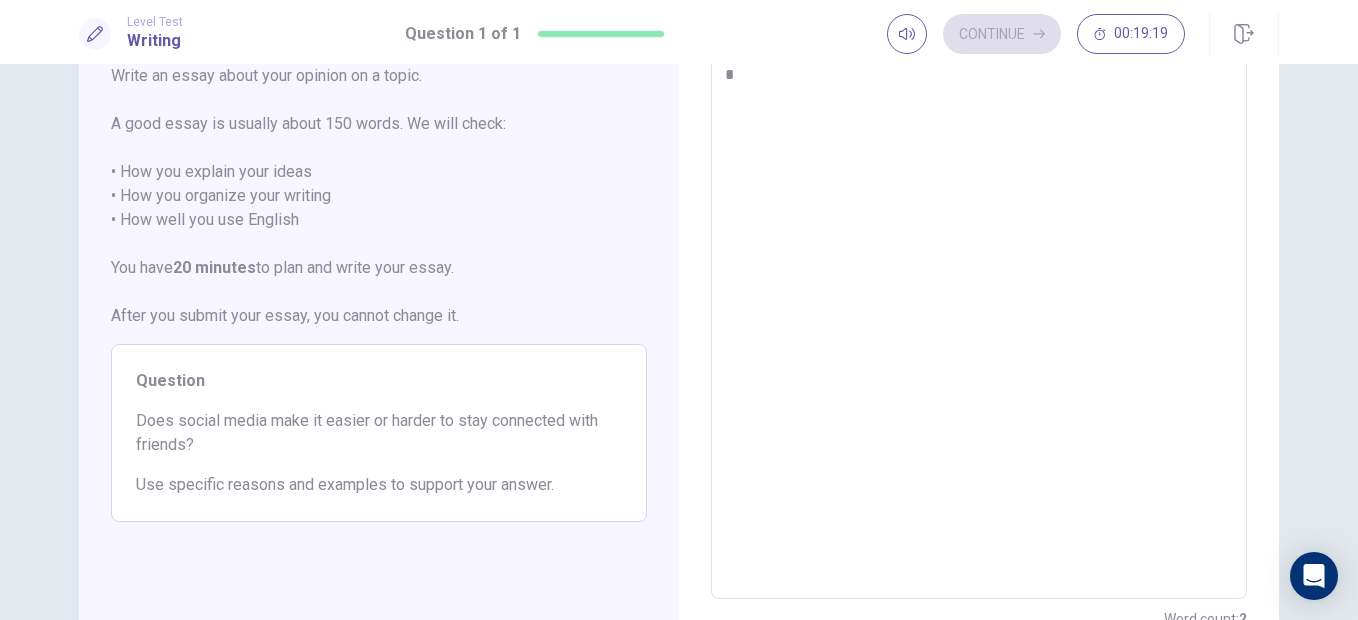 type 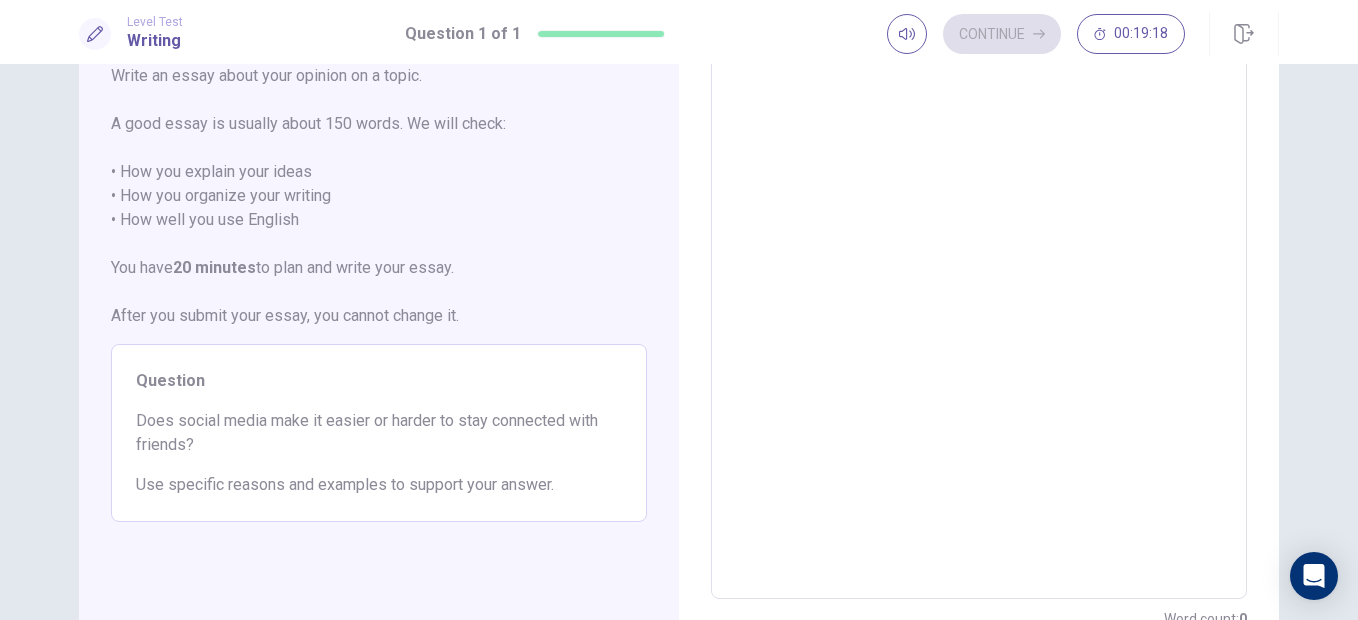 type on "*" 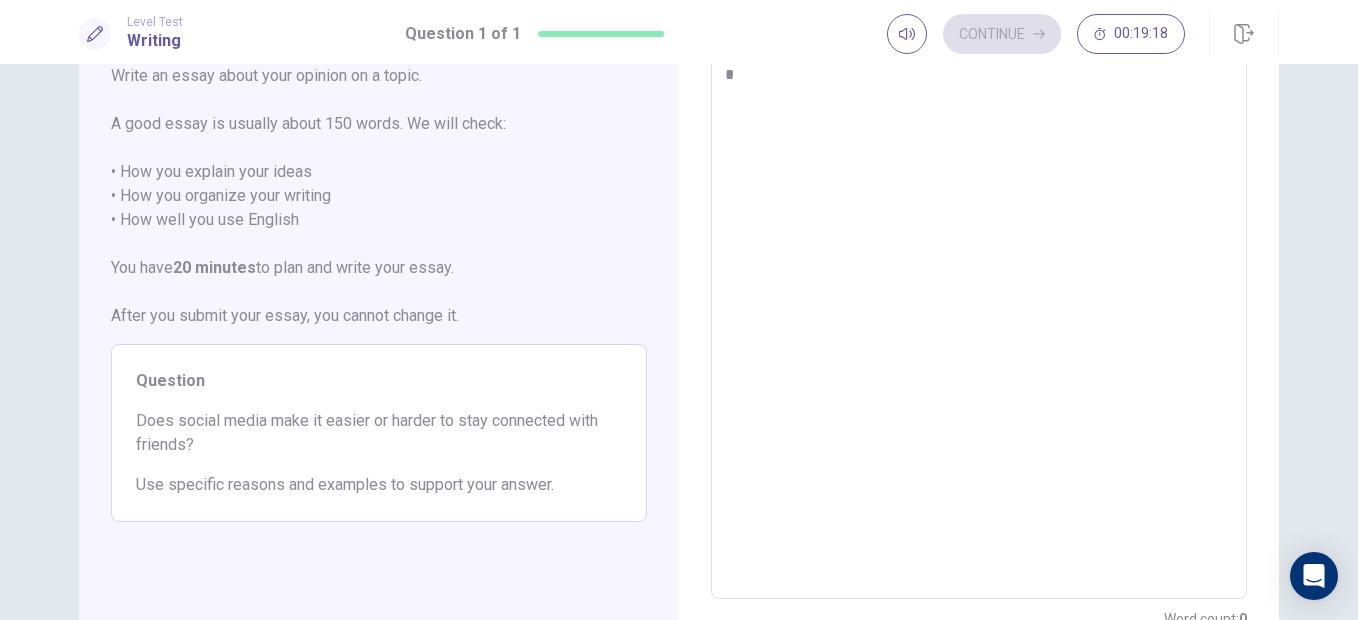 type on "*" 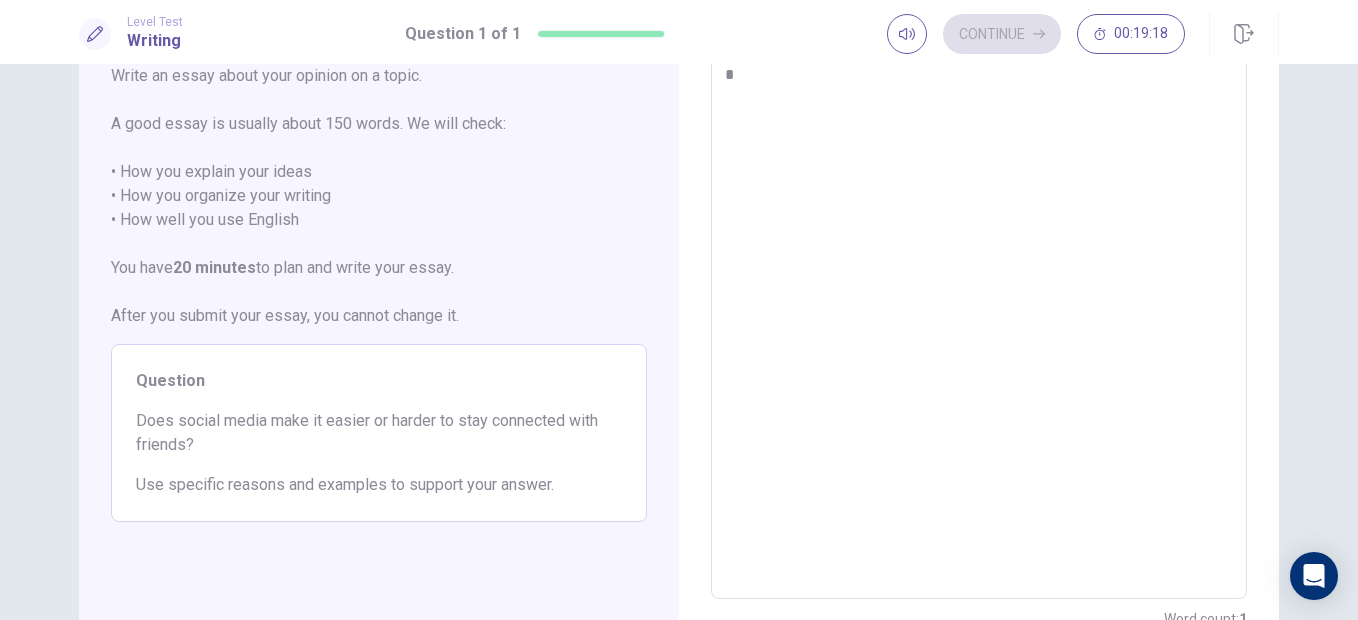 type on "**" 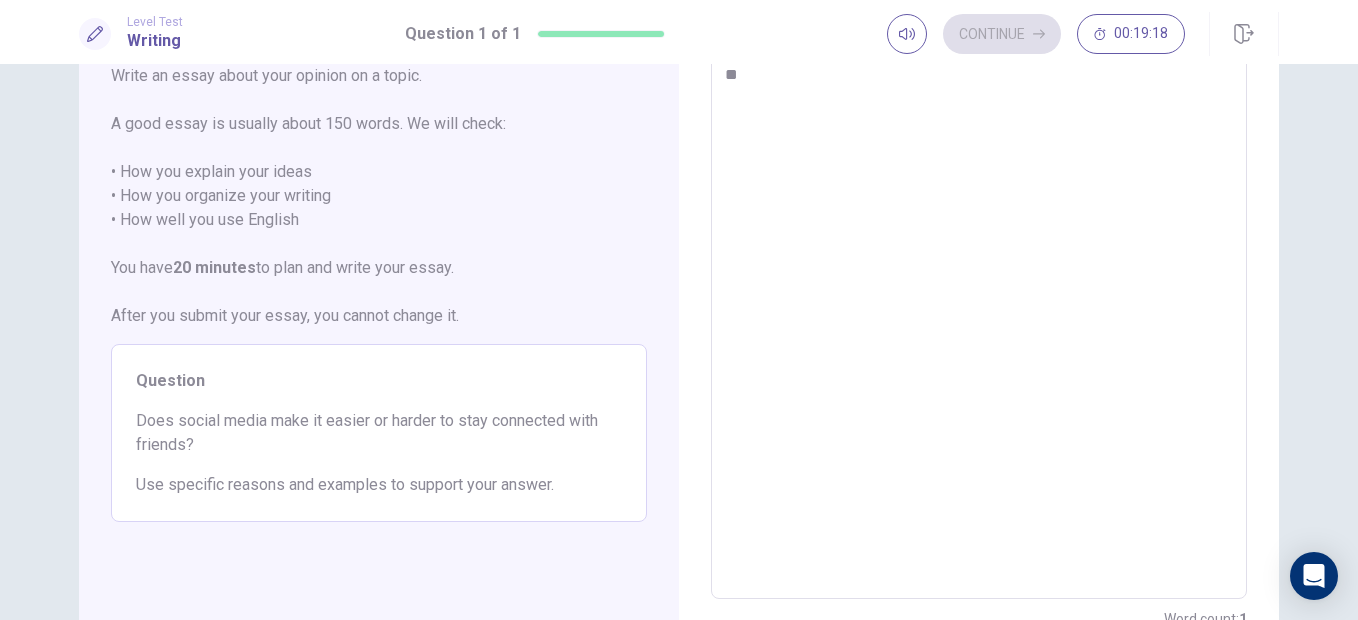 type on "*" 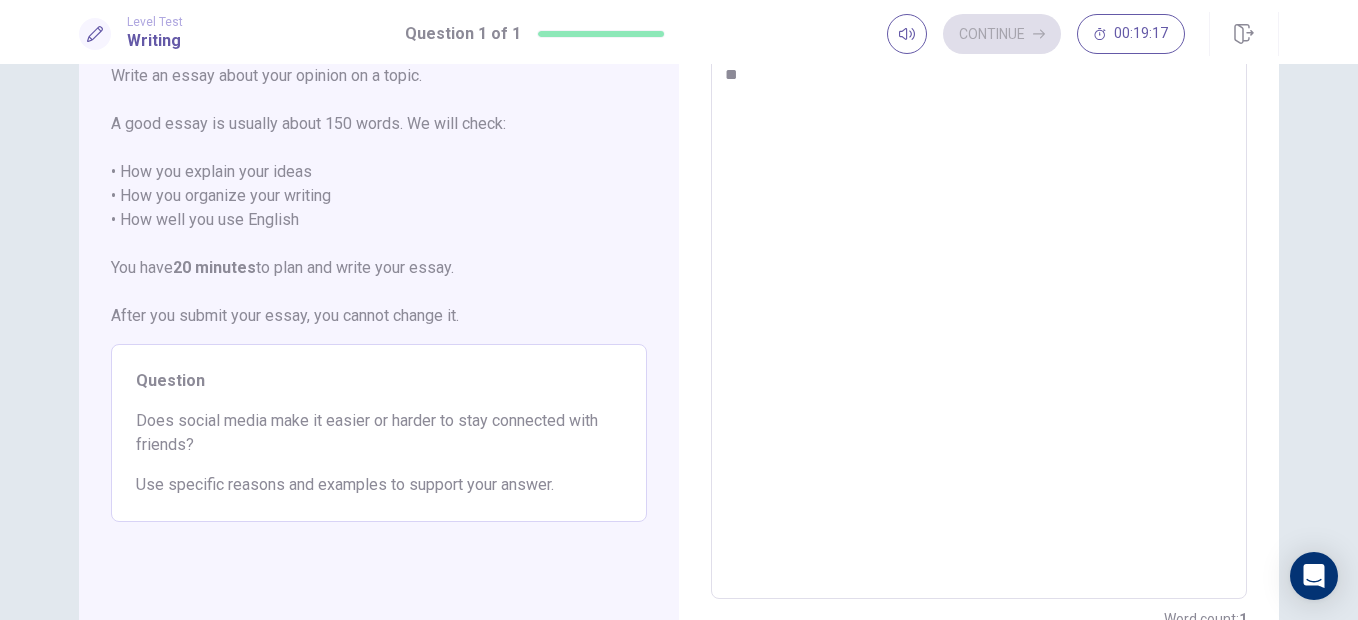 type on "***" 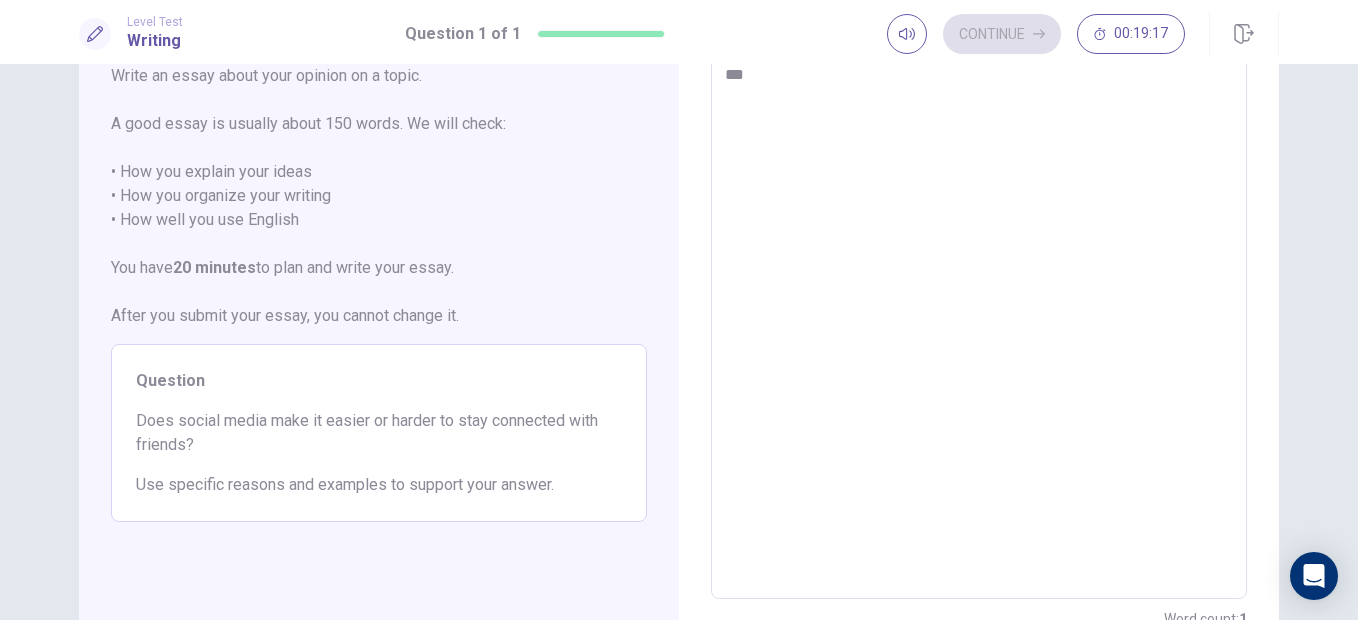 type on "*" 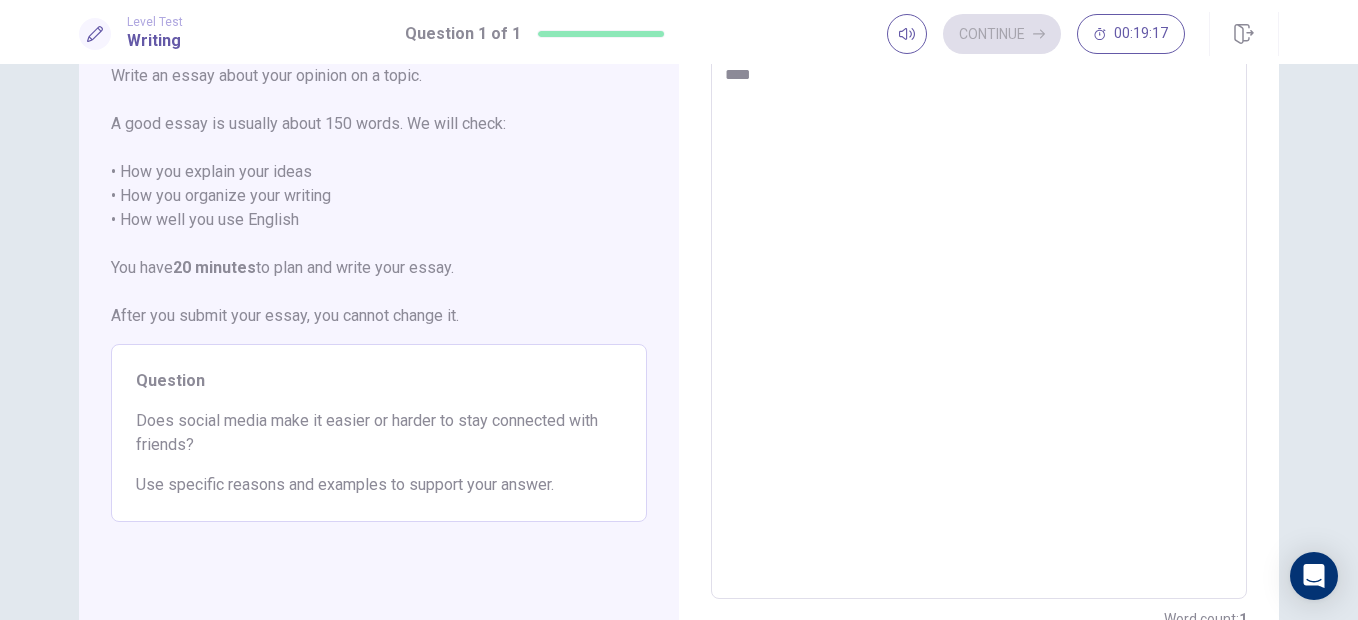 type on "*" 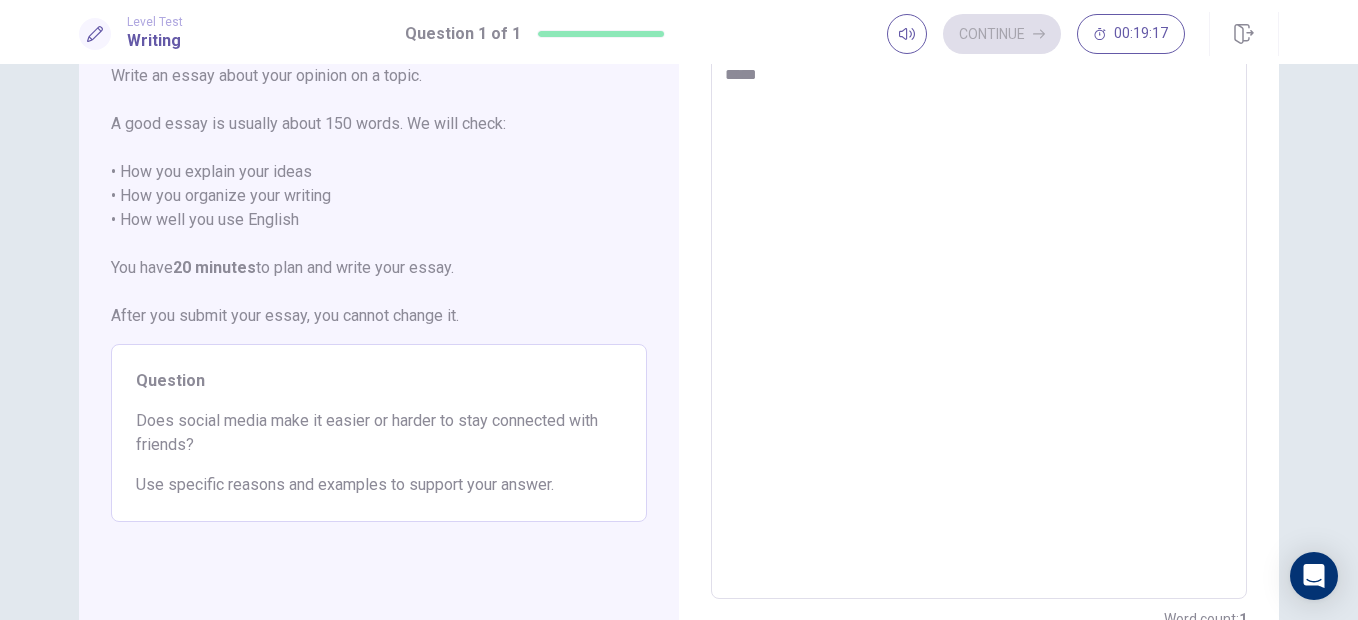 type on "*" 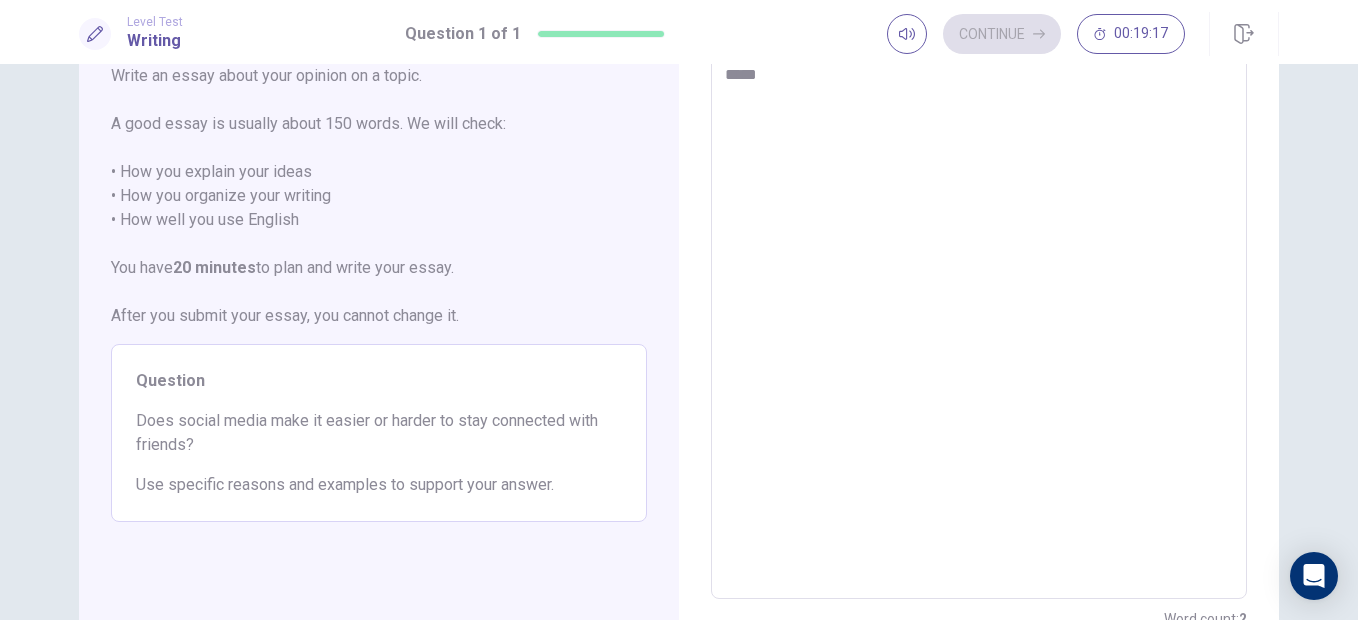 type on "******" 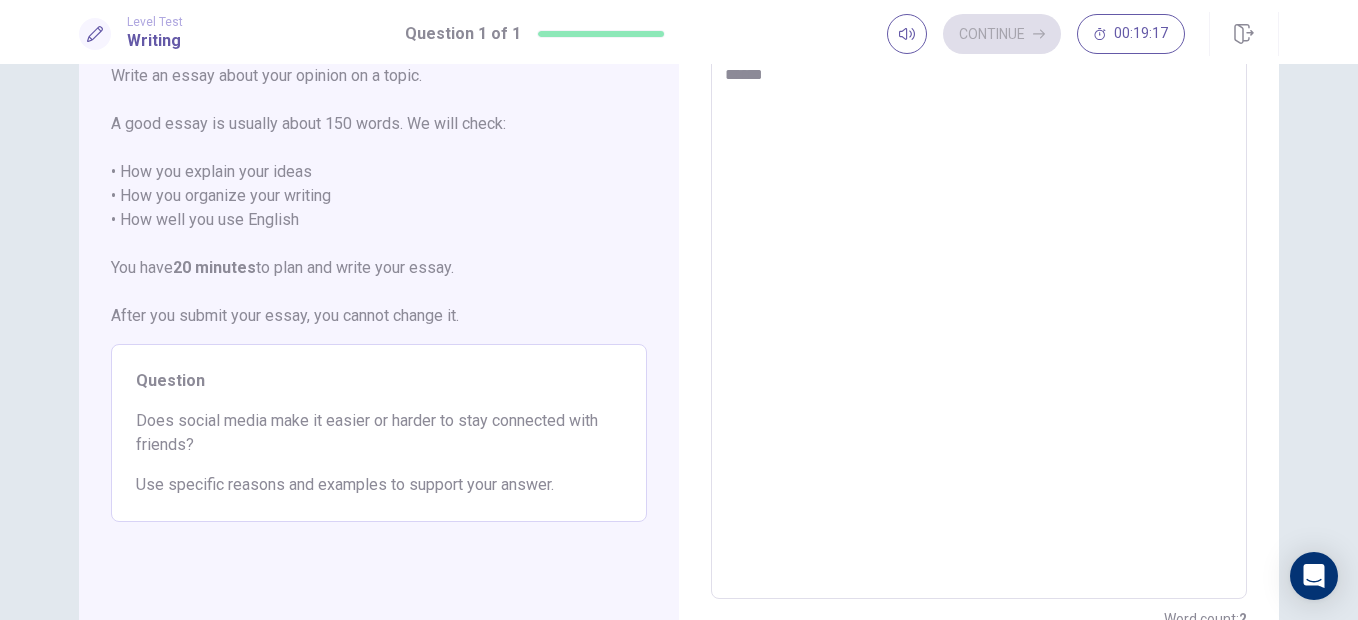 type on "*" 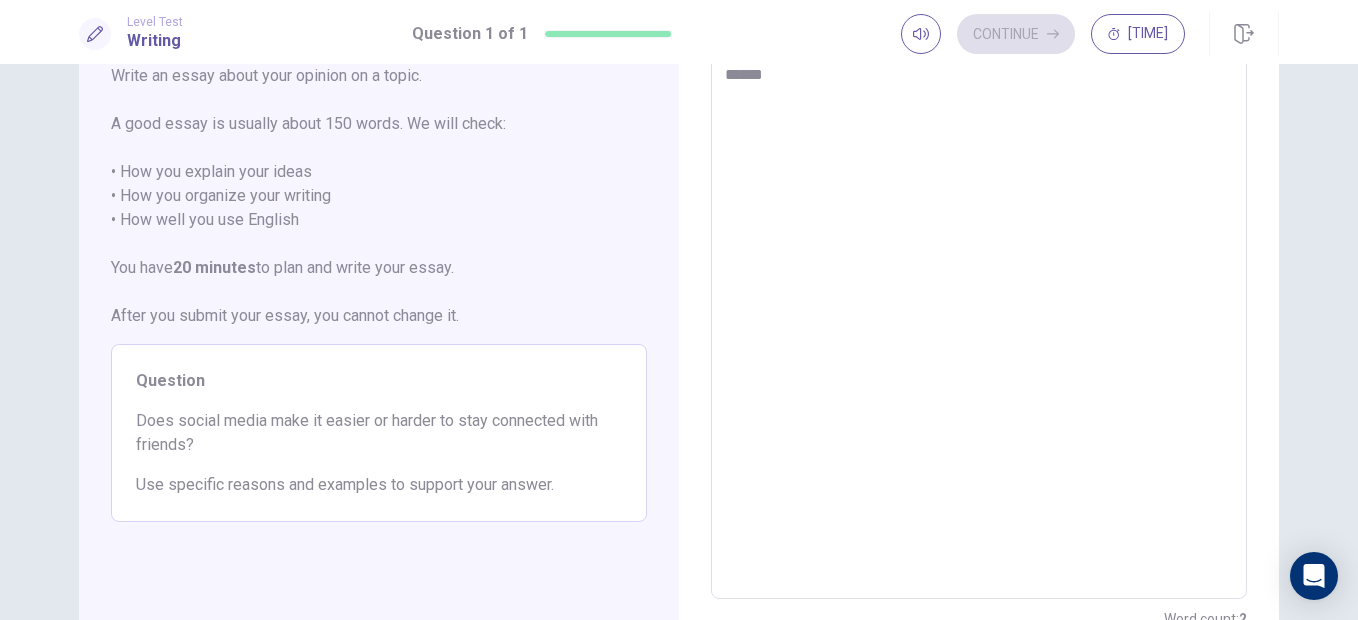 type on "*******" 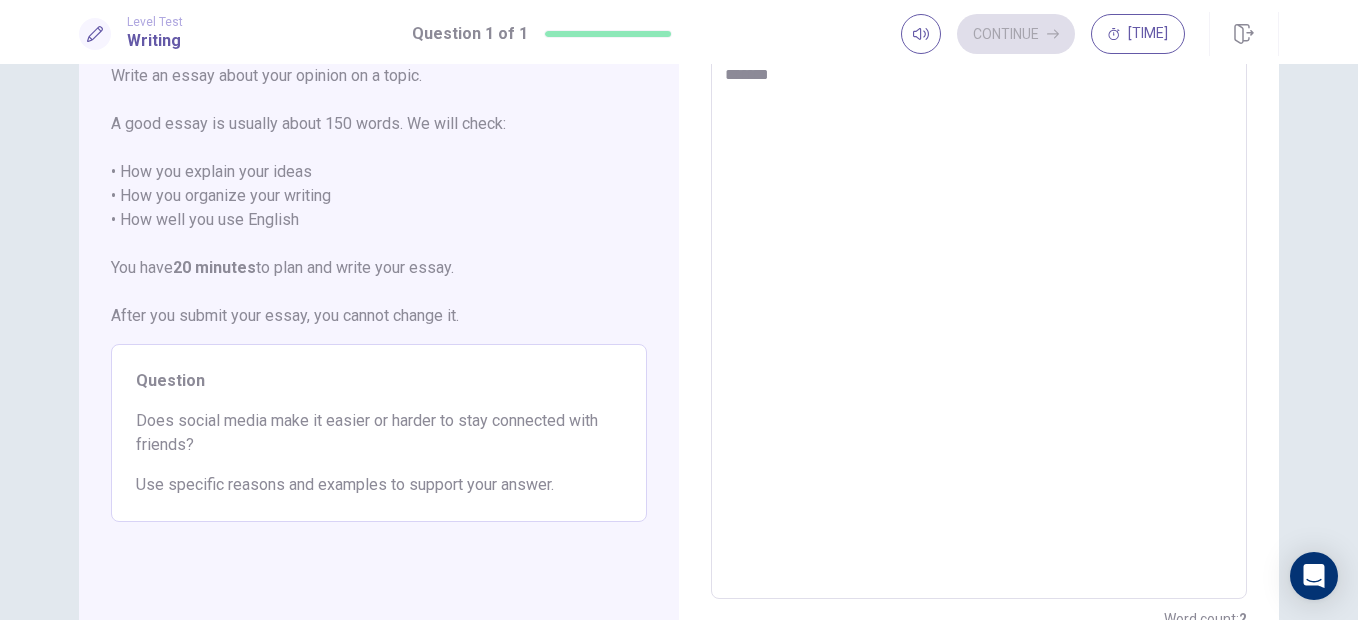type on "*" 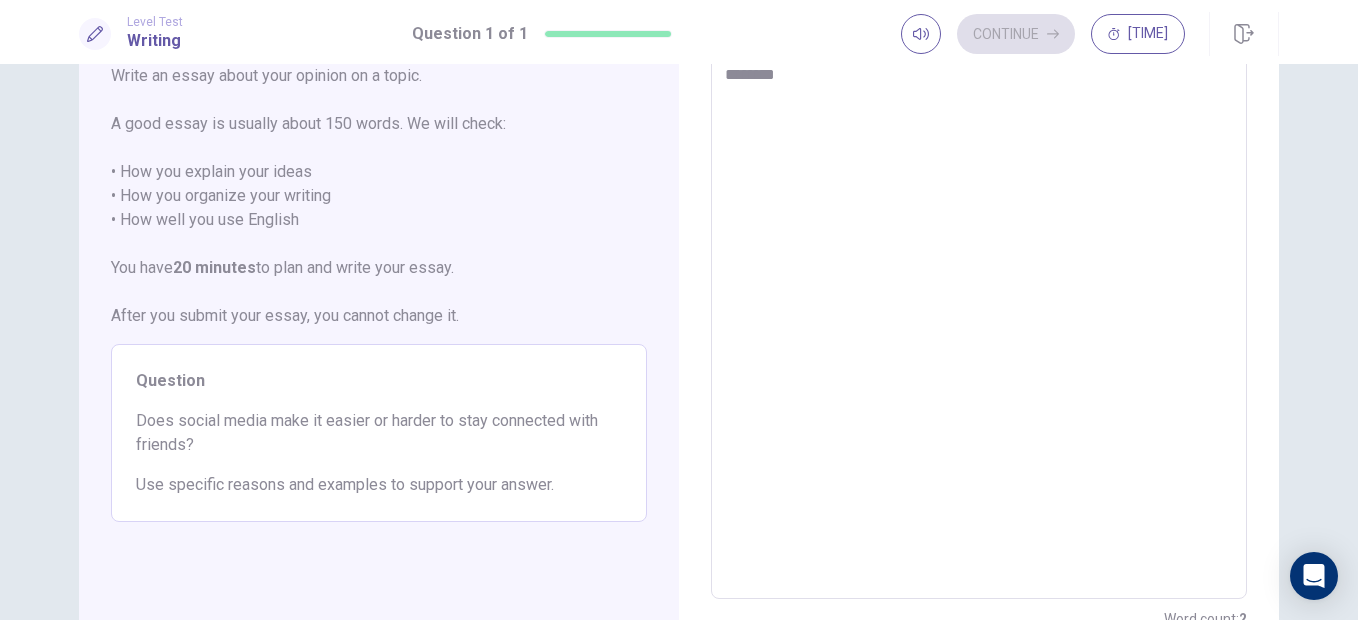 type on "*" 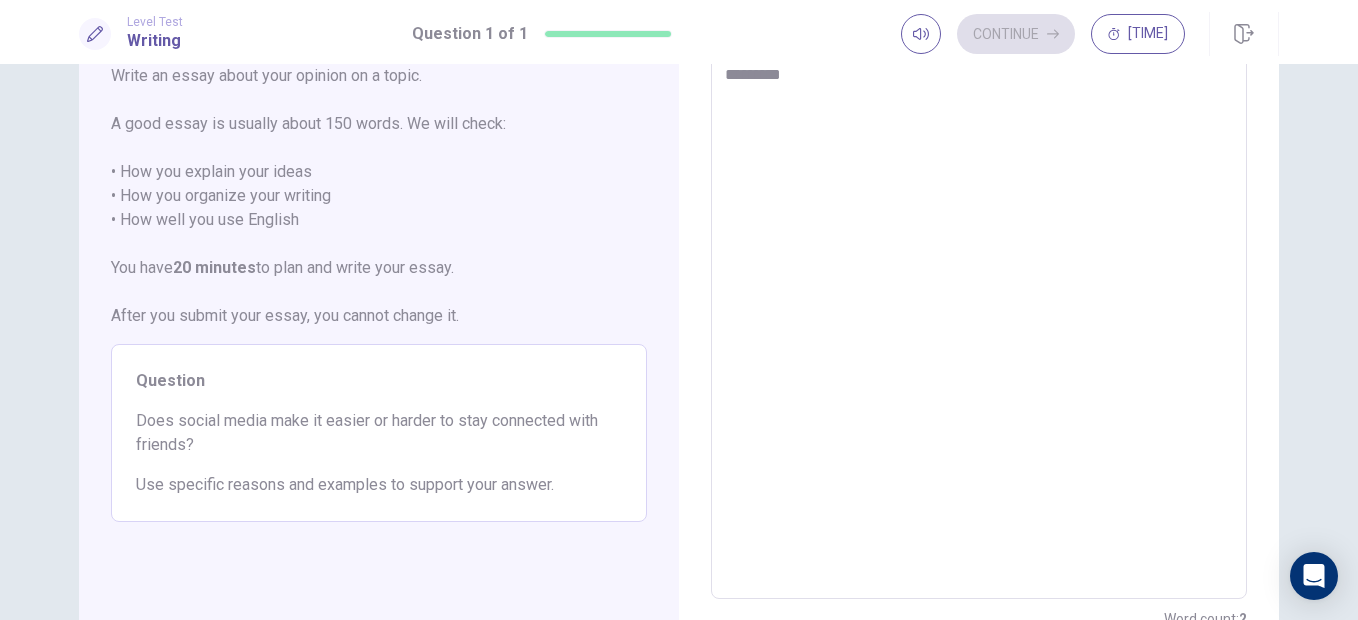 type on "*" 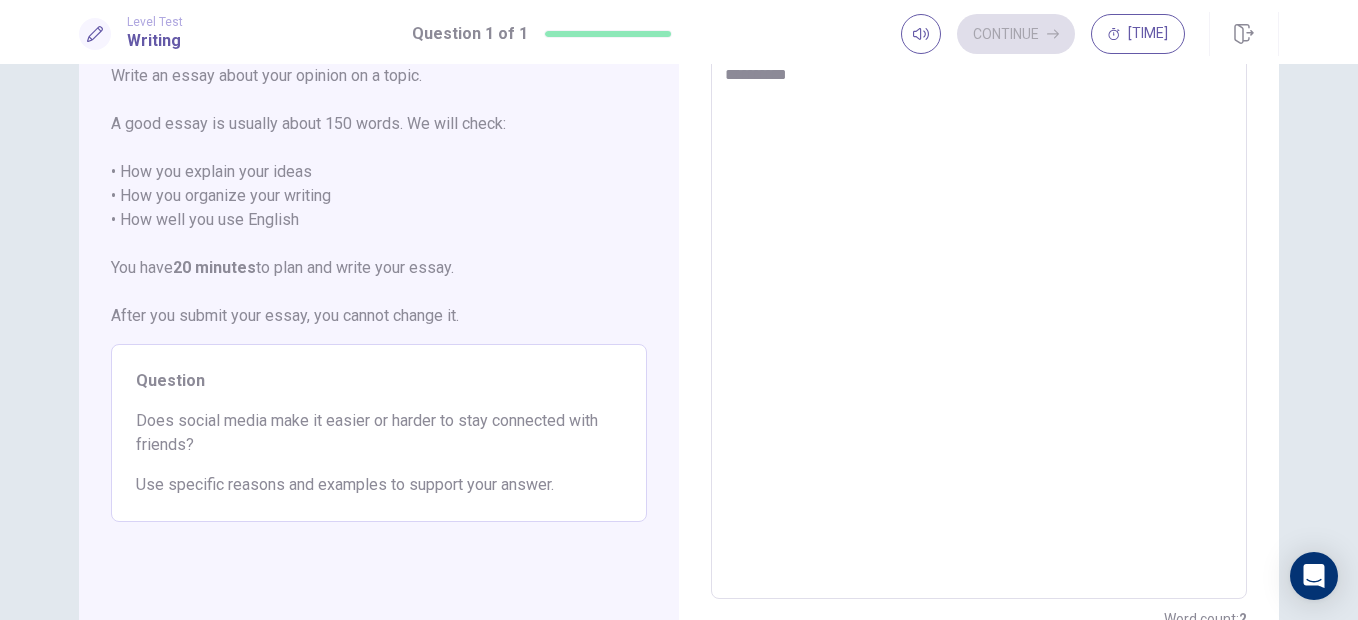type on "*" 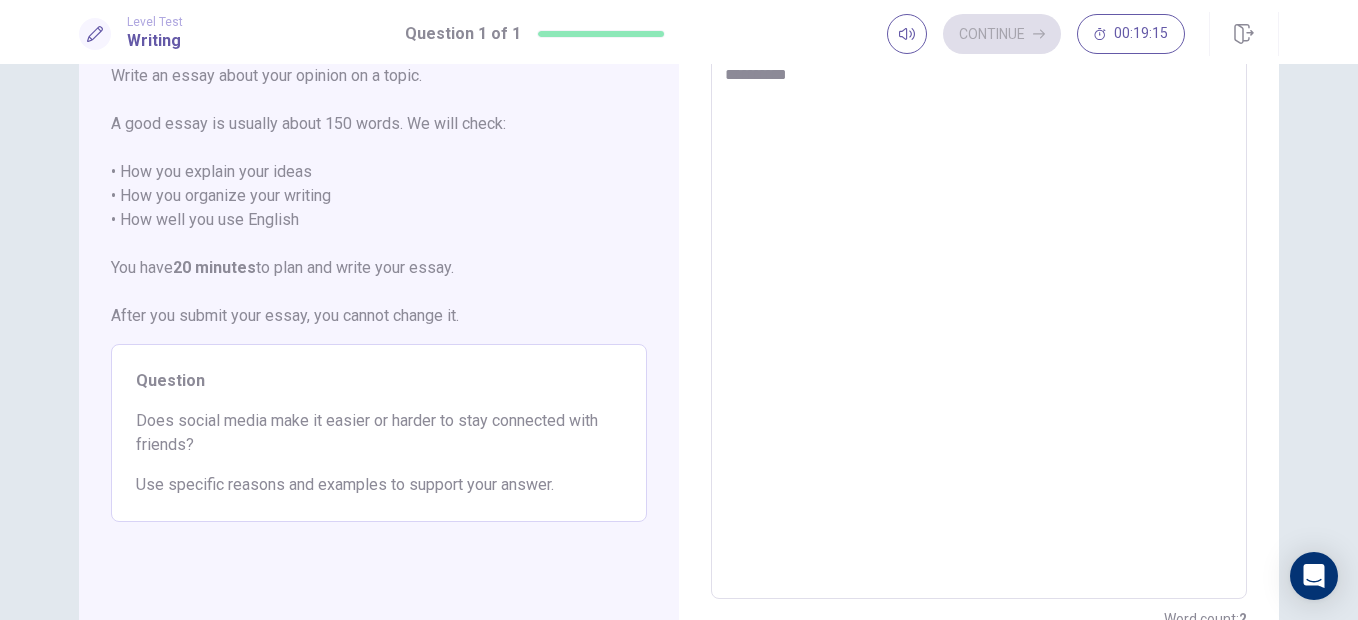 type on "**********" 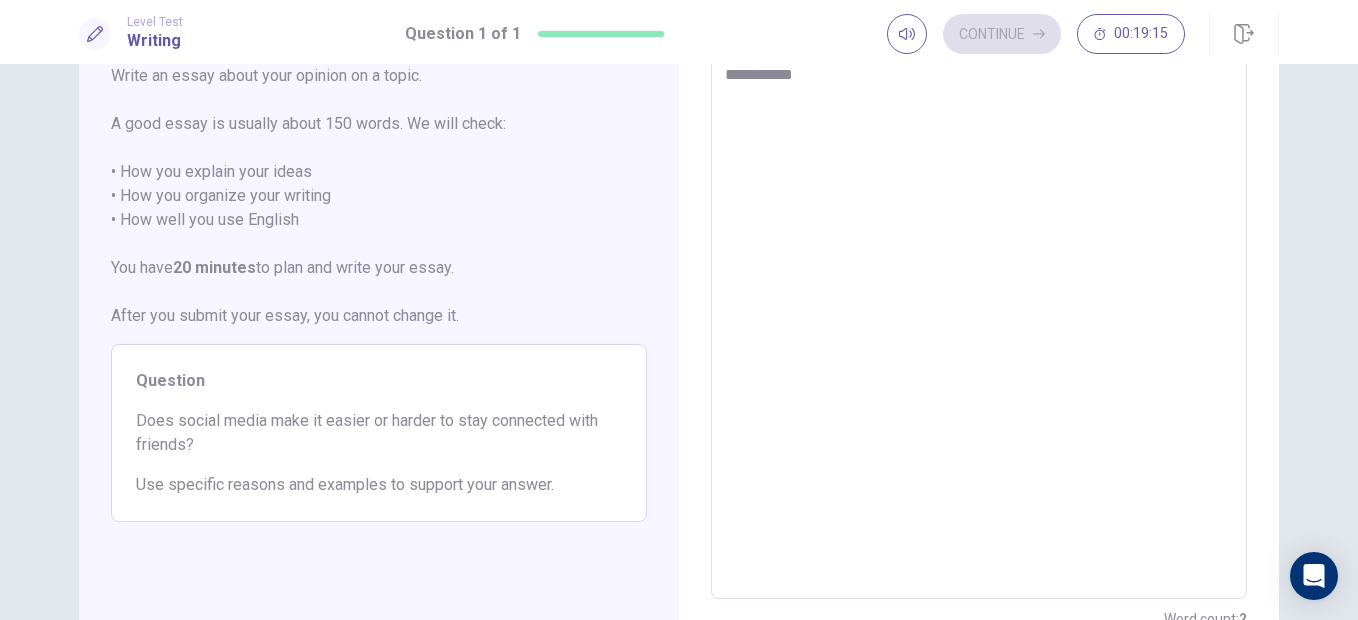 type on "*" 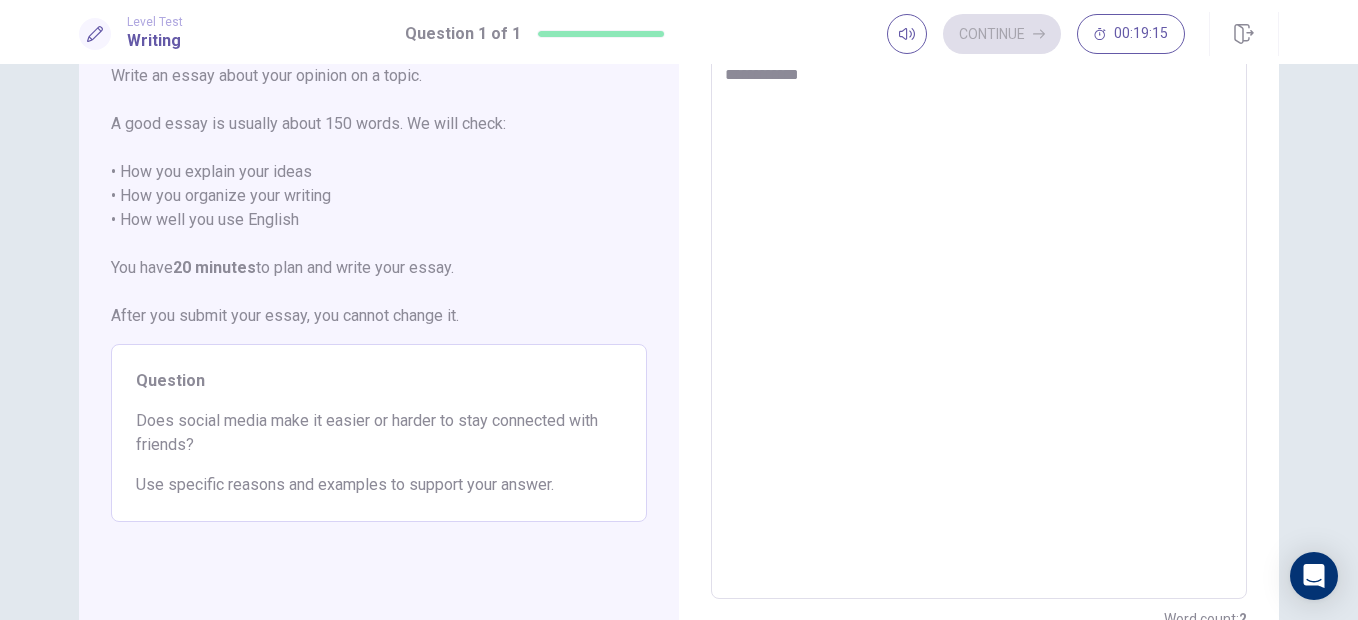 type on "*" 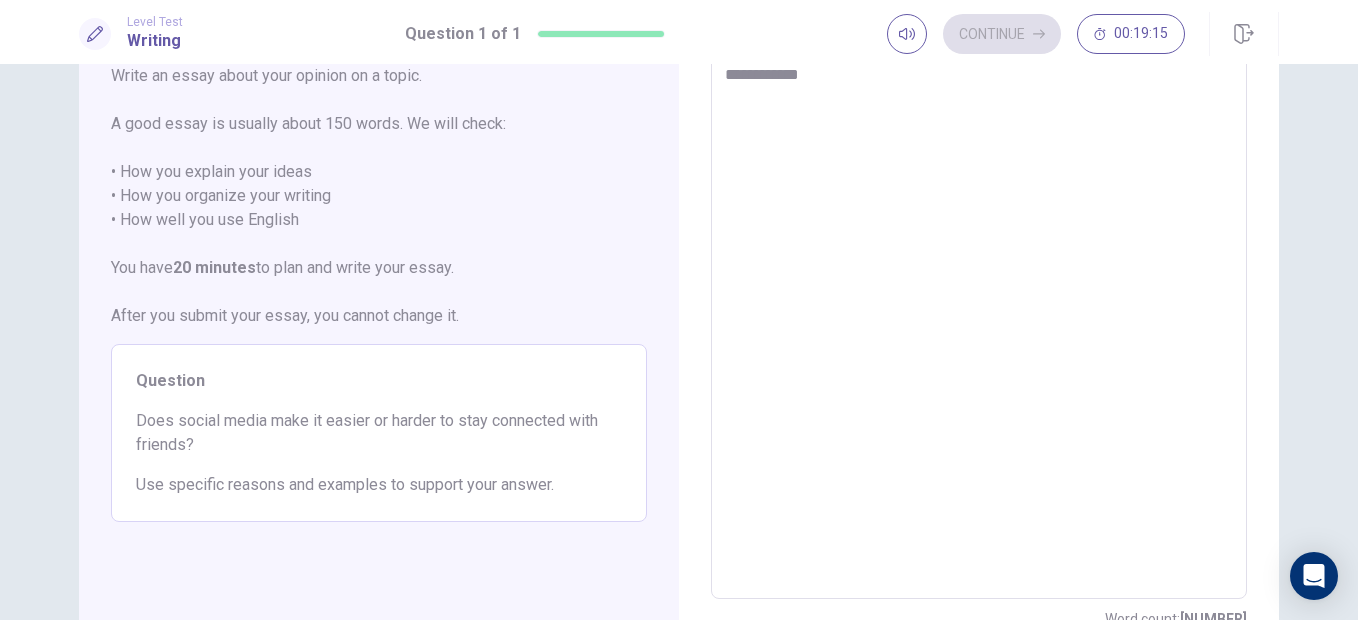 type on "**********" 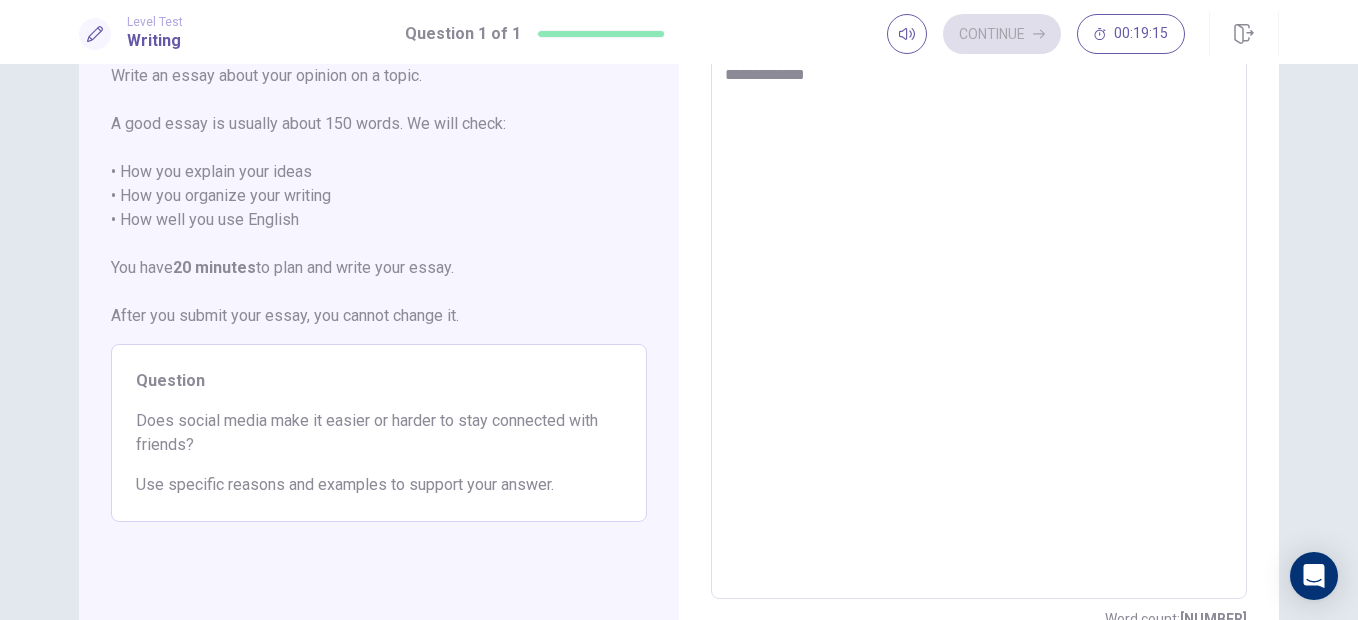 type on "*" 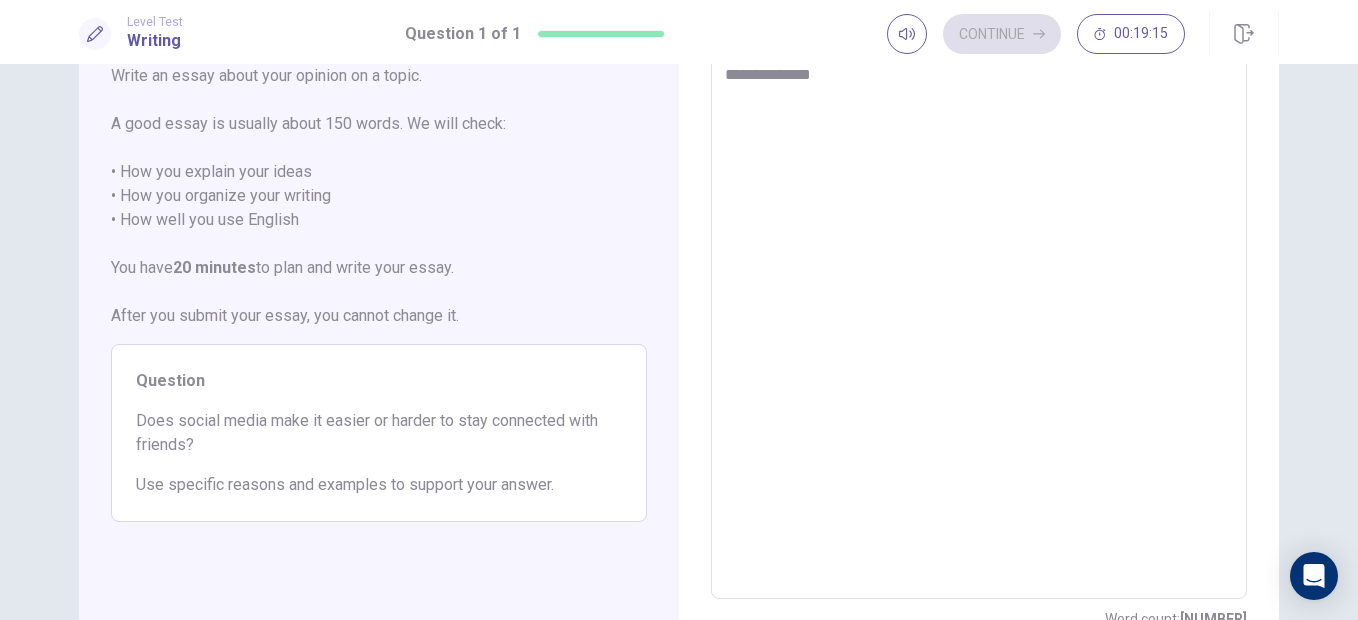 type on "*" 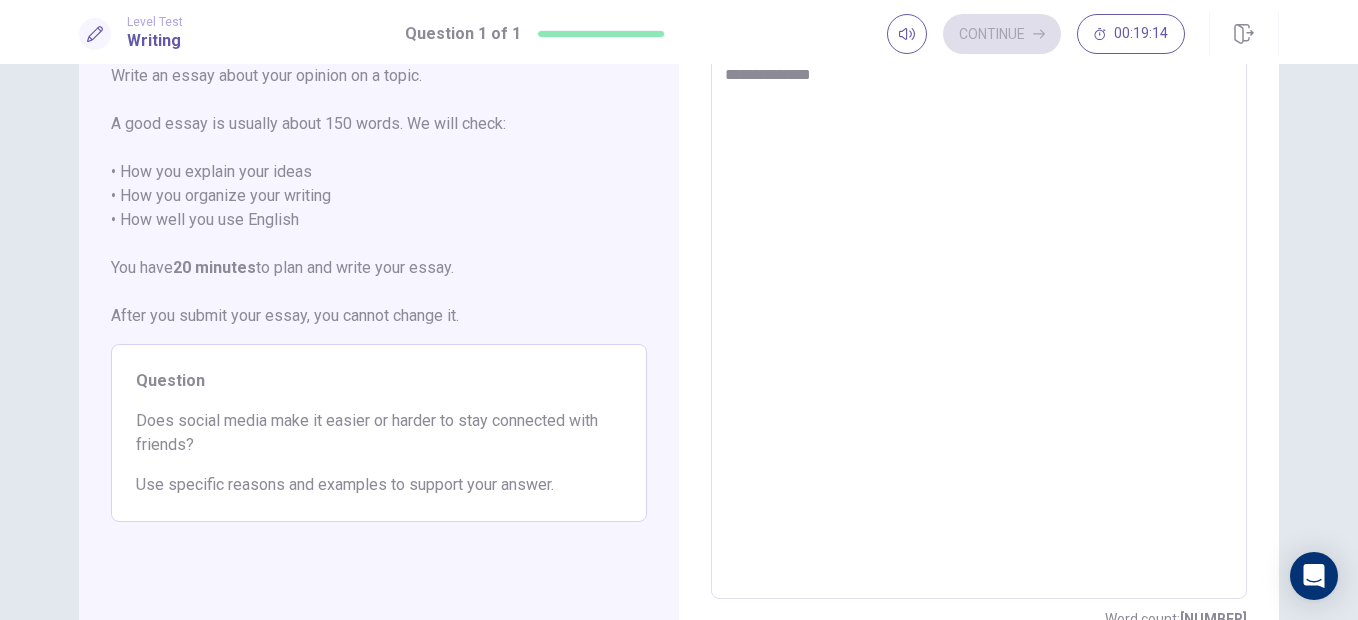 type on "**********" 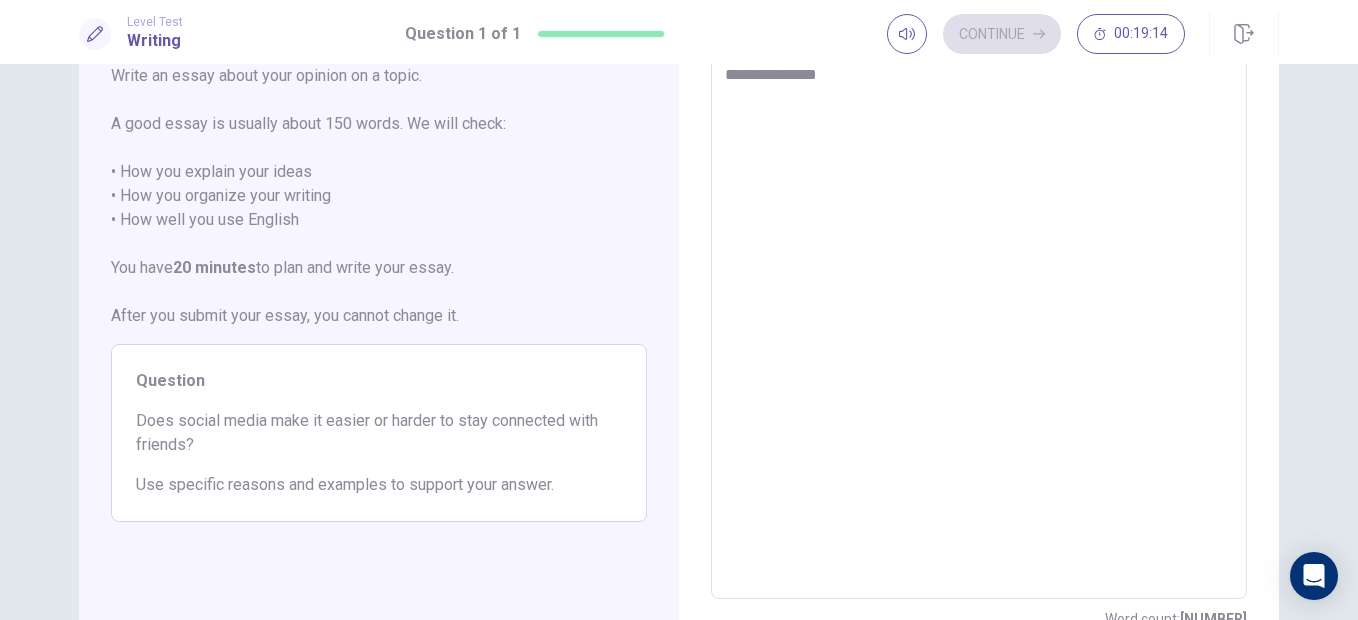 type on "*" 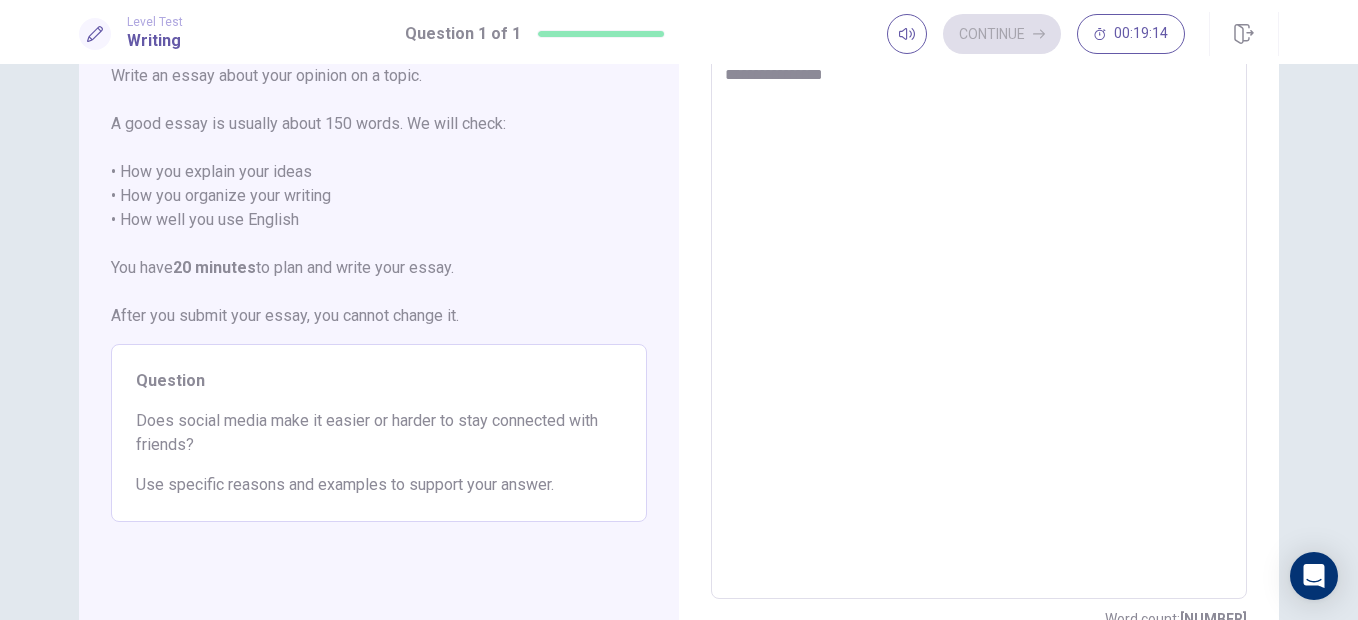 type on "*" 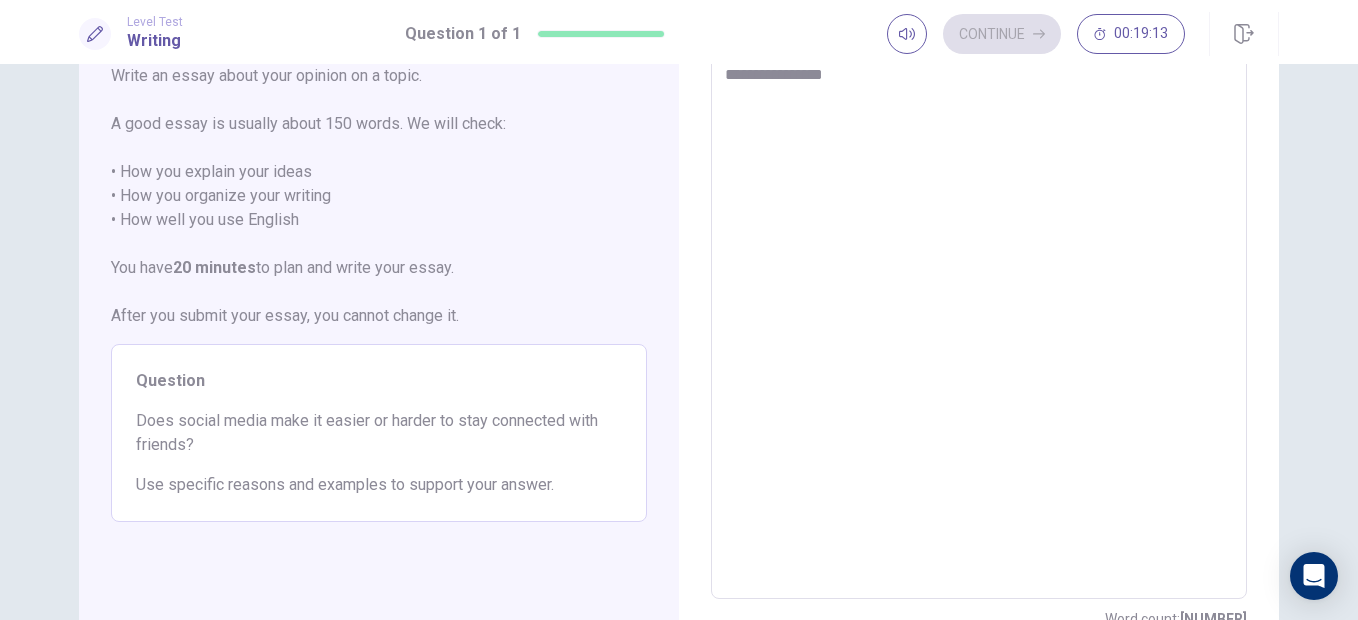 type on "**********" 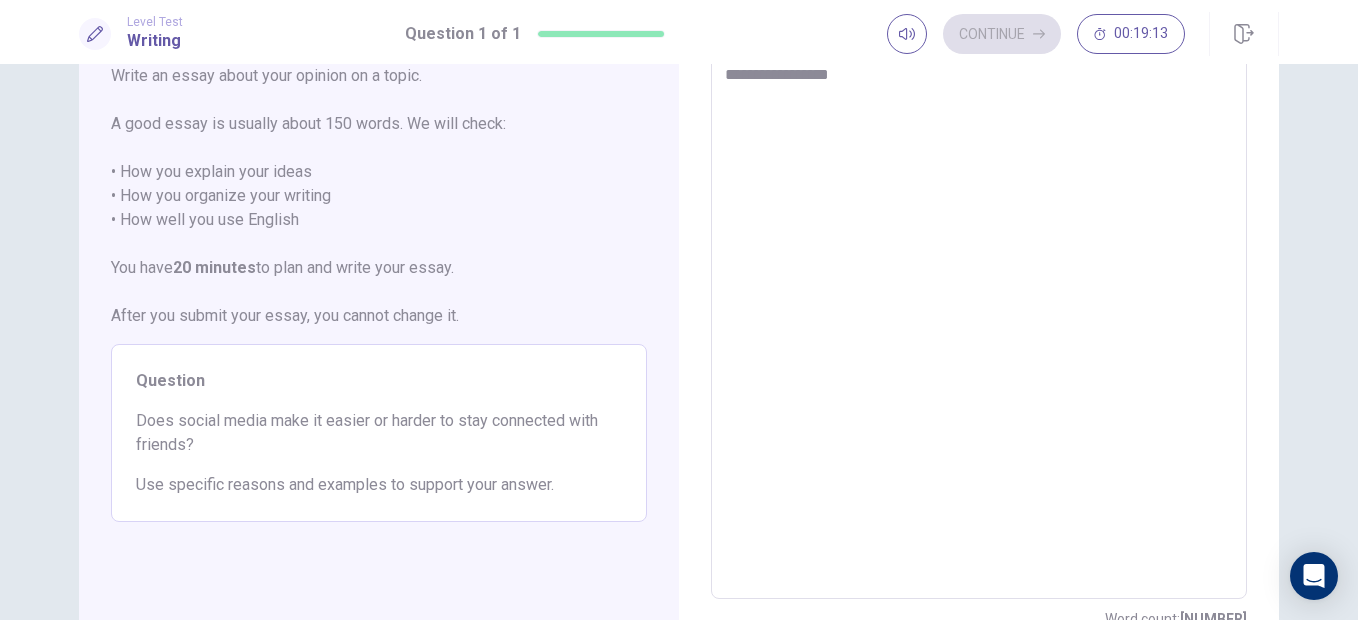 type on "*" 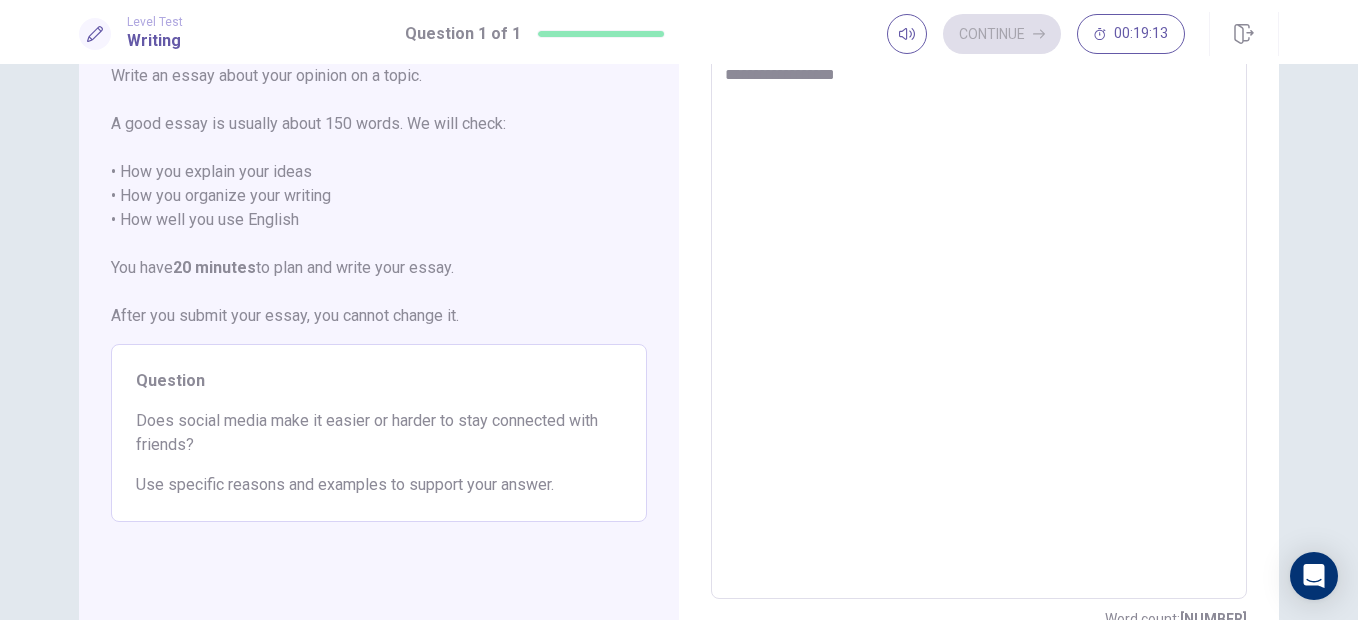 type on "*" 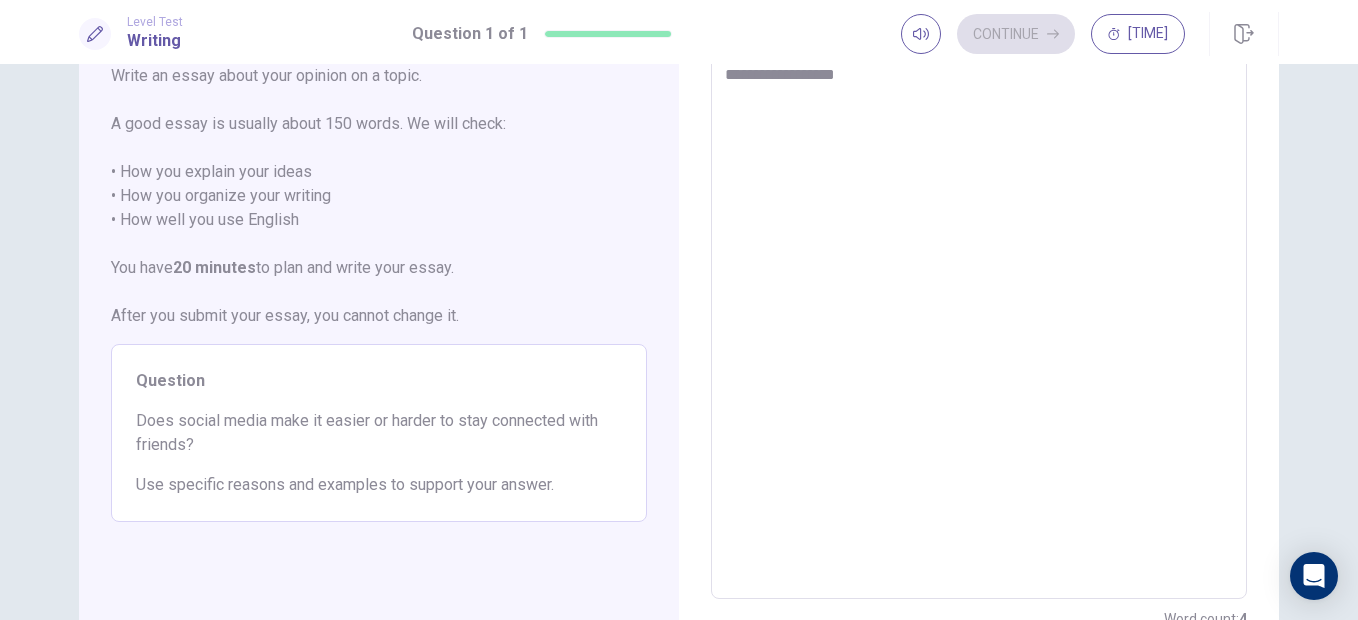 type on "**********" 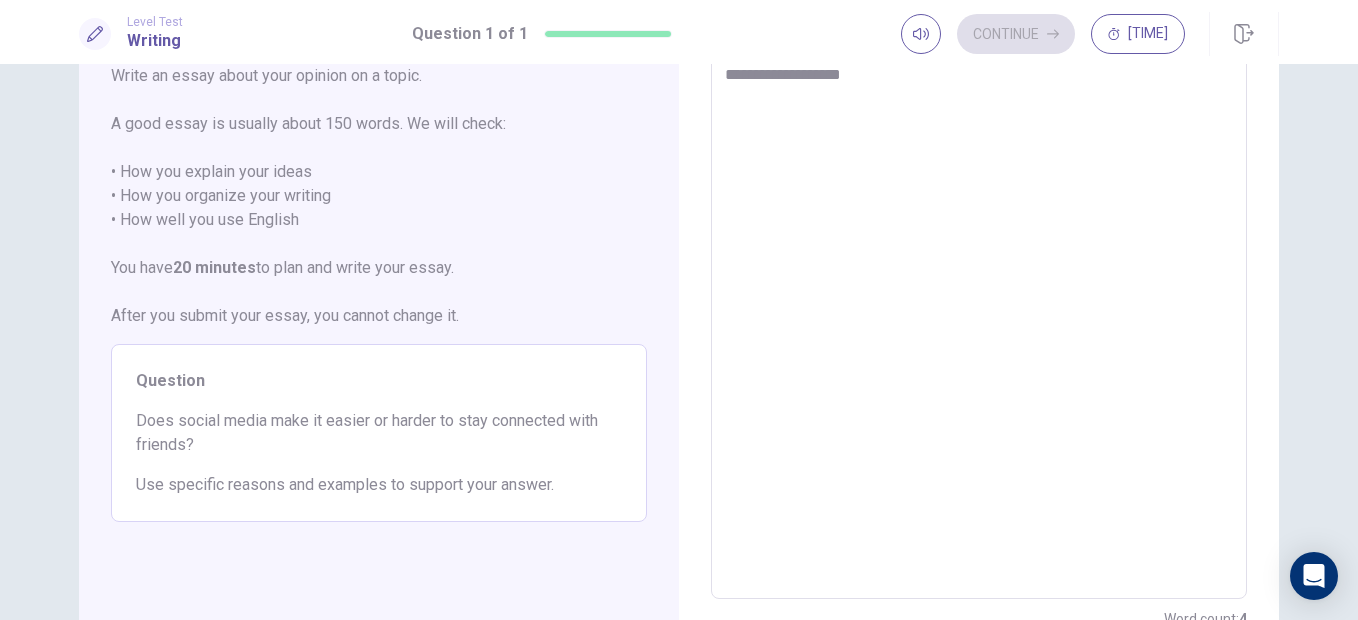 type on "*" 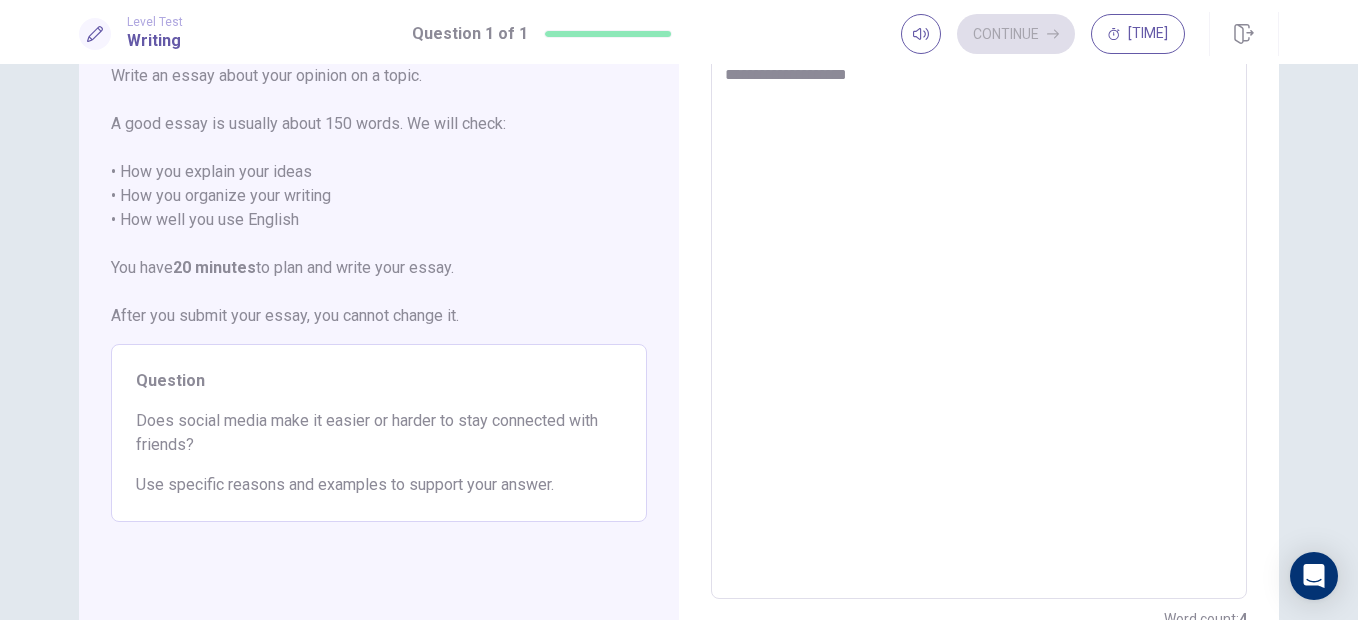 type on "*" 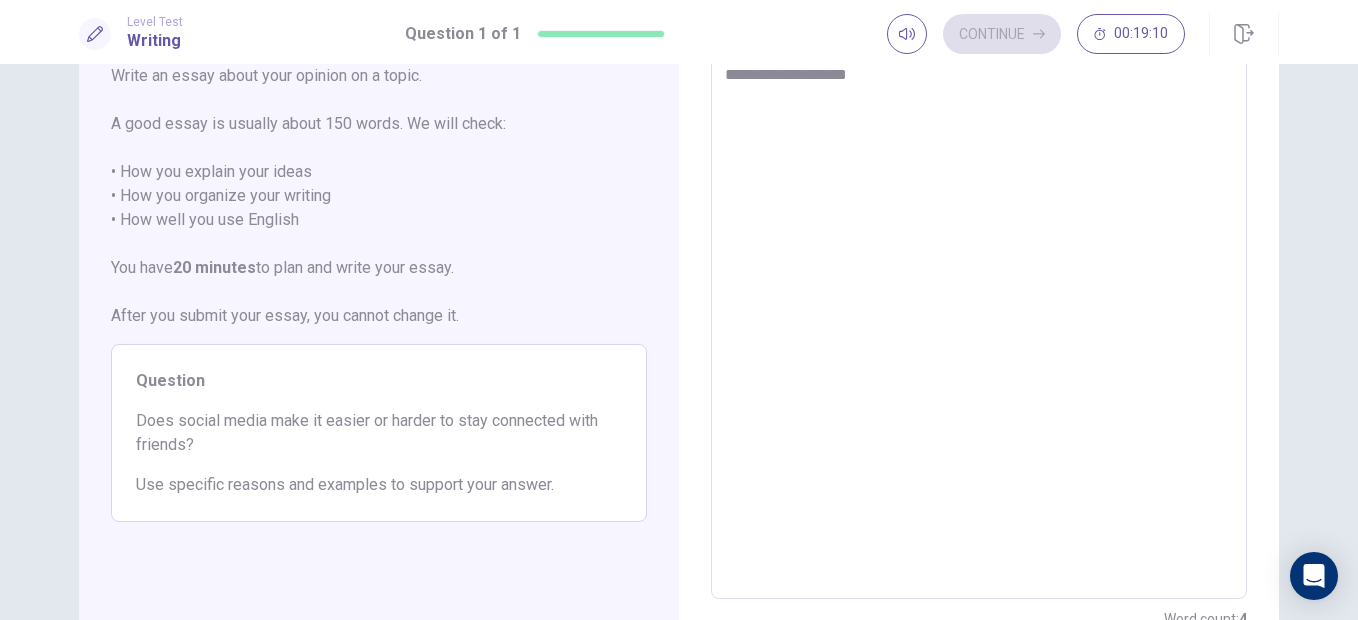 type on "**********" 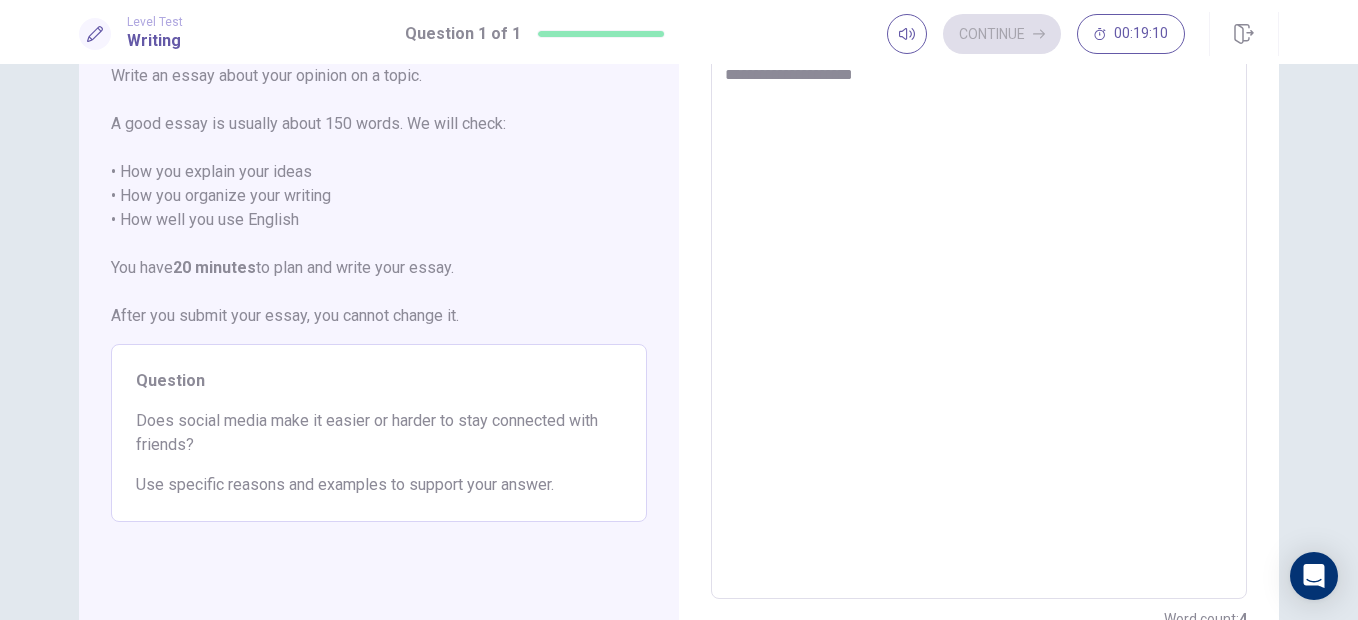 type on "*" 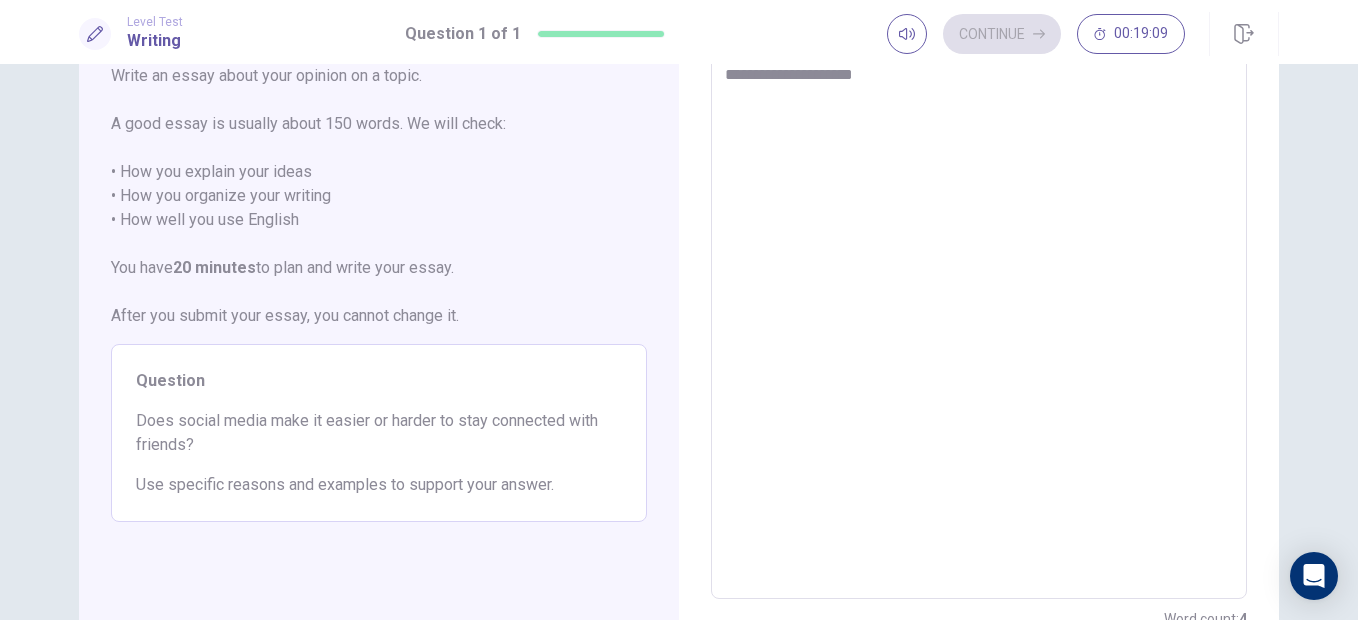 type on "**********" 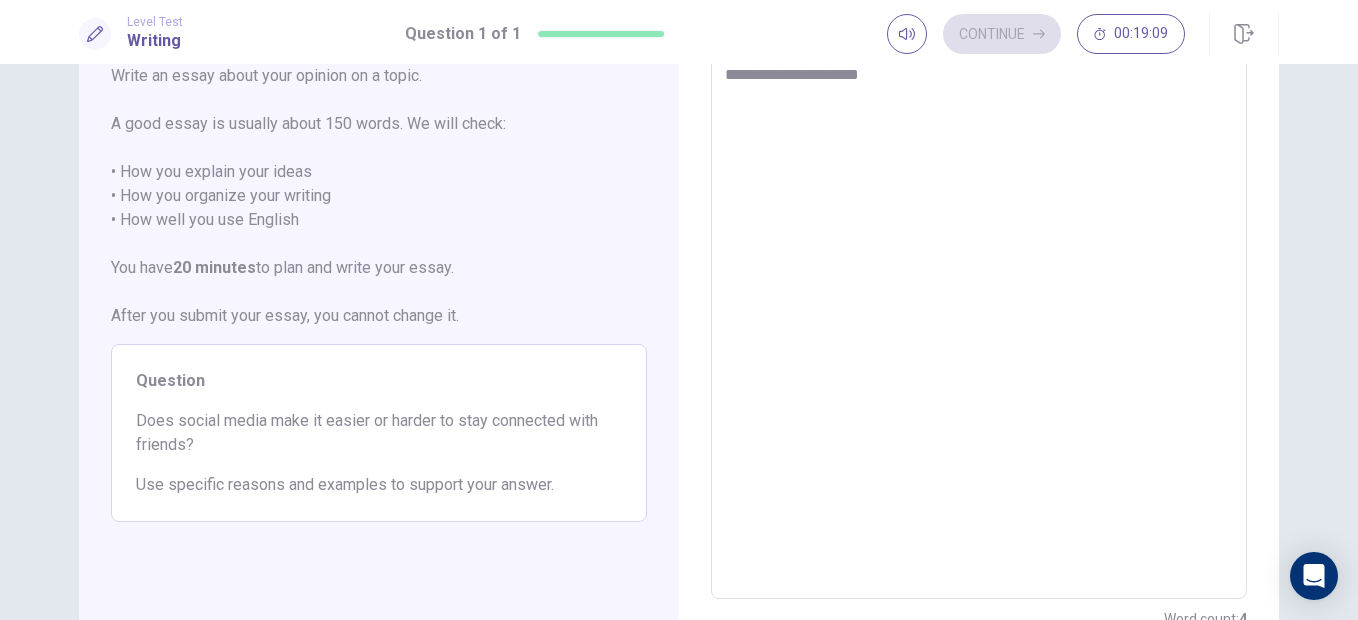 type on "*" 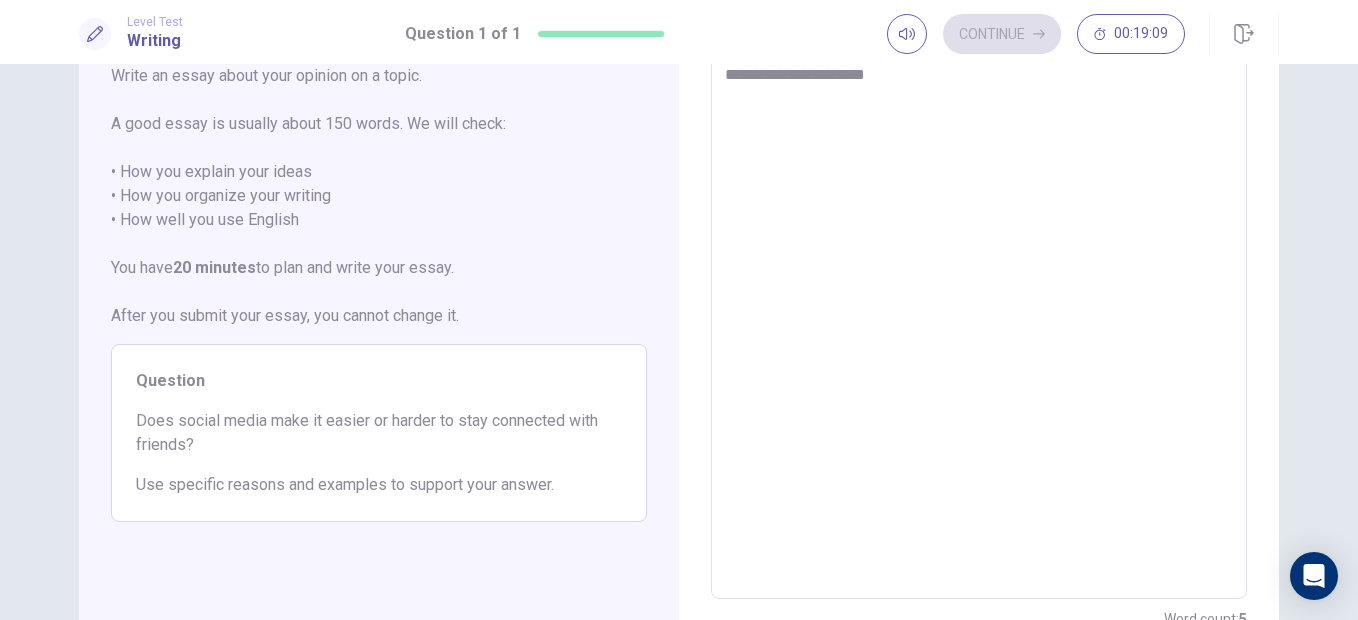 type on "*" 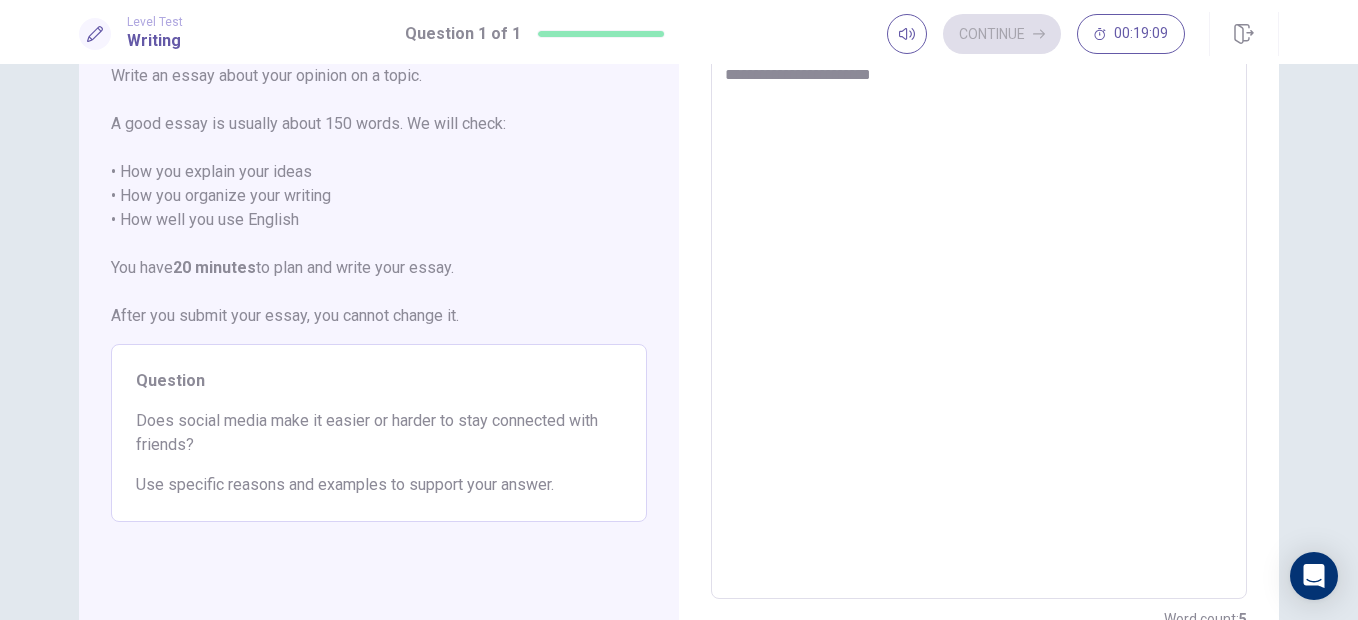 type on "*" 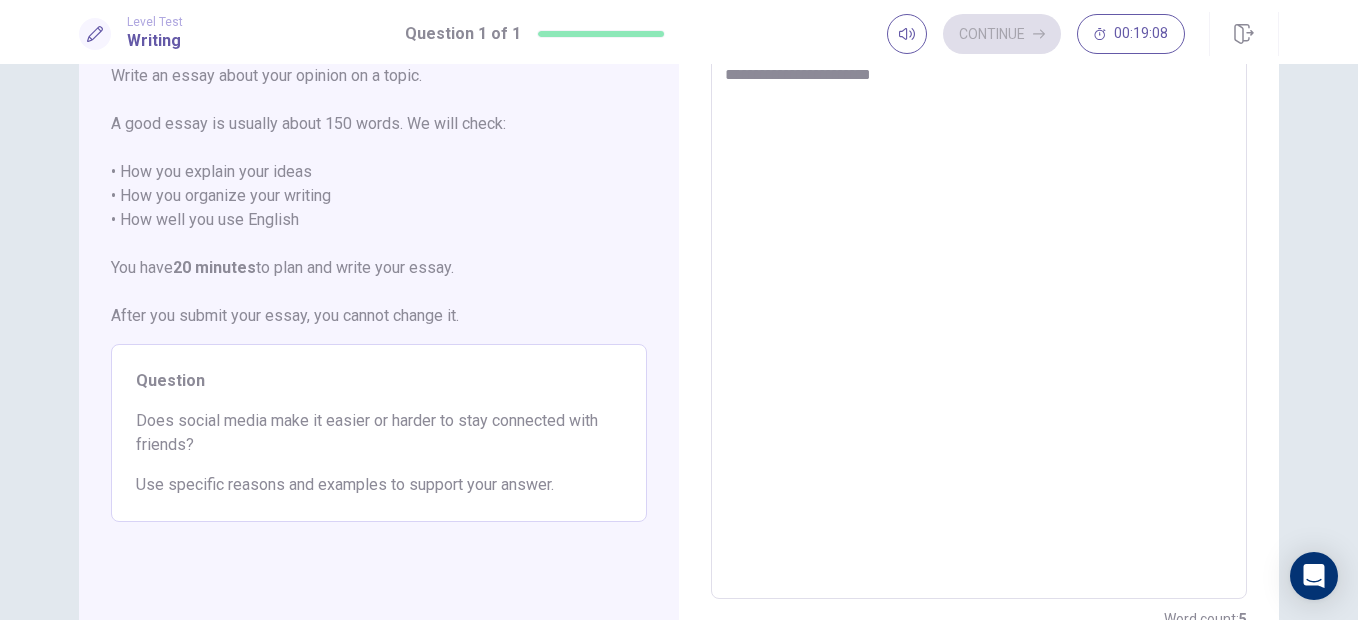 type on "**********" 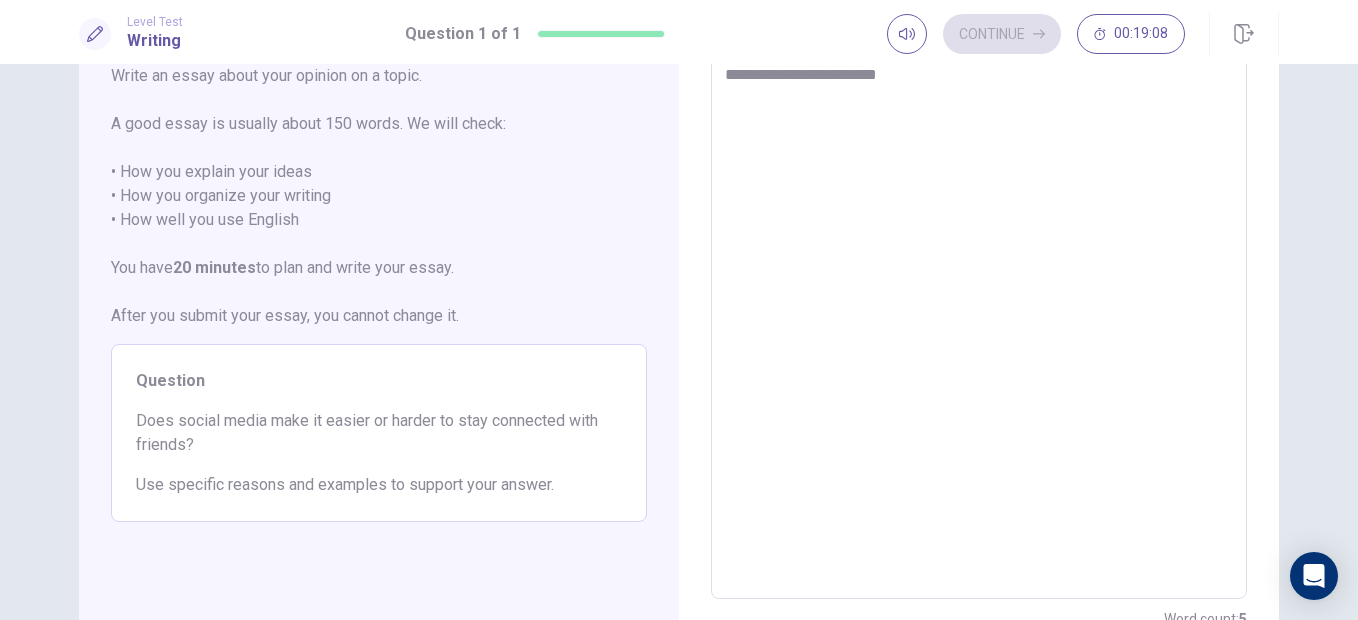 type on "*" 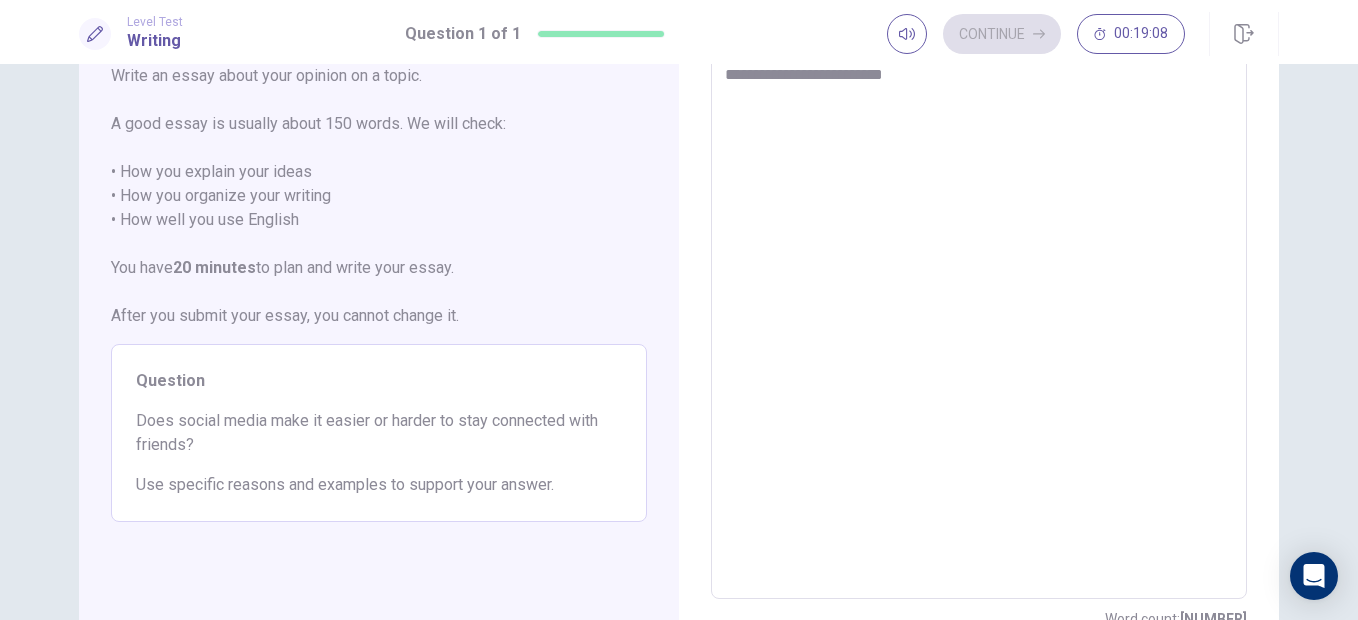 type on "*" 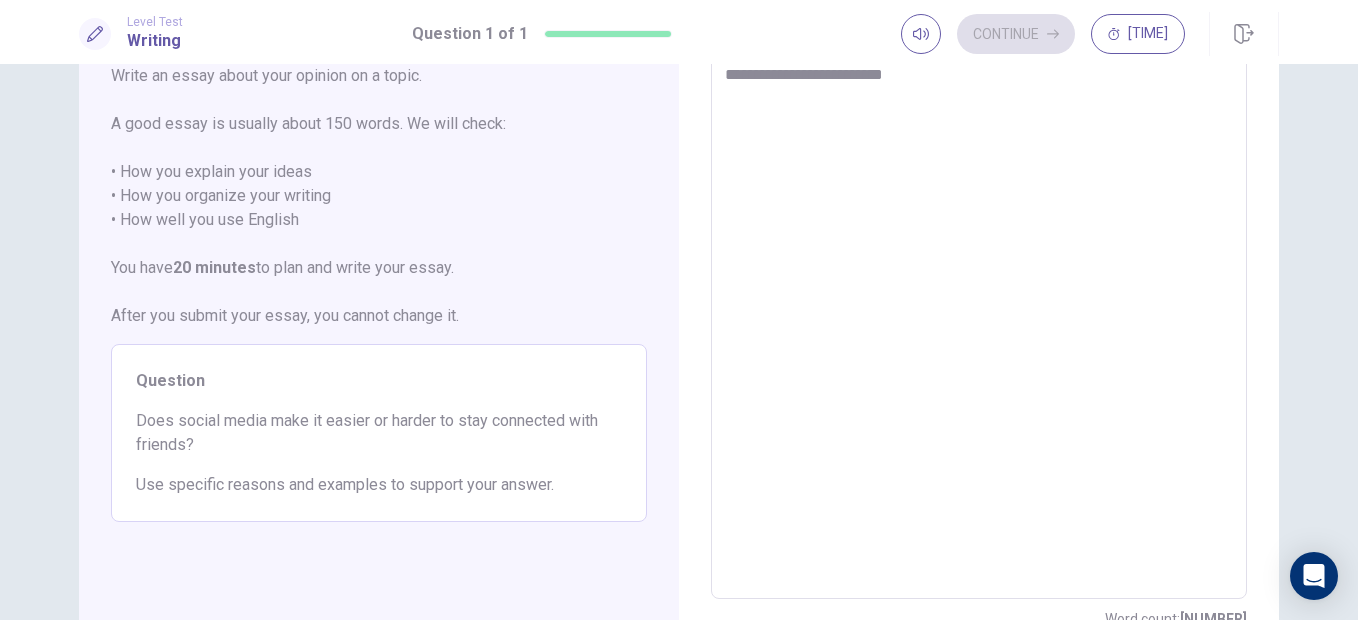 type on "**********" 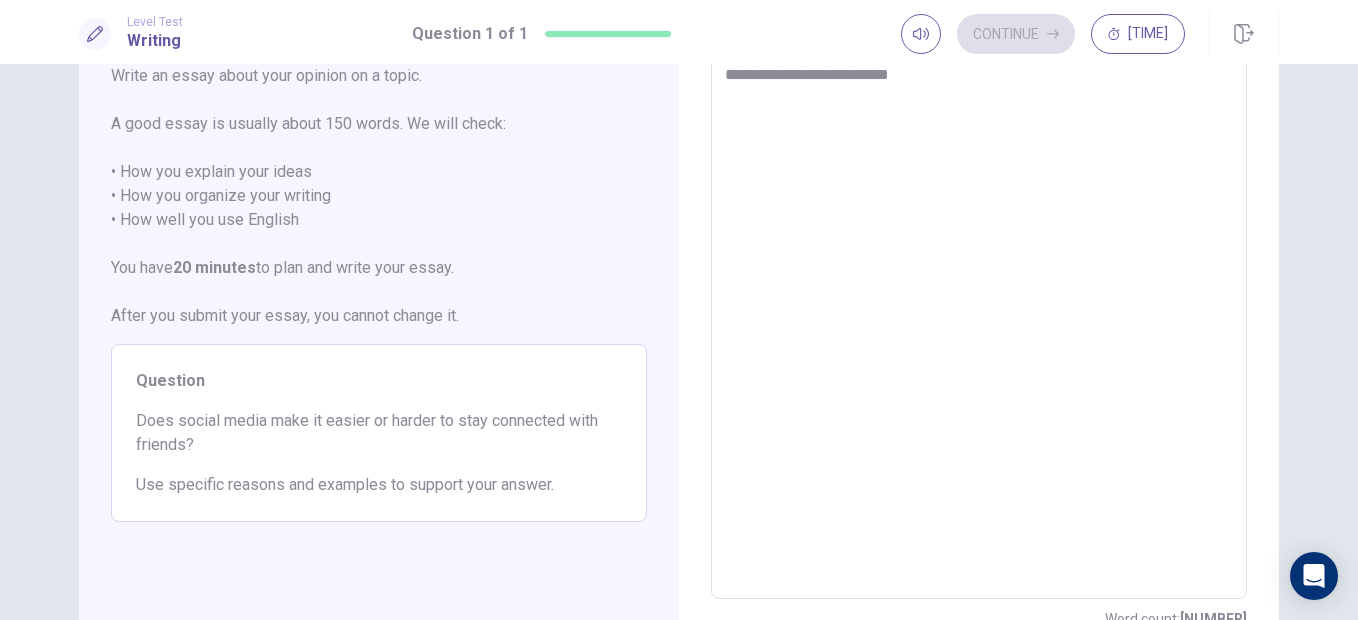 type on "*" 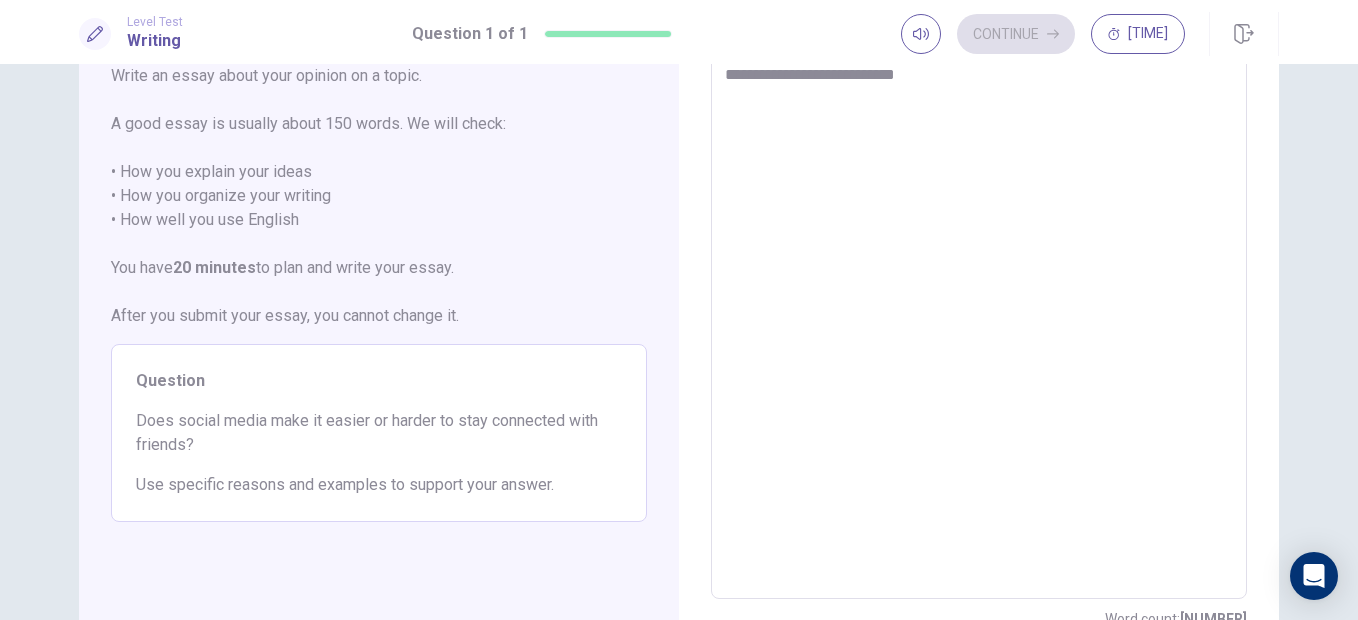 type on "*" 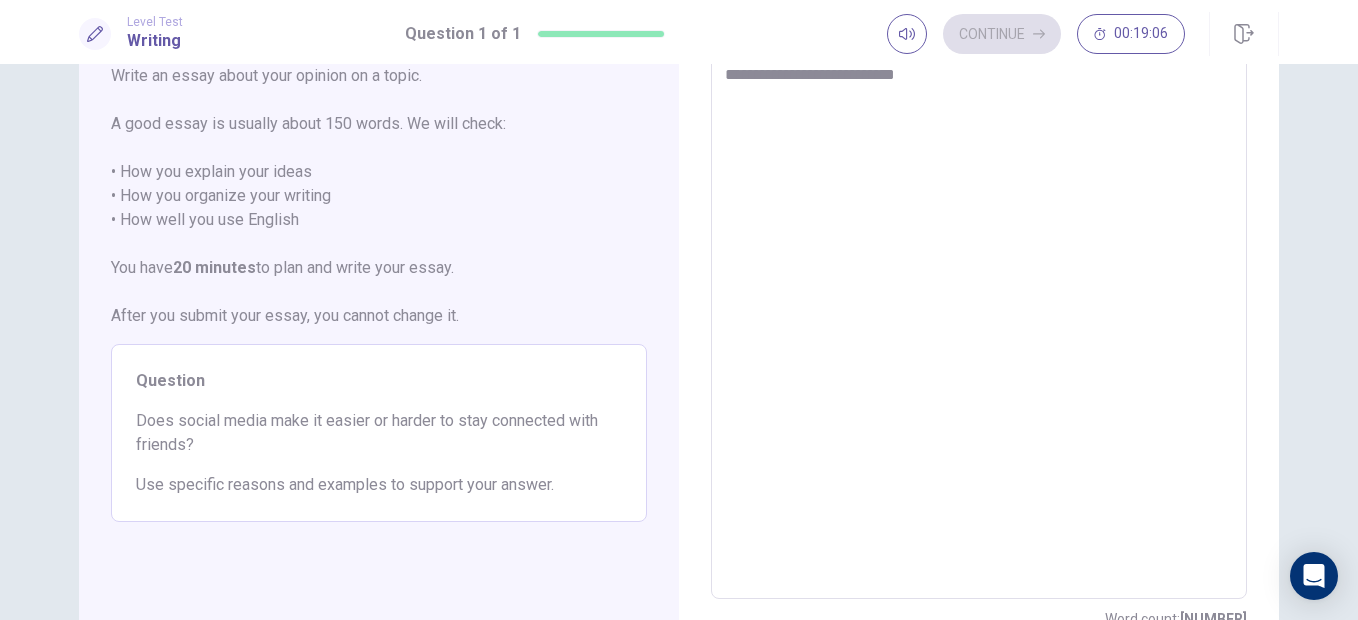 type on "**********" 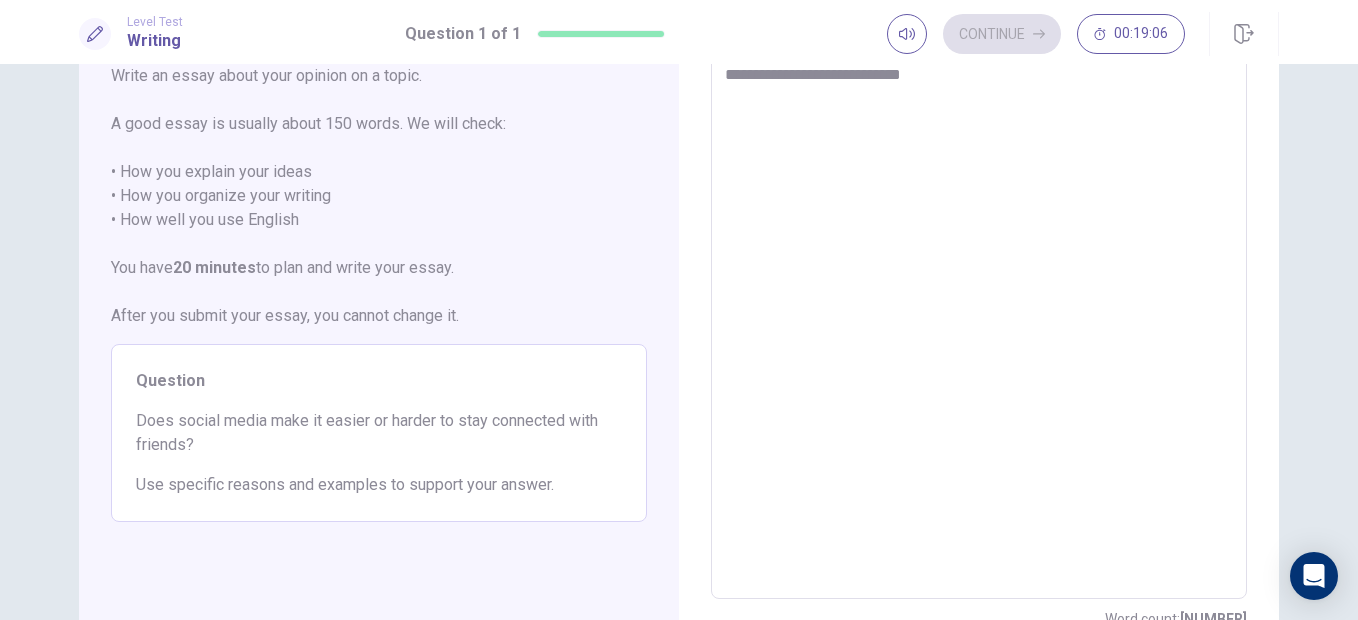 type on "*" 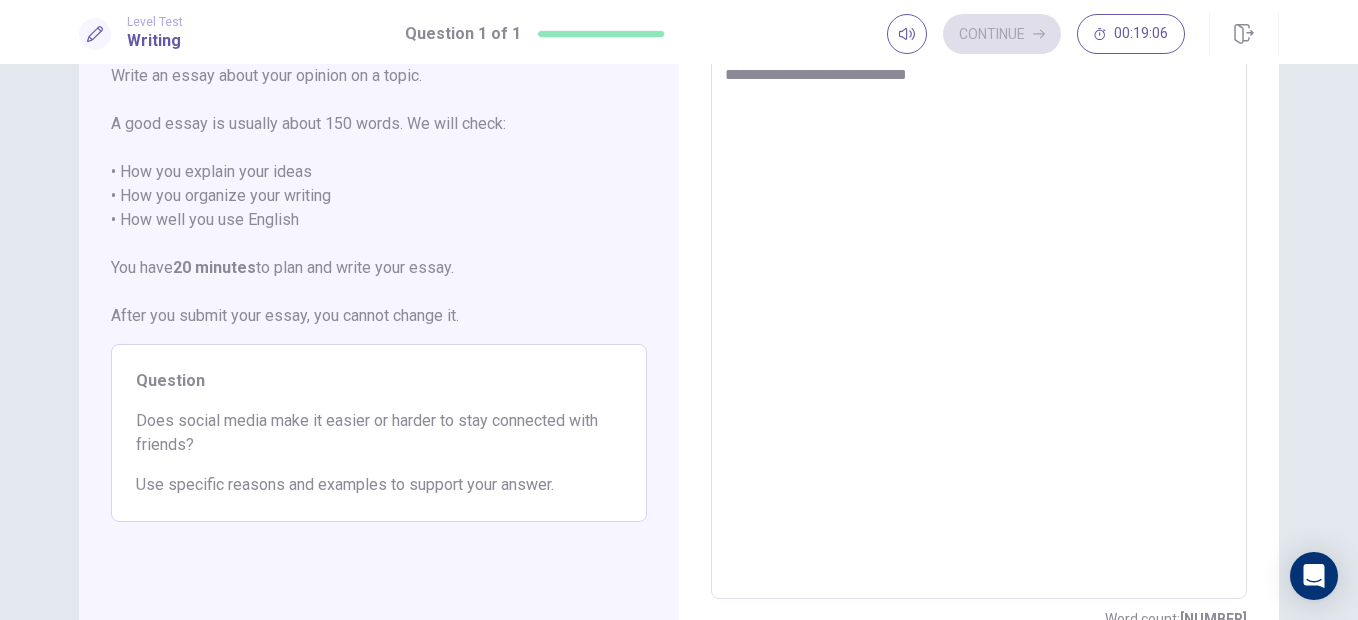 type on "*" 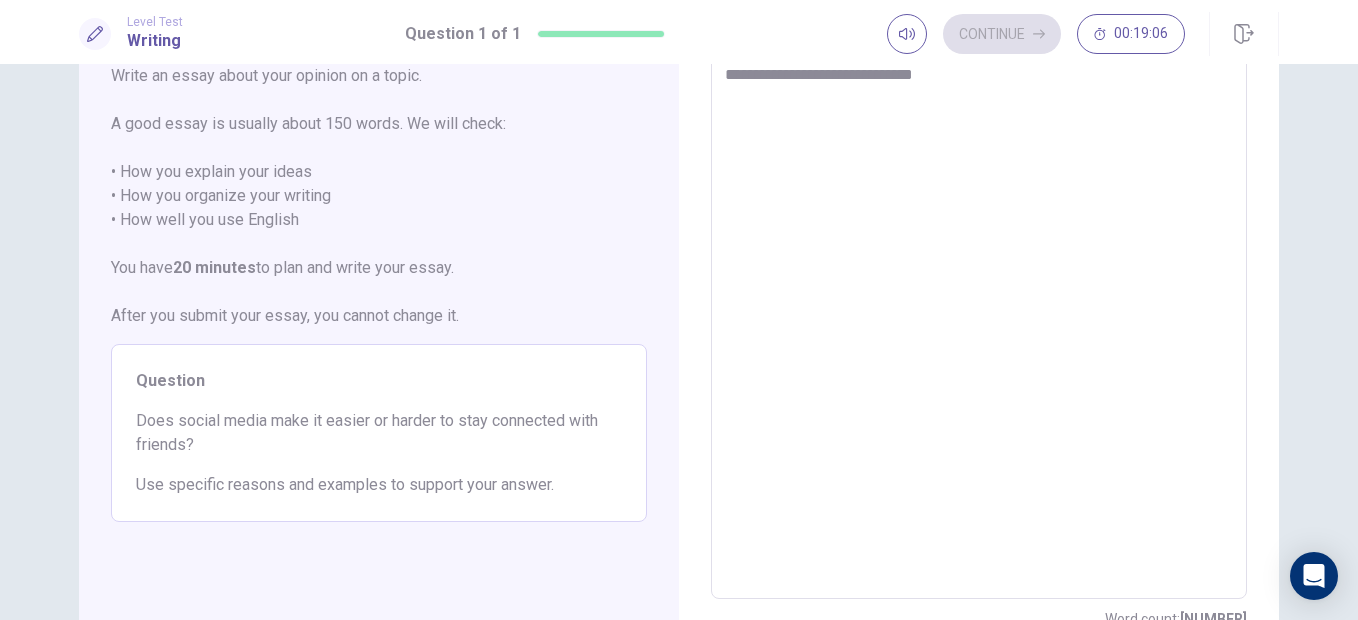 type on "*" 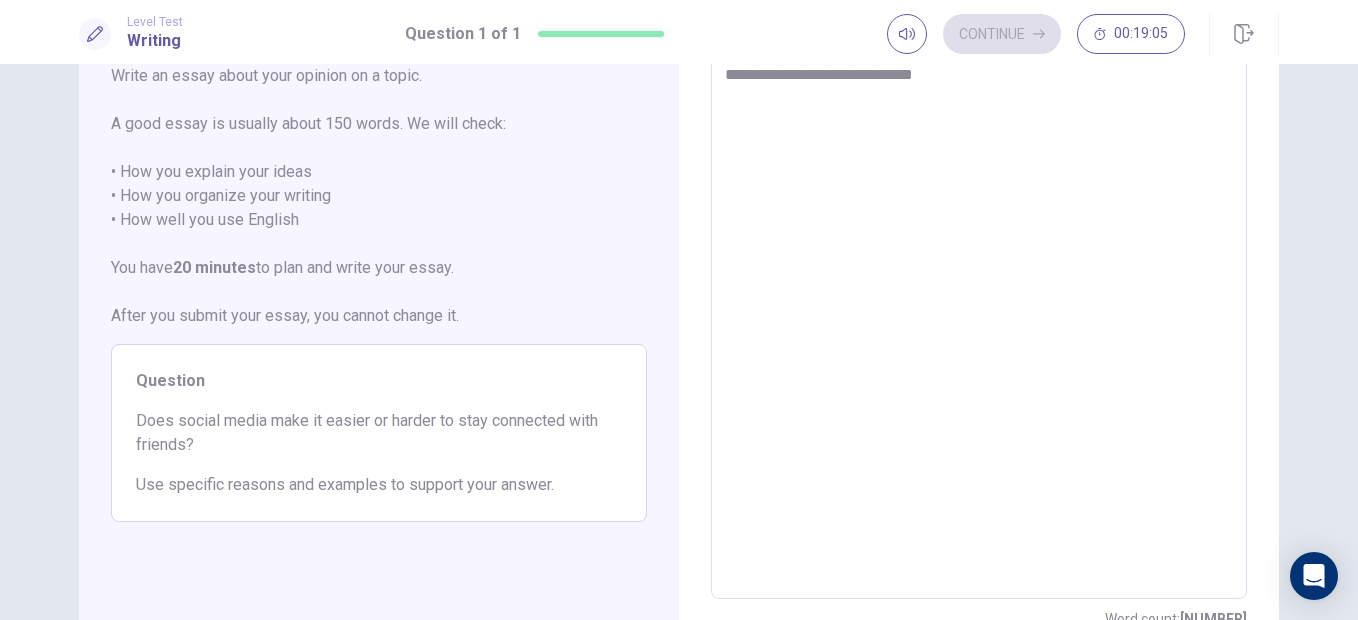 type on "**********" 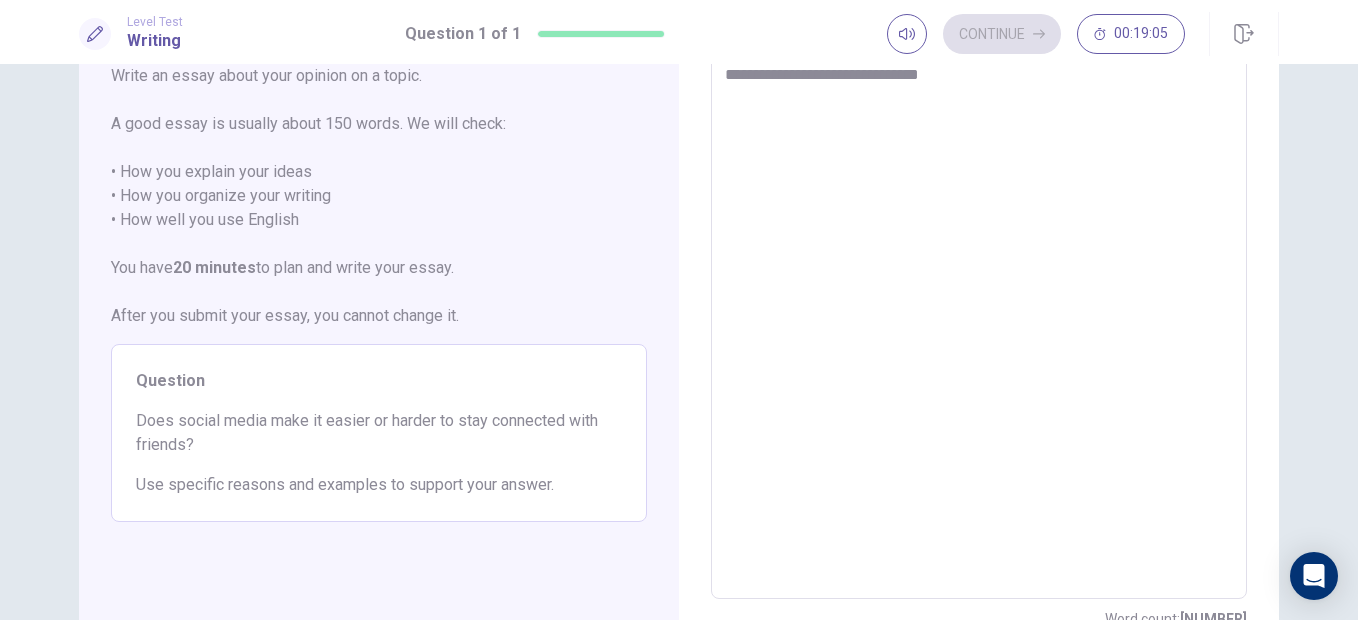 type on "*" 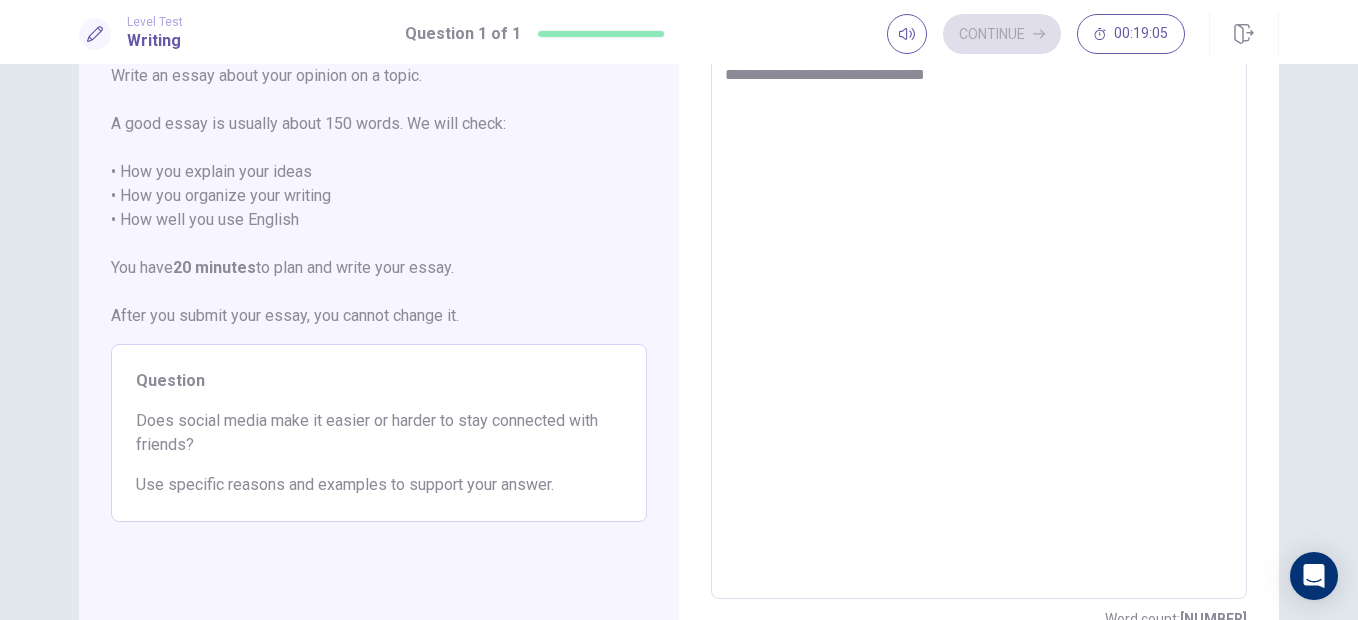 type on "*" 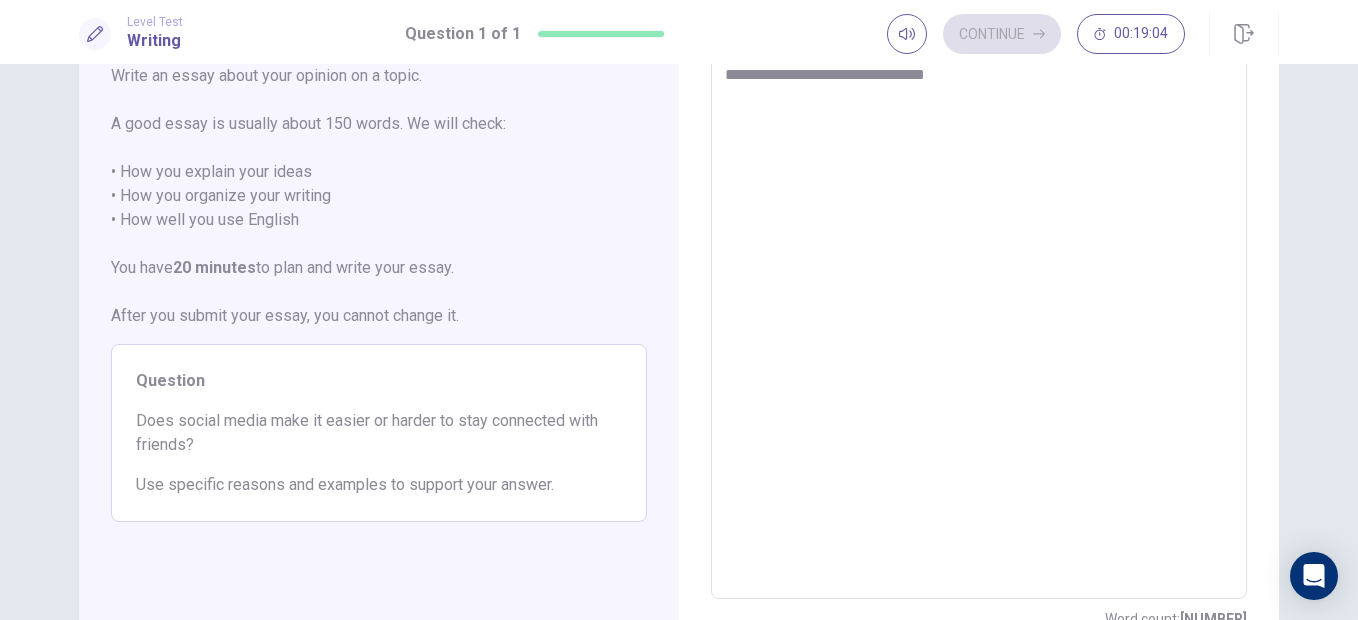 type on "**********" 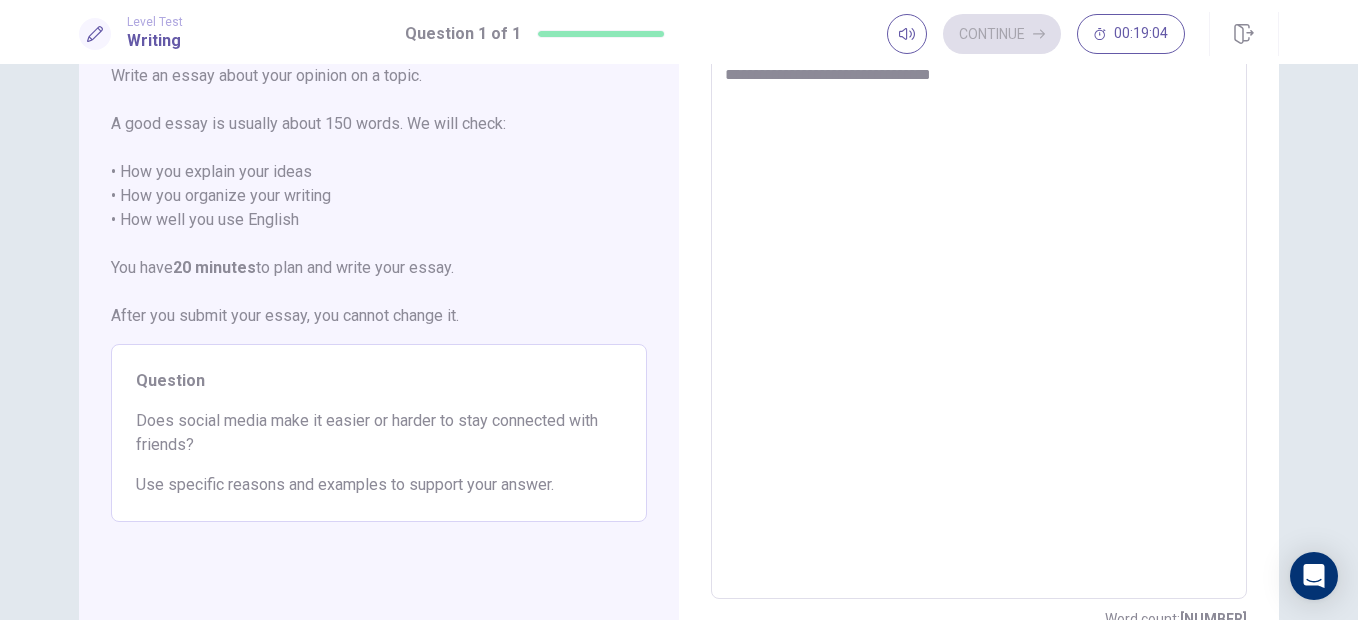 type on "*" 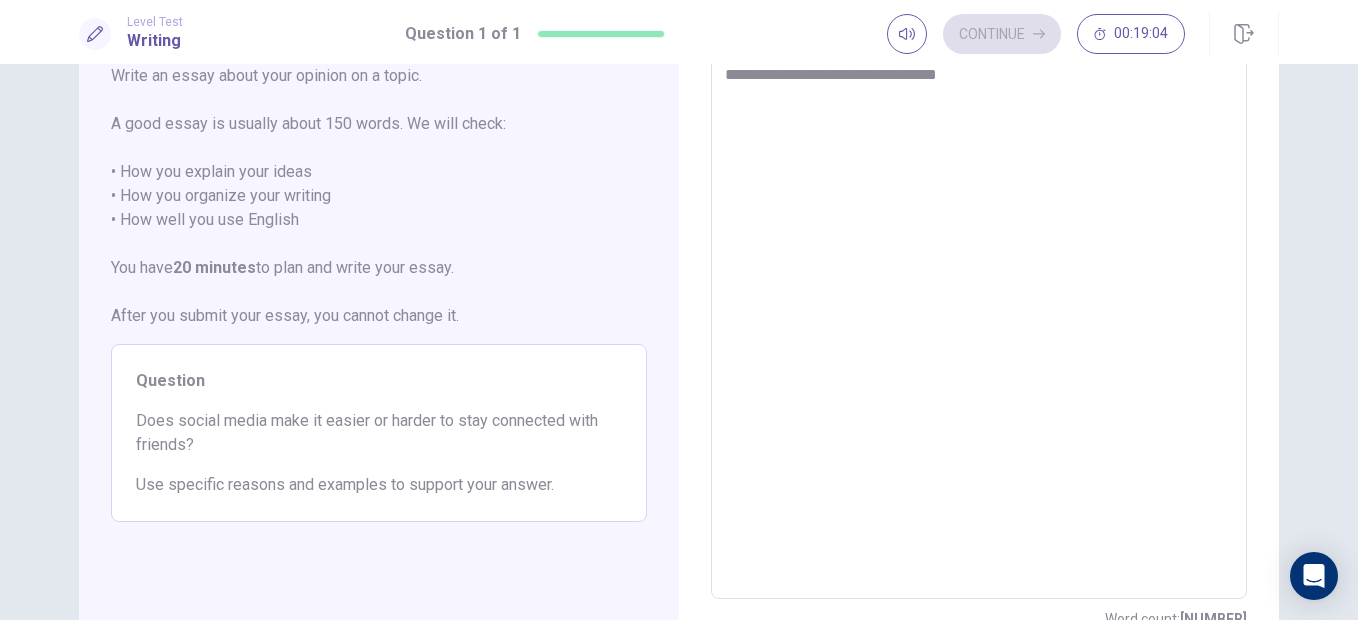 type on "*" 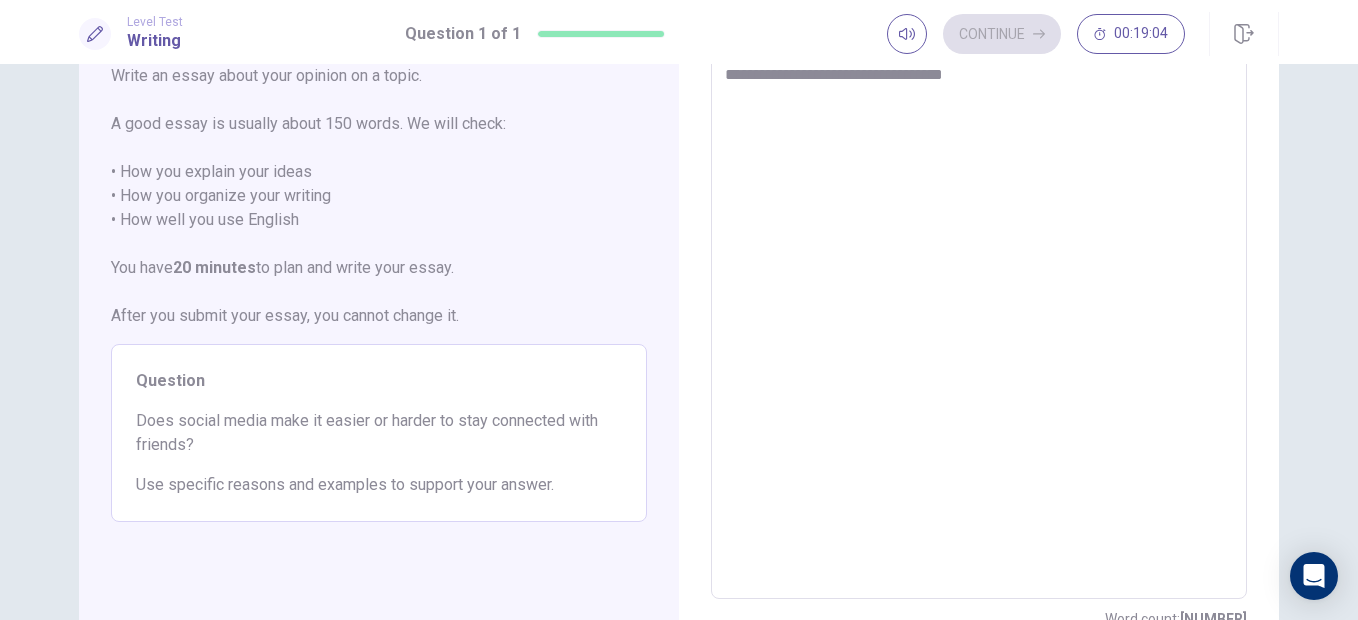 type on "*" 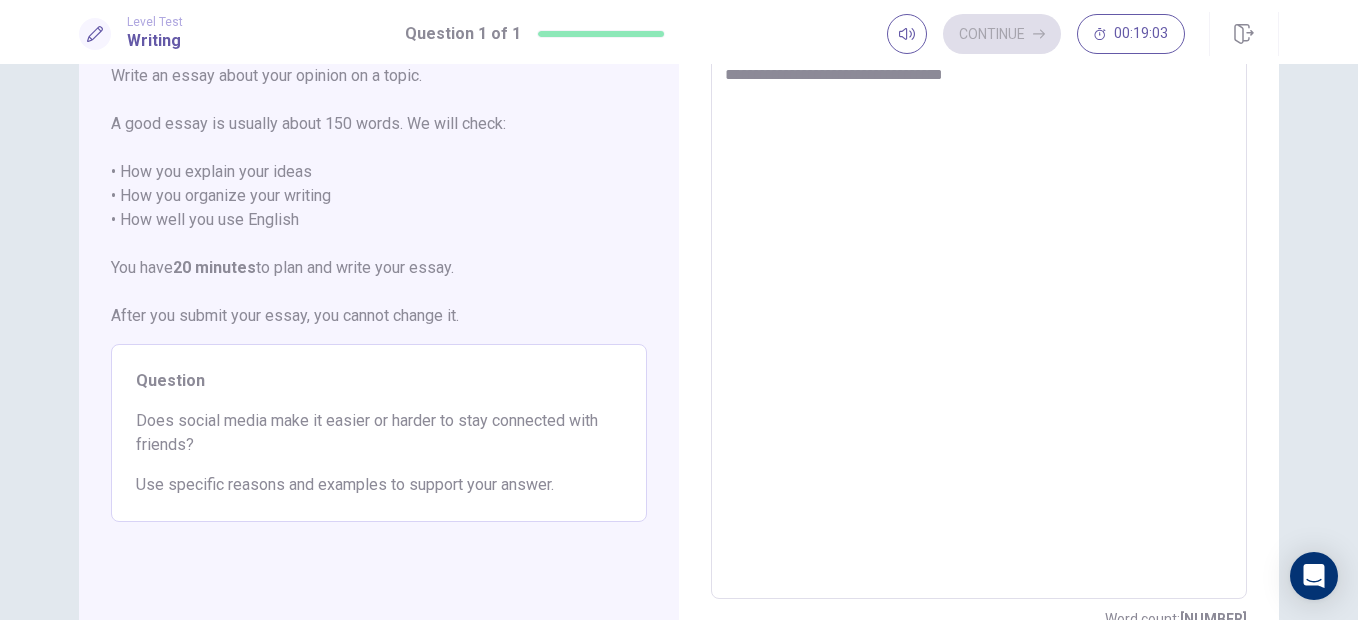 type on "**********" 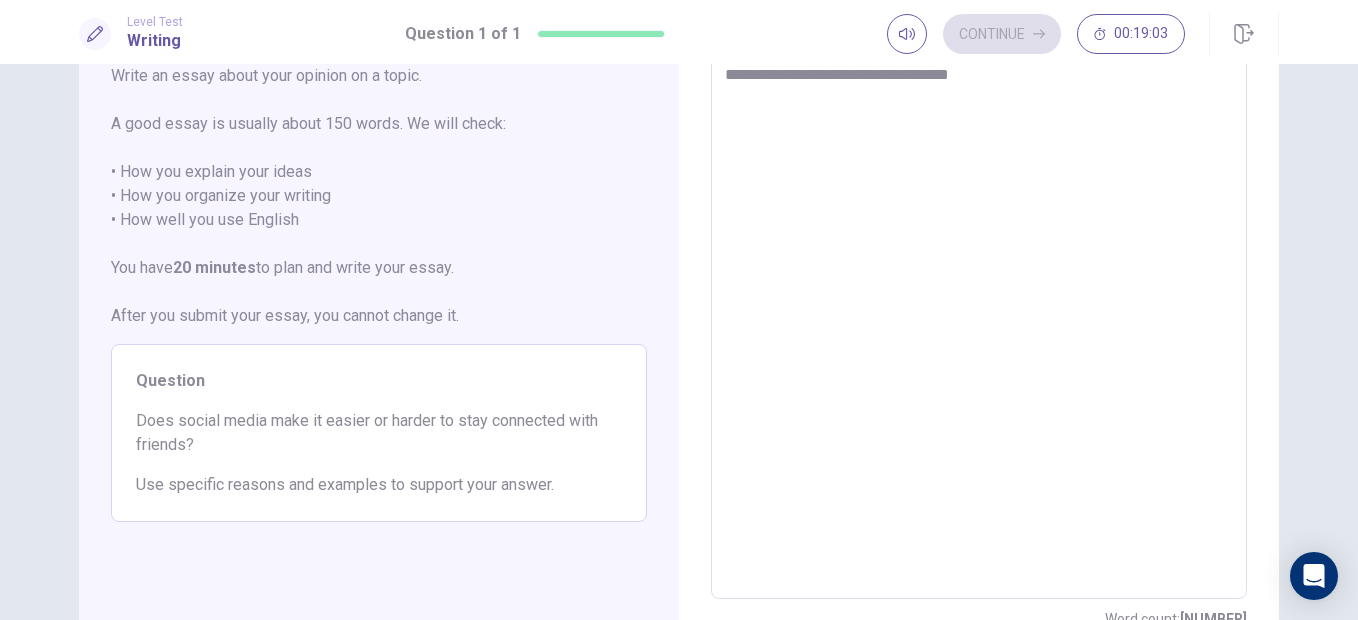 type on "*" 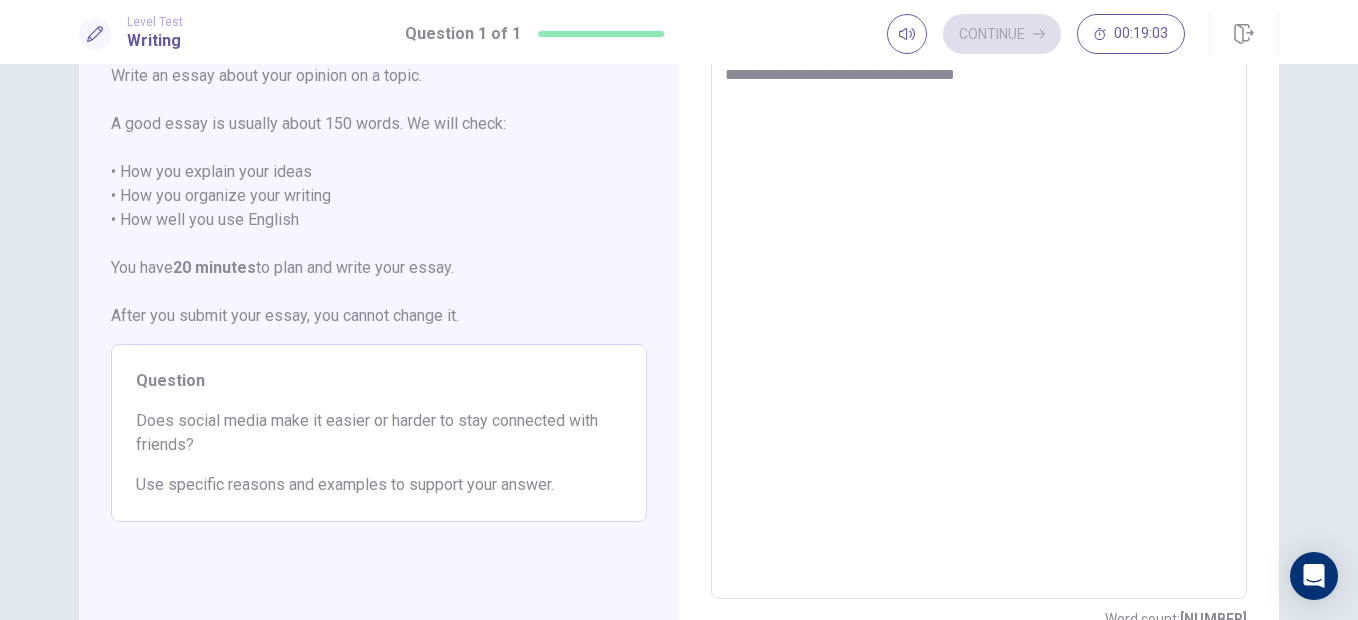 type on "*" 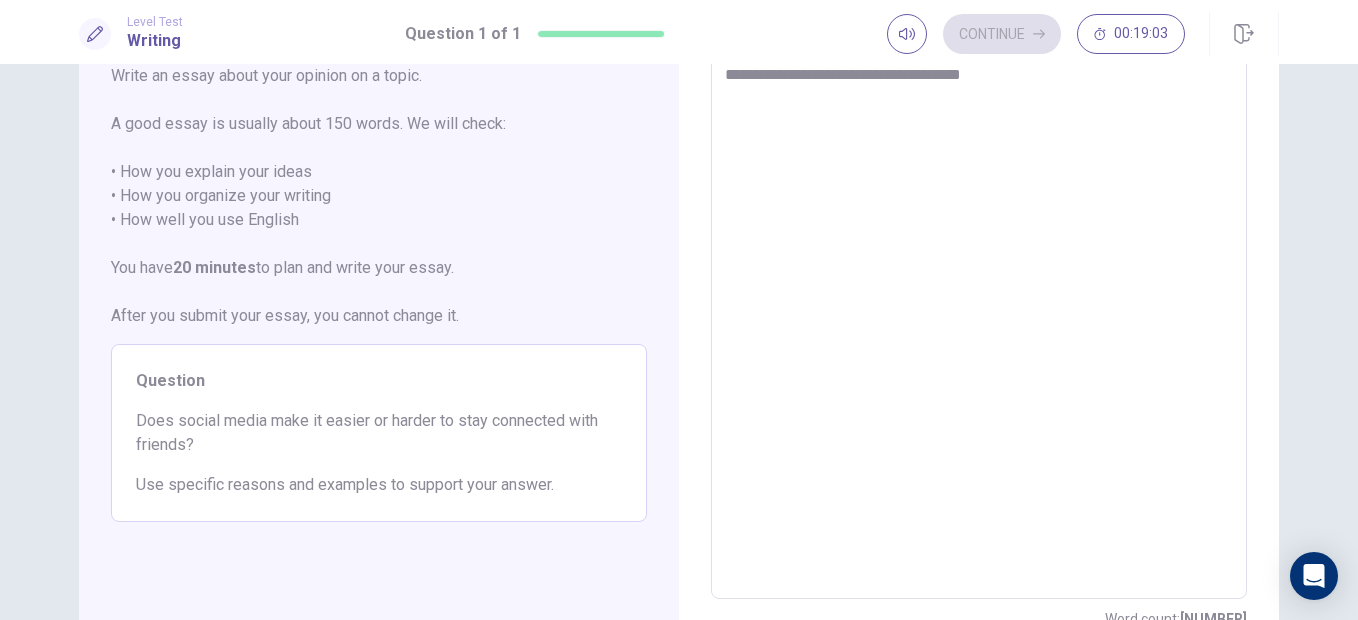 type on "*" 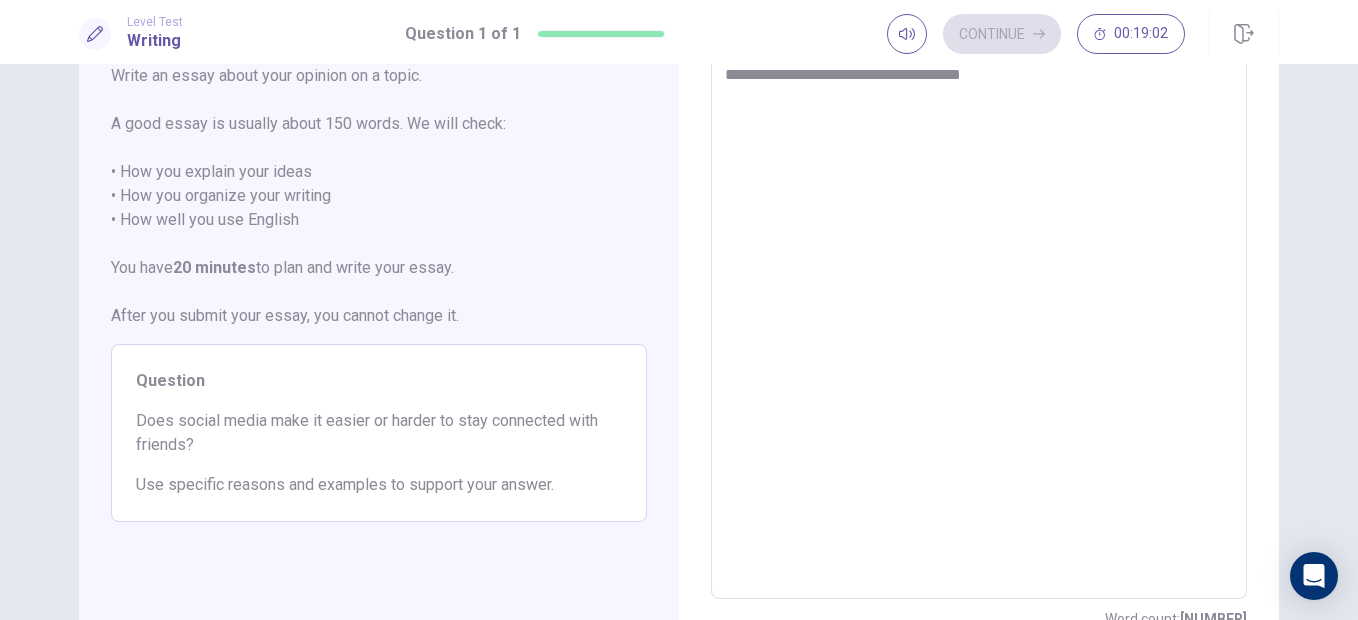 type on "**********" 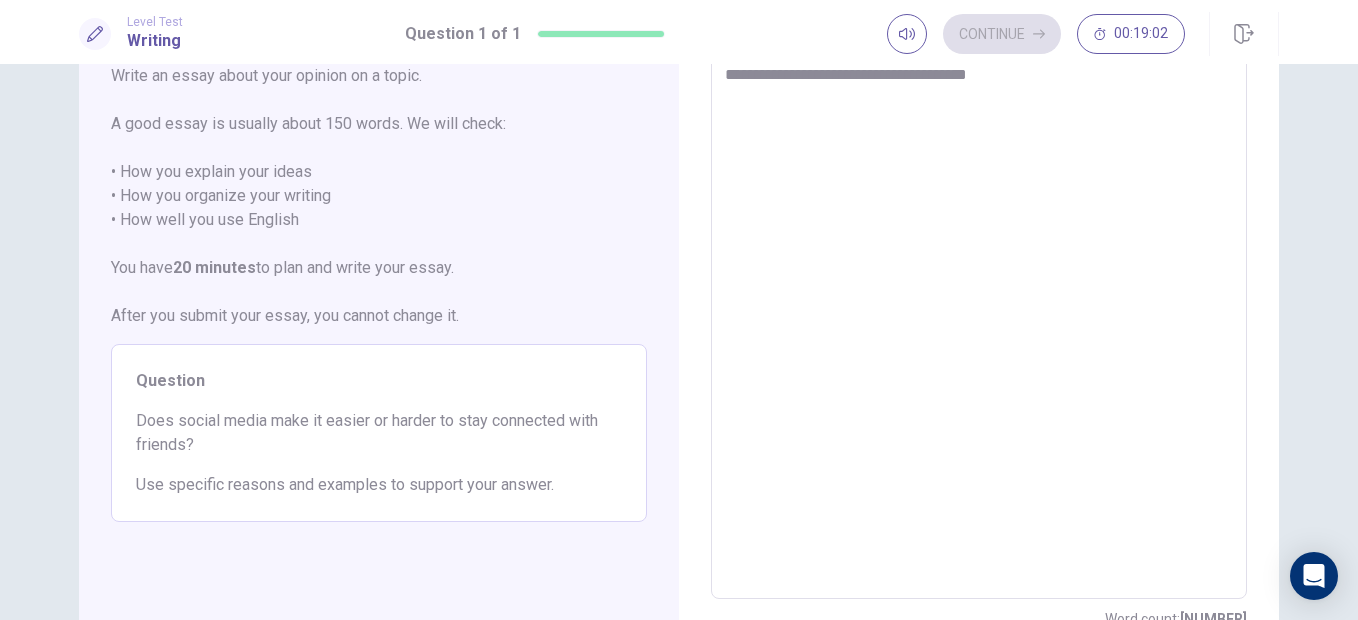 type on "*" 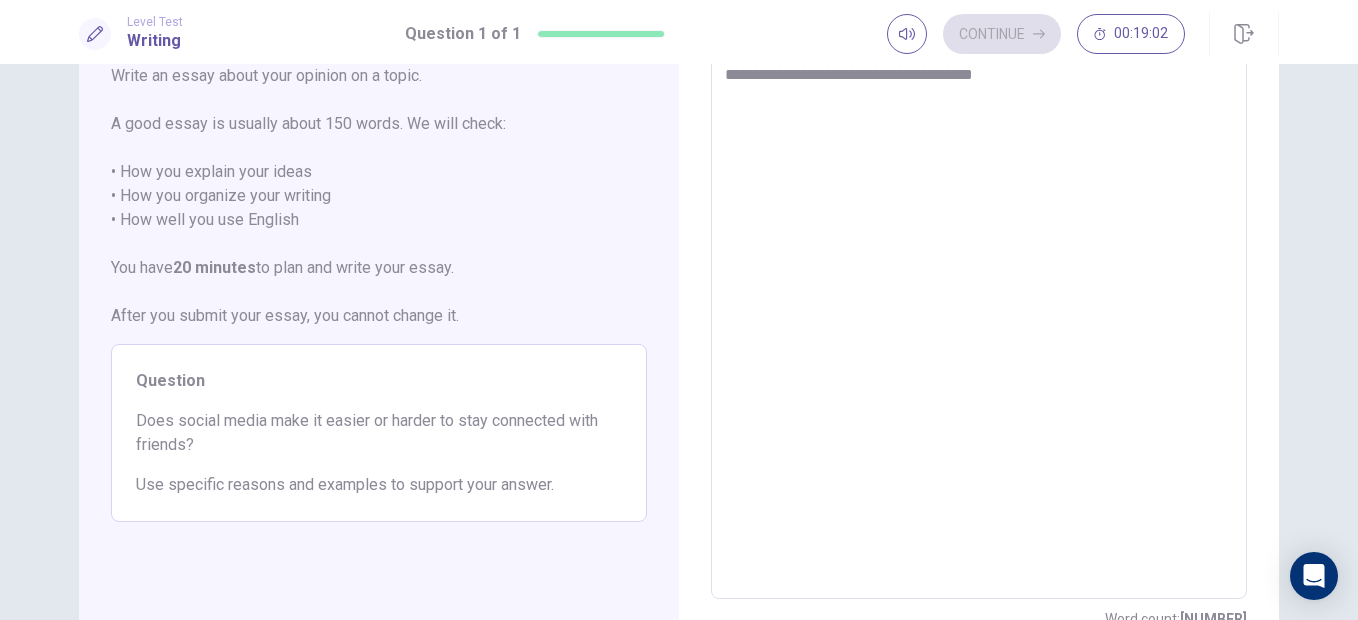 type on "*" 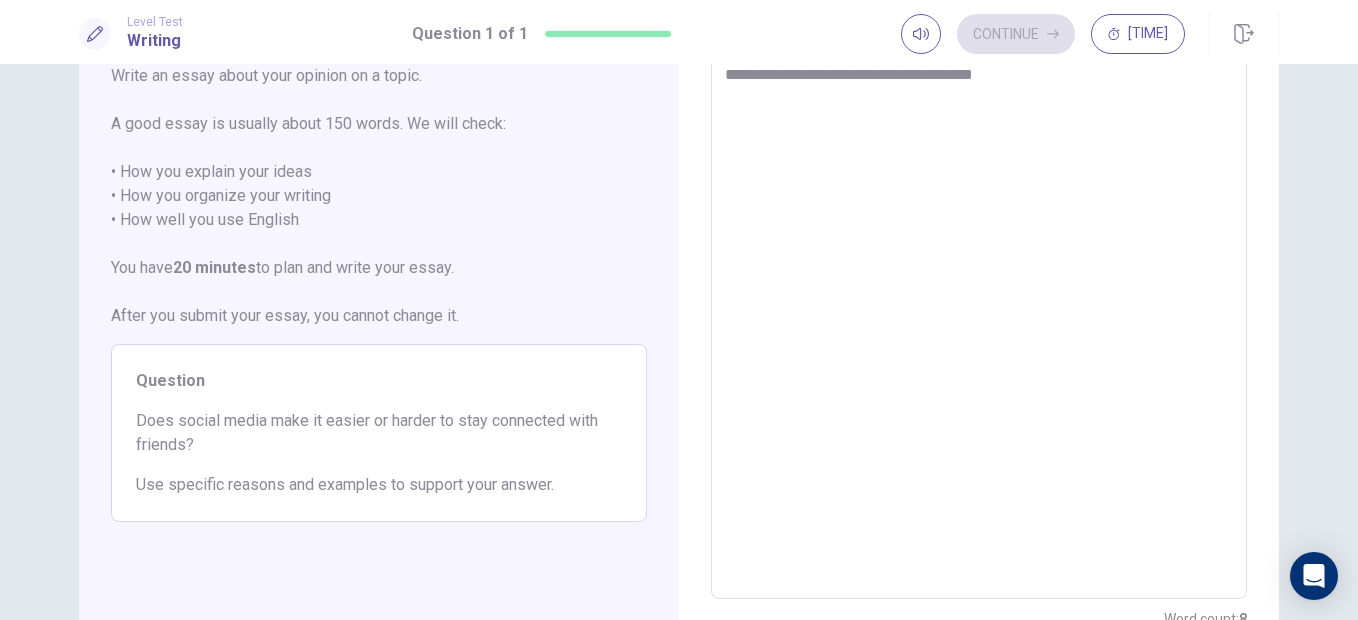 type on "**********" 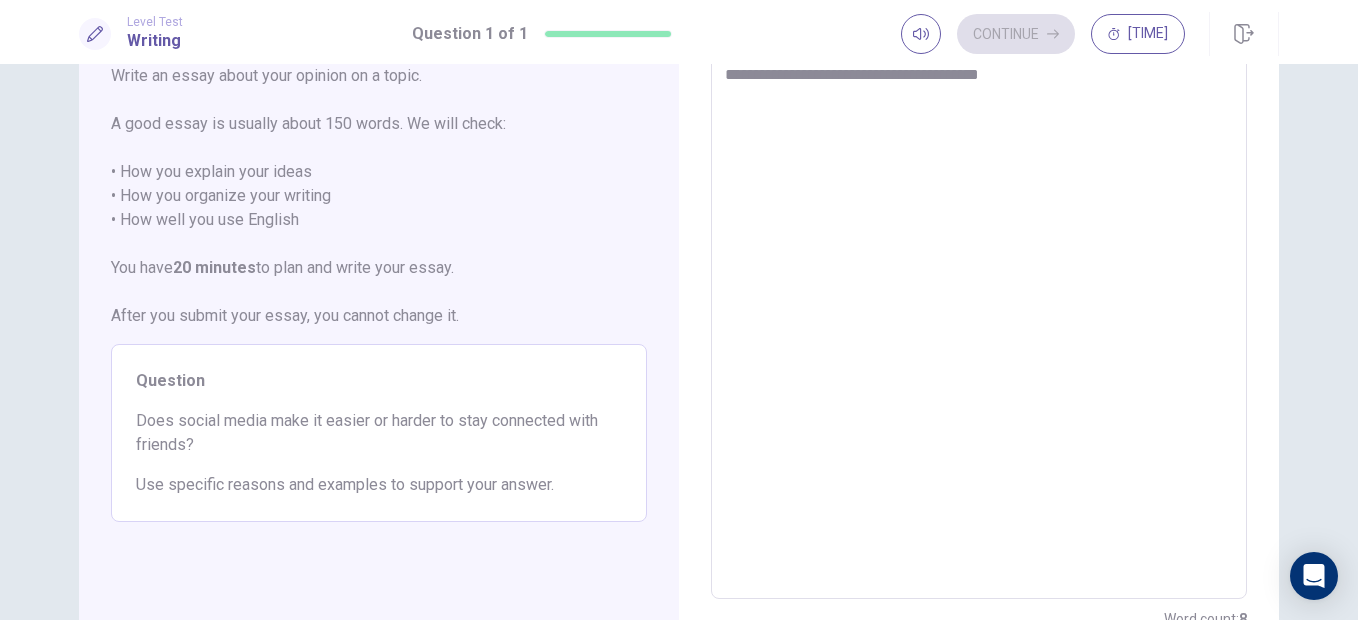 type on "*" 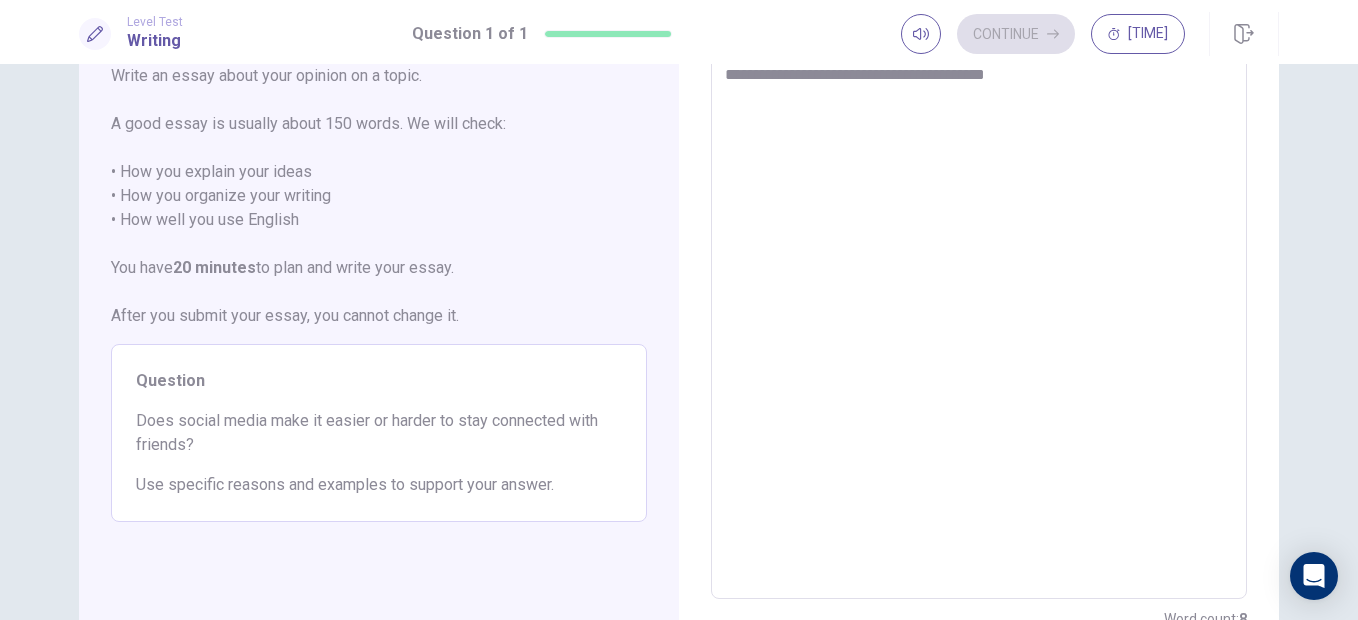 type on "*" 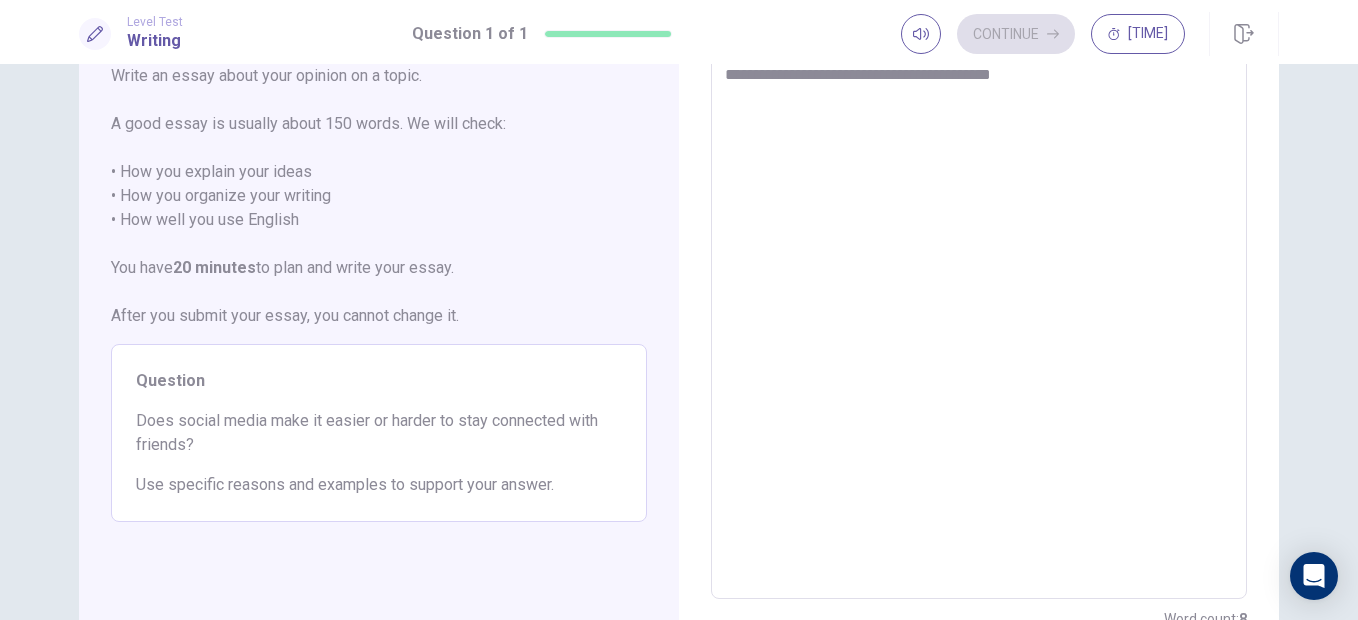 type on "*" 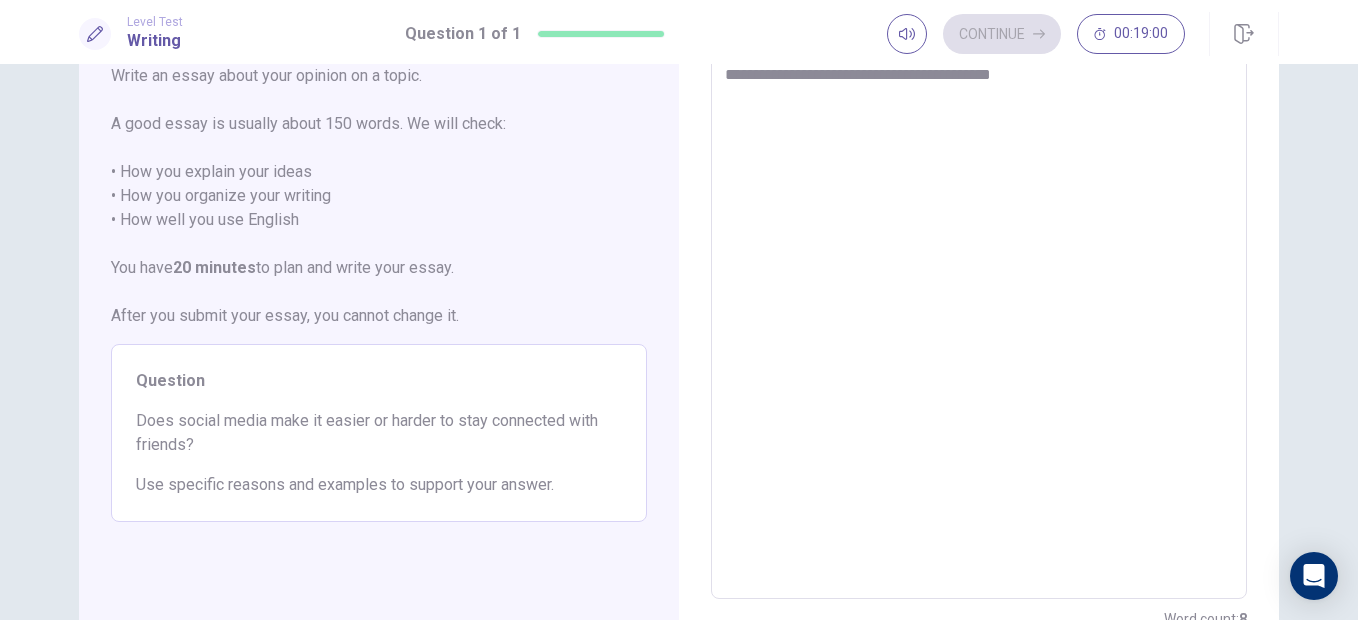 type on "**********" 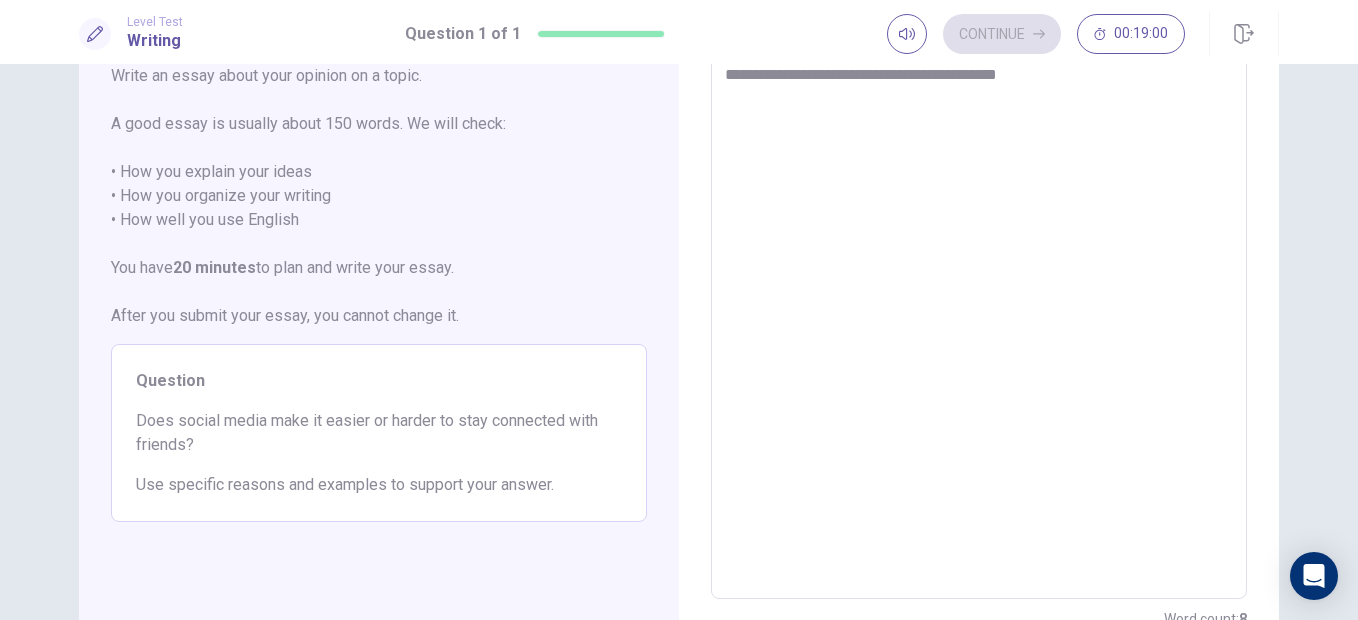 type on "*" 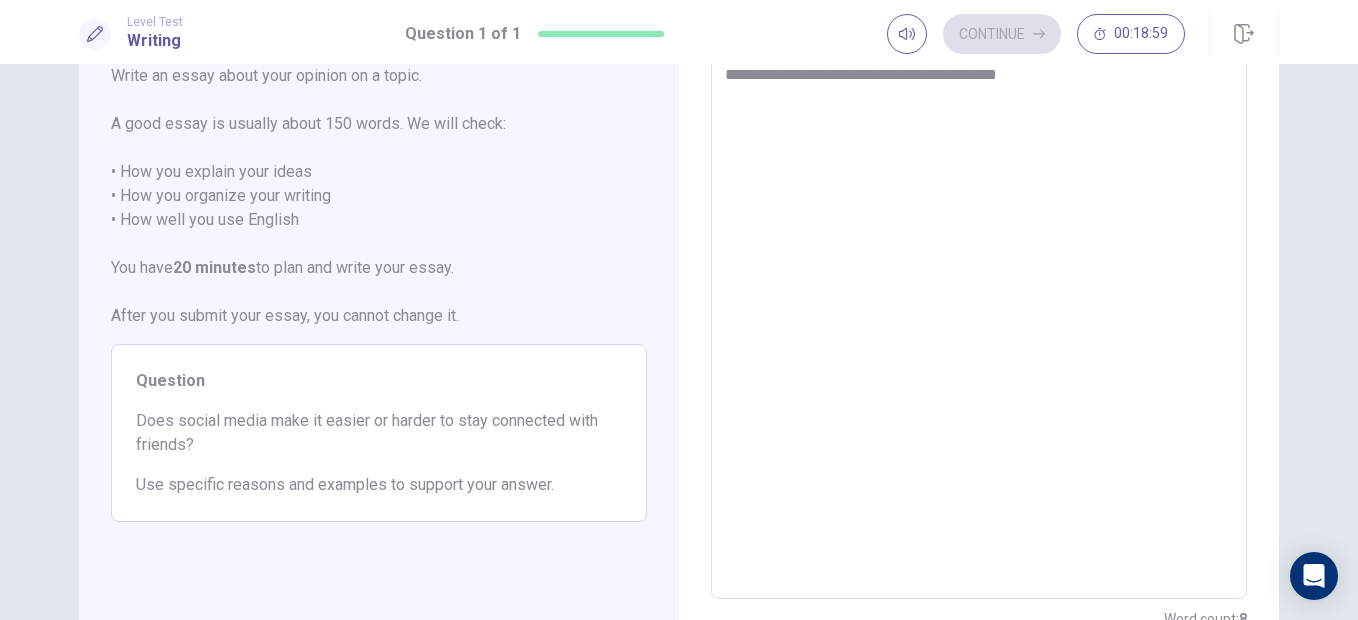 type on "**********" 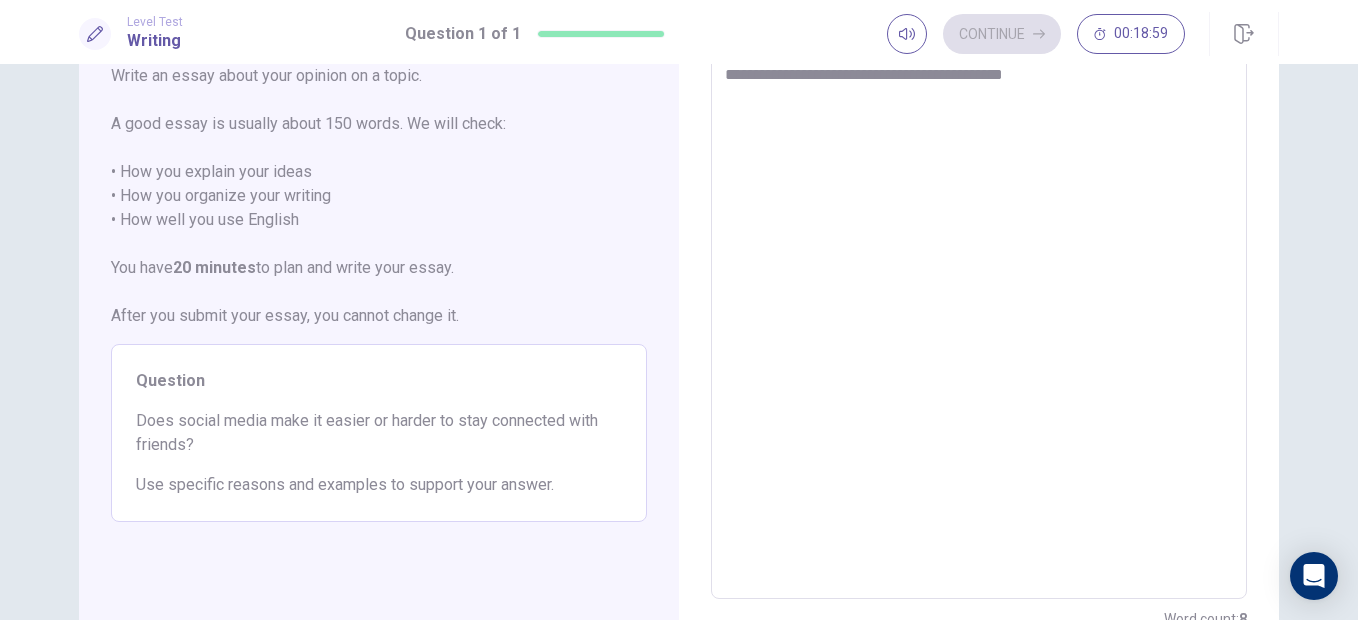 type on "*" 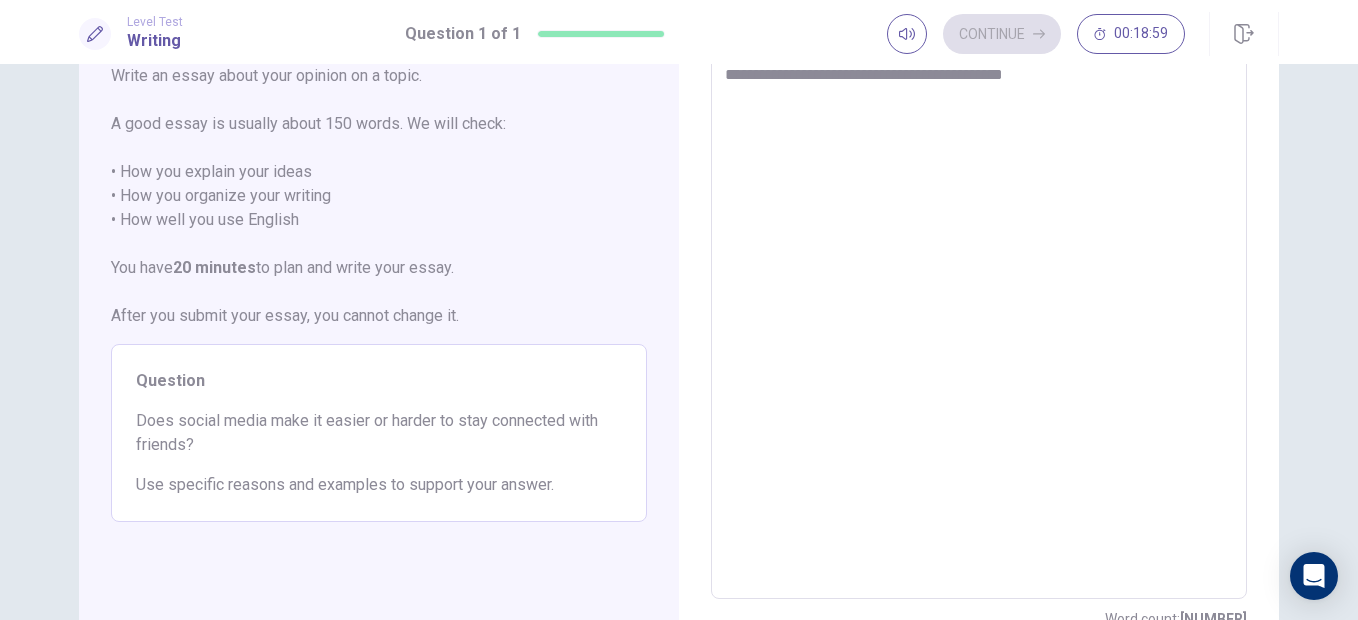 type on "**********" 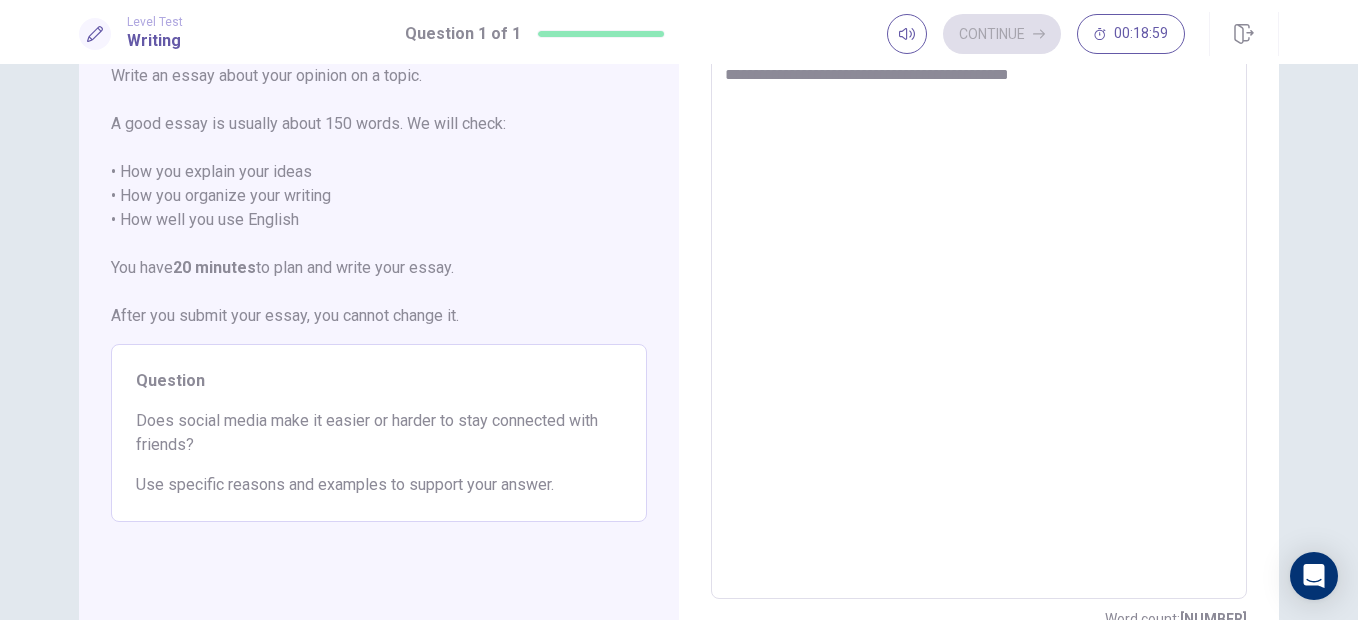 type on "*" 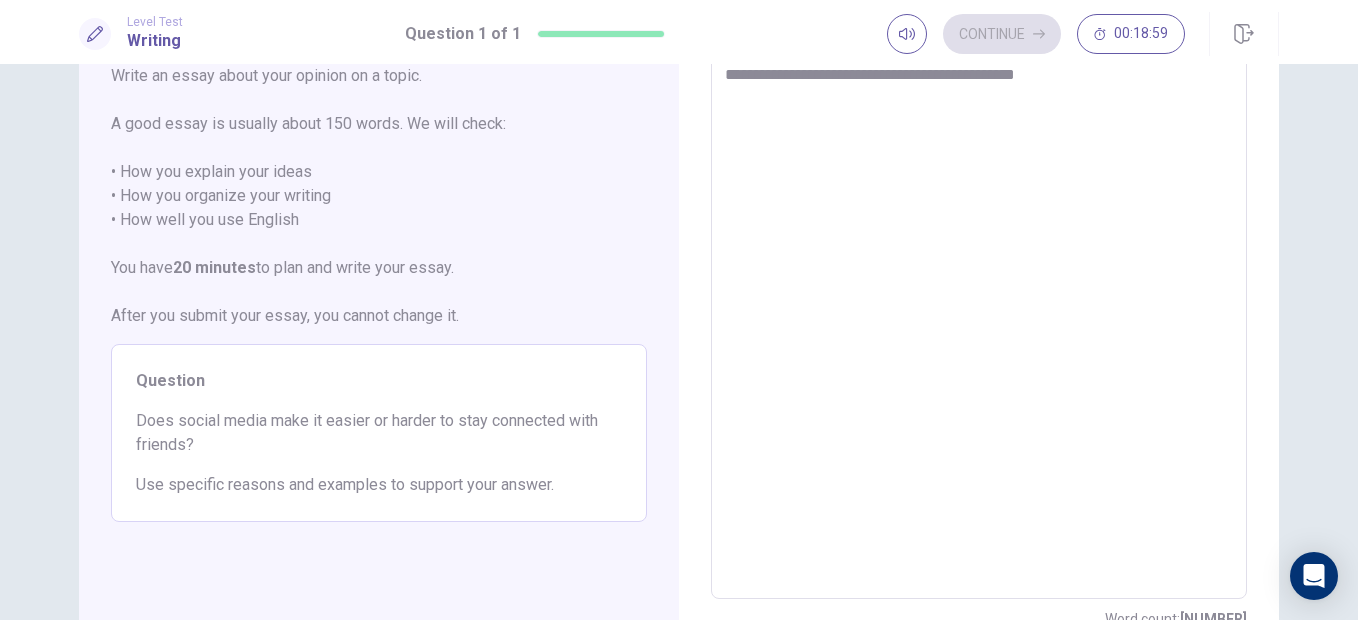 type on "*" 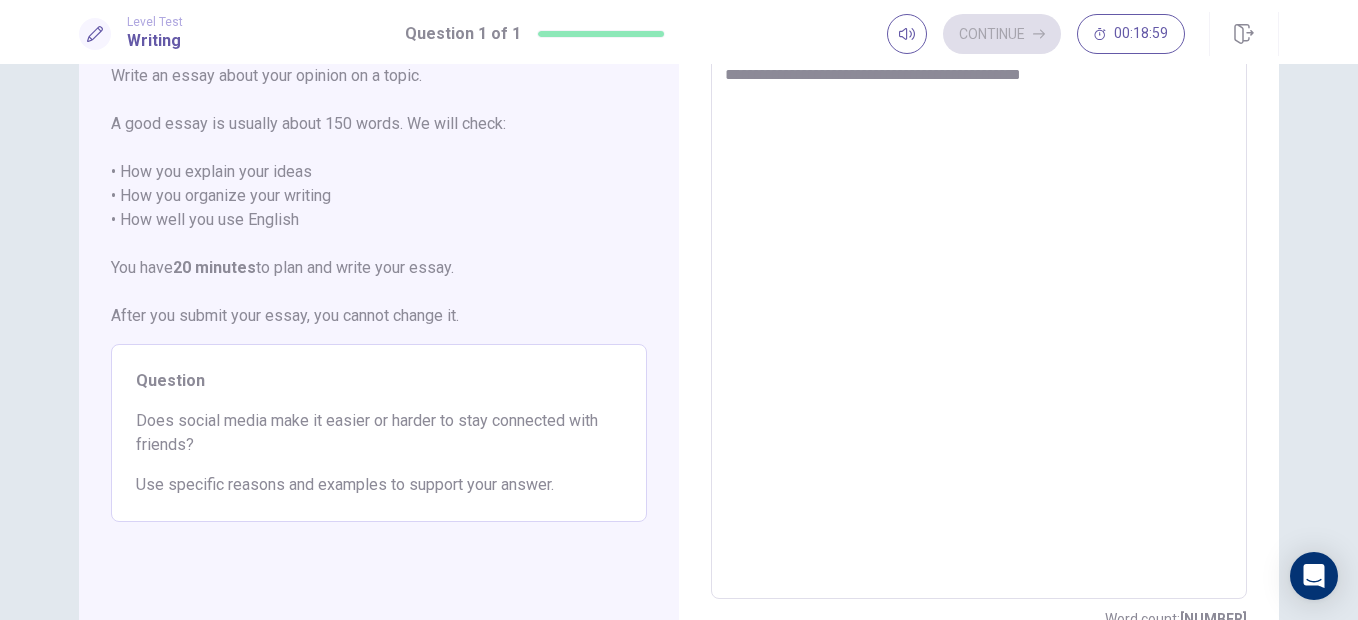 type on "*" 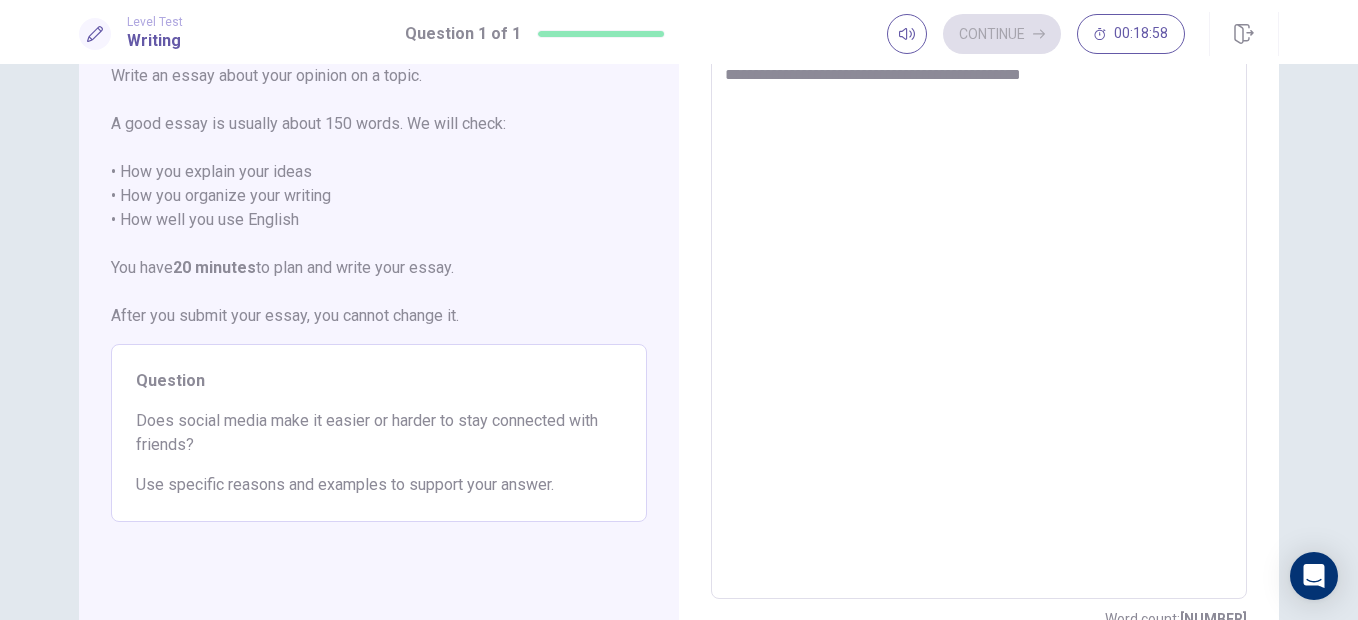 type on "**********" 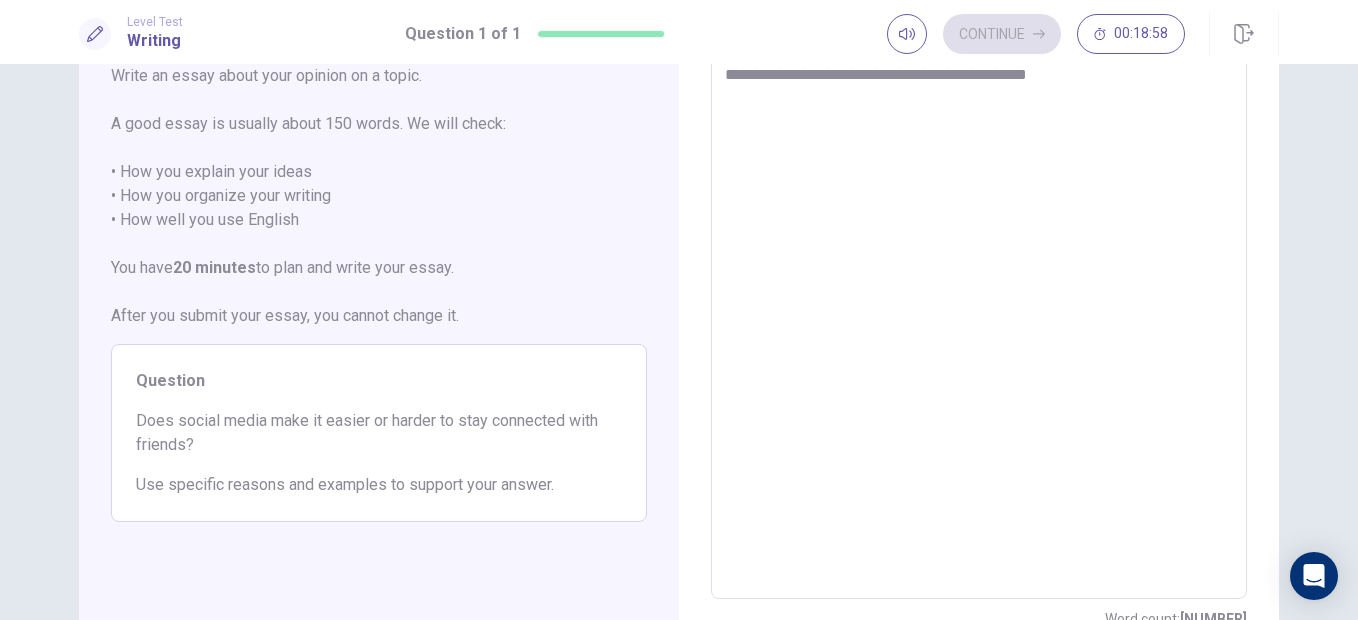 type on "*" 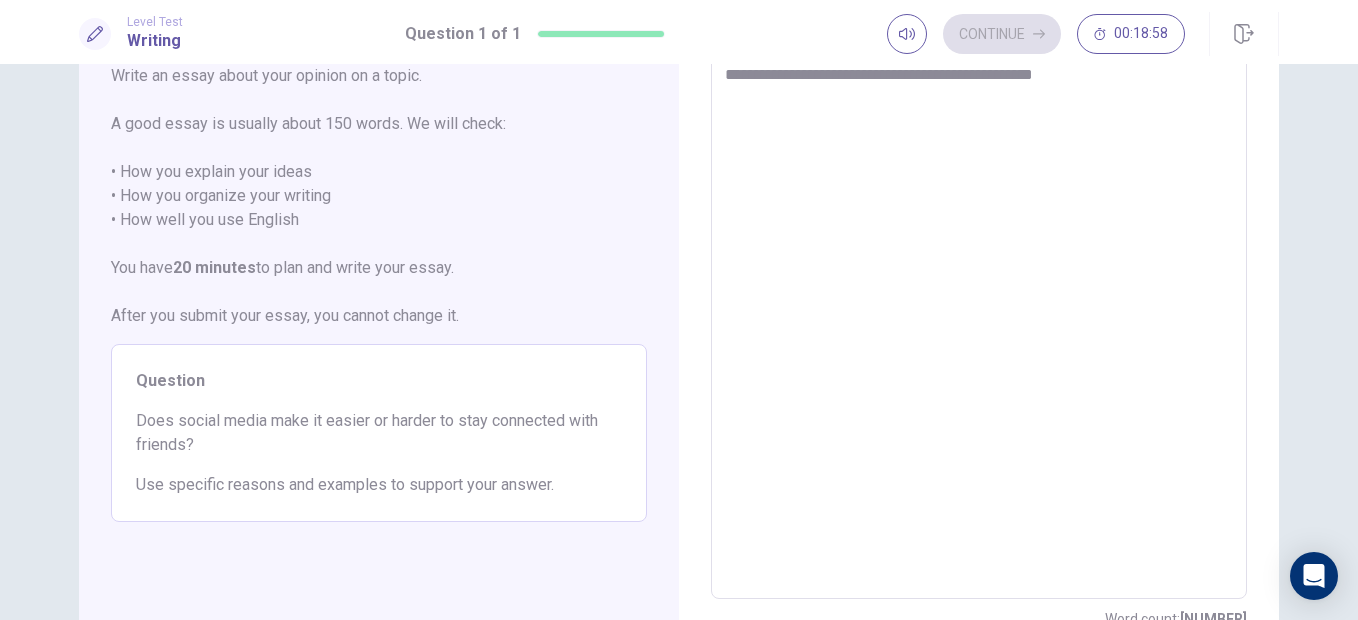 type on "*" 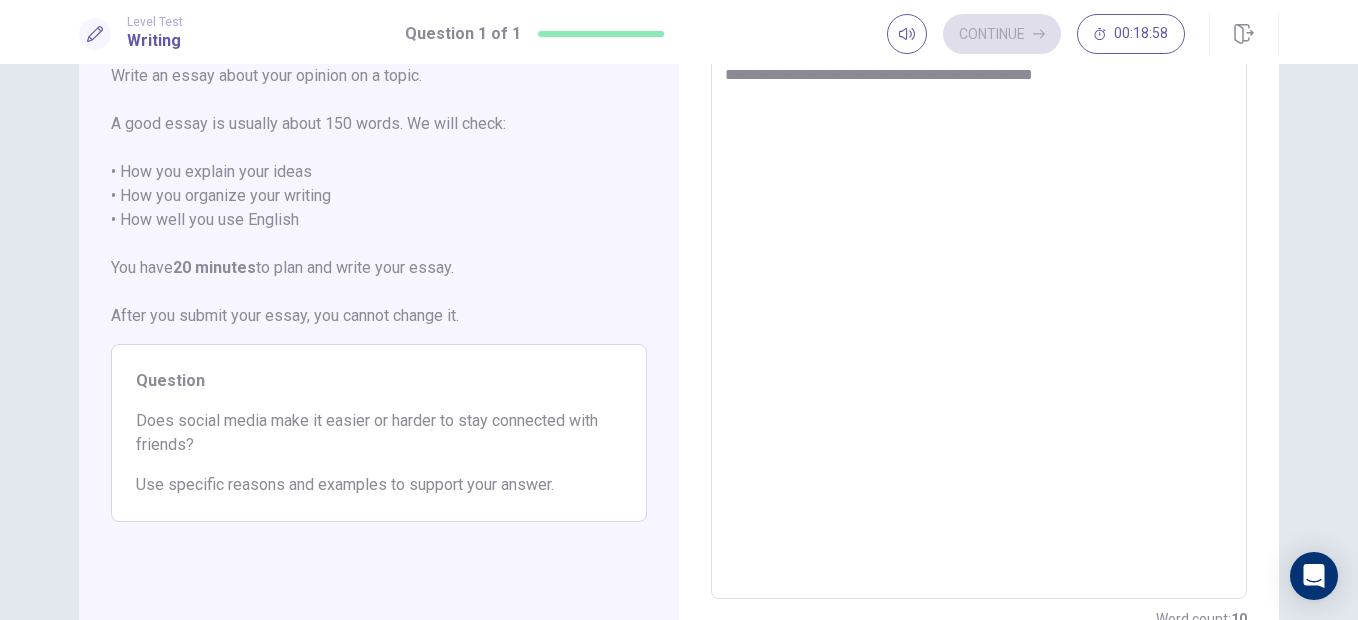 type on "**********" 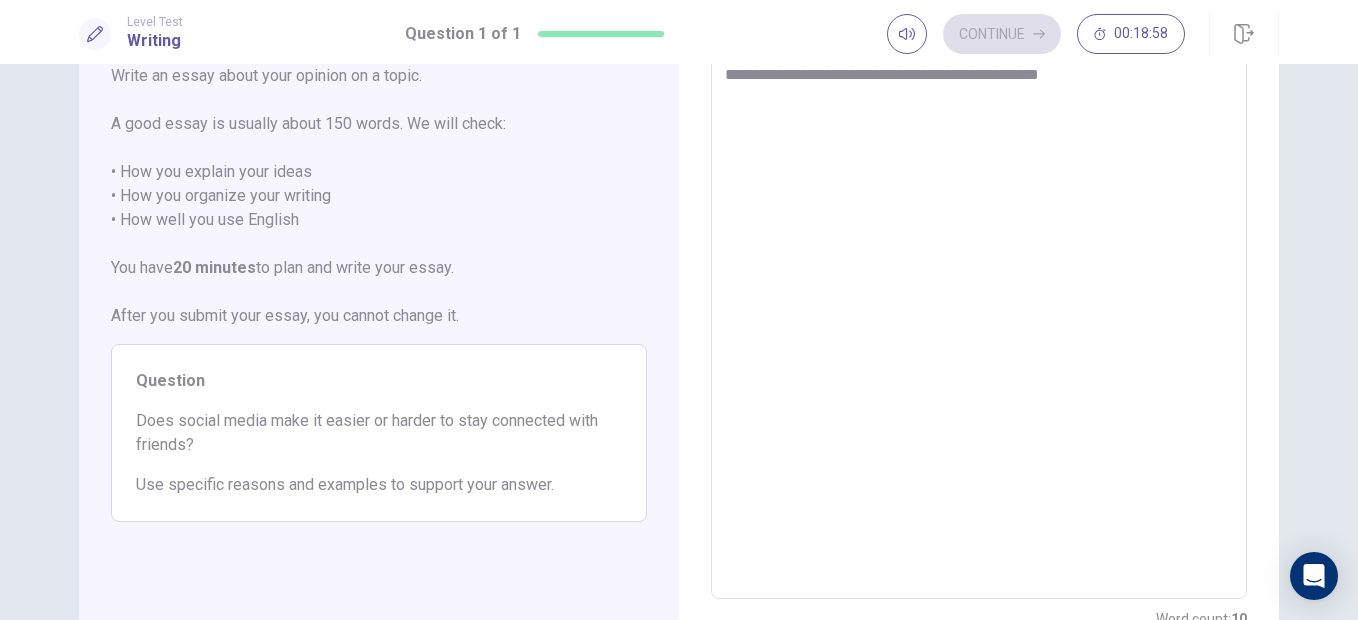 type on "*" 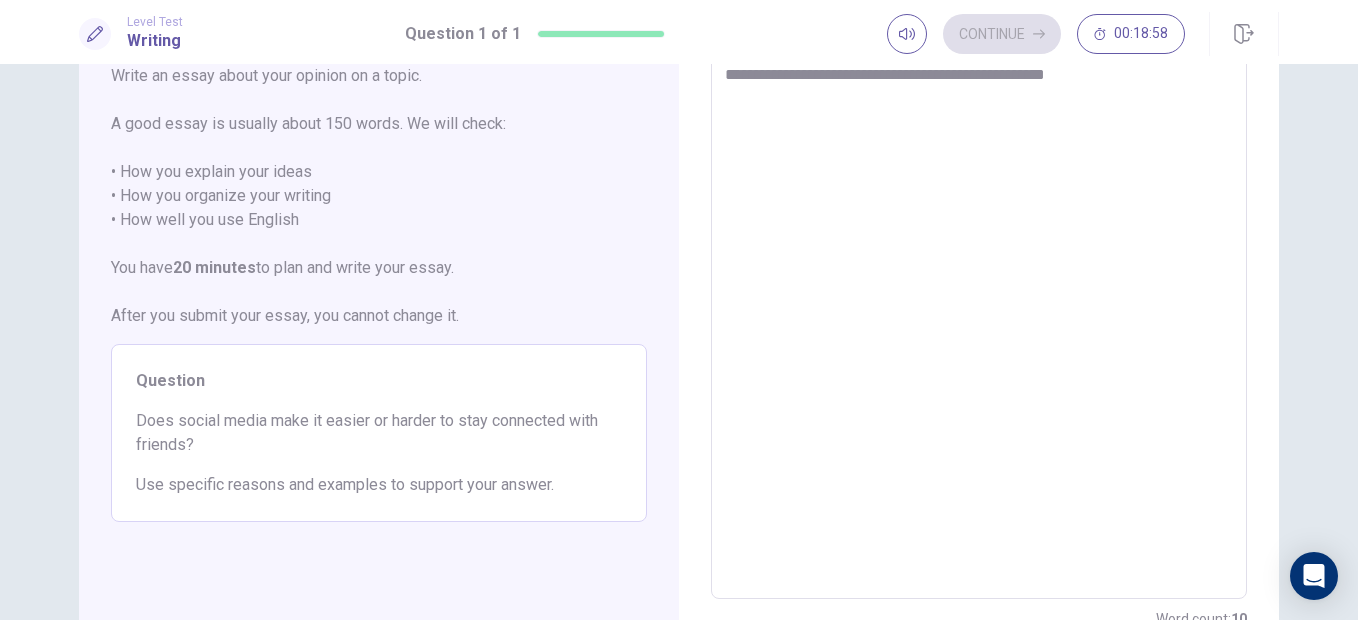 type on "*" 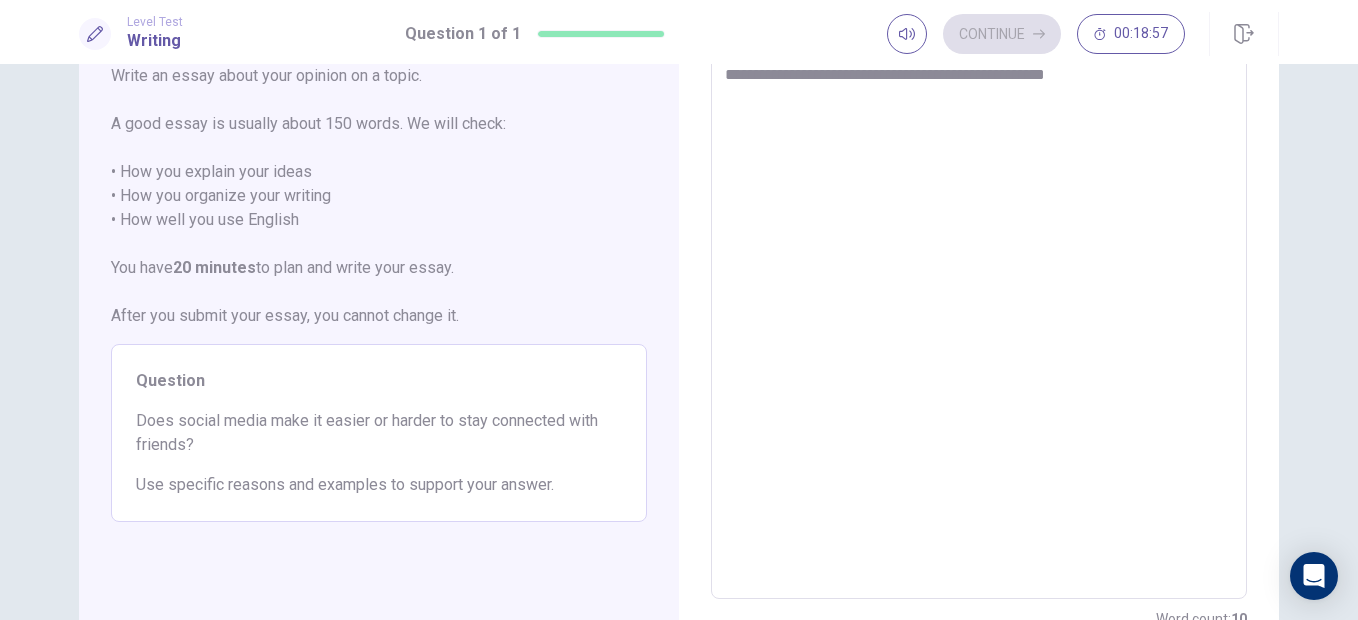 type on "**********" 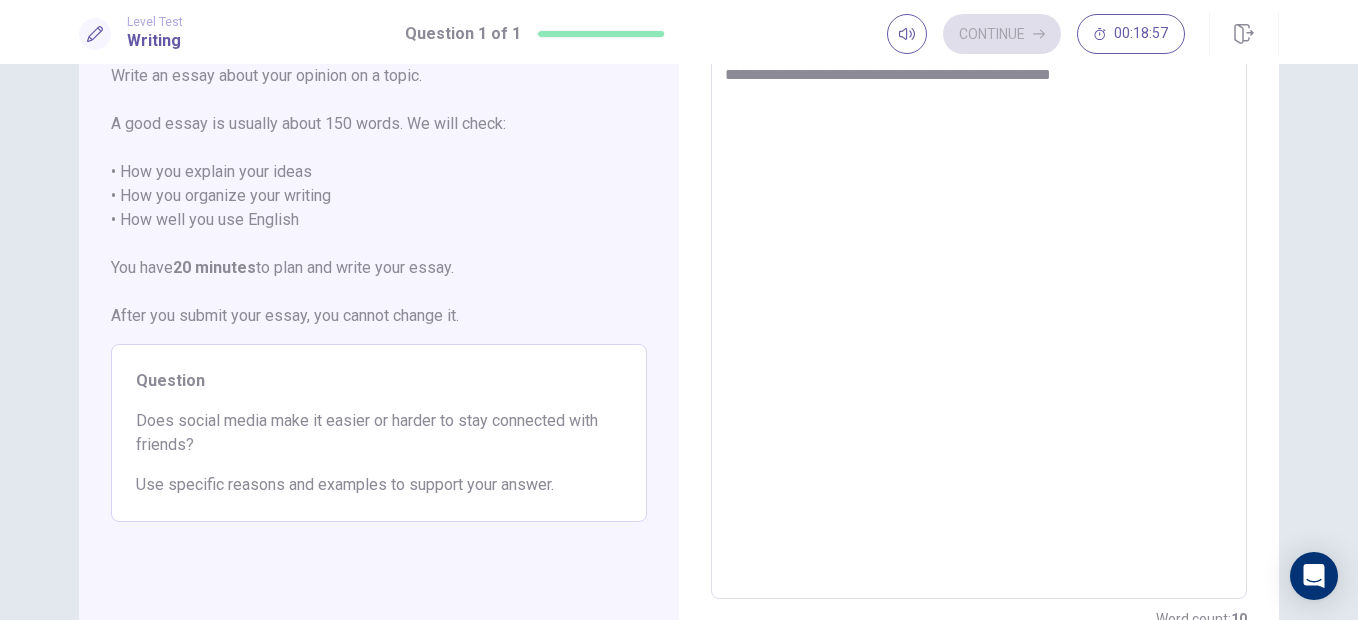 type on "*" 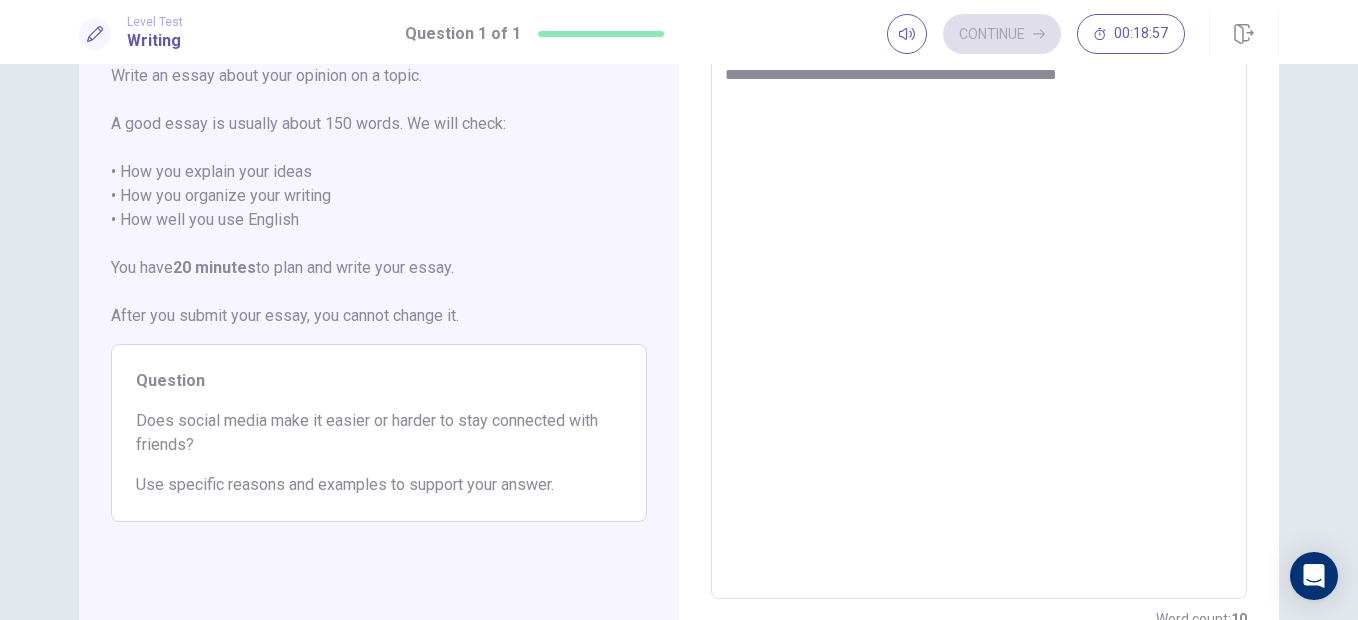 type on "*" 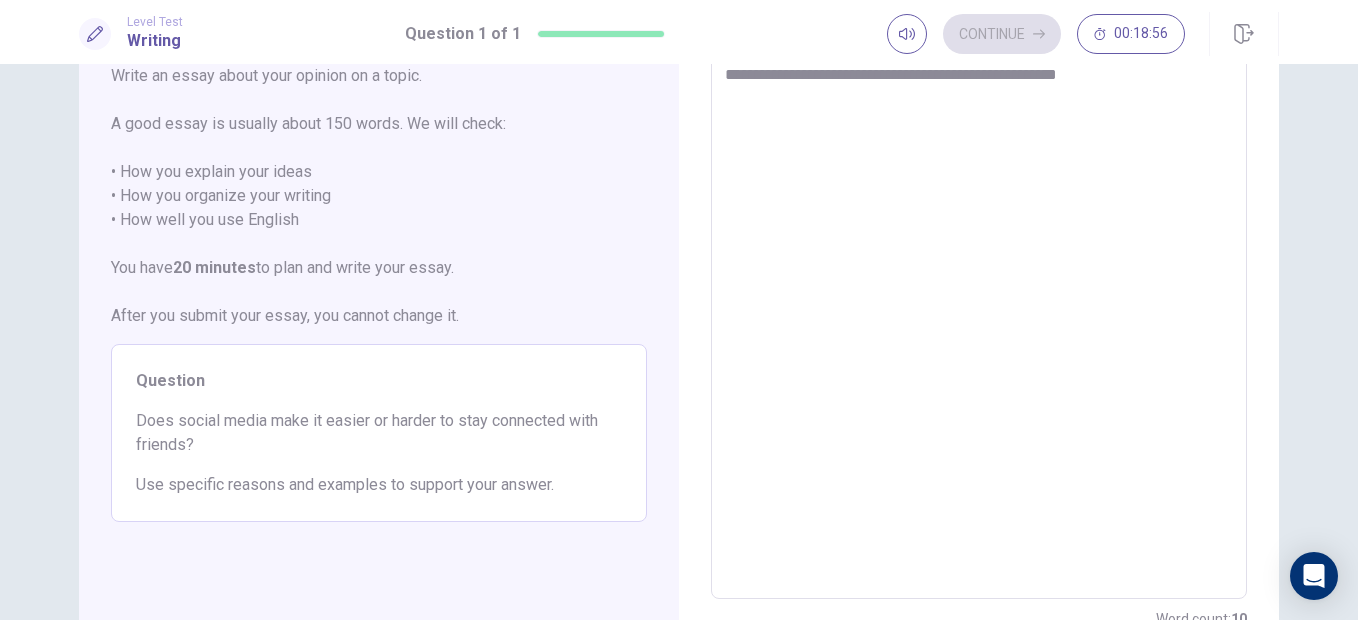 type on "**********" 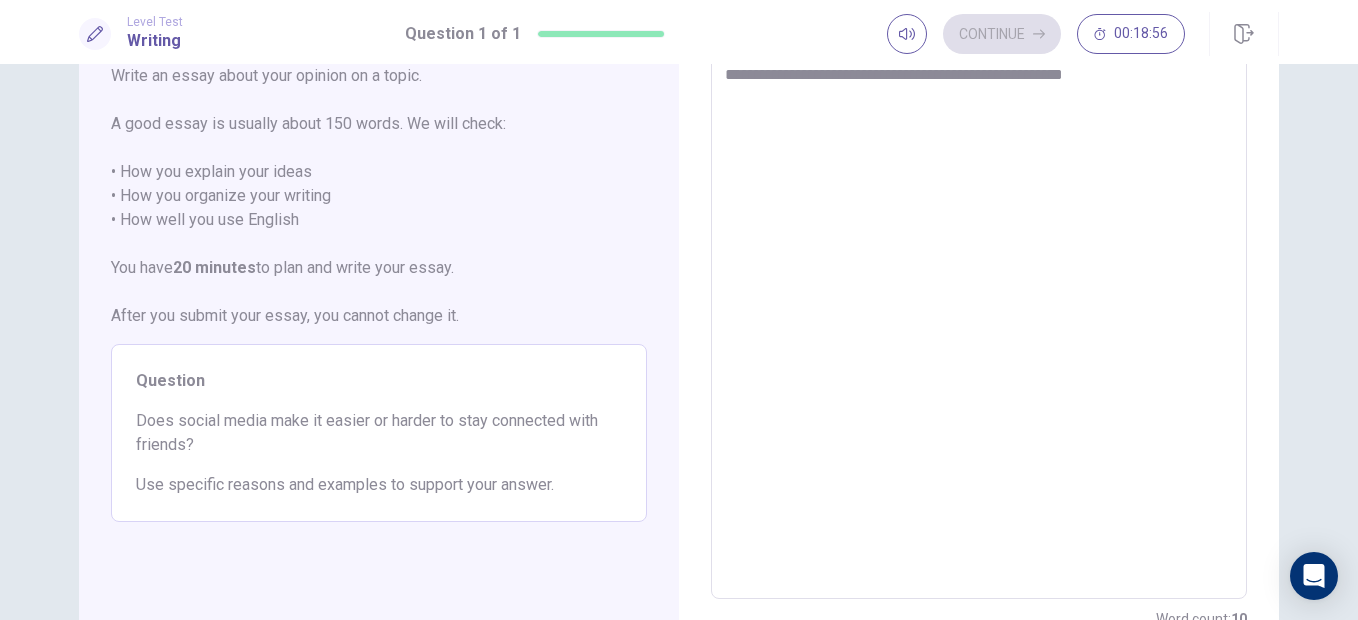 type on "*" 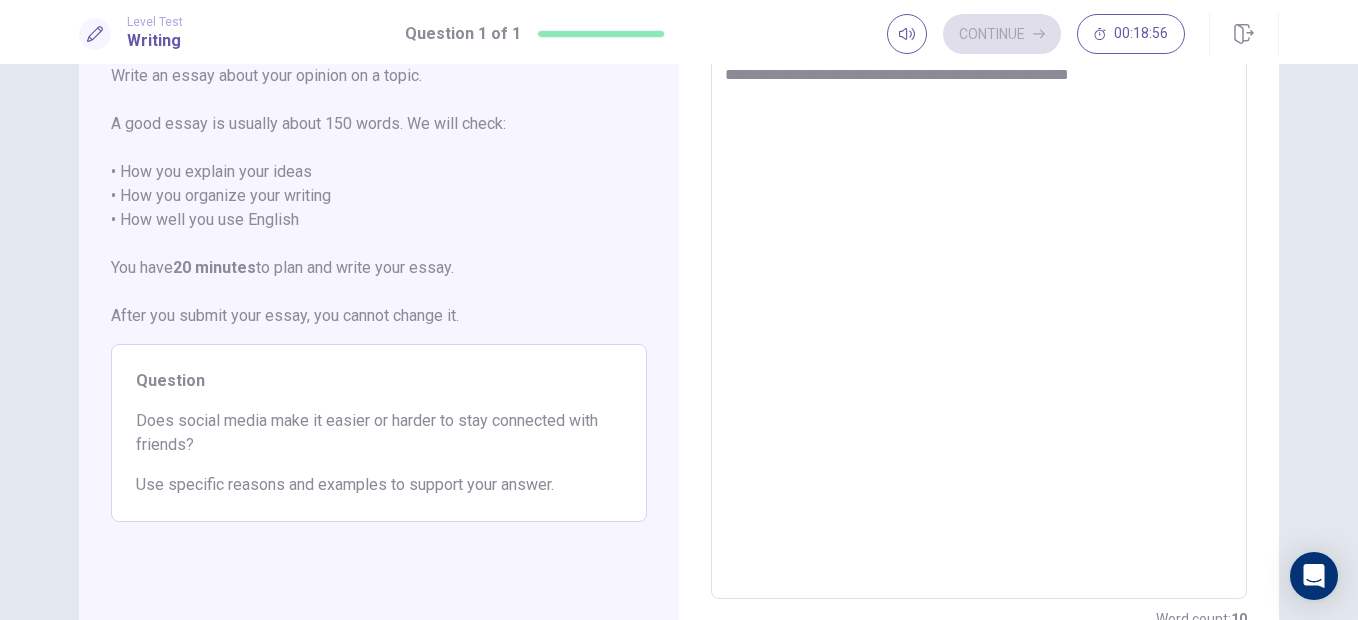 type on "*" 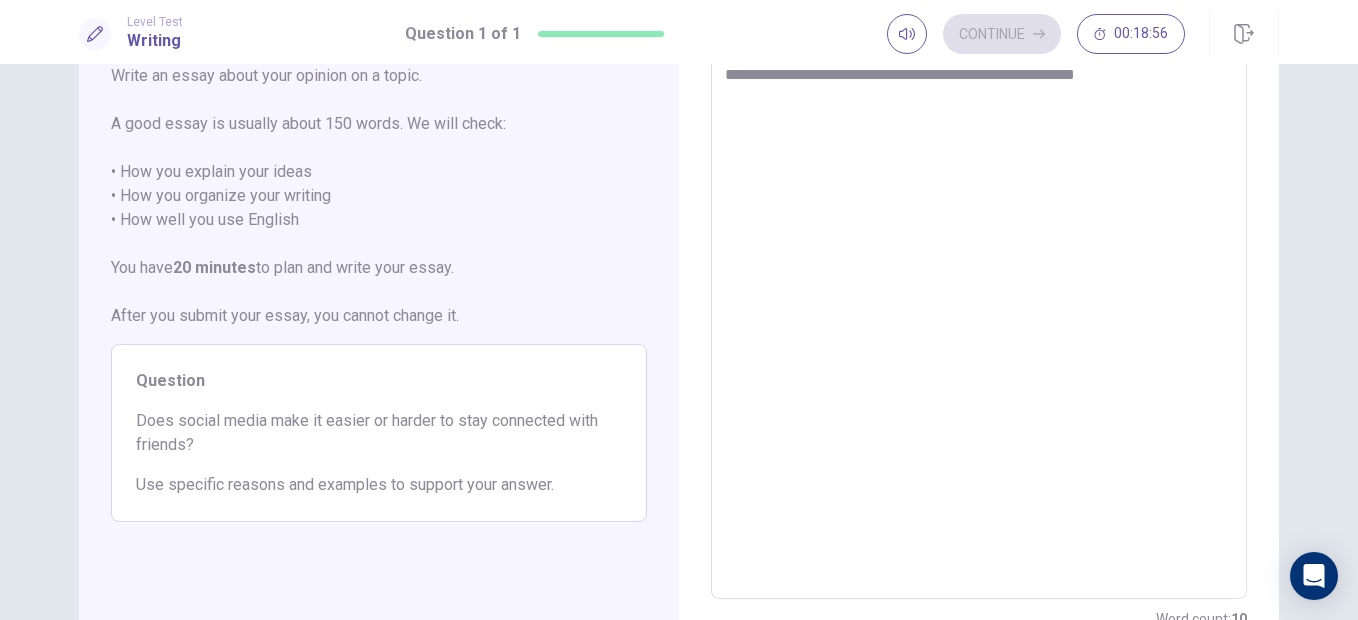 type on "*" 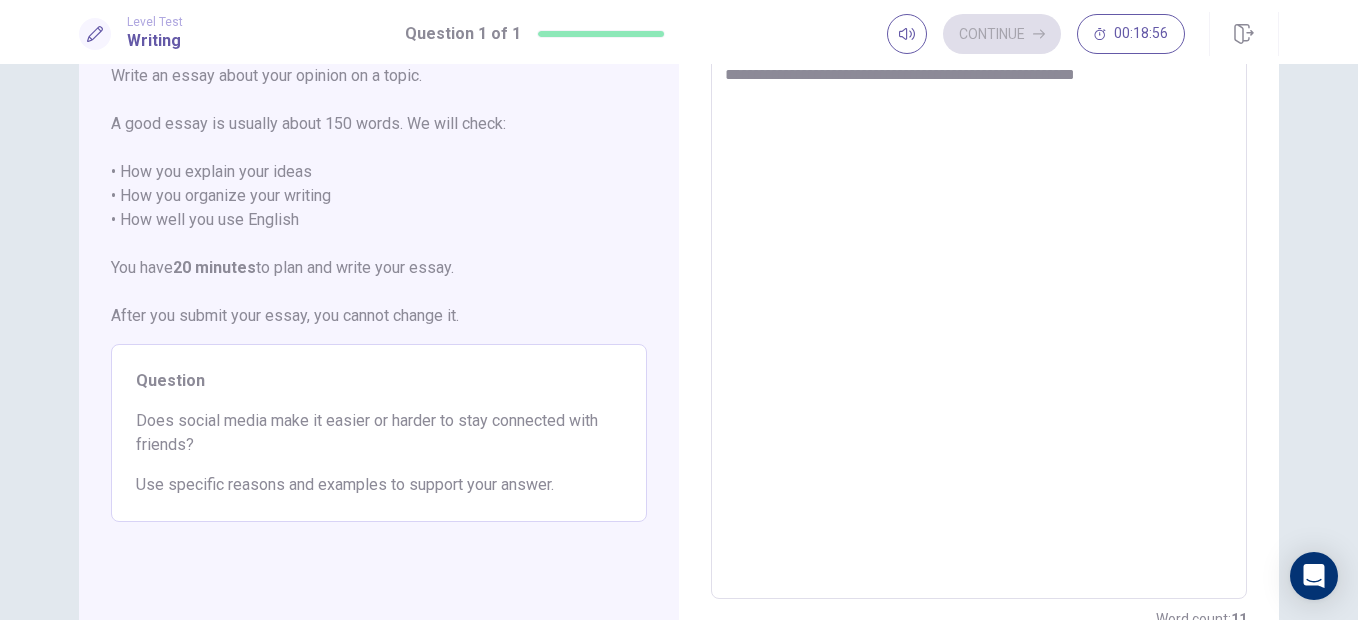 type on "**********" 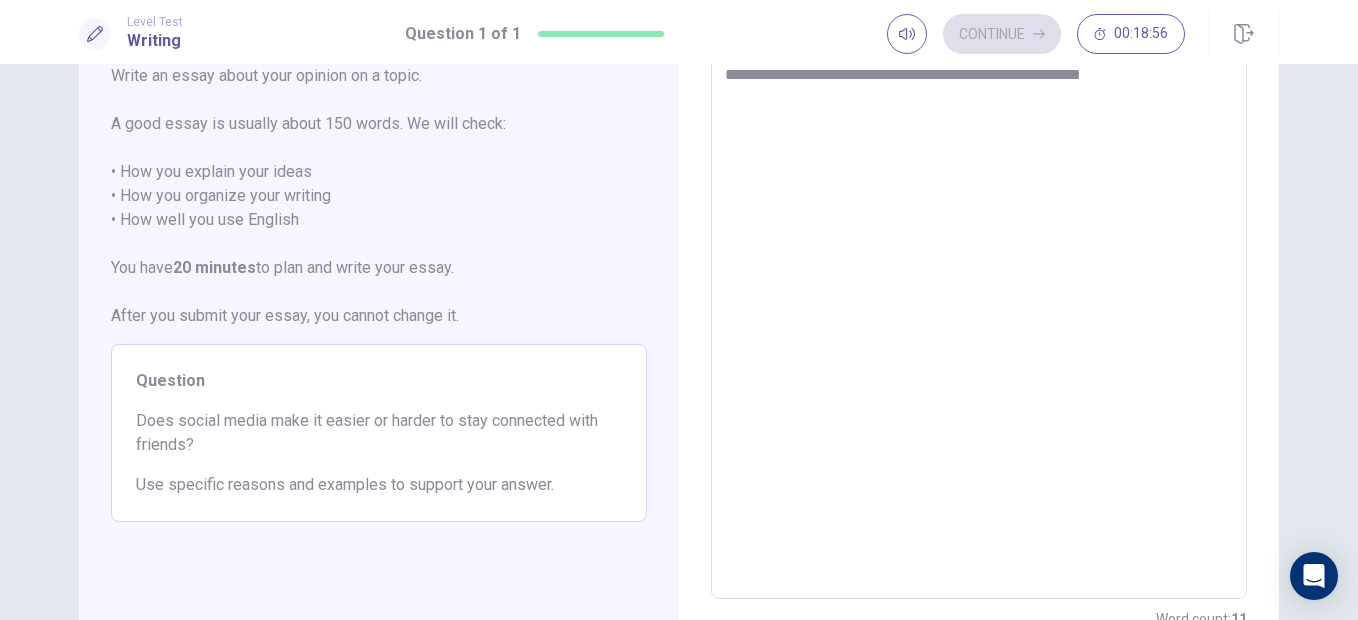 type on "*" 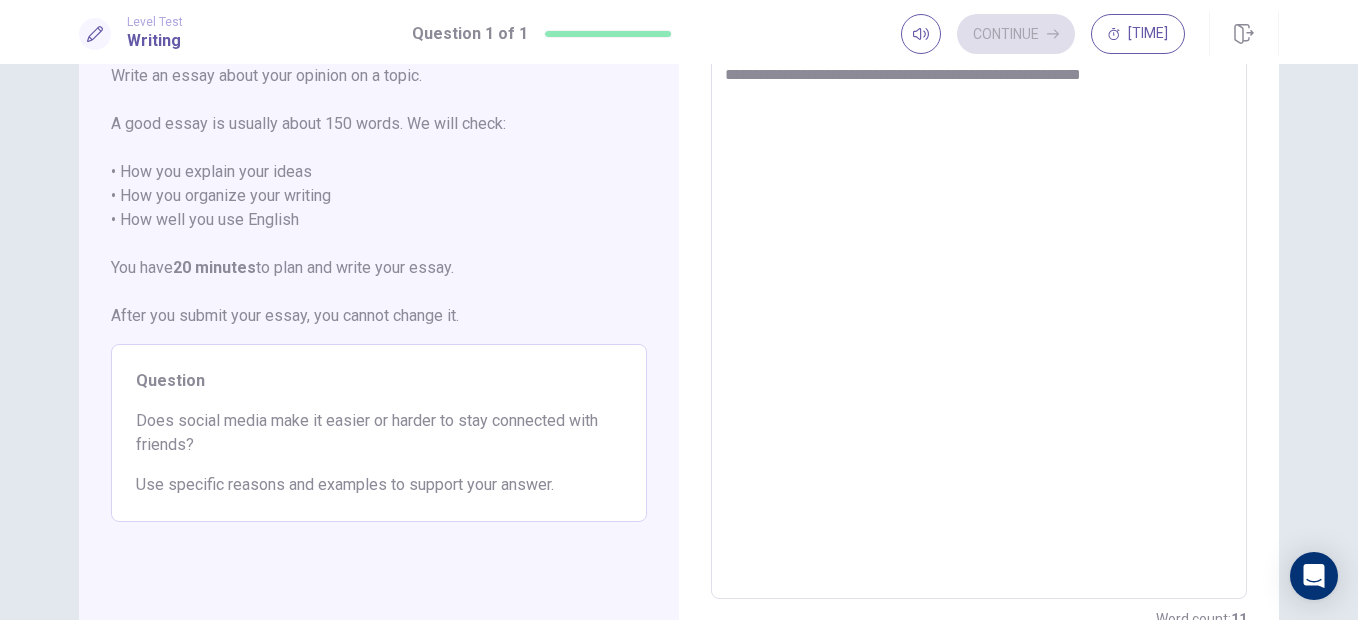 type on "**********" 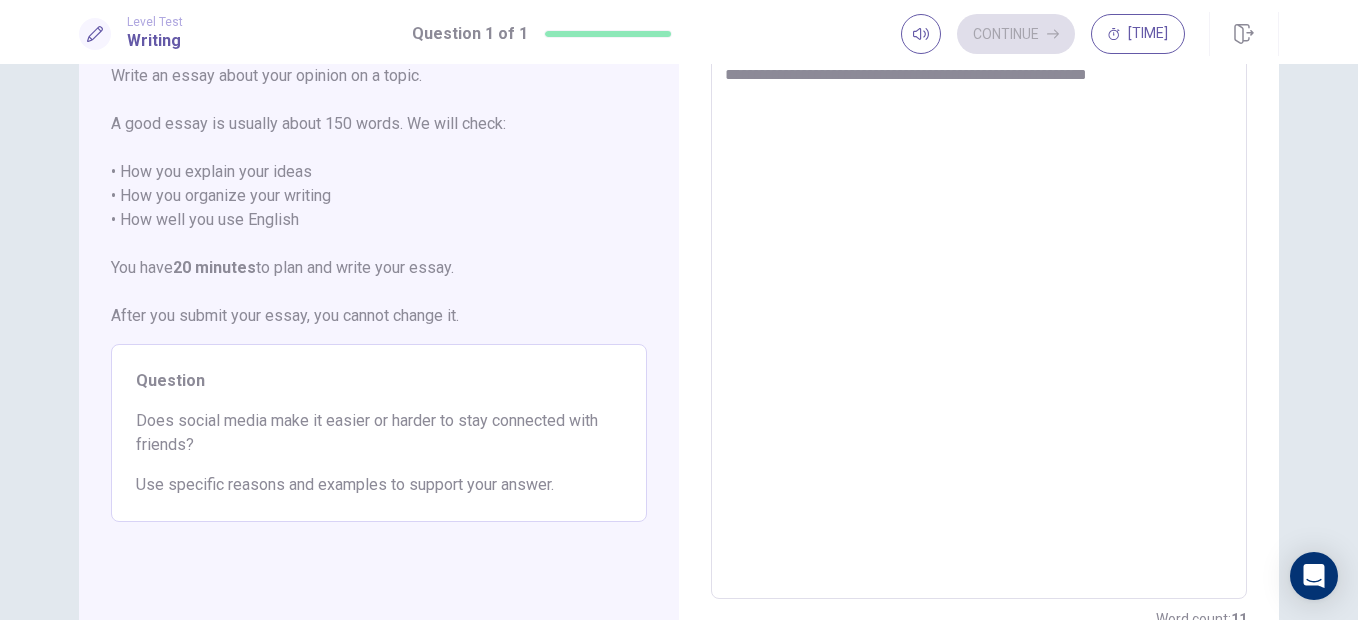 type on "*" 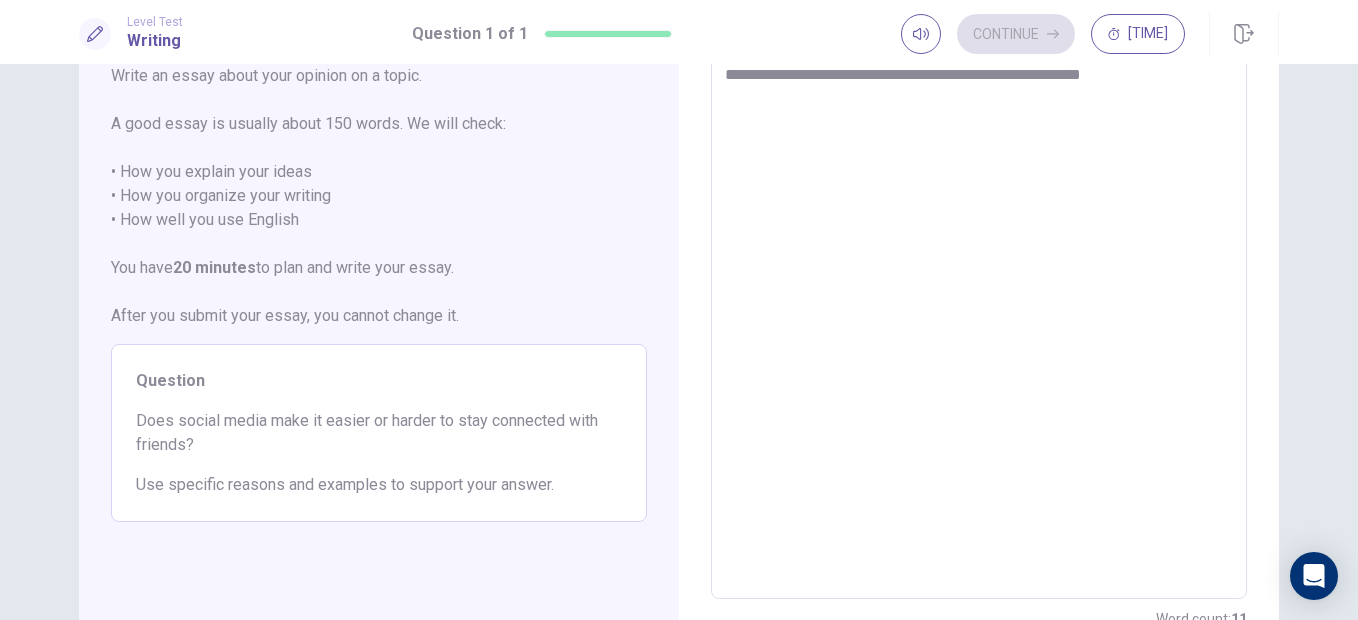 type on "*" 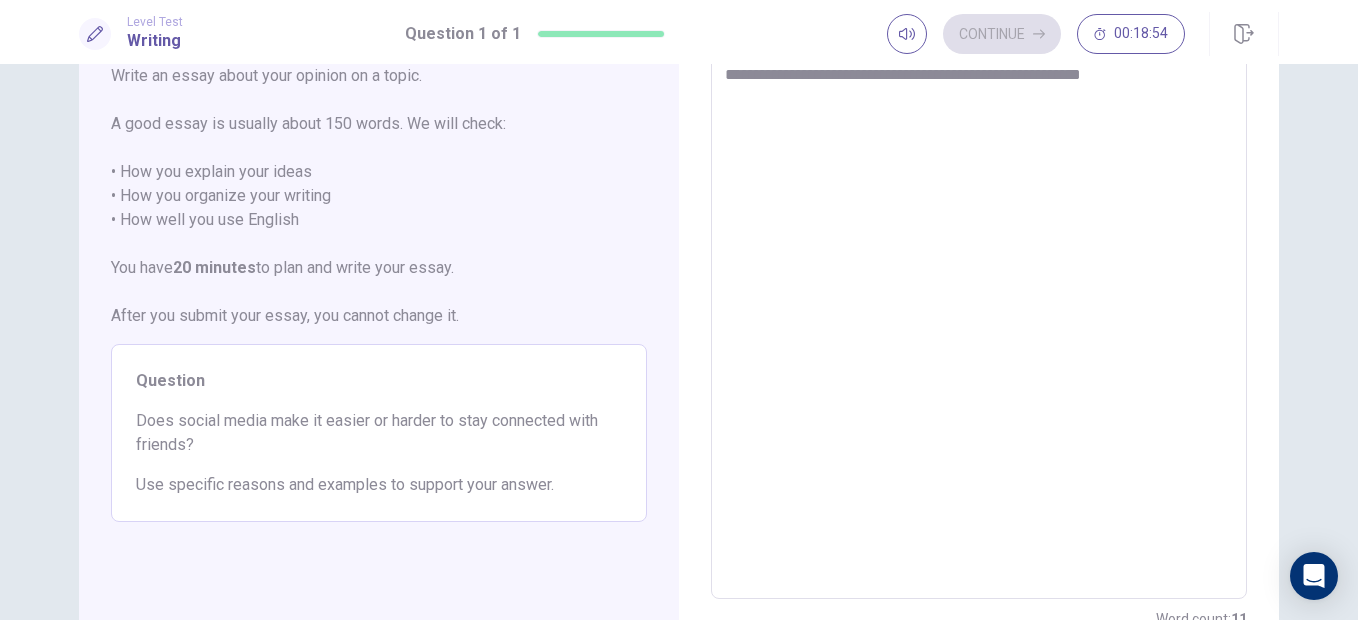 type on "**********" 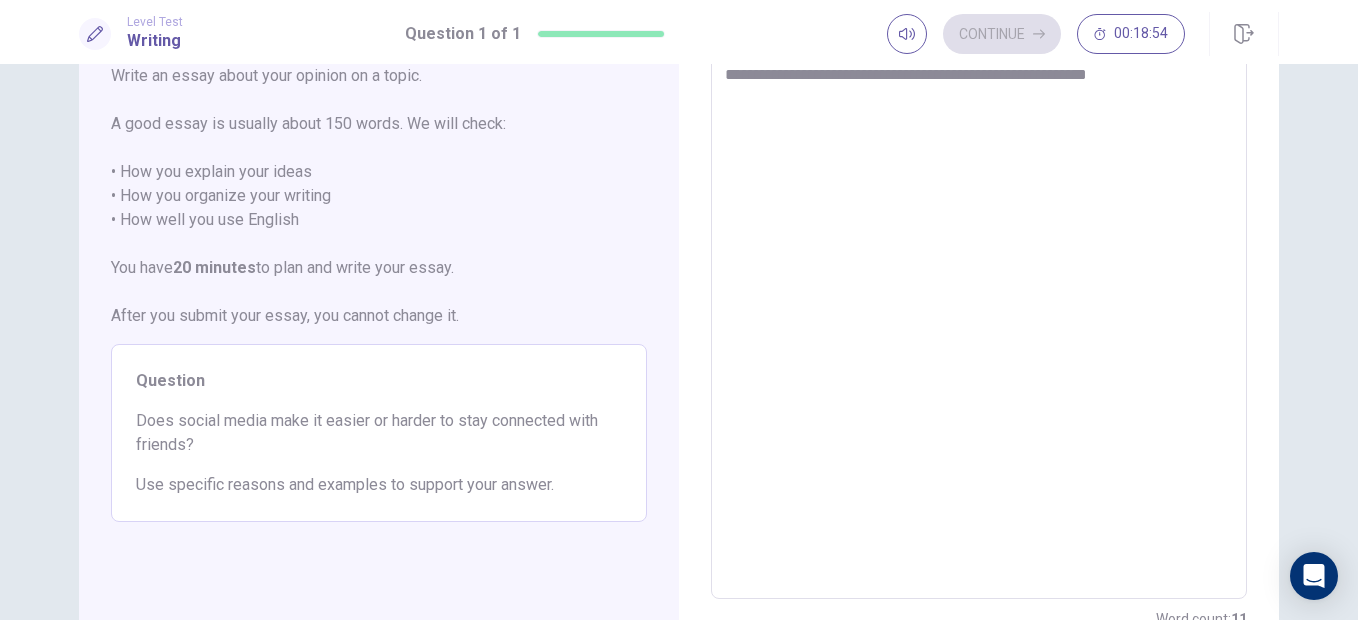 type on "*" 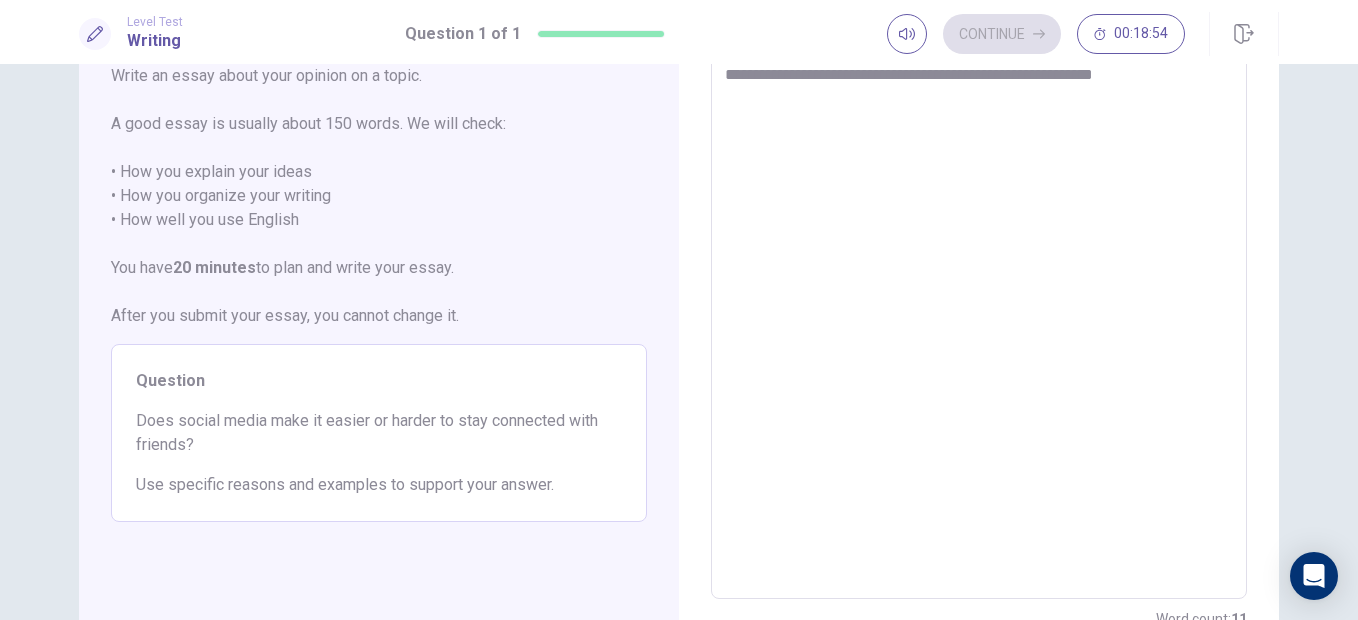 type on "*" 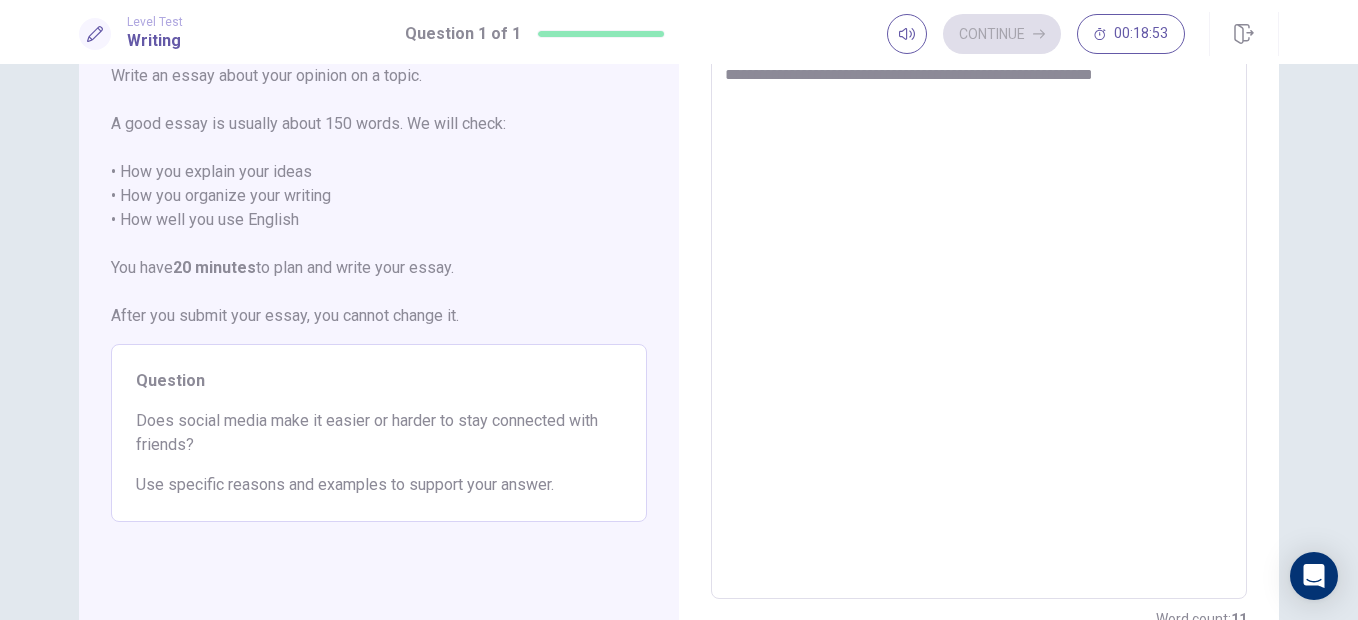 type on "**********" 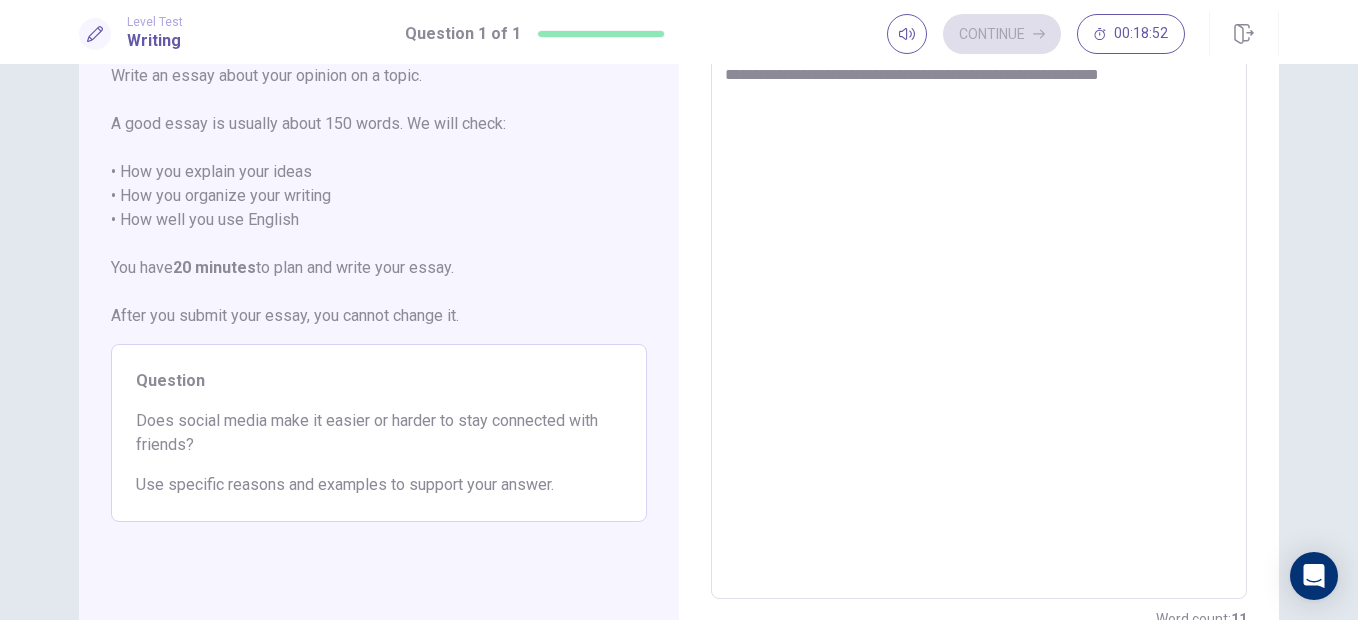 type 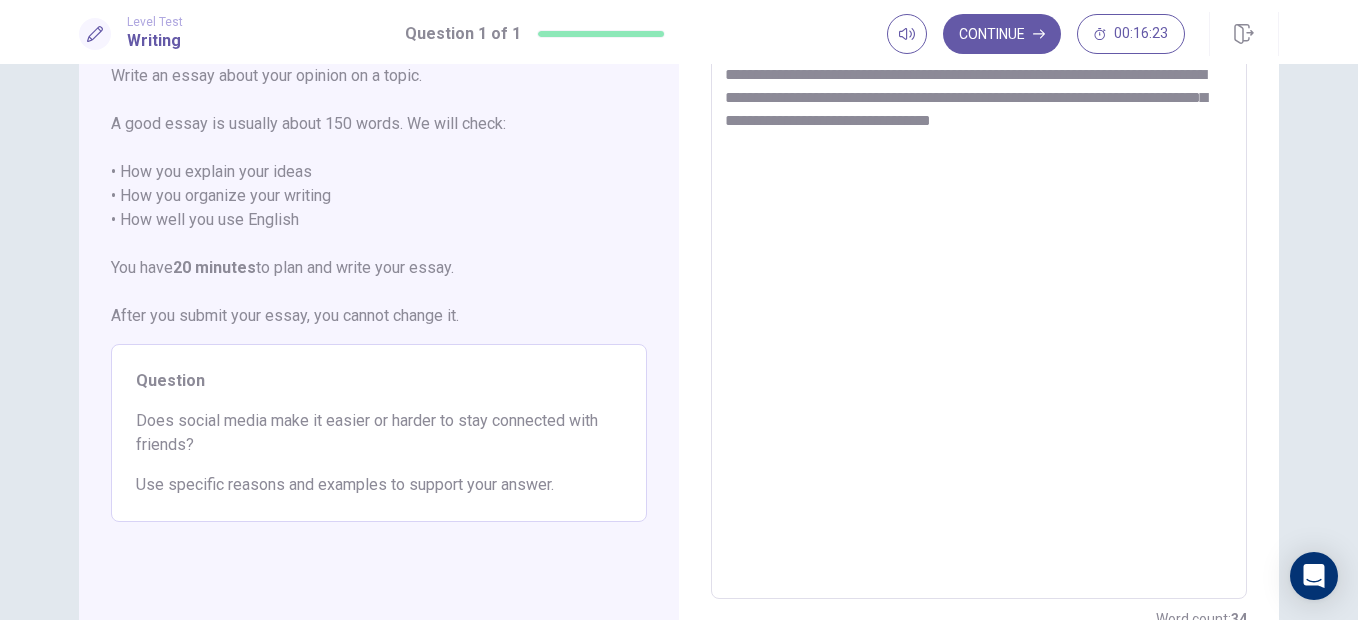 click on "**********" at bounding box center [979, 323] 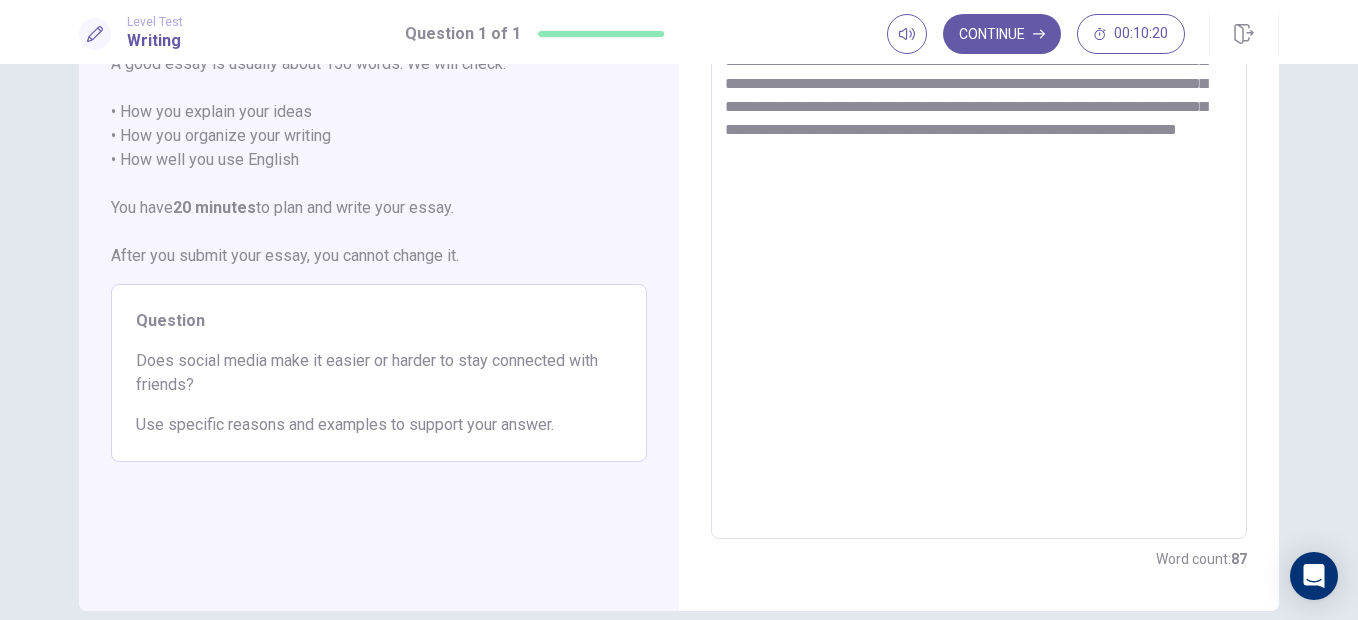scroll, scrollTop: 190, scrollLeft: 0, axis: vertical 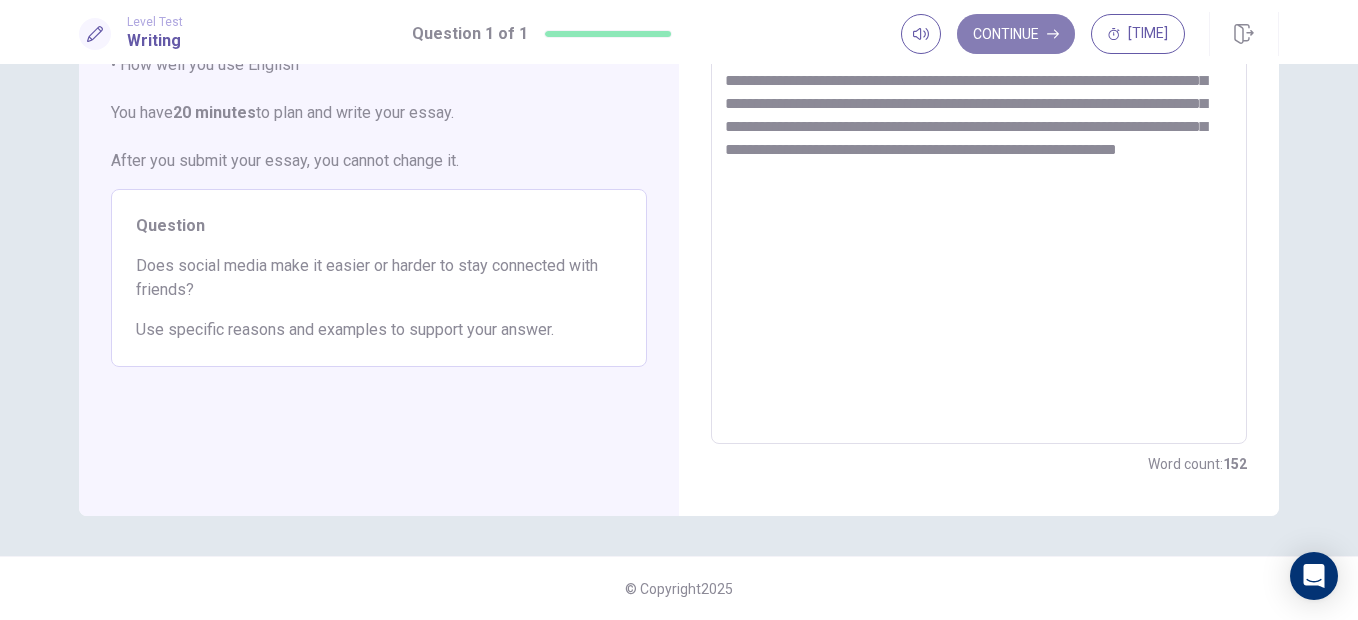 click on "Continue" at bounding box center (1016, 34) 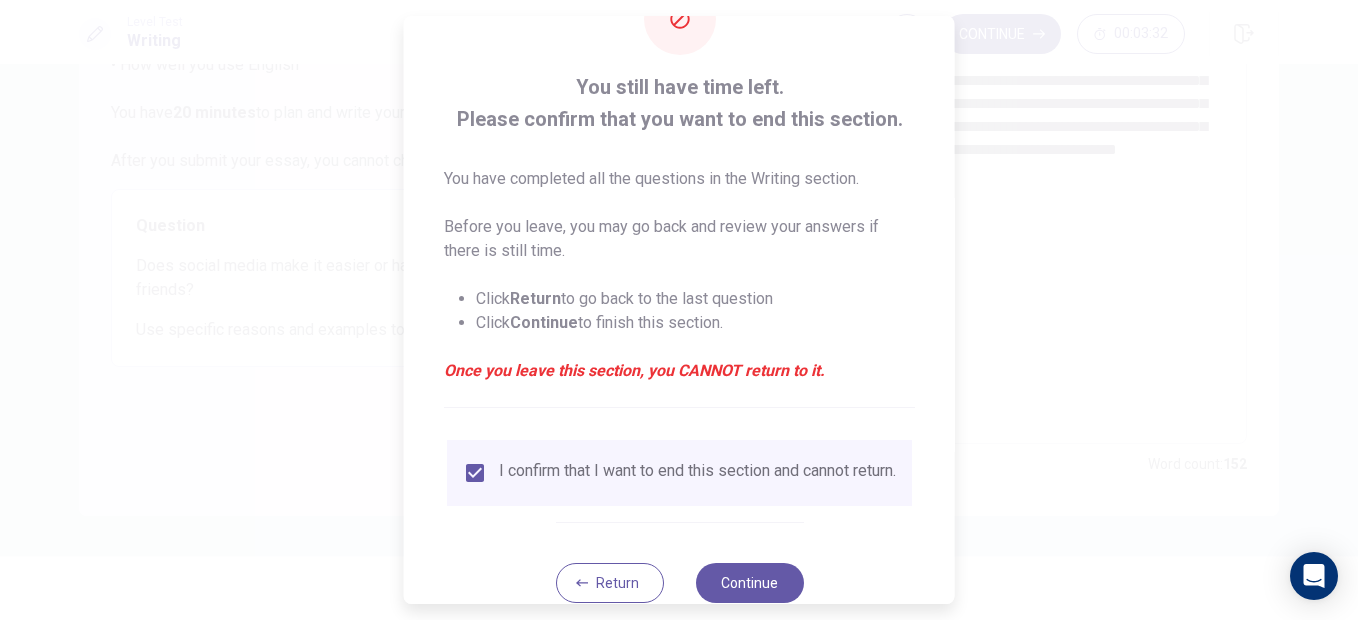 scroll, scrollTop: 126, scrollLeft: 0, axis: vertical 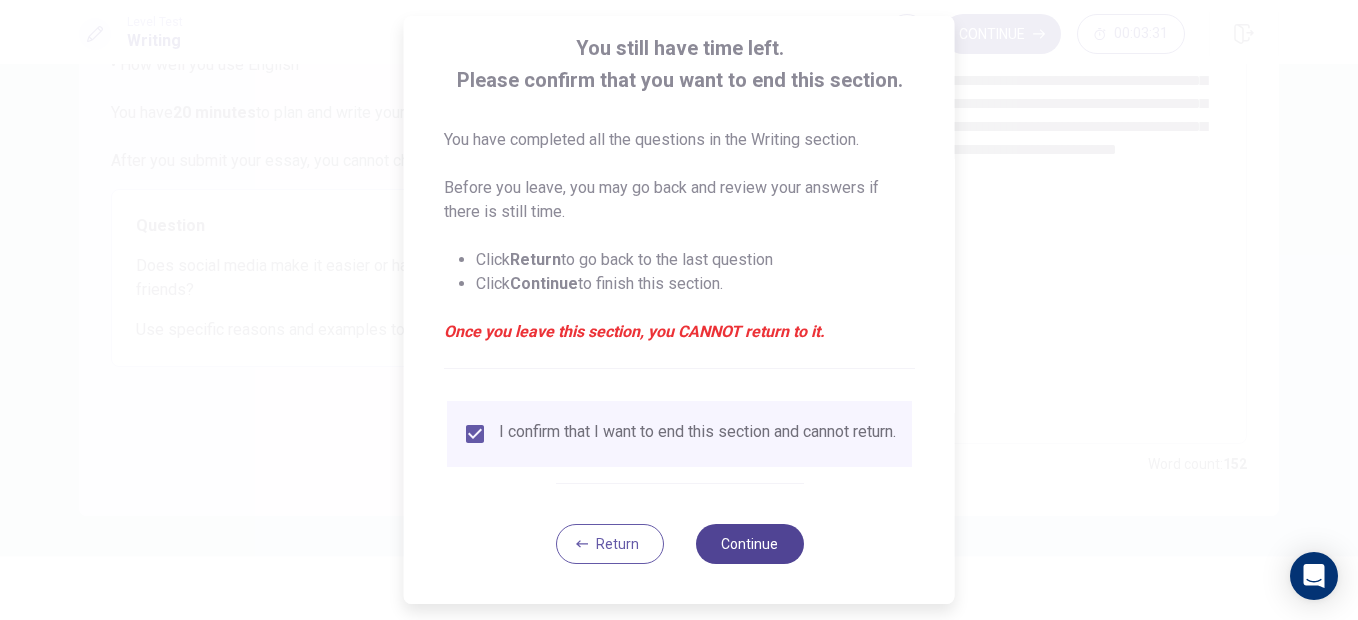 click on "Continue" at bounding box center (749, 544) 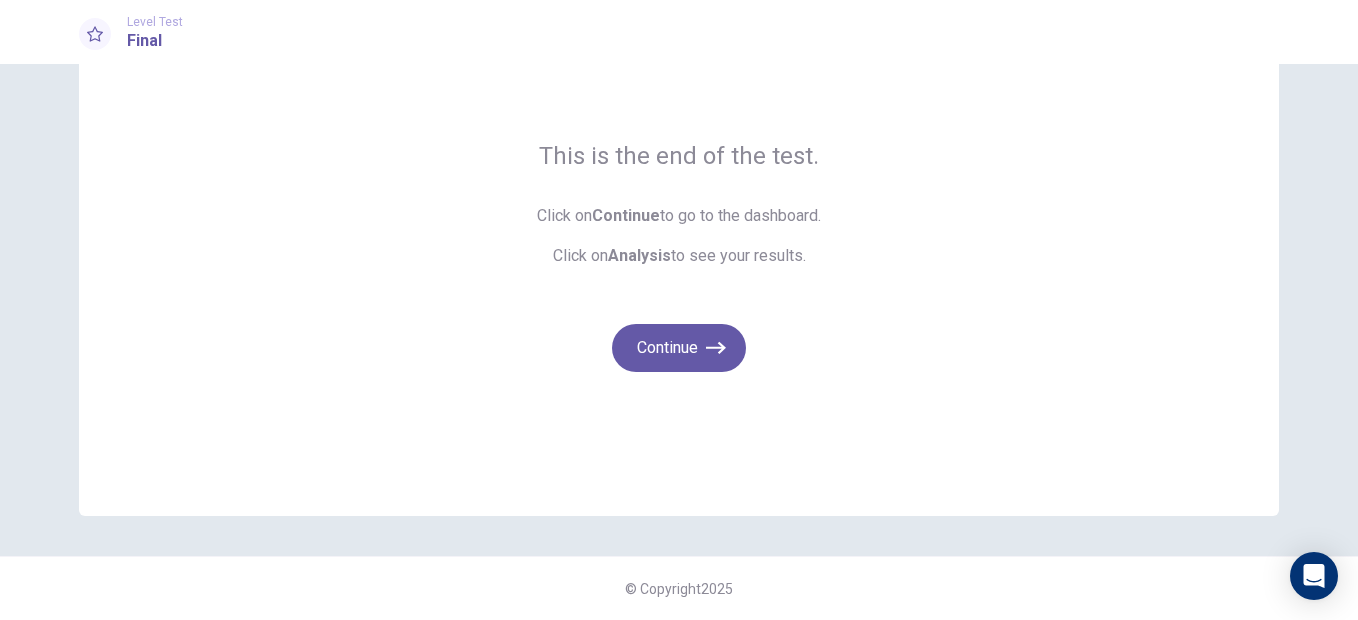 scroll, scrollTop: 108, scrollLeft: 0, axis: vertical 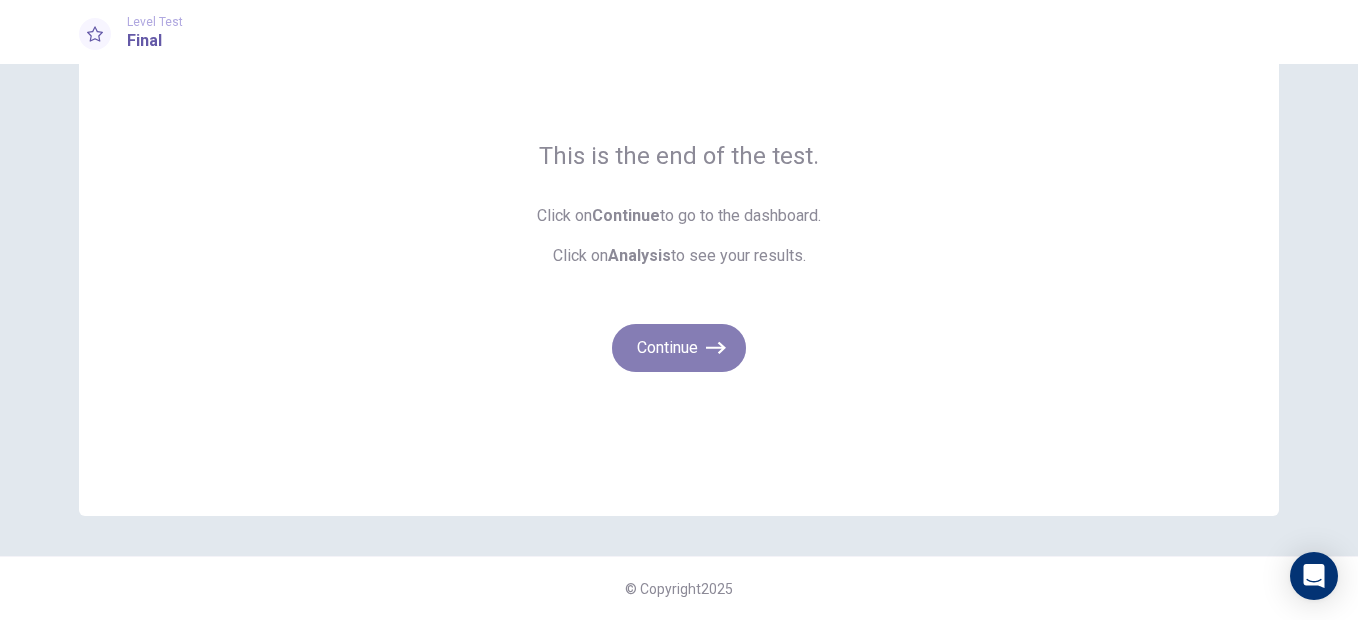 click on "Continue" at bounding box center (679, 348) 